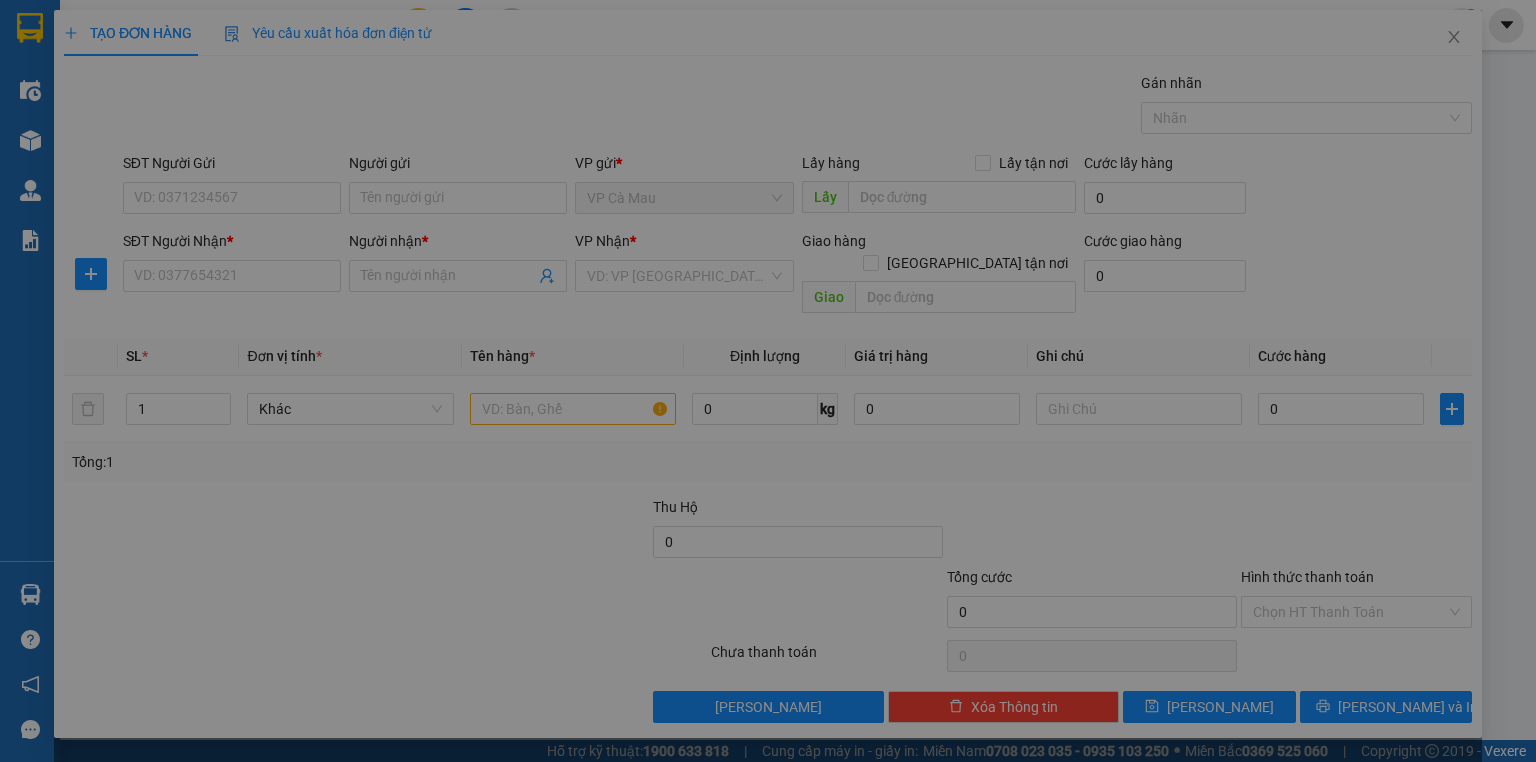 scroll, scrollTop: 0, scrollLeft: 0, axis: both 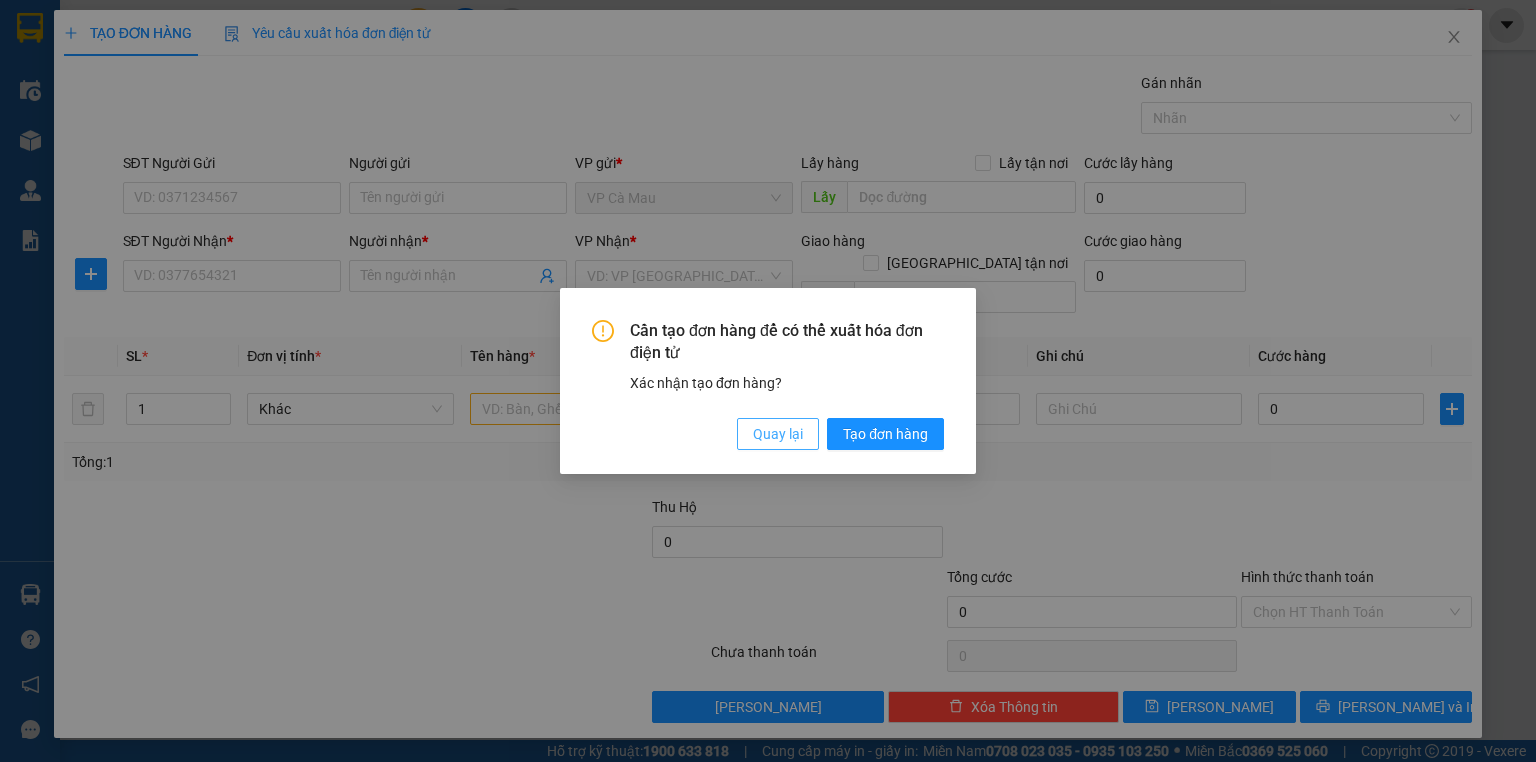 click on "Quay lại" at bounding box center (778, 434) 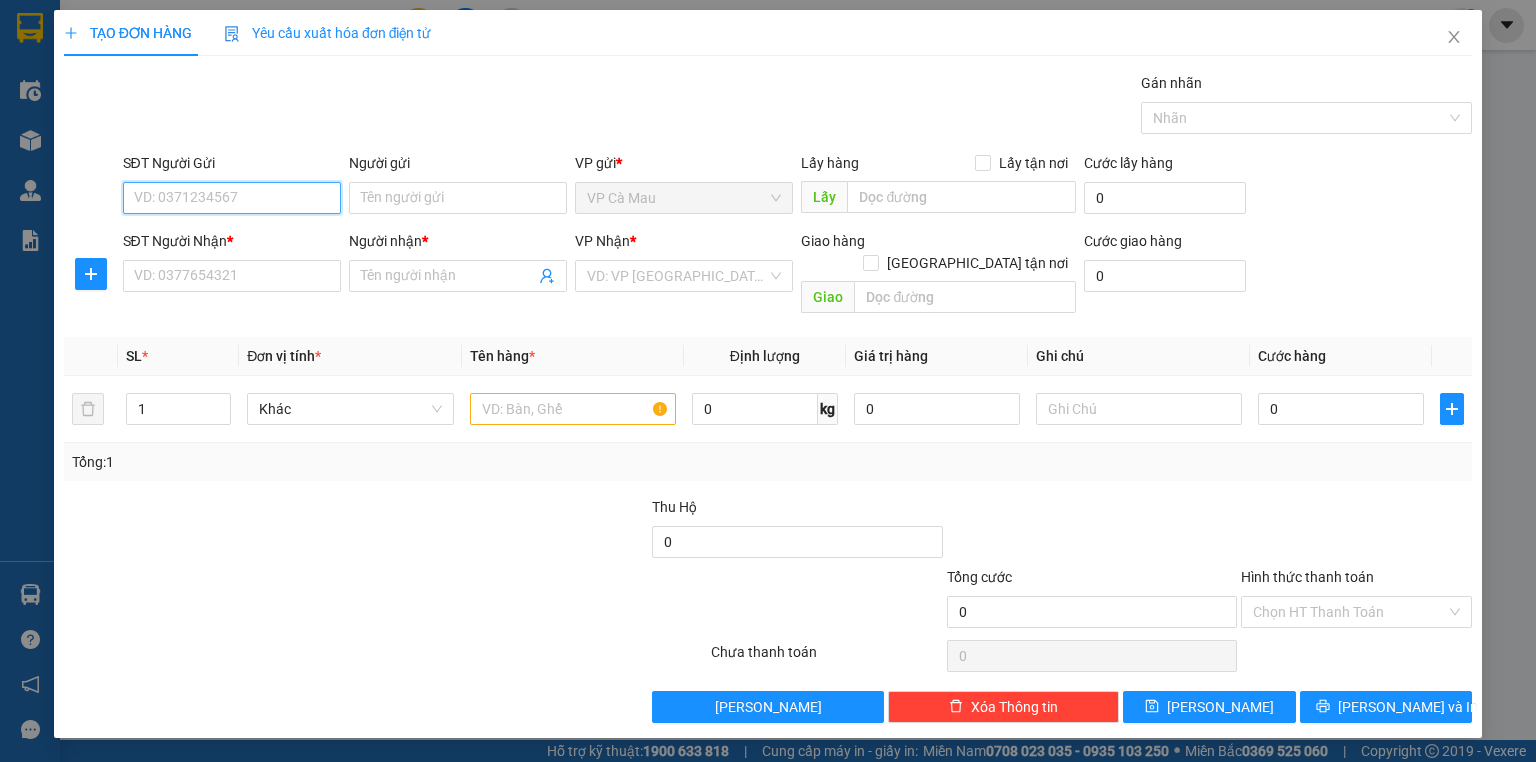 click on "SĐT Người Gửi" at bounding box center [232, 198] 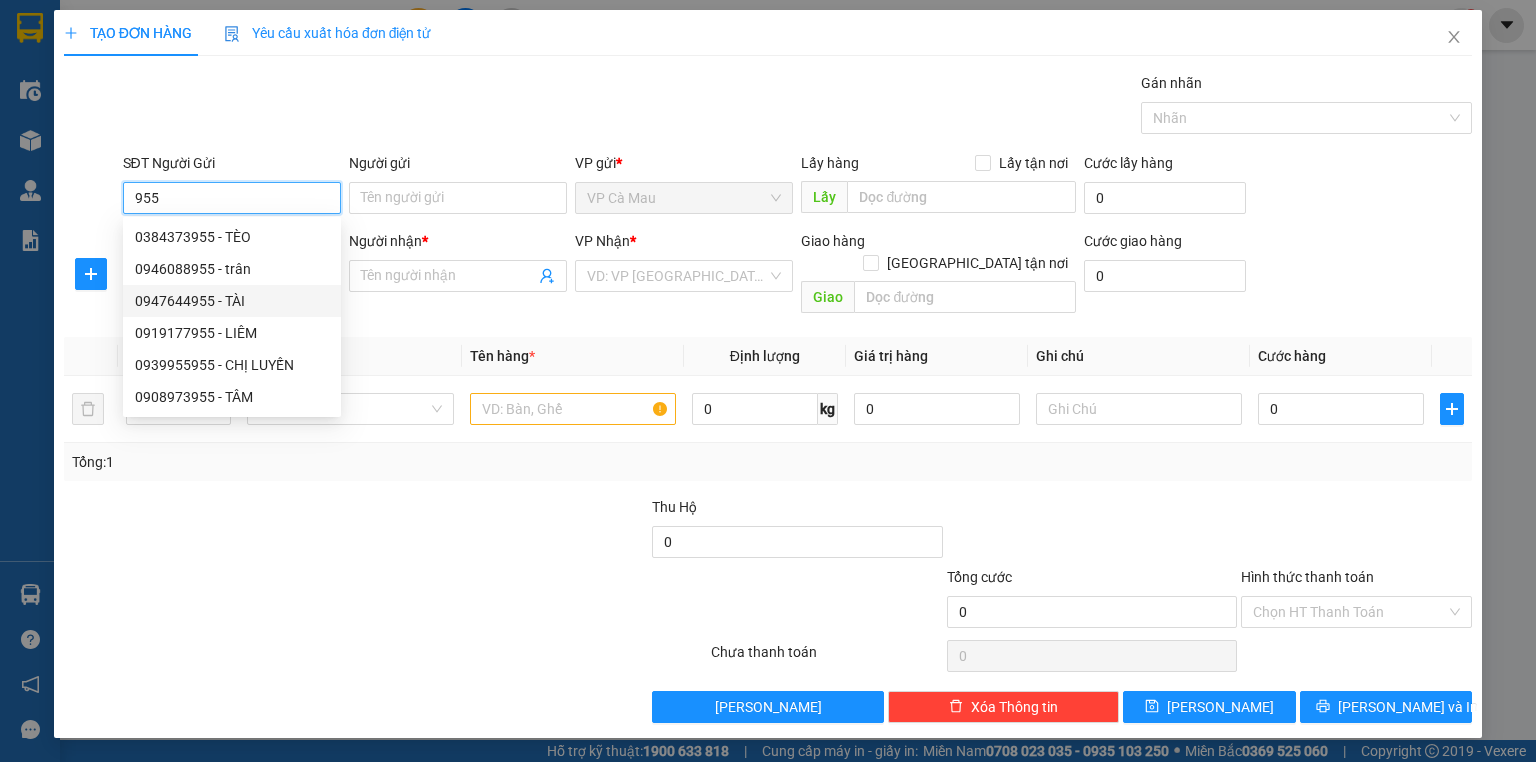 click on "0947644955 - TÀI" at bounding box center (232, 301) 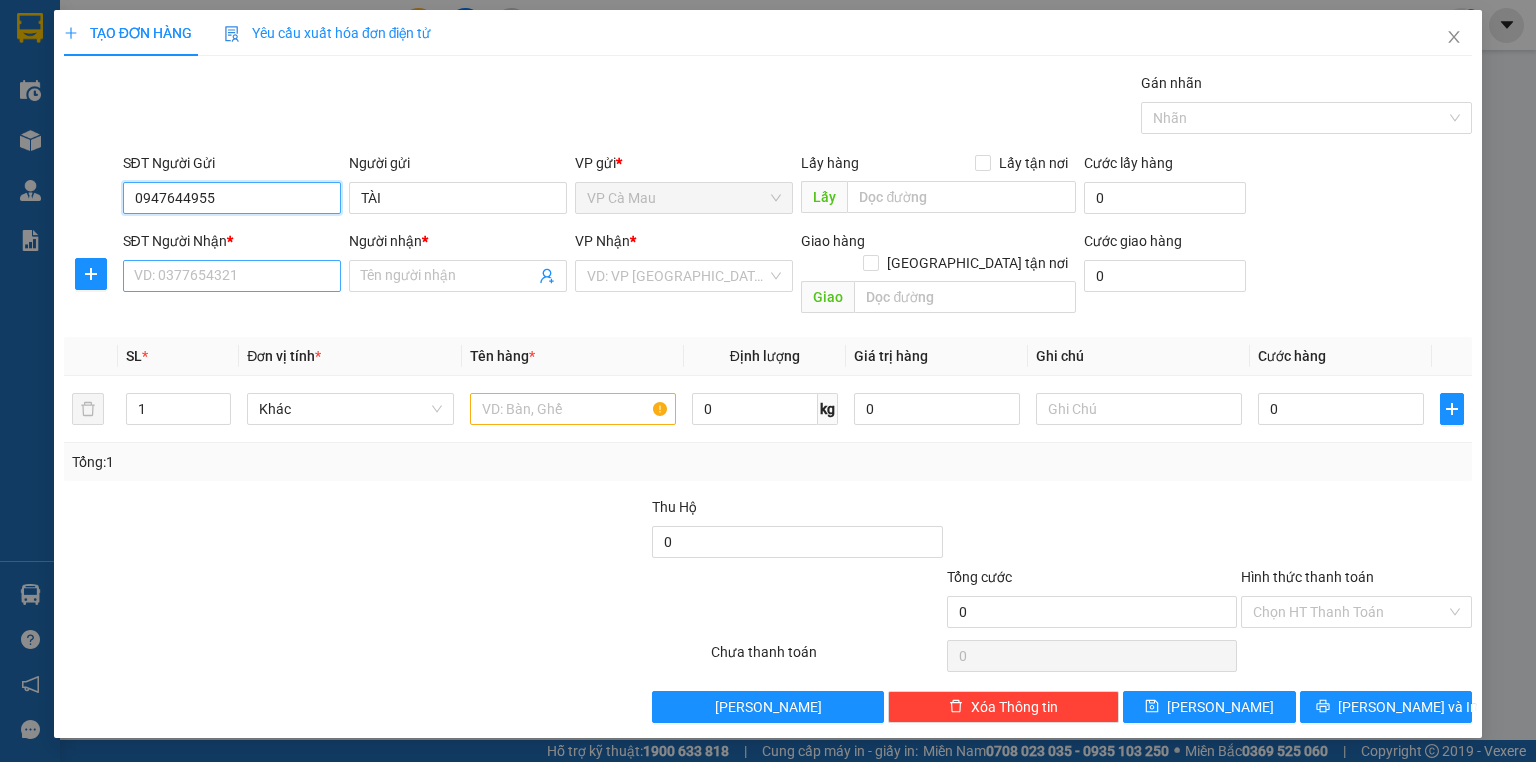 type on "0947644955" 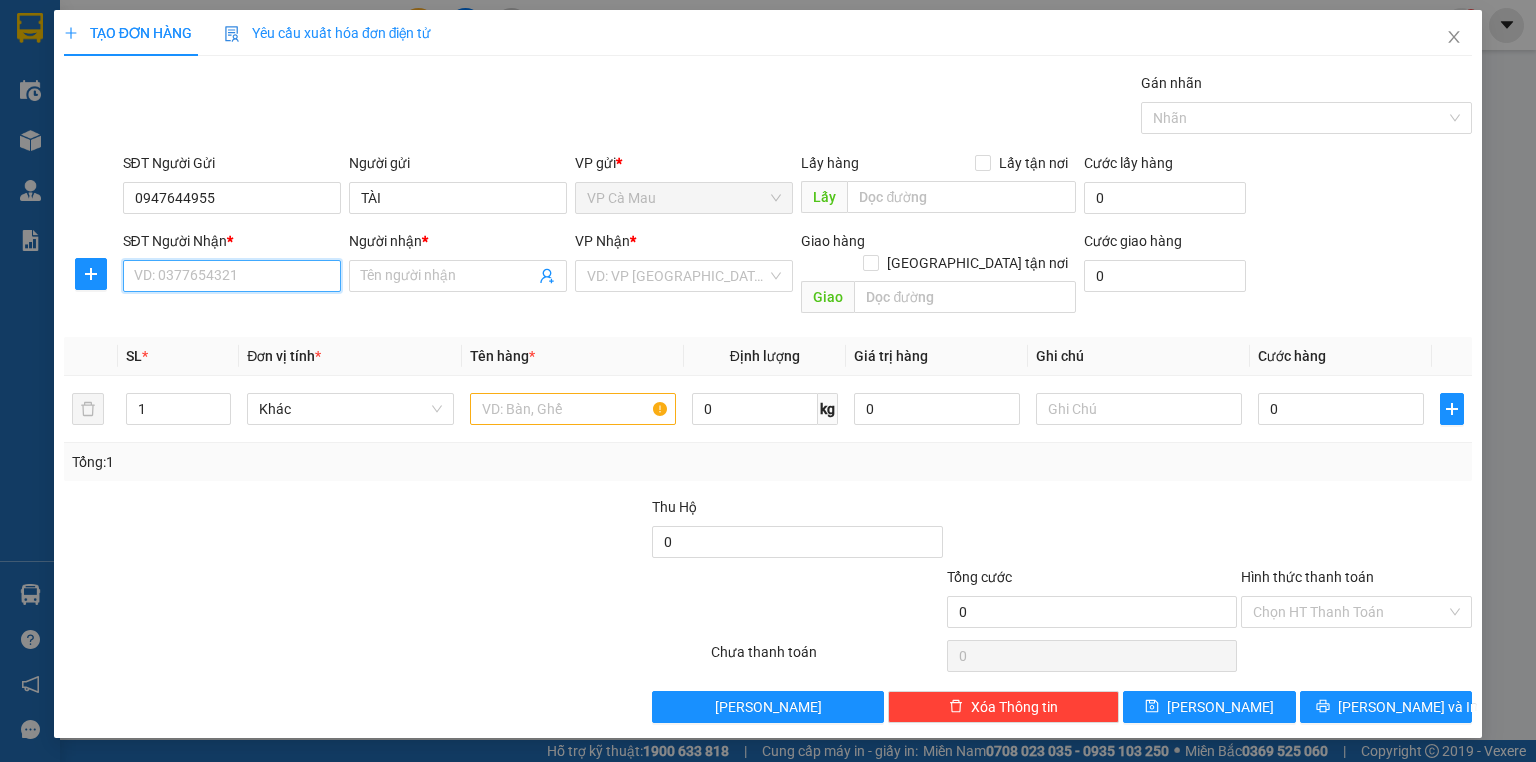 click on "SĐT Người Nhận  *" at bounding box center (232, 276) 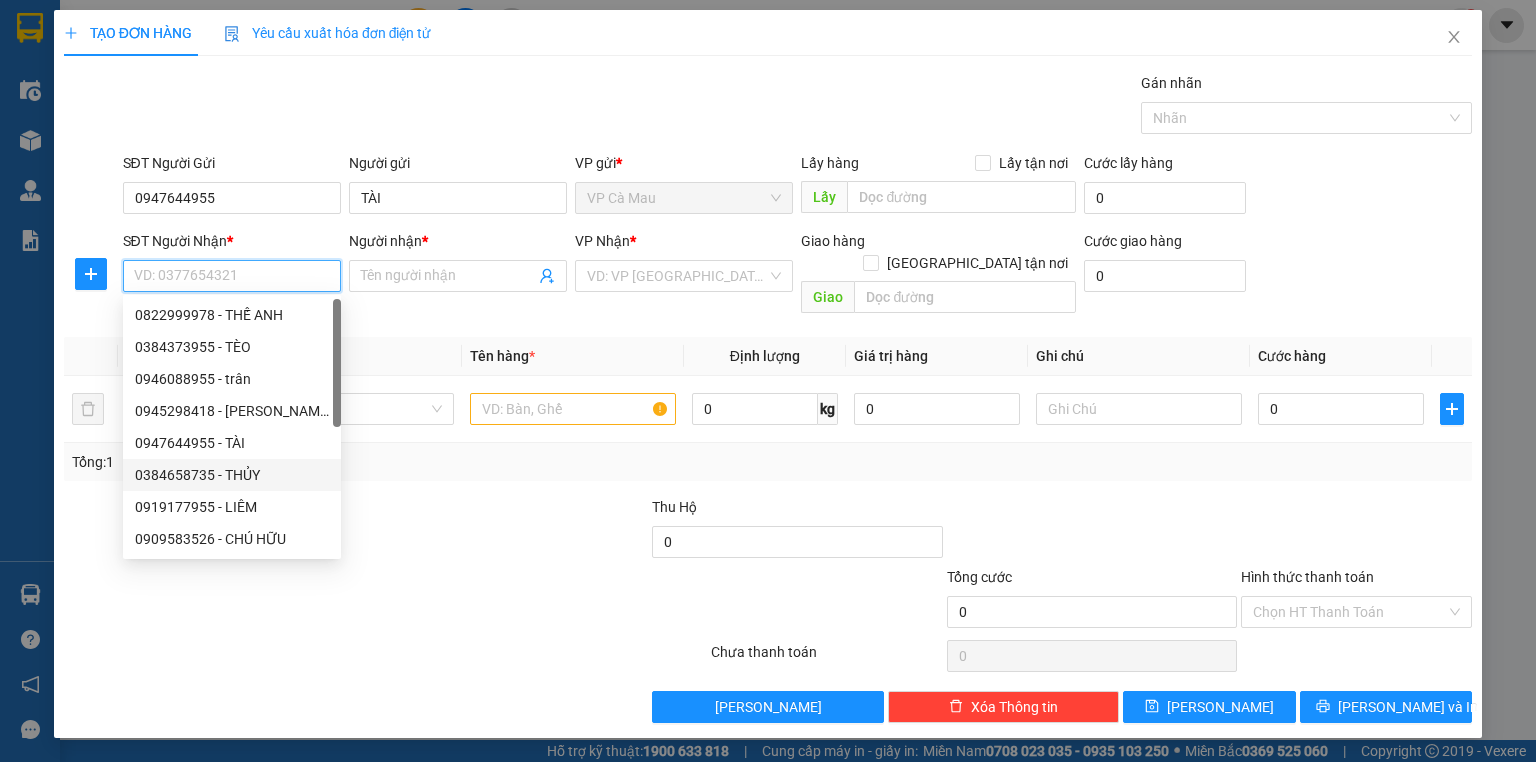 click on "0384658735 - THỦY" at bounding box center (232, 475) 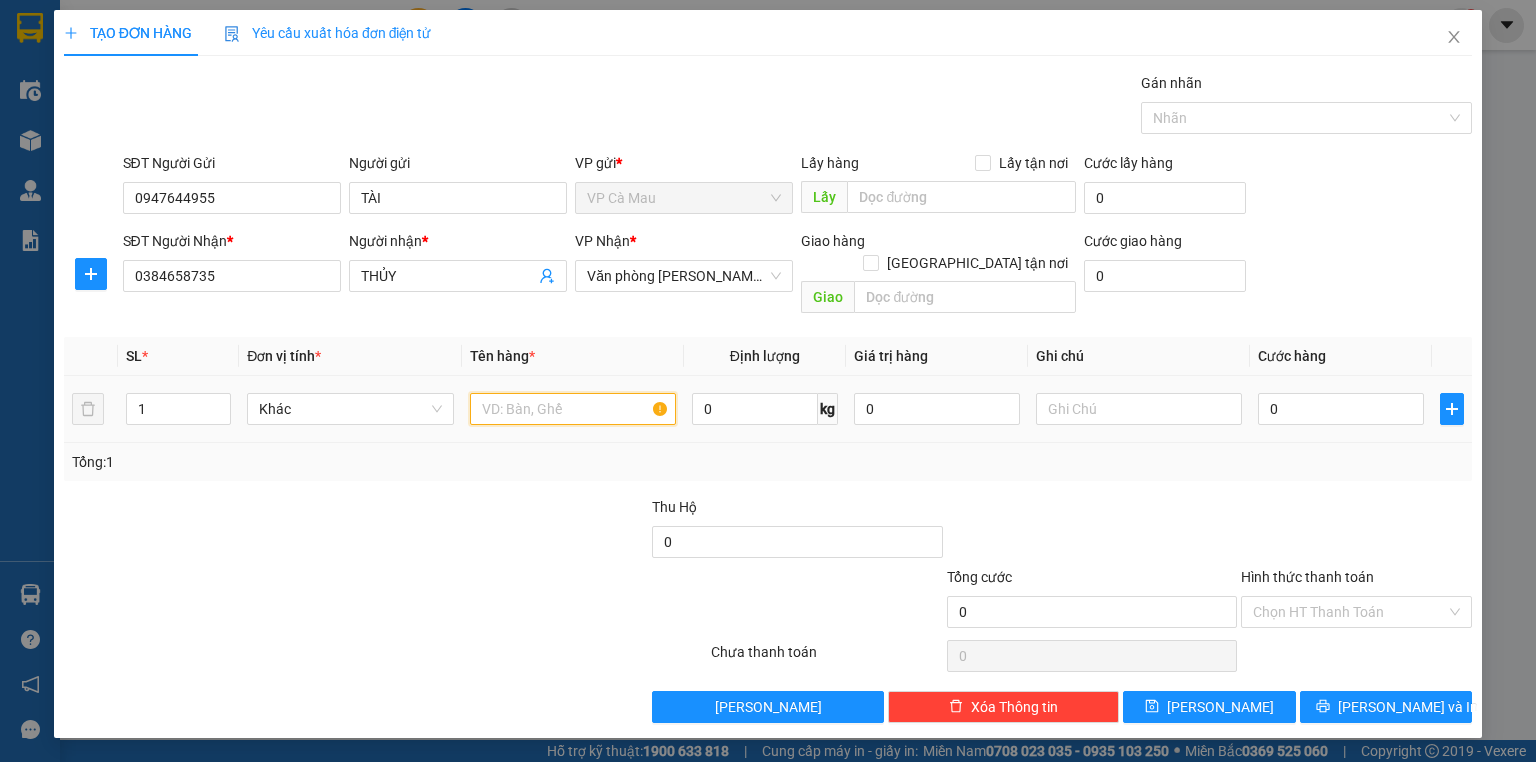 click at bounding box center (573, 409) 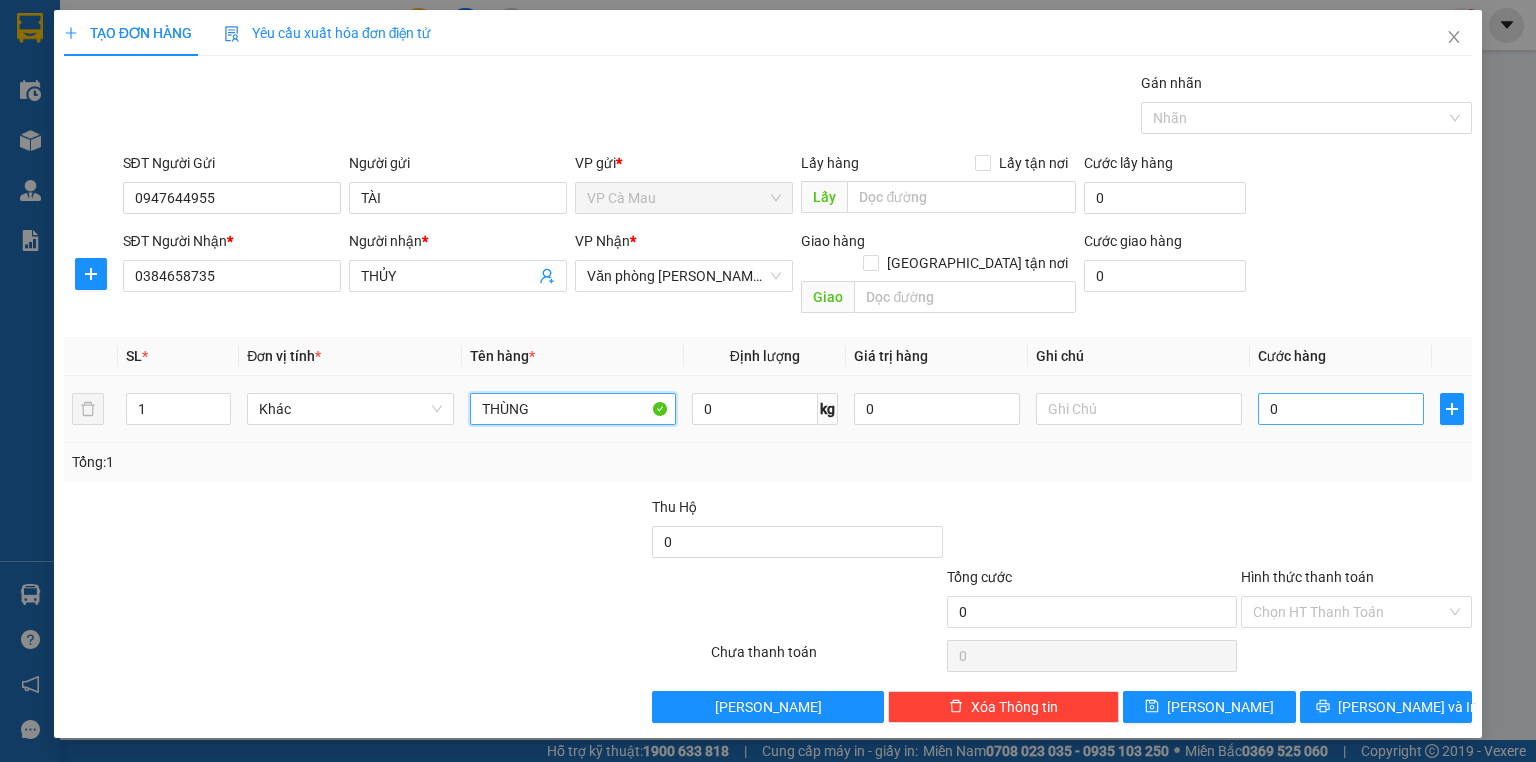 type on "THÙNG" 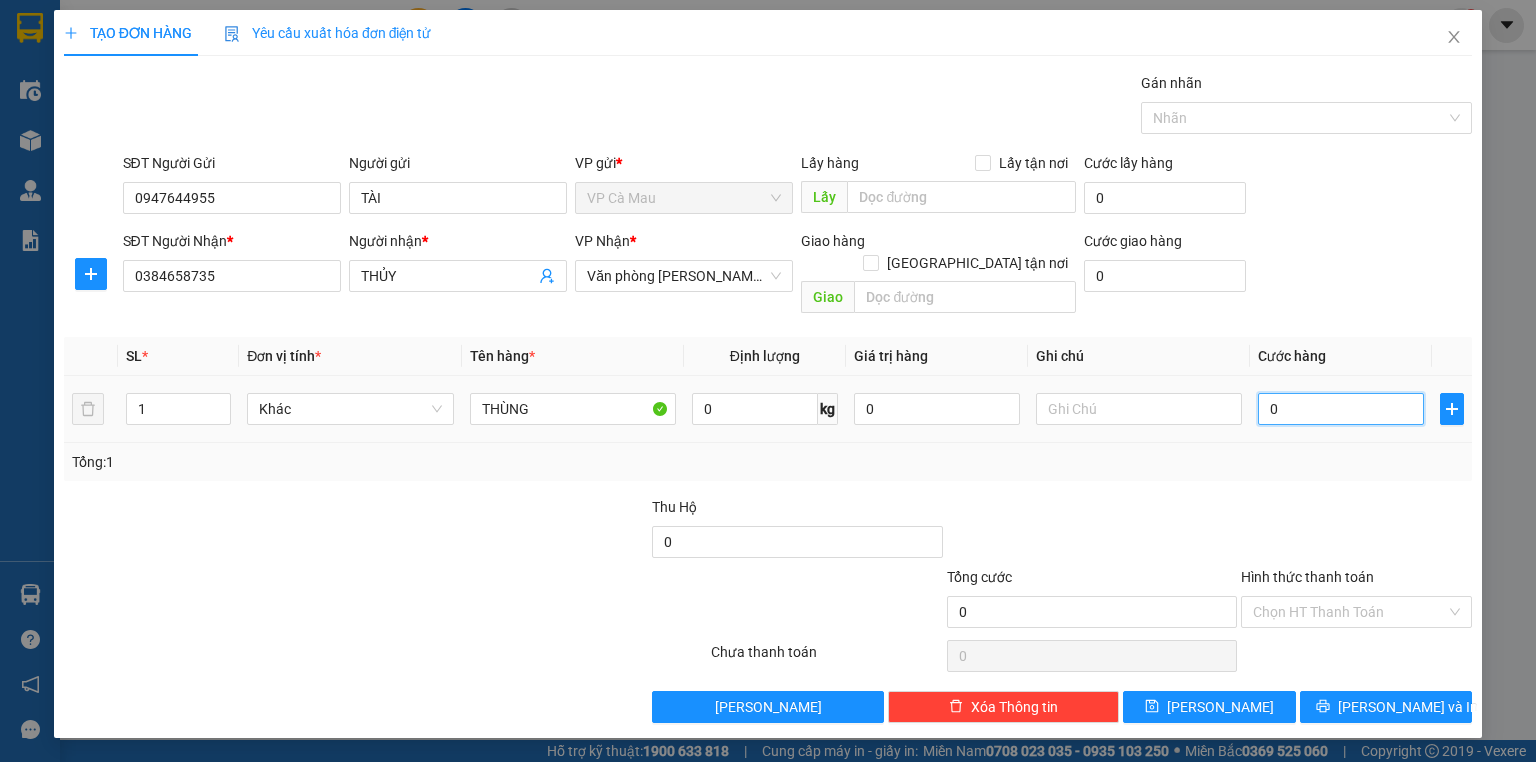 click on "0" at bounding box center [1341, 409] 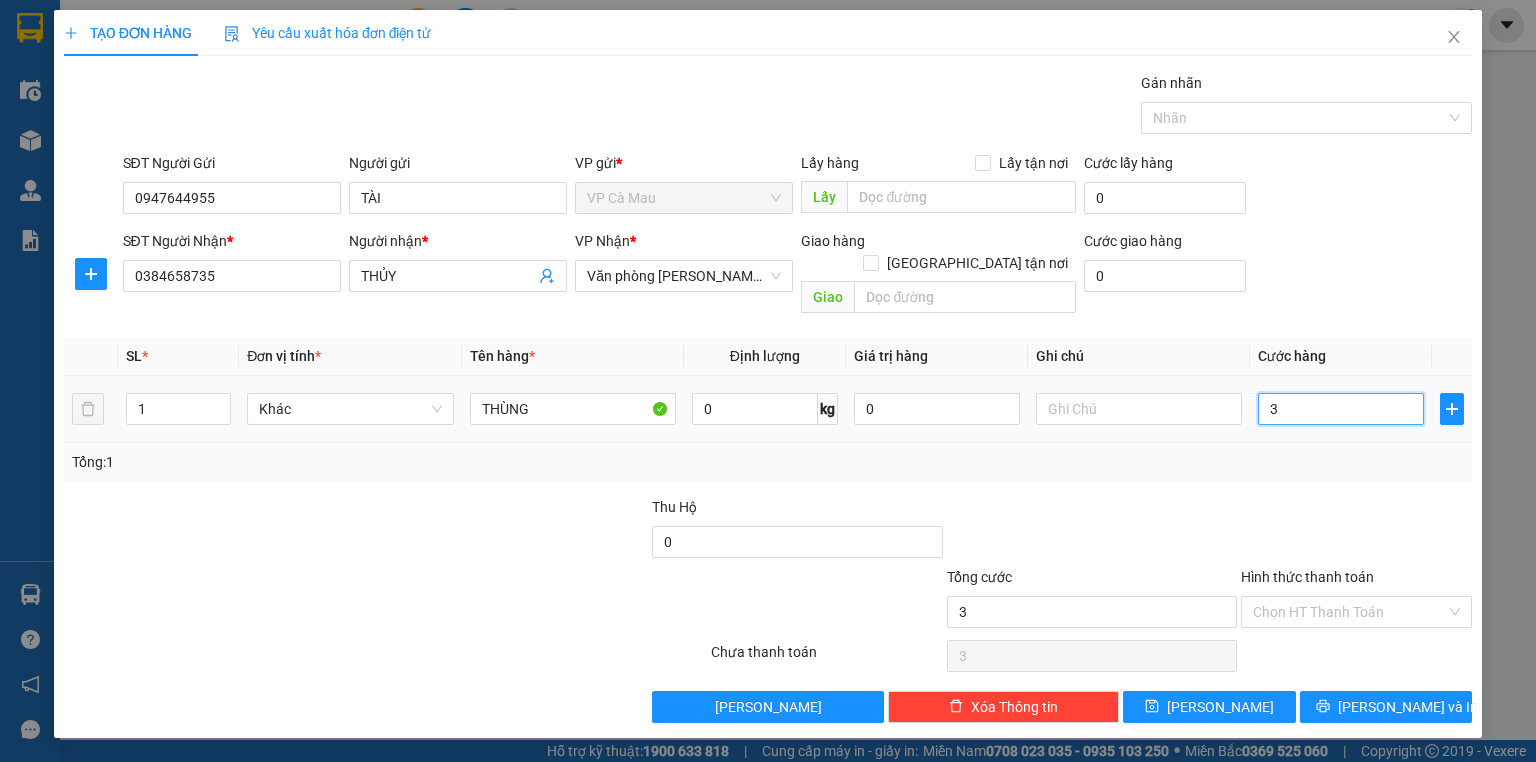 type on "30" 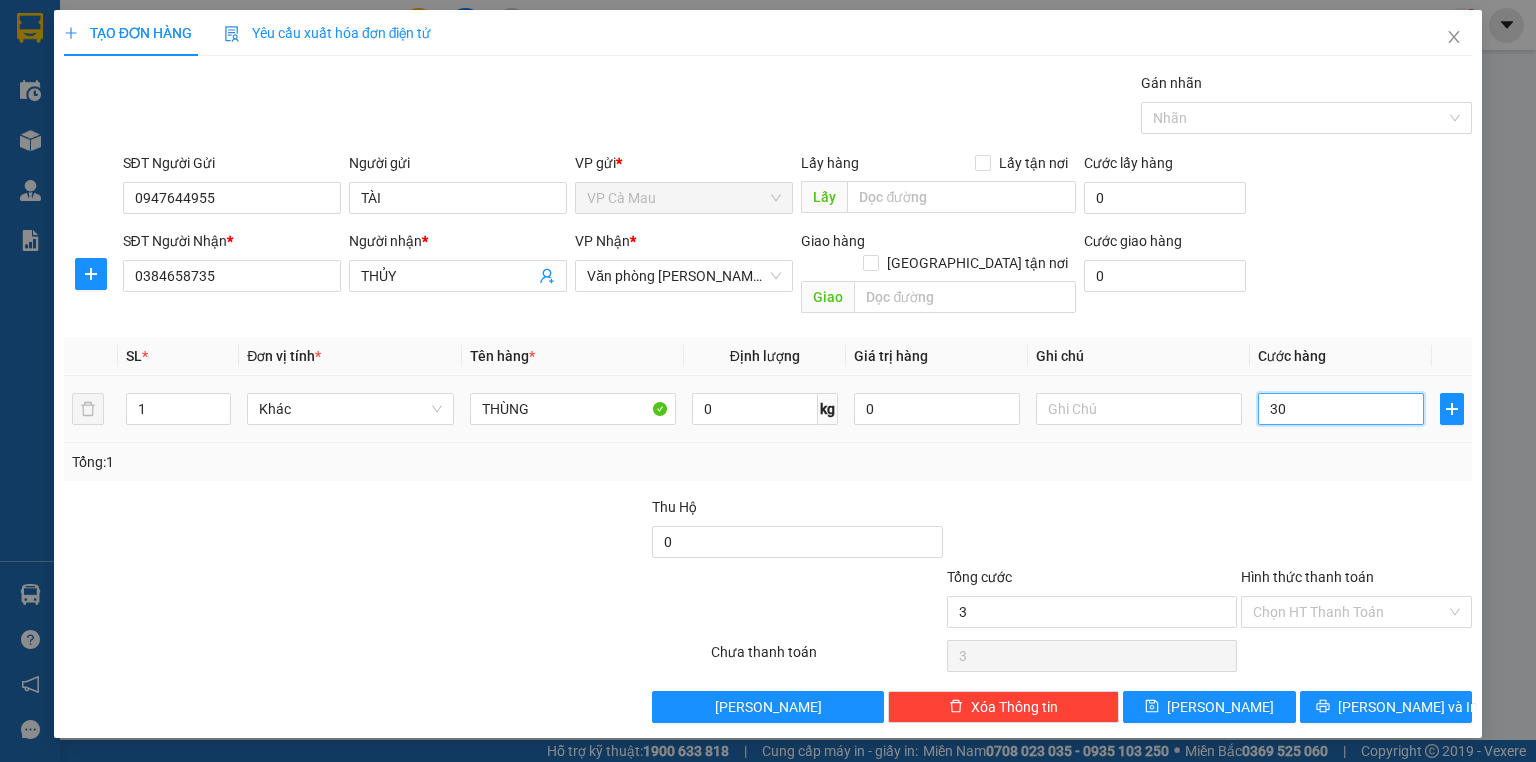 type on "30" 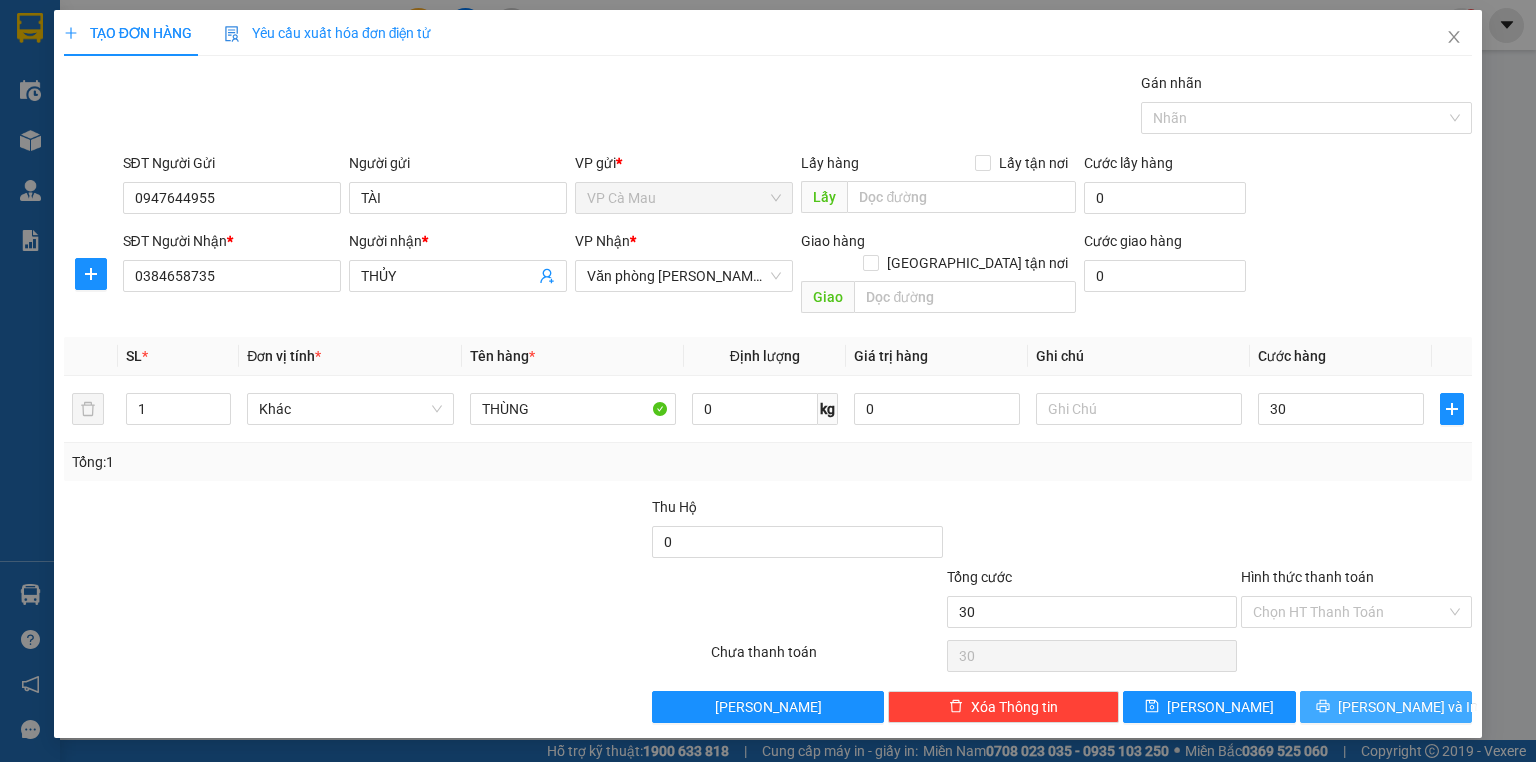 type on "30.000" 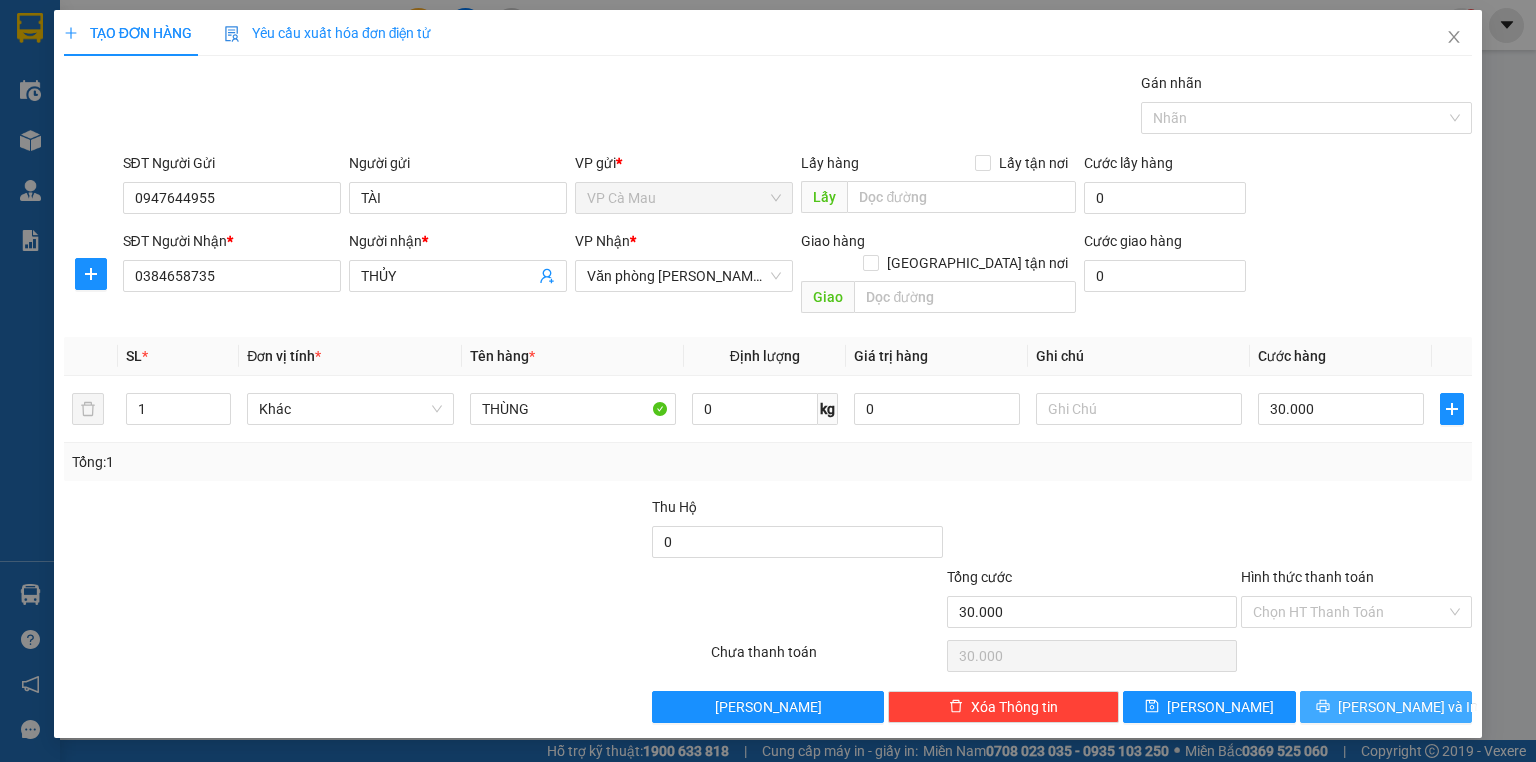 click on "[PERSON_NAME] và In" at bounding box center [1386, 707] 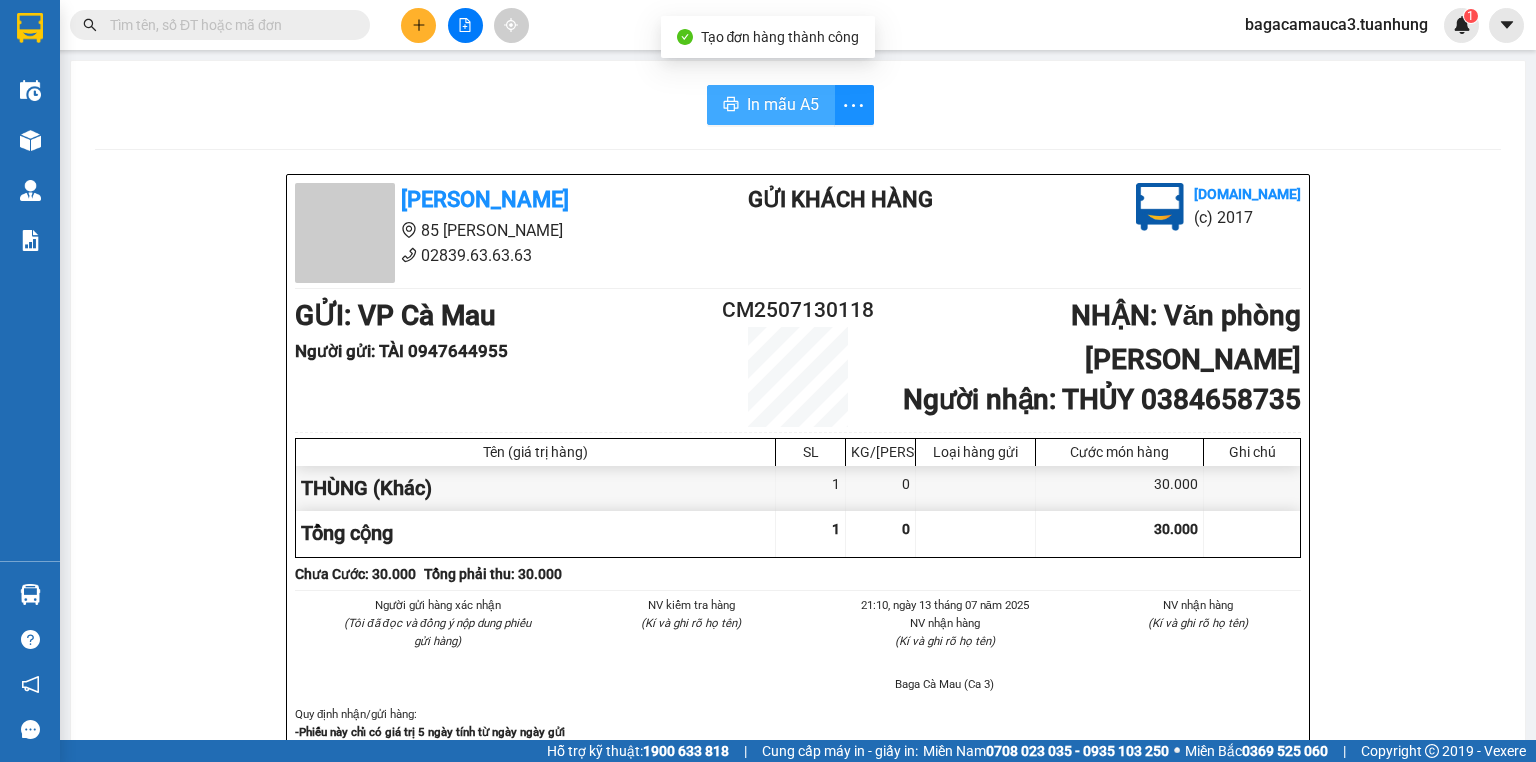 click on "In mẫu A5" at bounding box center (783, 104) 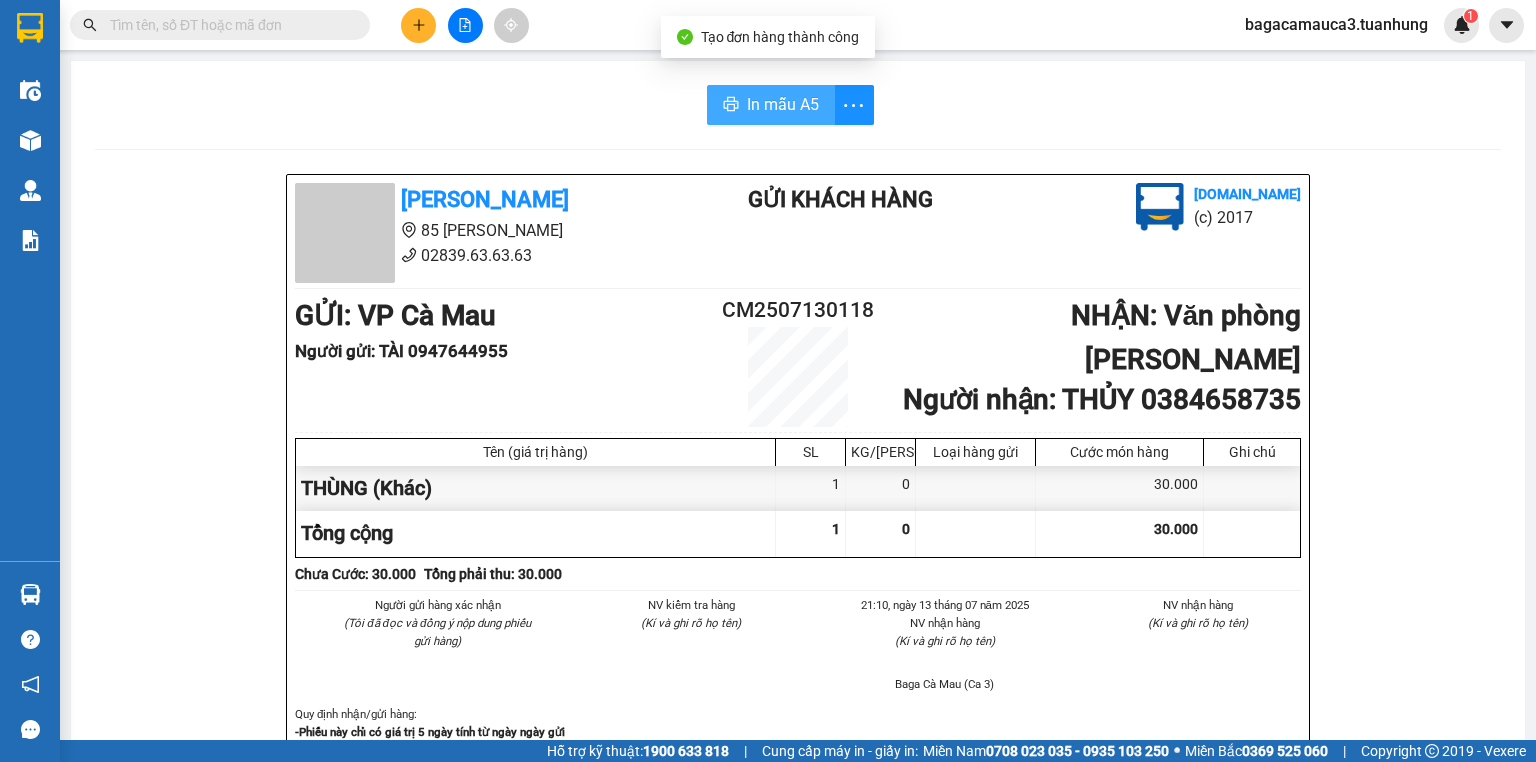 scroll, scrollTop: 0, scrollLeft: 0, axis: both 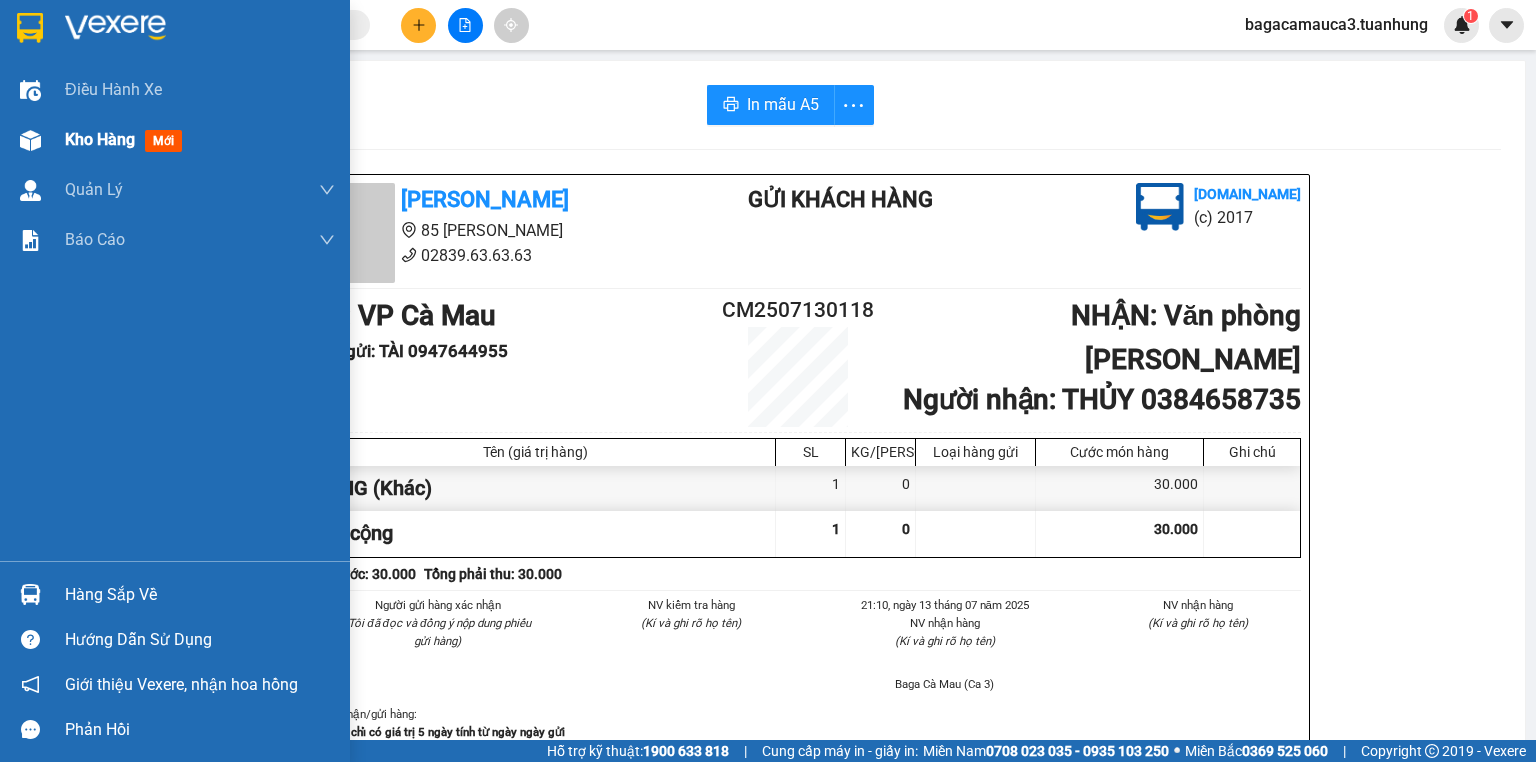 click at bounding box center (30, 140) 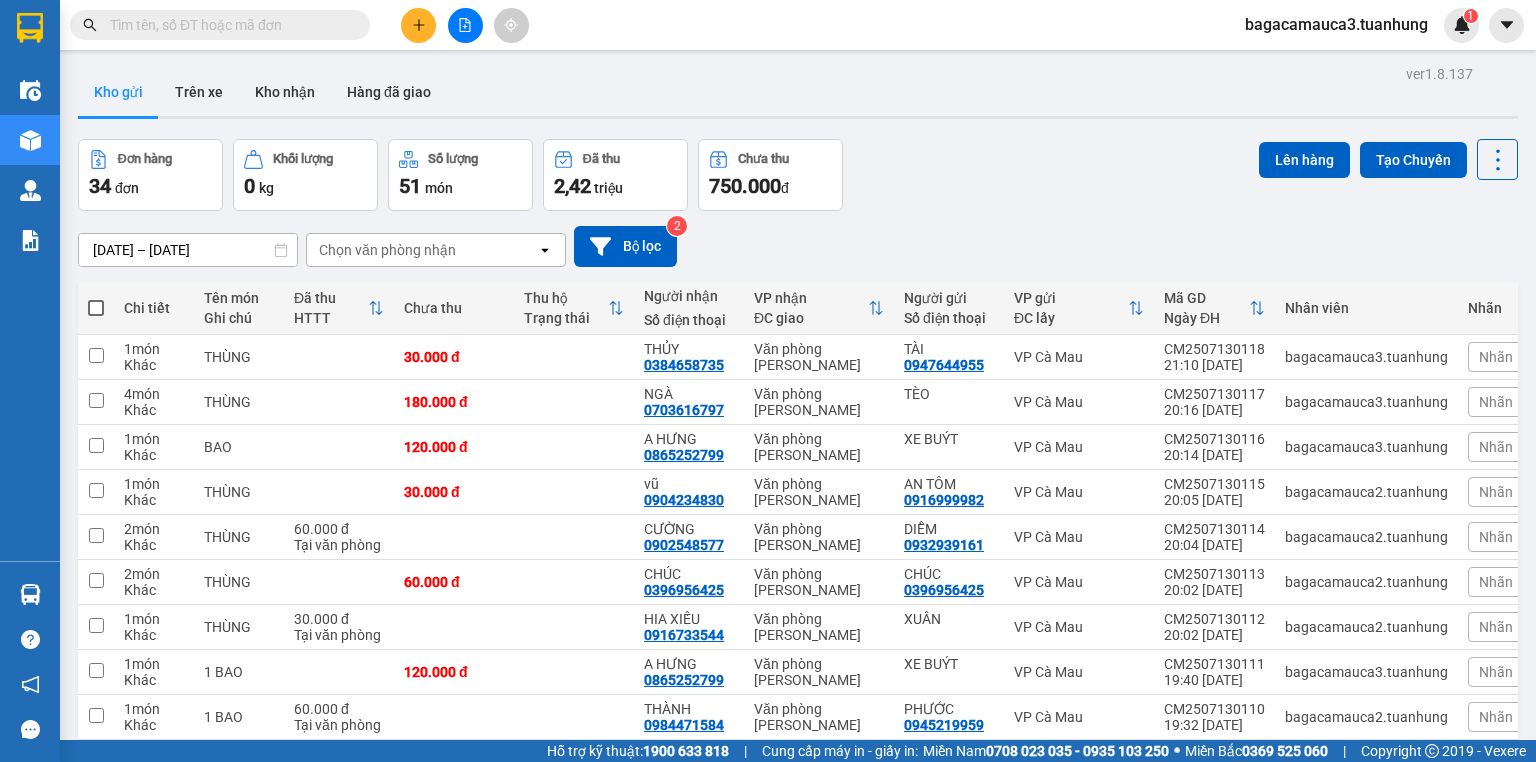 scroll, scrollTop: 131, scrollLeft: 0, axis: vertical 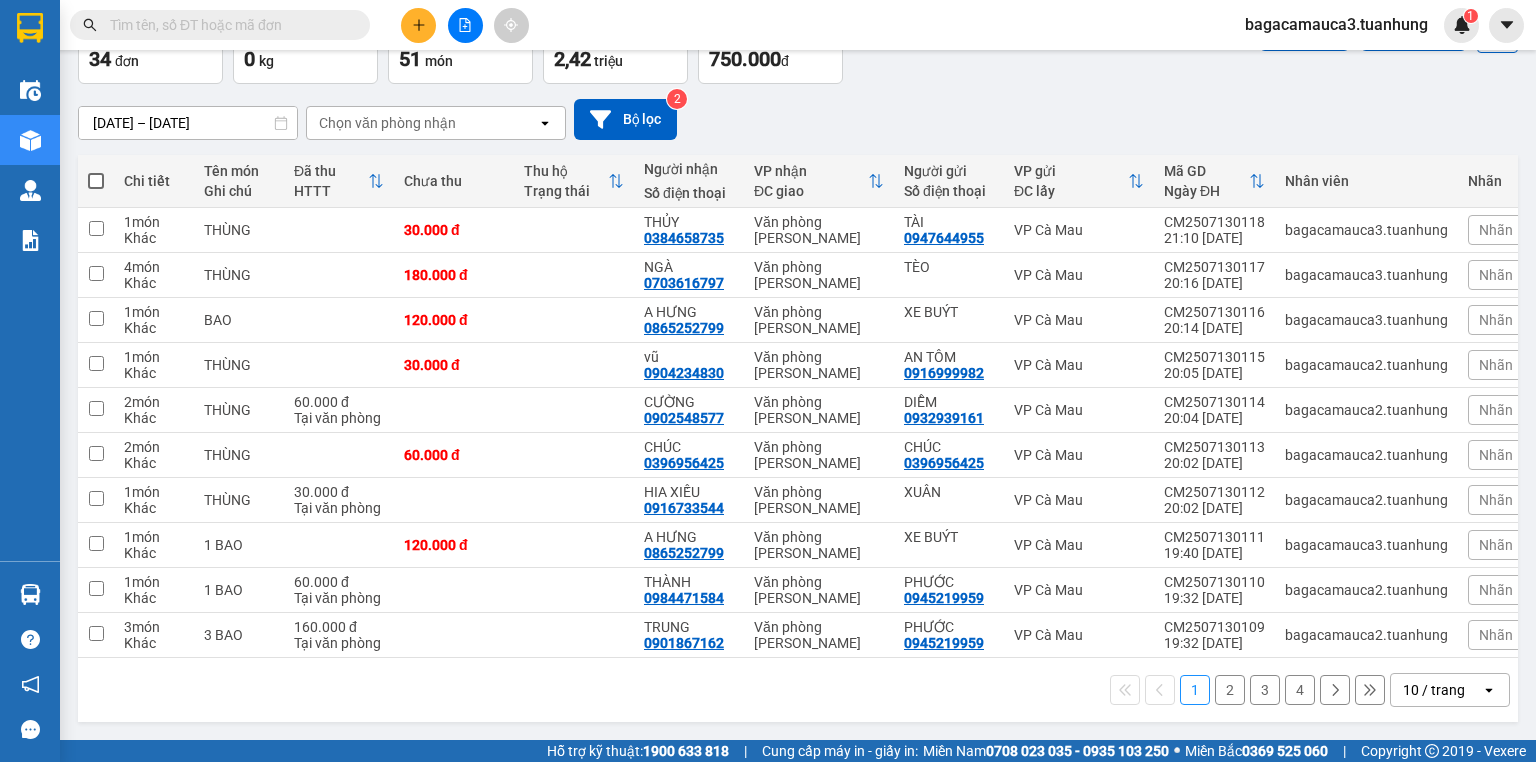 click at bounding box center (96, 181) 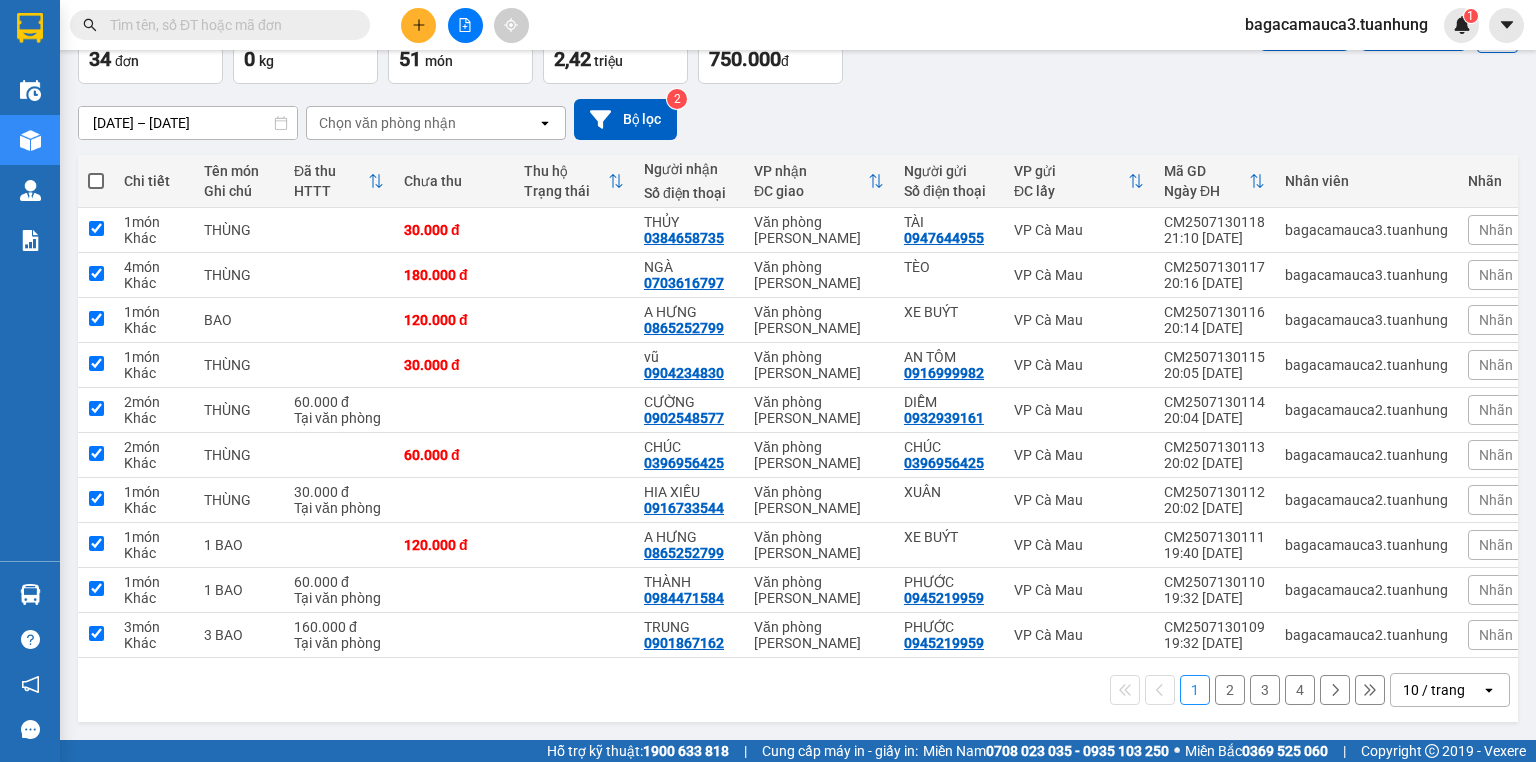 checkbox on "true" 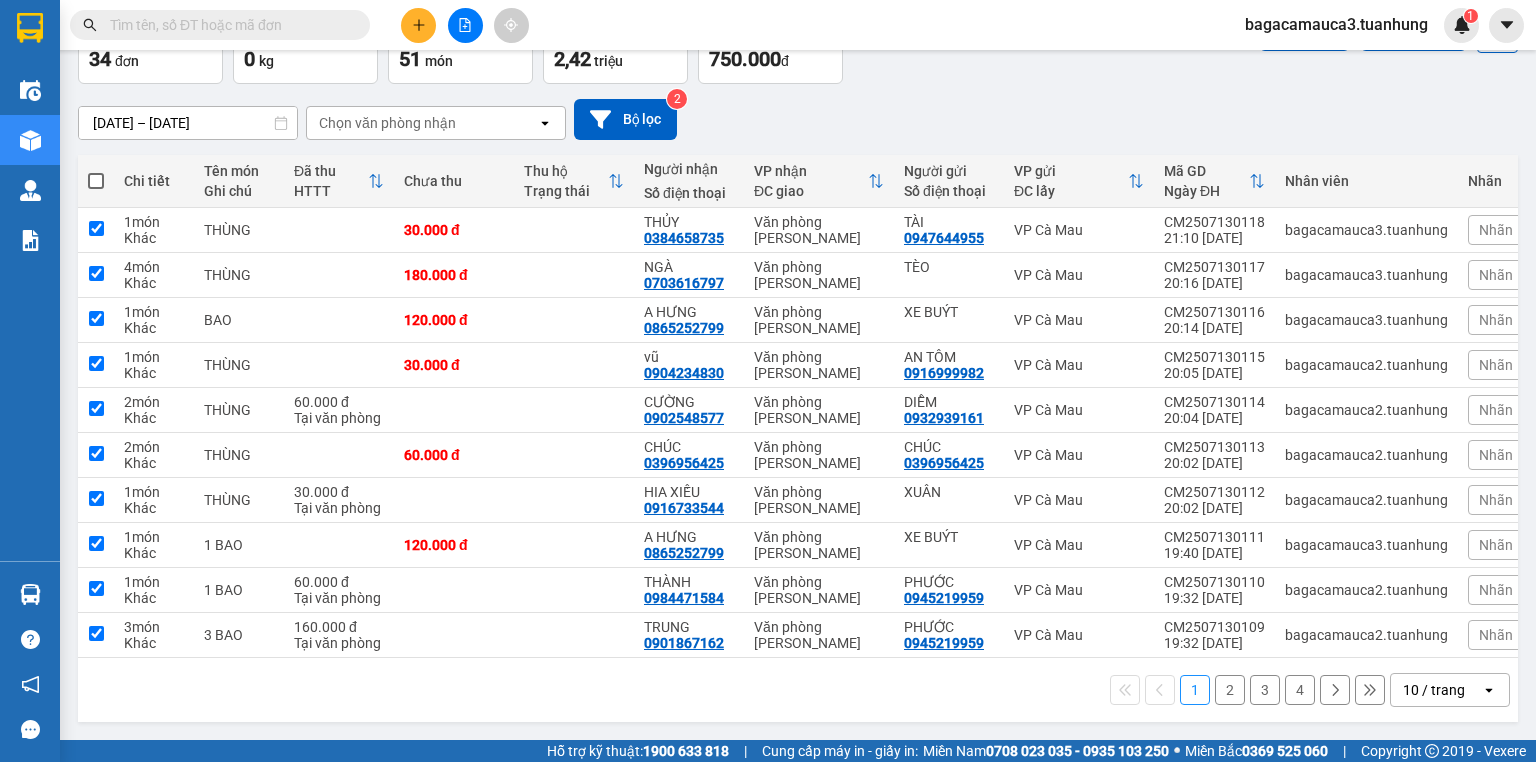 checkbox on "true" 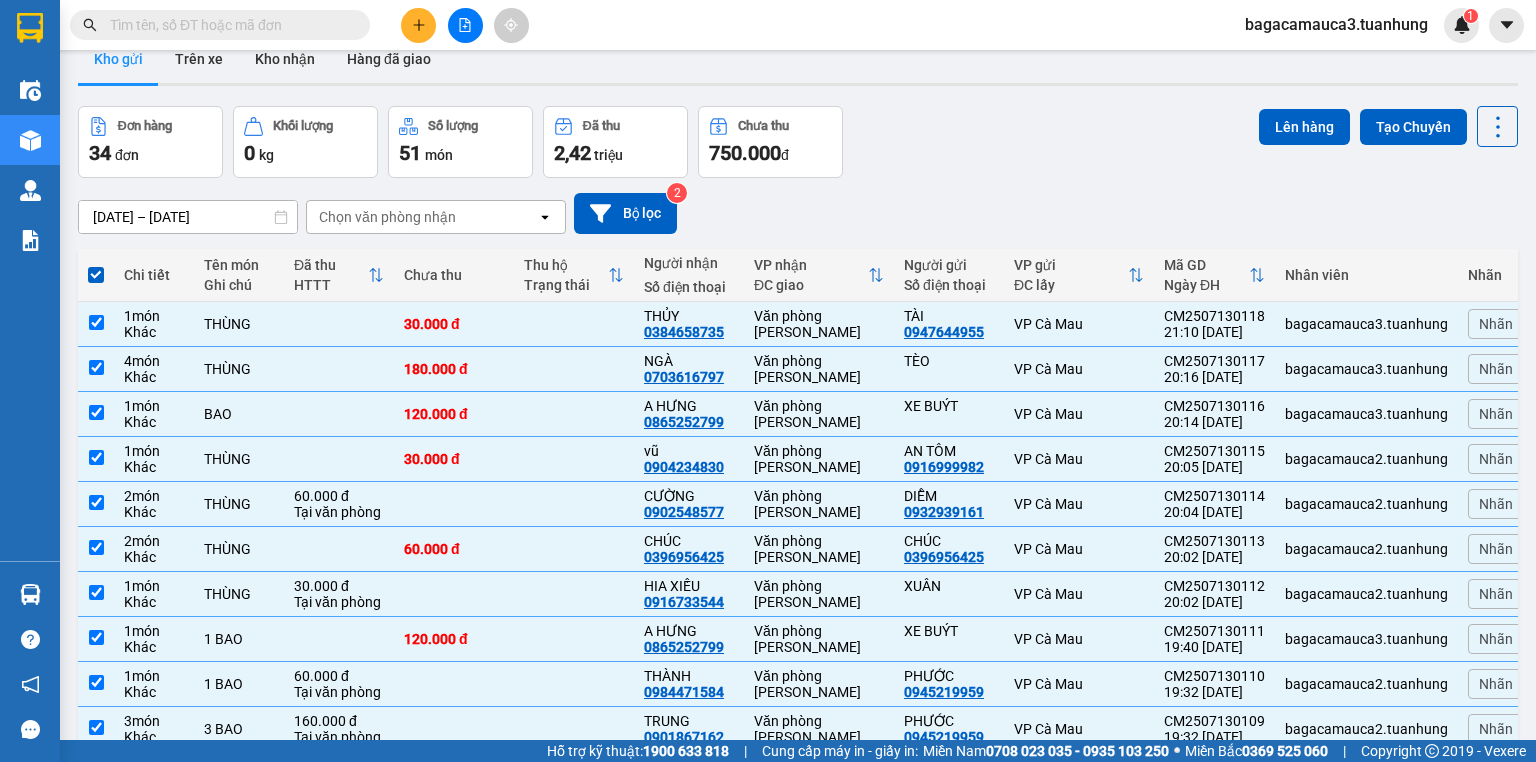 scroll, scrollTop: 0, scrollLeft: 0, axis: both 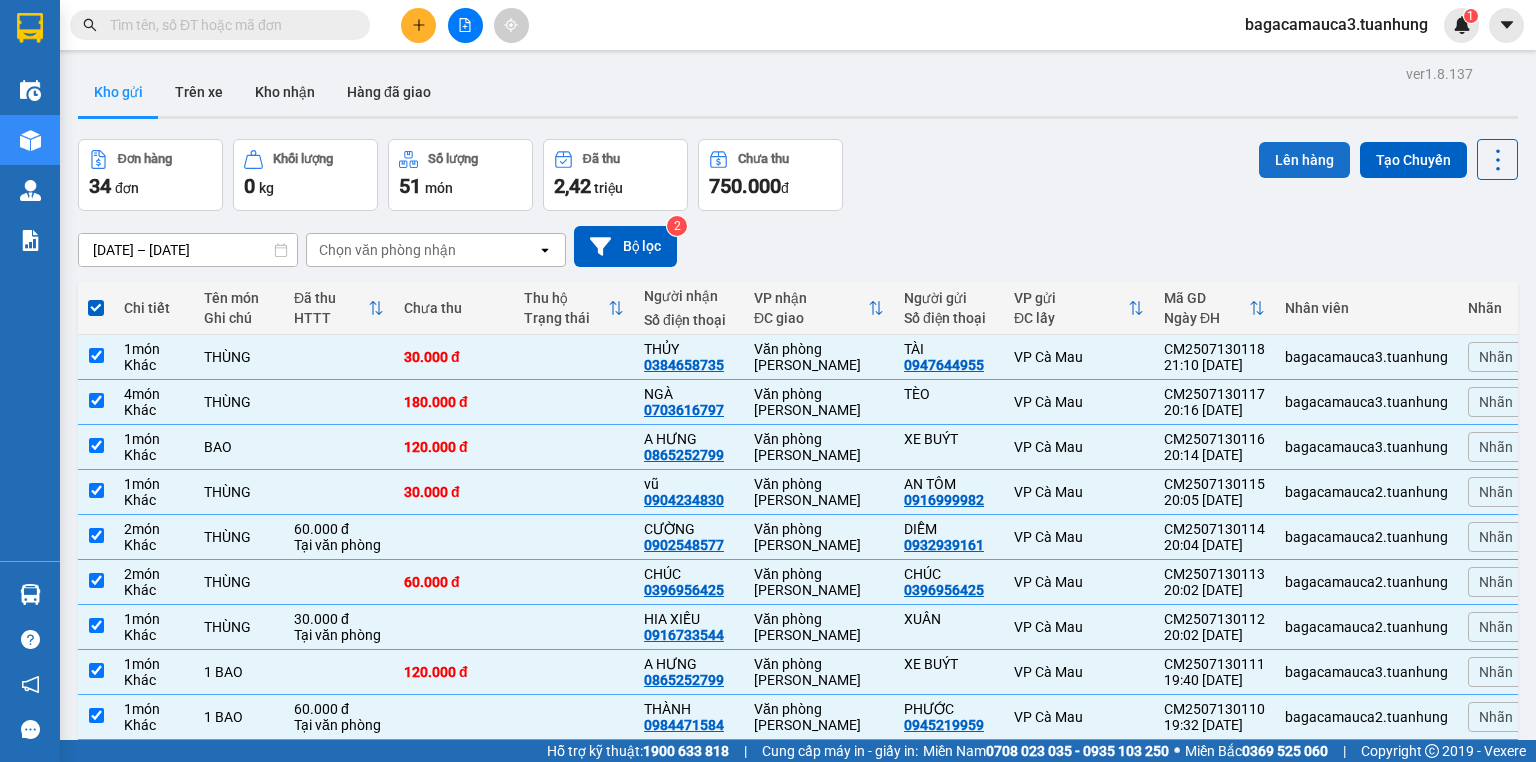 click on "Lên hàng" at bounding box center [1304, 160] 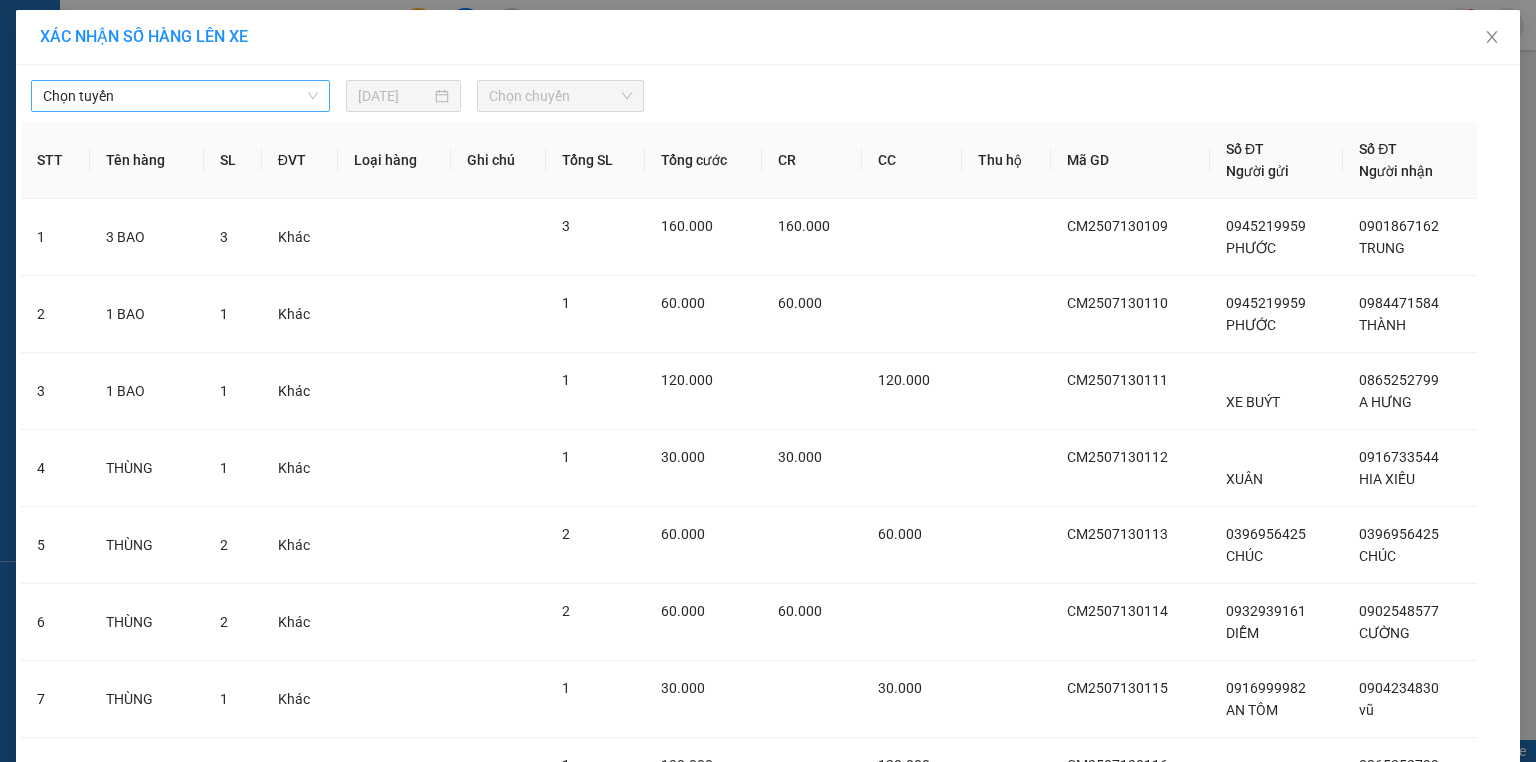 click on "Chọn tuyến" at bounding box center [180, 96] 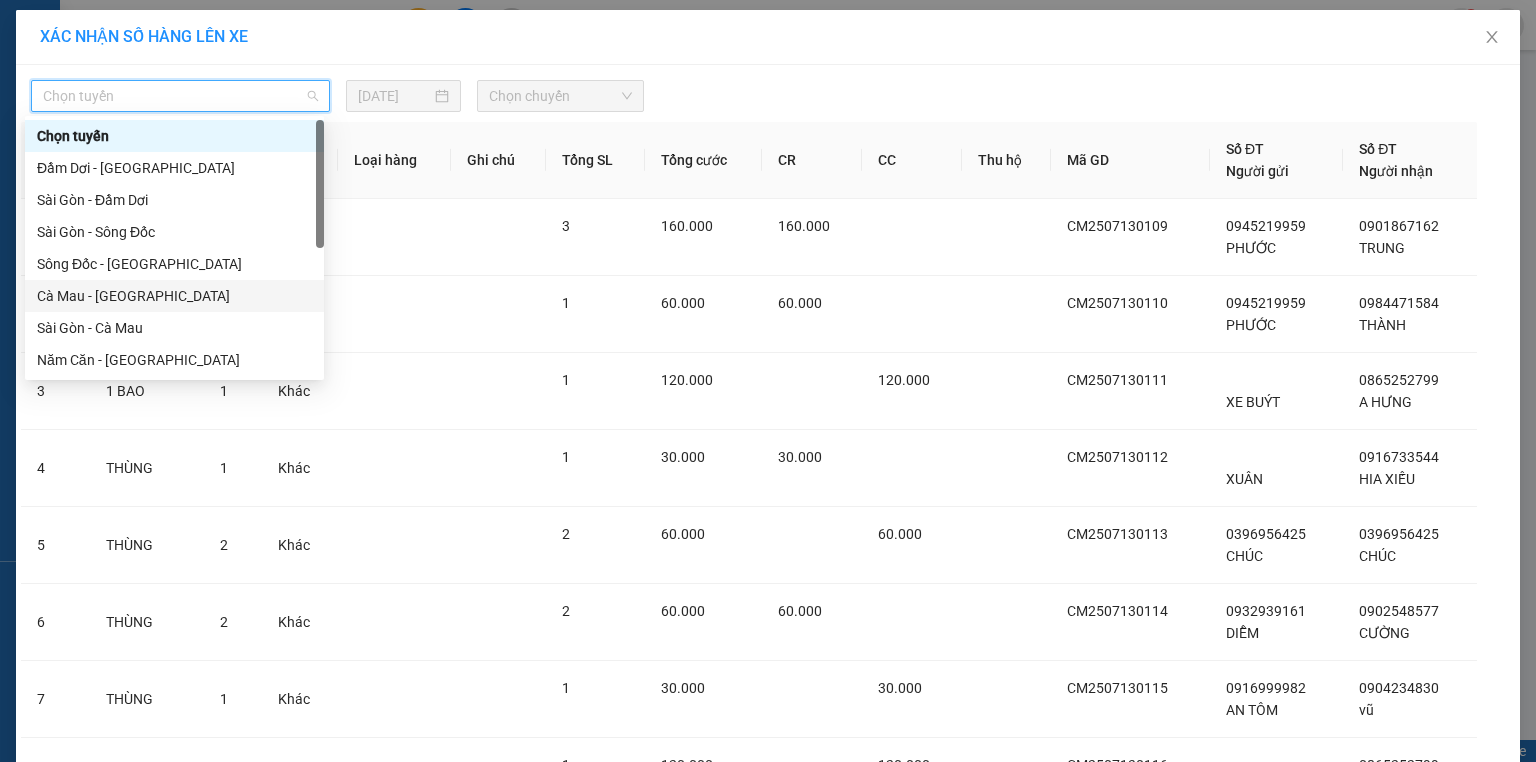 click on "Cà Mau - [GEOGRAPHIC_DATA]" at bounding box center (174, 296) 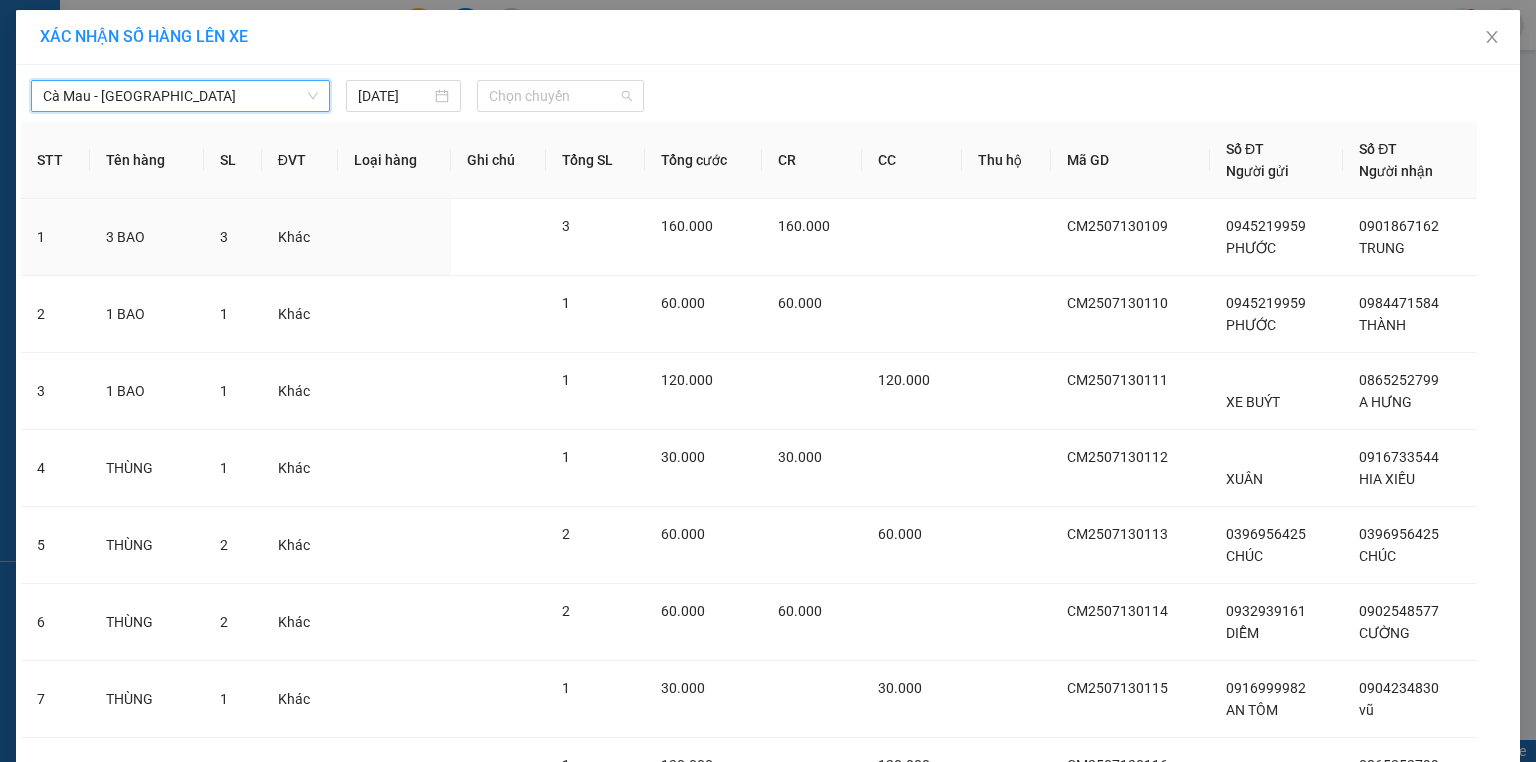 drag, startPoint x: 518, startPoint y: 99, endPoint x: 528, endPoint y: 117, distance: 20.59126 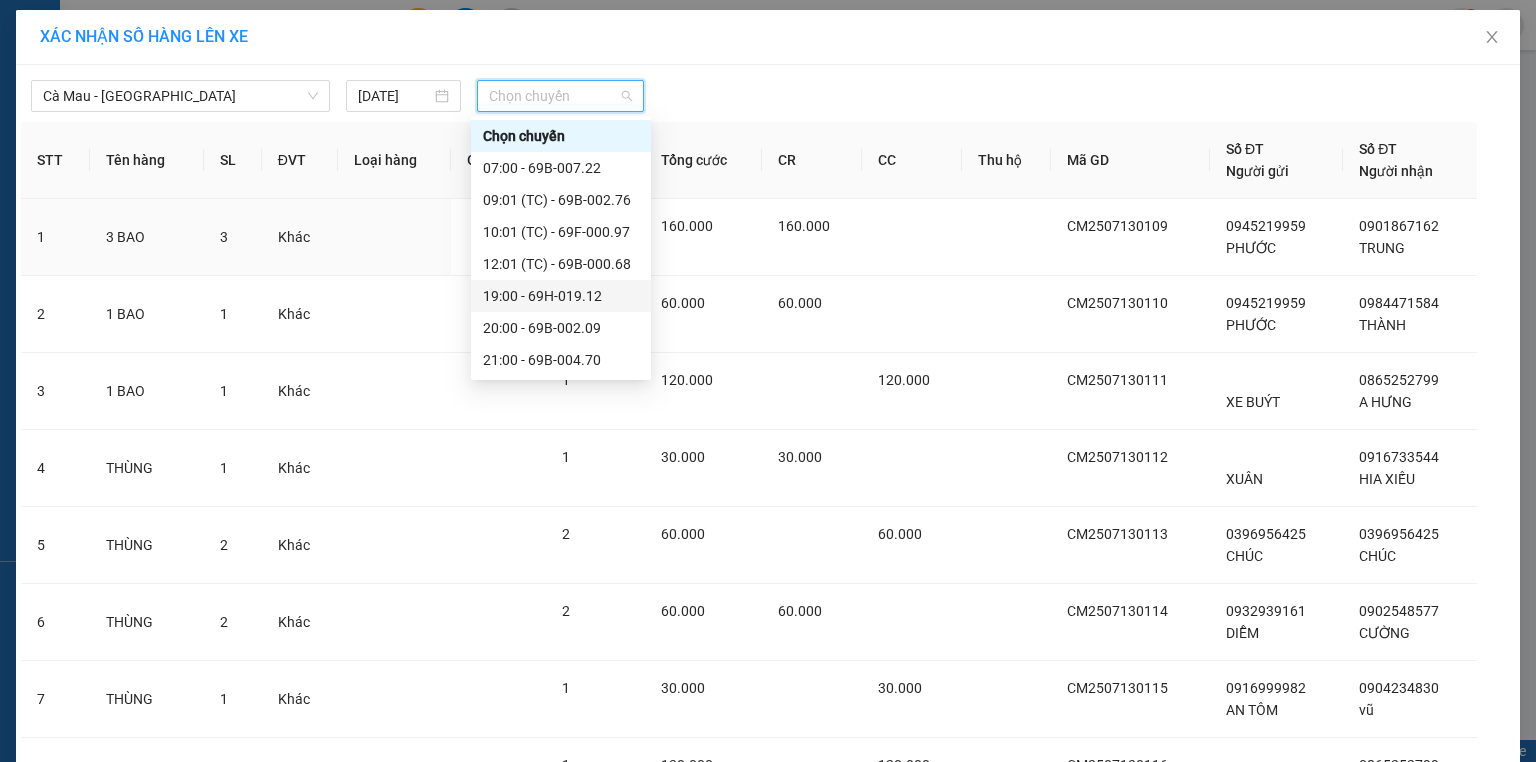 click on "19:00     - 69H-019.12" at bounding box center [561, 296] 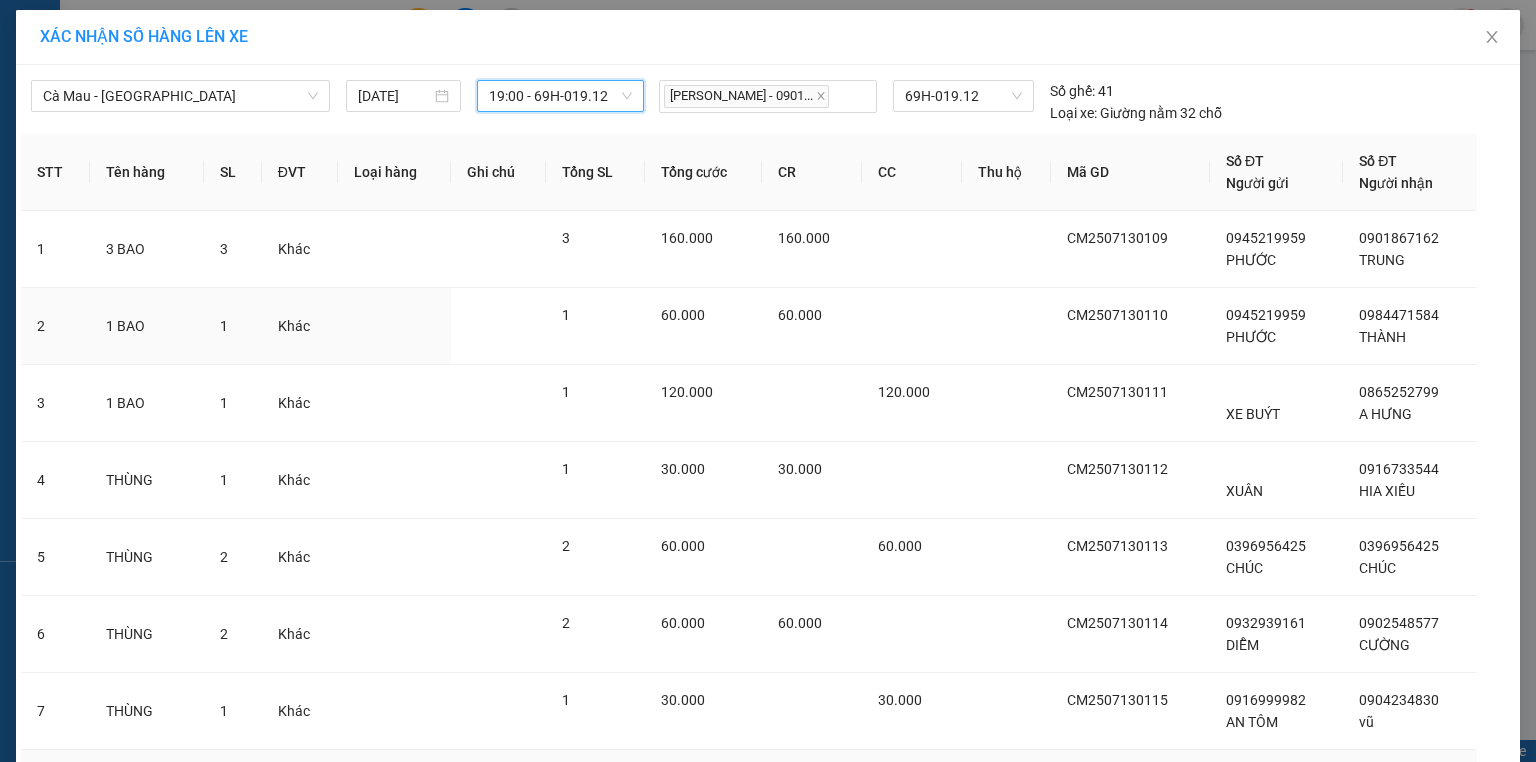 scroll, scrollTop: 362, scrollLeft: 0, axis: vertical 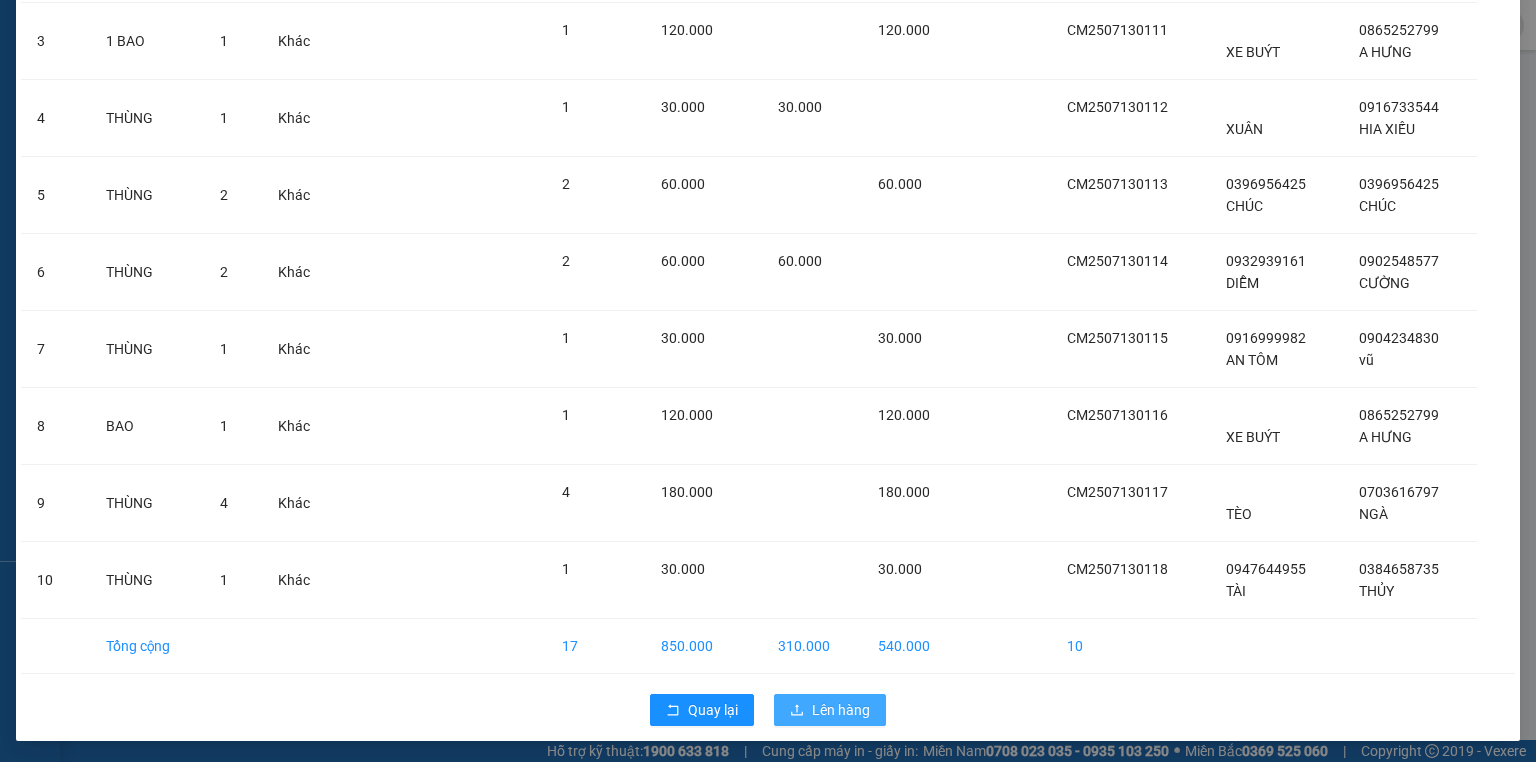 click on "Lên hàng" at bounding box center [841, 710] 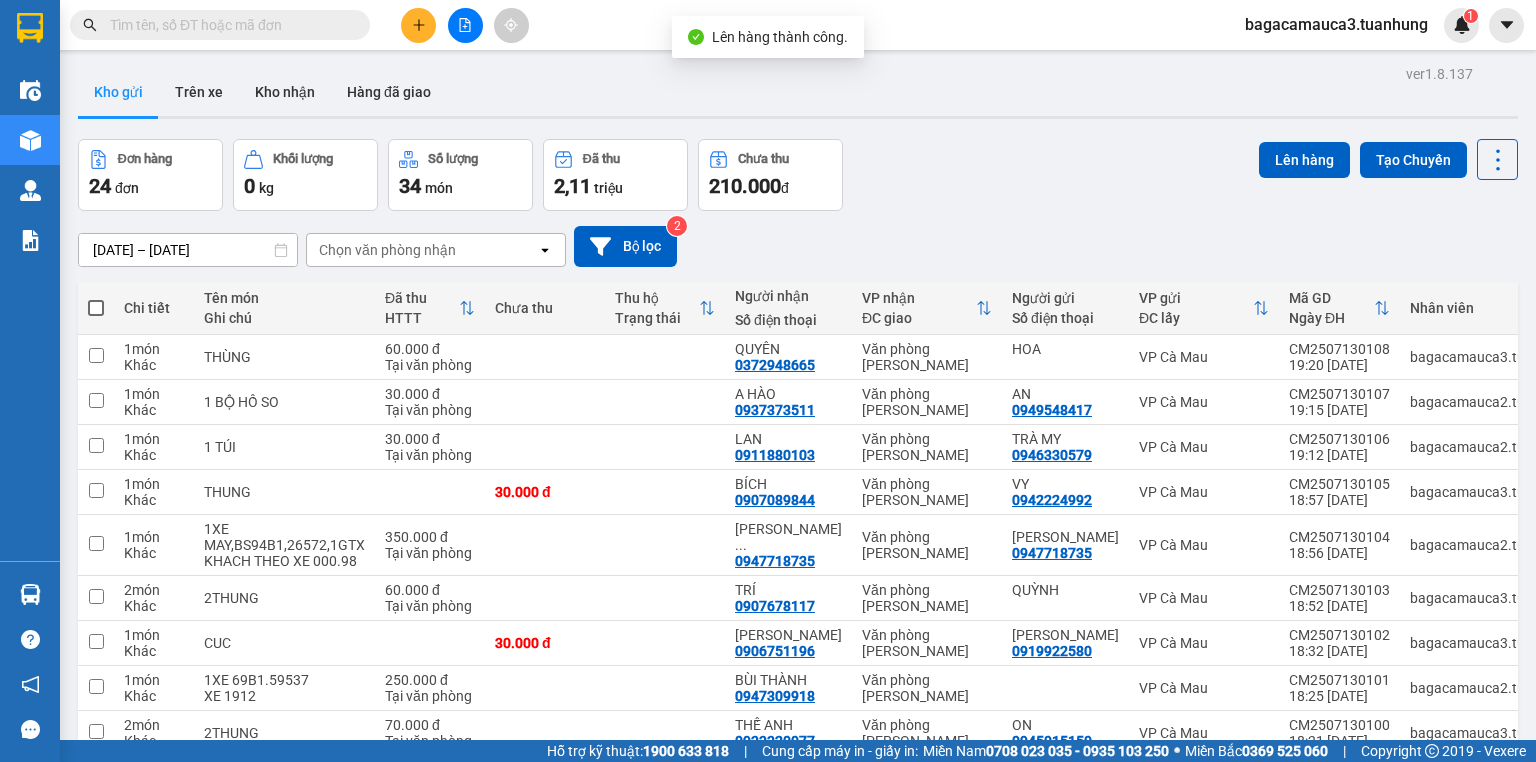 click at bounding box center (96, 308) 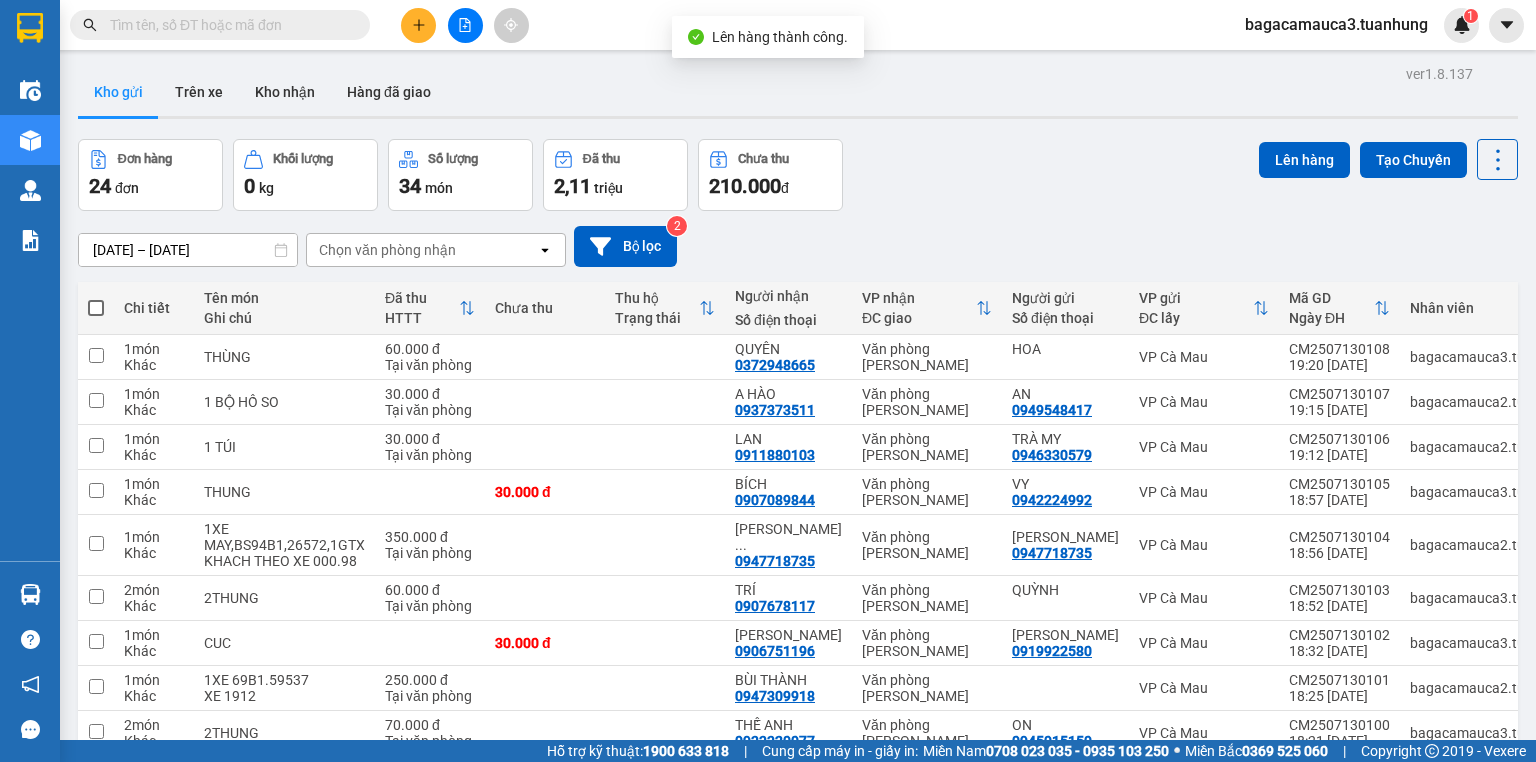 click at bounding box center [96, 308] 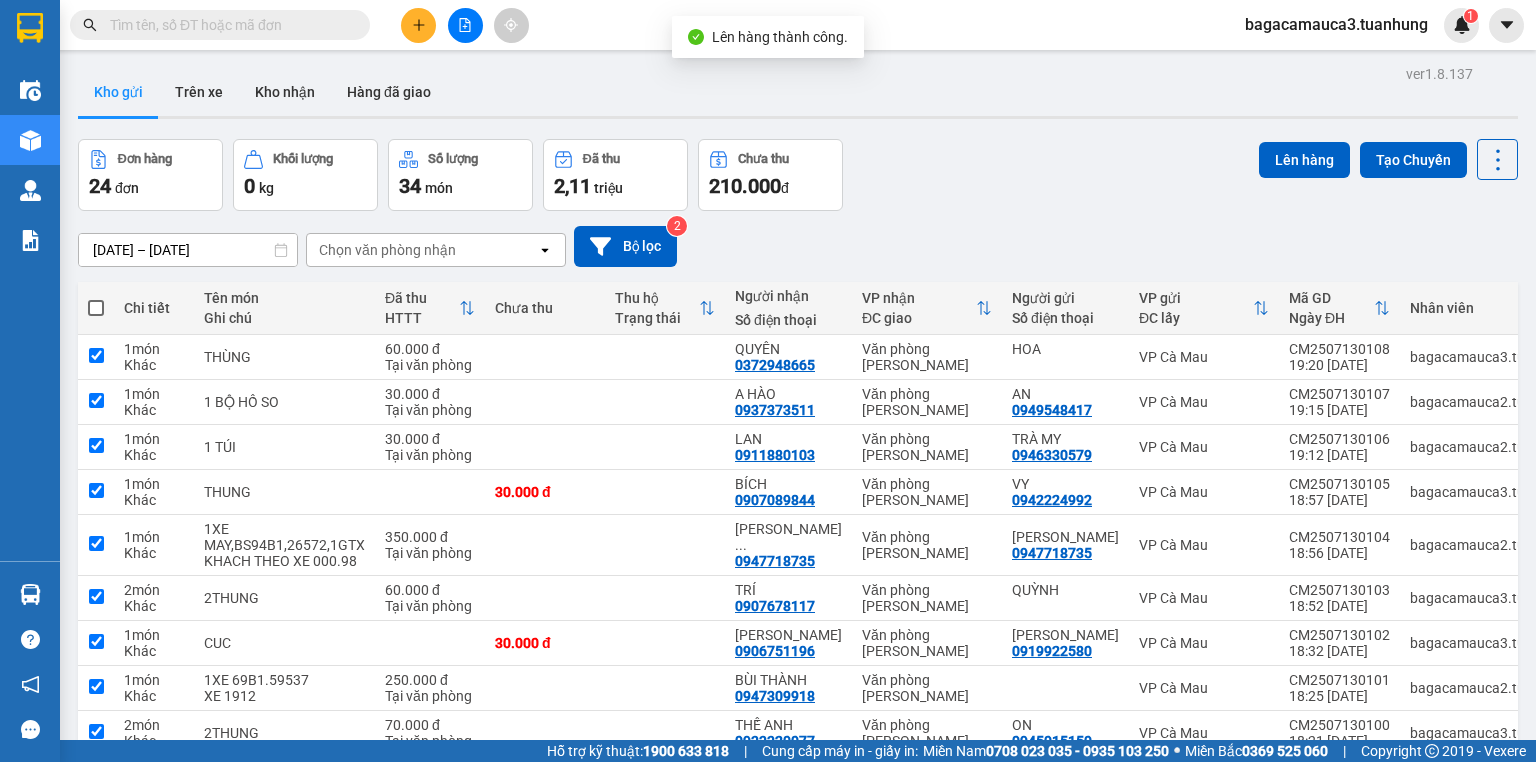 checkbox on "true" 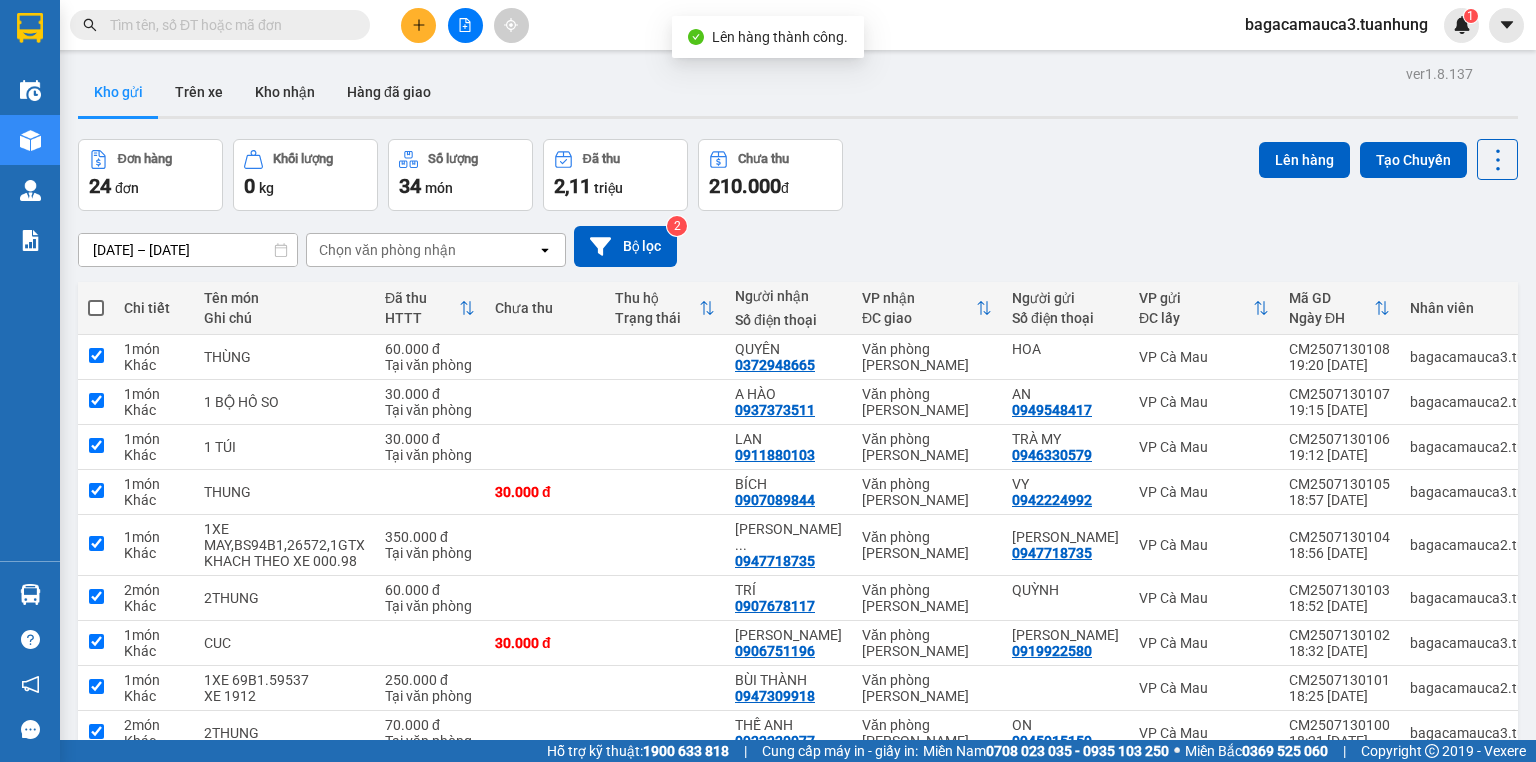 checkbox on "true" 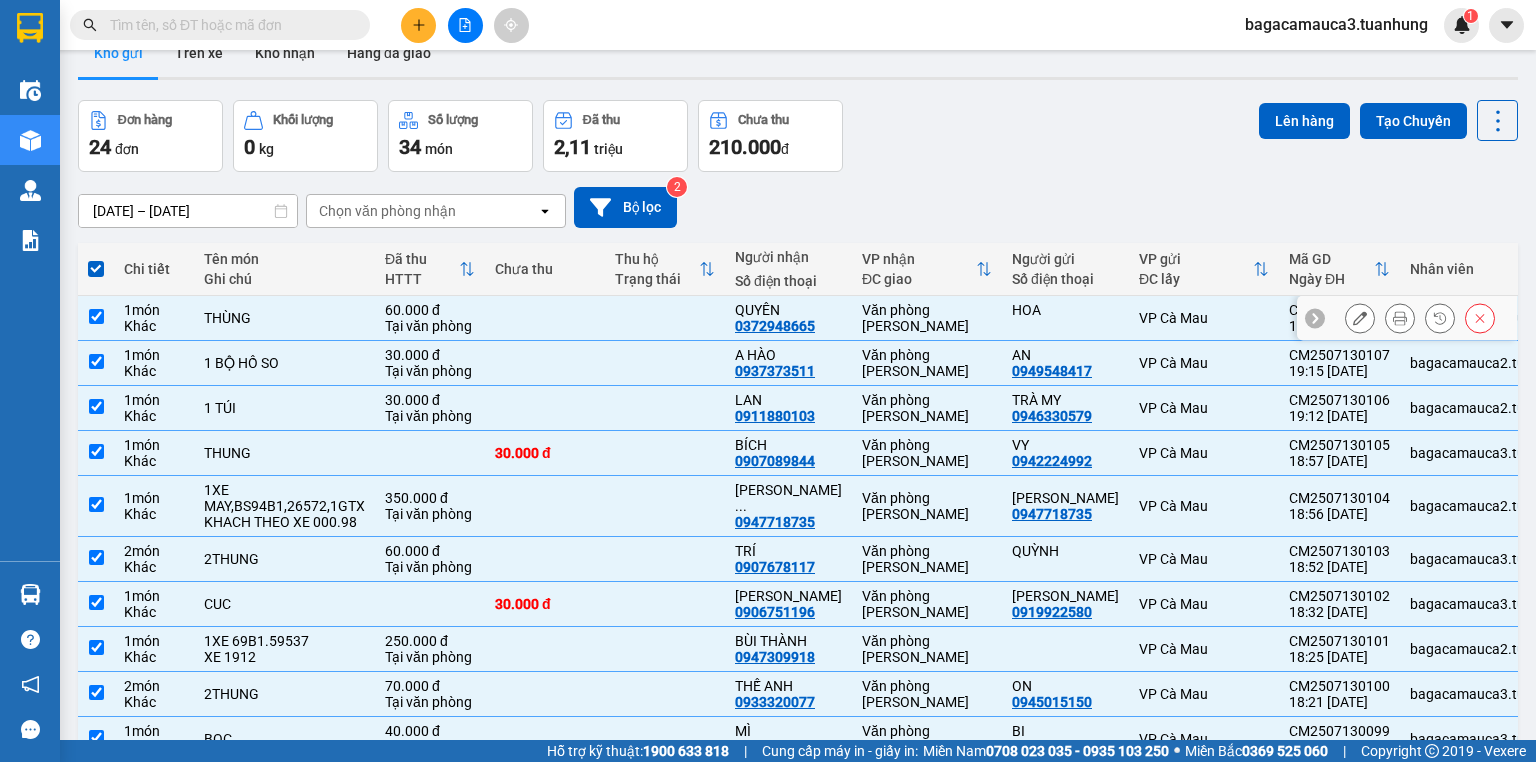 scroll, scrollTop: 0, scrollLeft: 0, axis: both 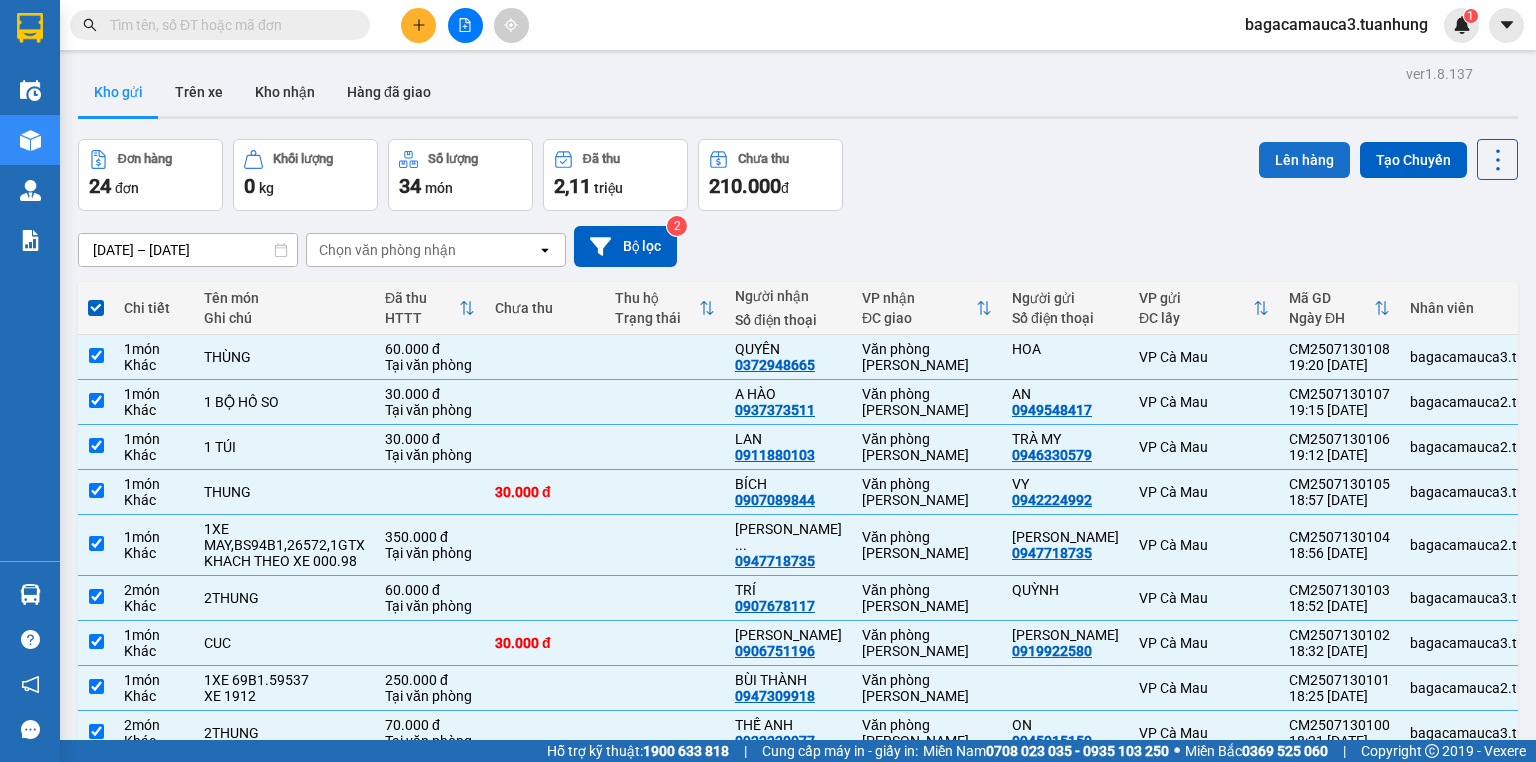 click on "Lên hàng" at bounding box center (1304, 160) 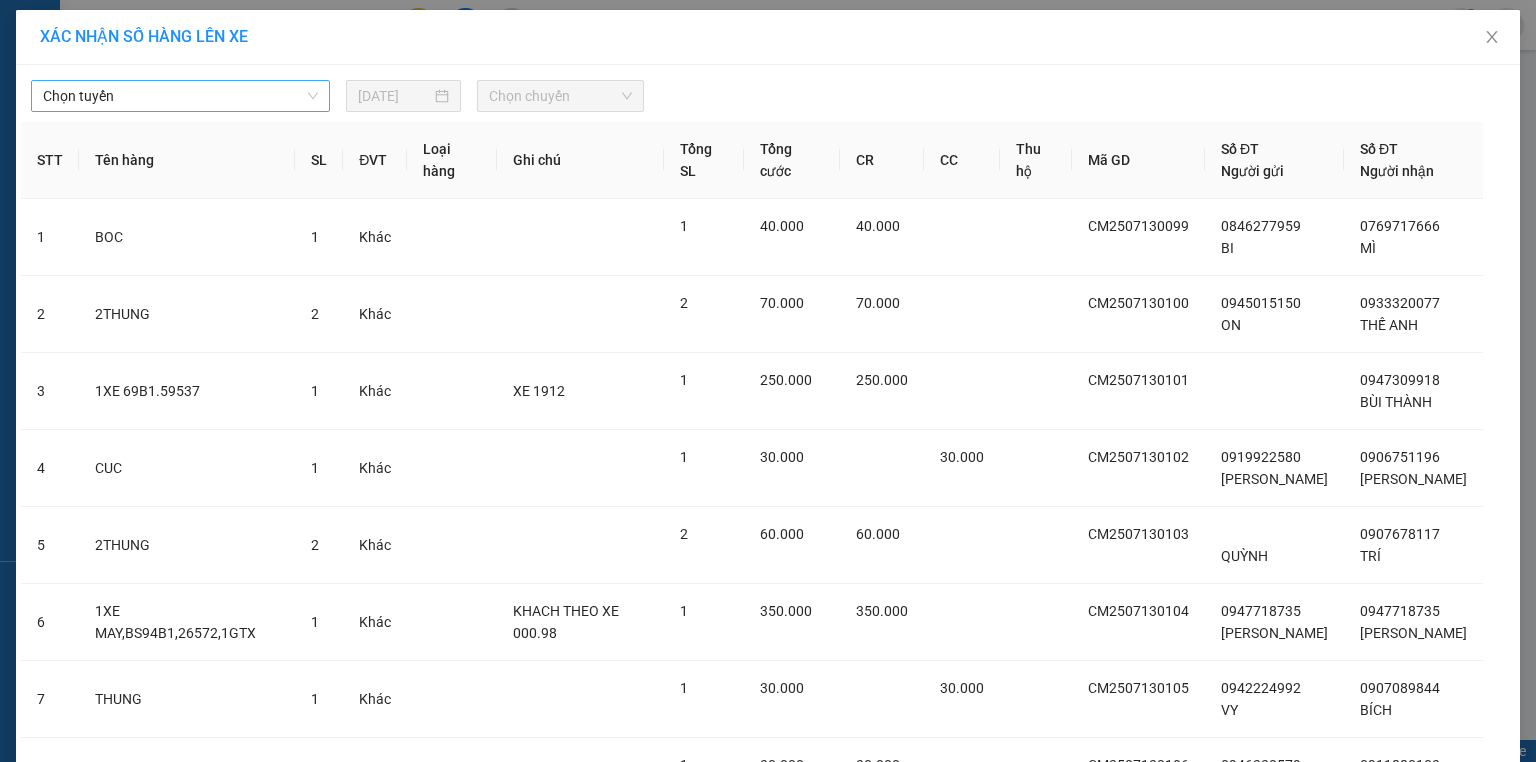 click on "Chọn tuyến" at bounding box center [180, 96] 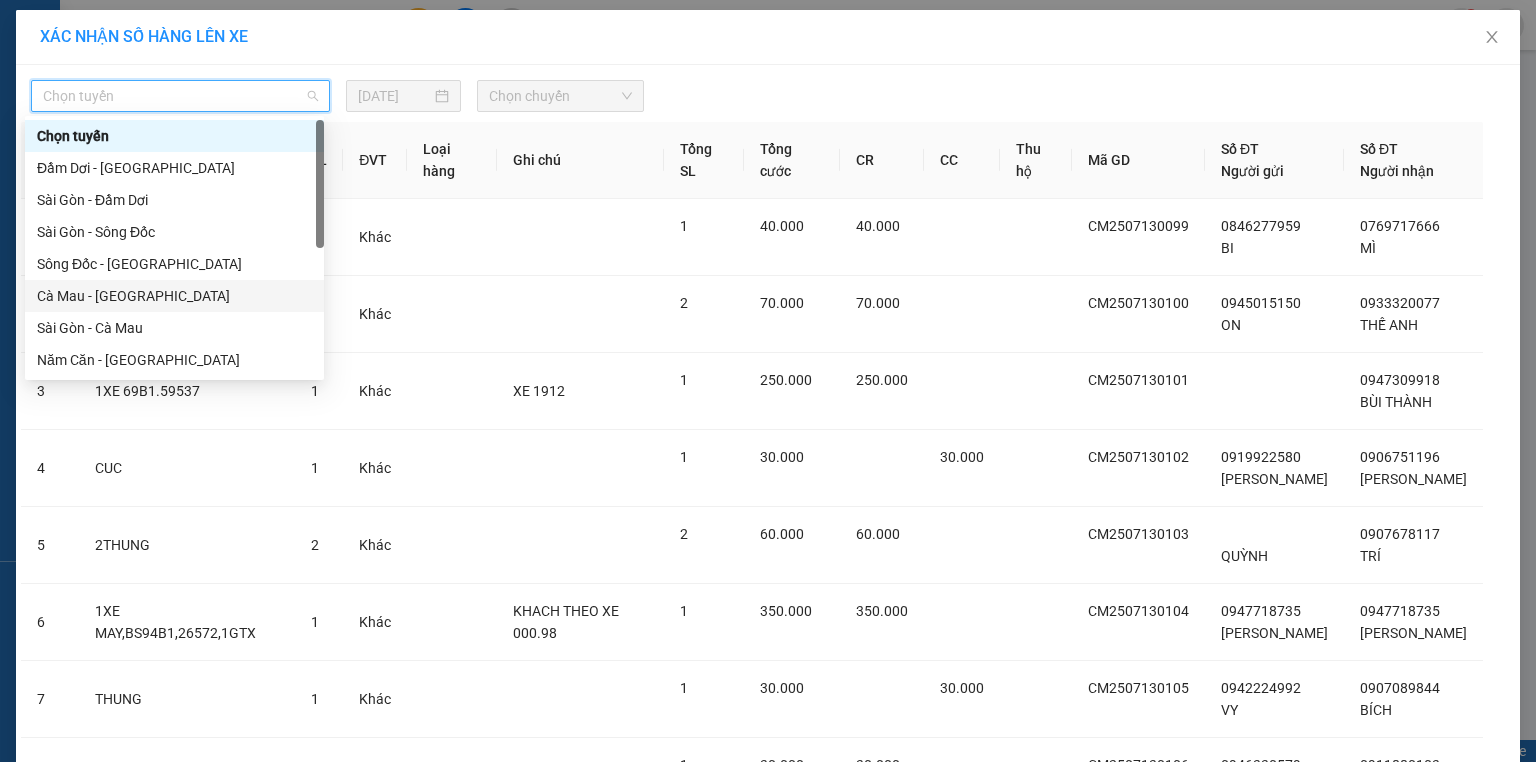 click on "Cà Mau - [GEOGRAPHIC_DATA]" at bounding box center [174, 296] 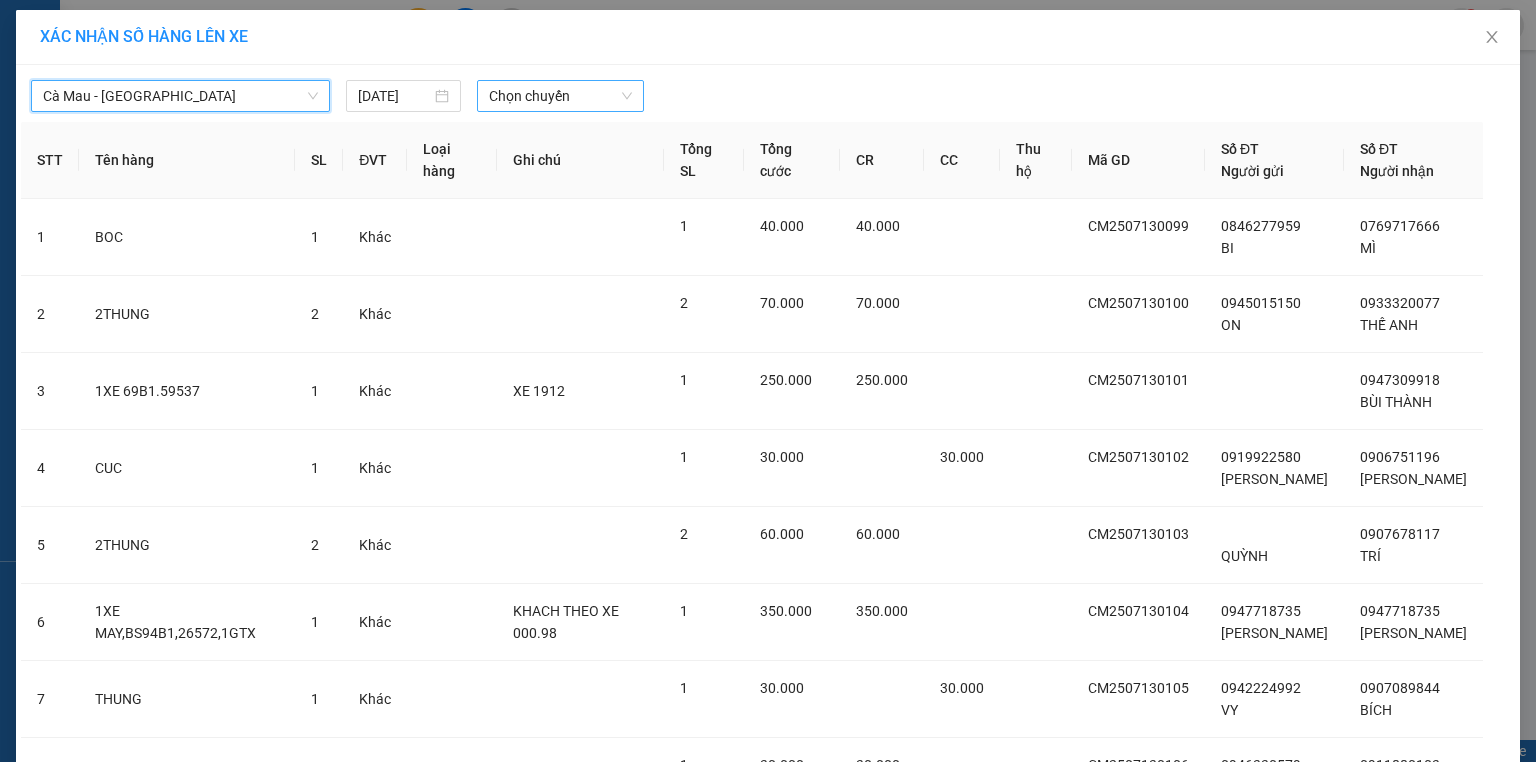 click on "Chọn chuyến" at bounding box center (561, 96) 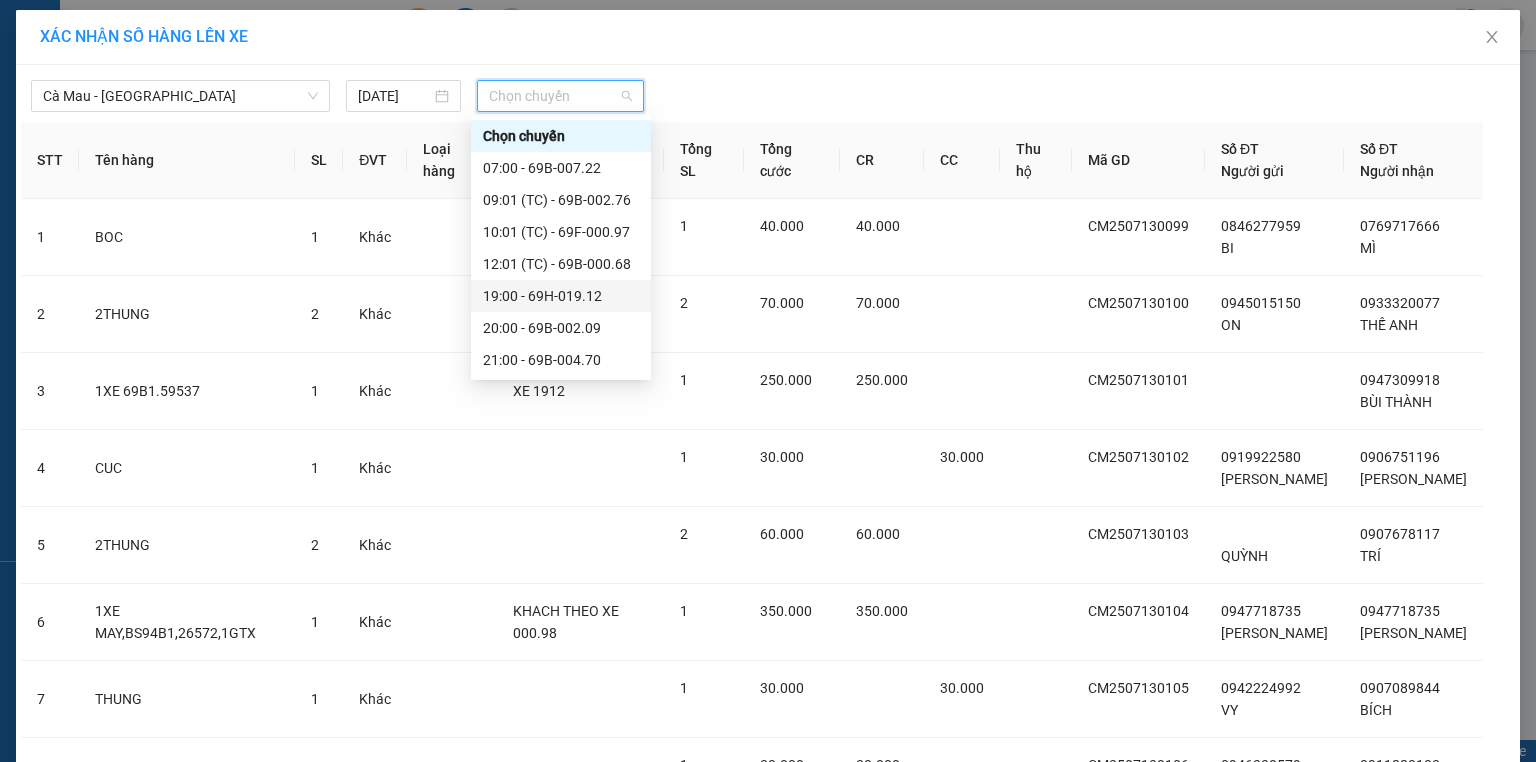 click on "19:00     - 69H-019.12" at bounding box center (561, 296) 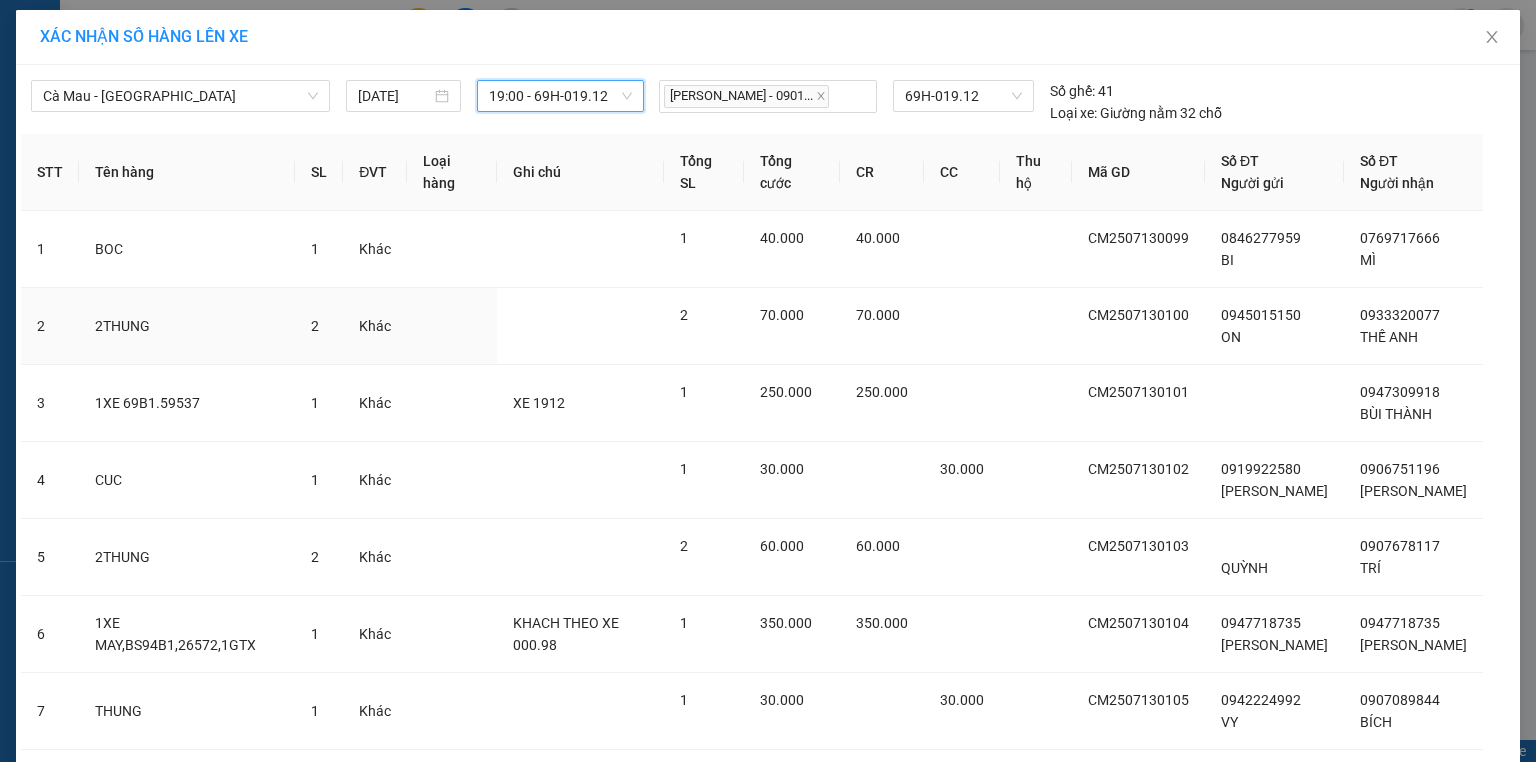 scroll, scrollTop: 384, scrollLeft: 0, axis: vertical 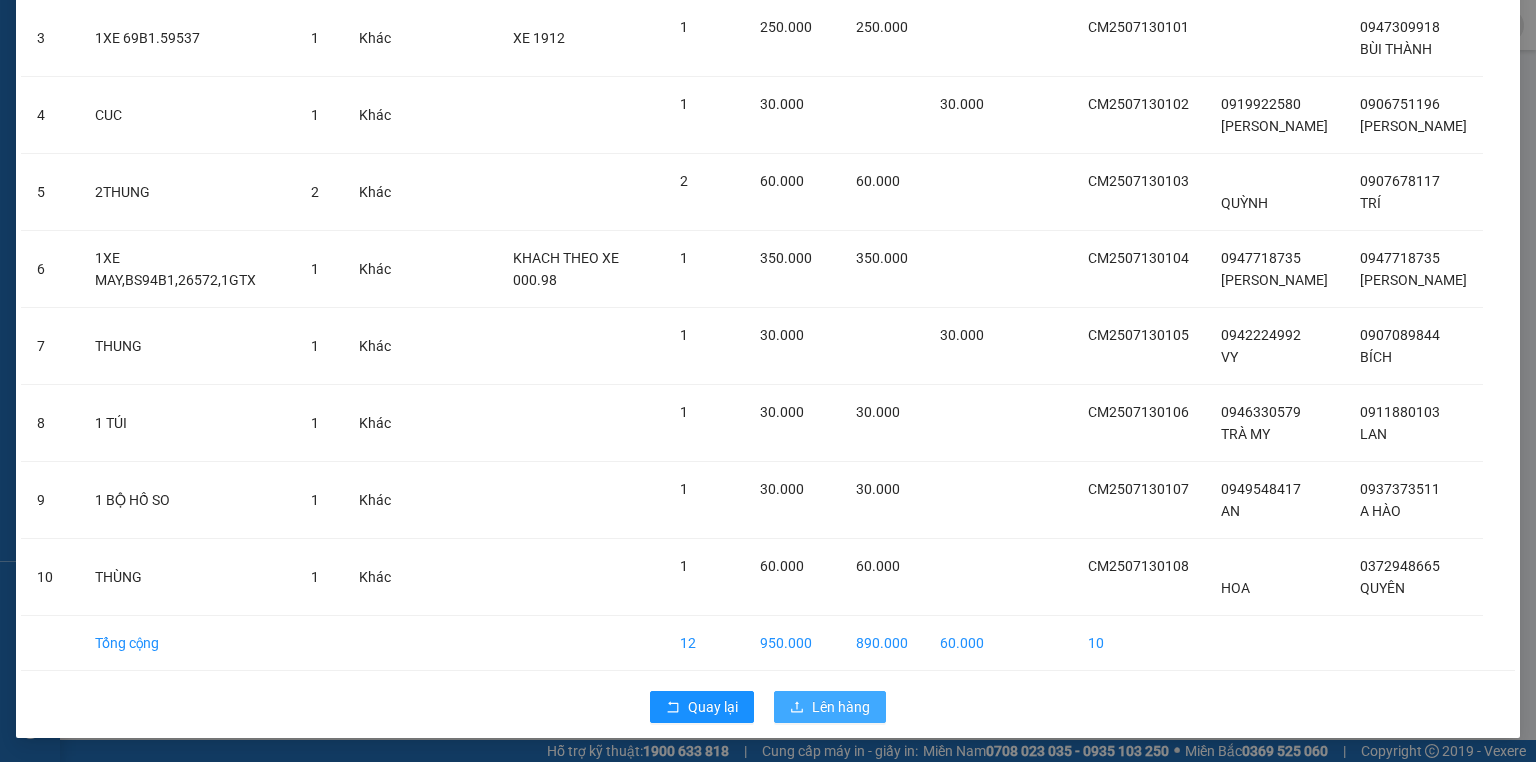 click on "Lên hàng" at bounding box center [830, 707] 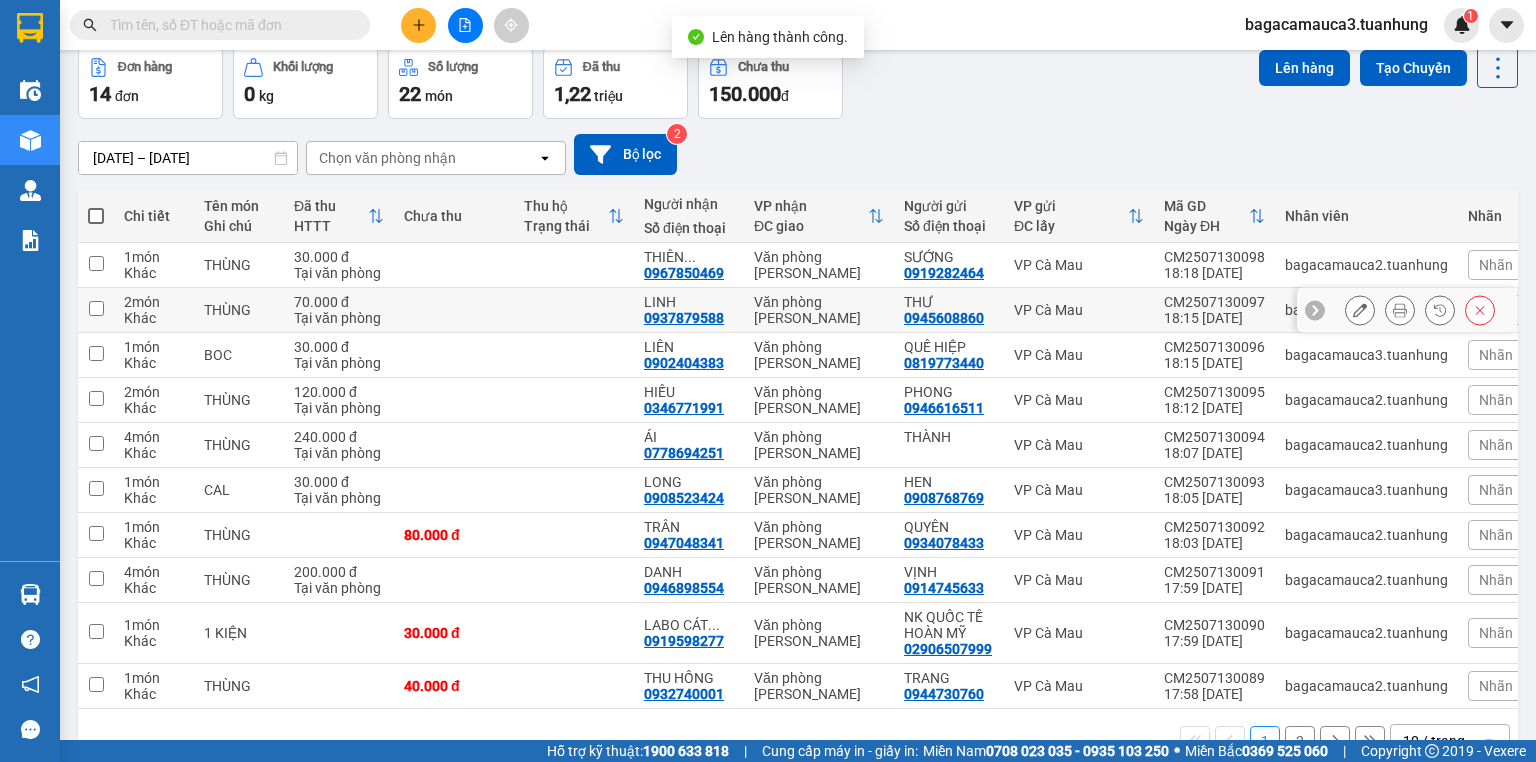 scroll, scrollTop: 147, scrollLeft: 0, axis: vertical 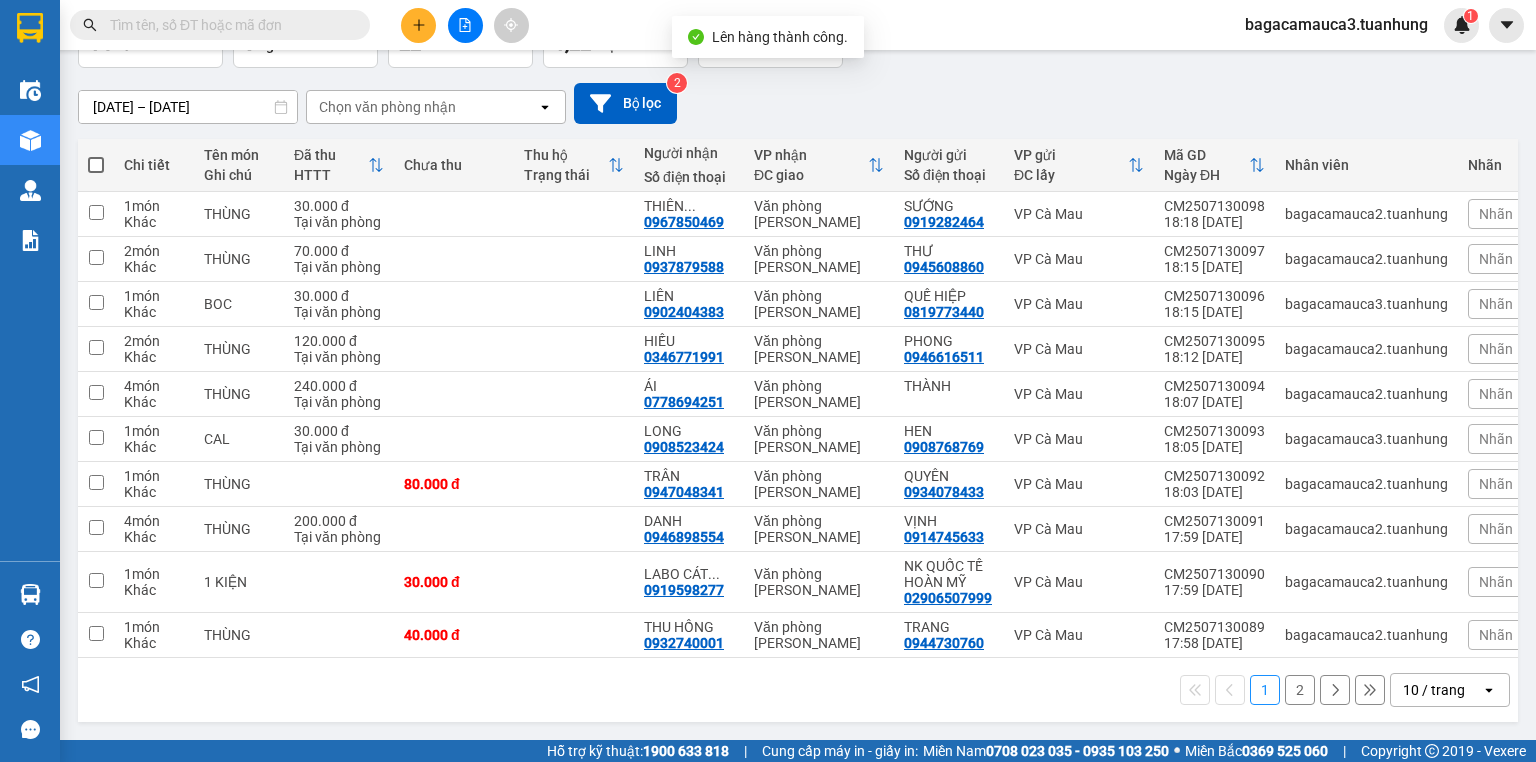 click at bounding box center (96, 165) 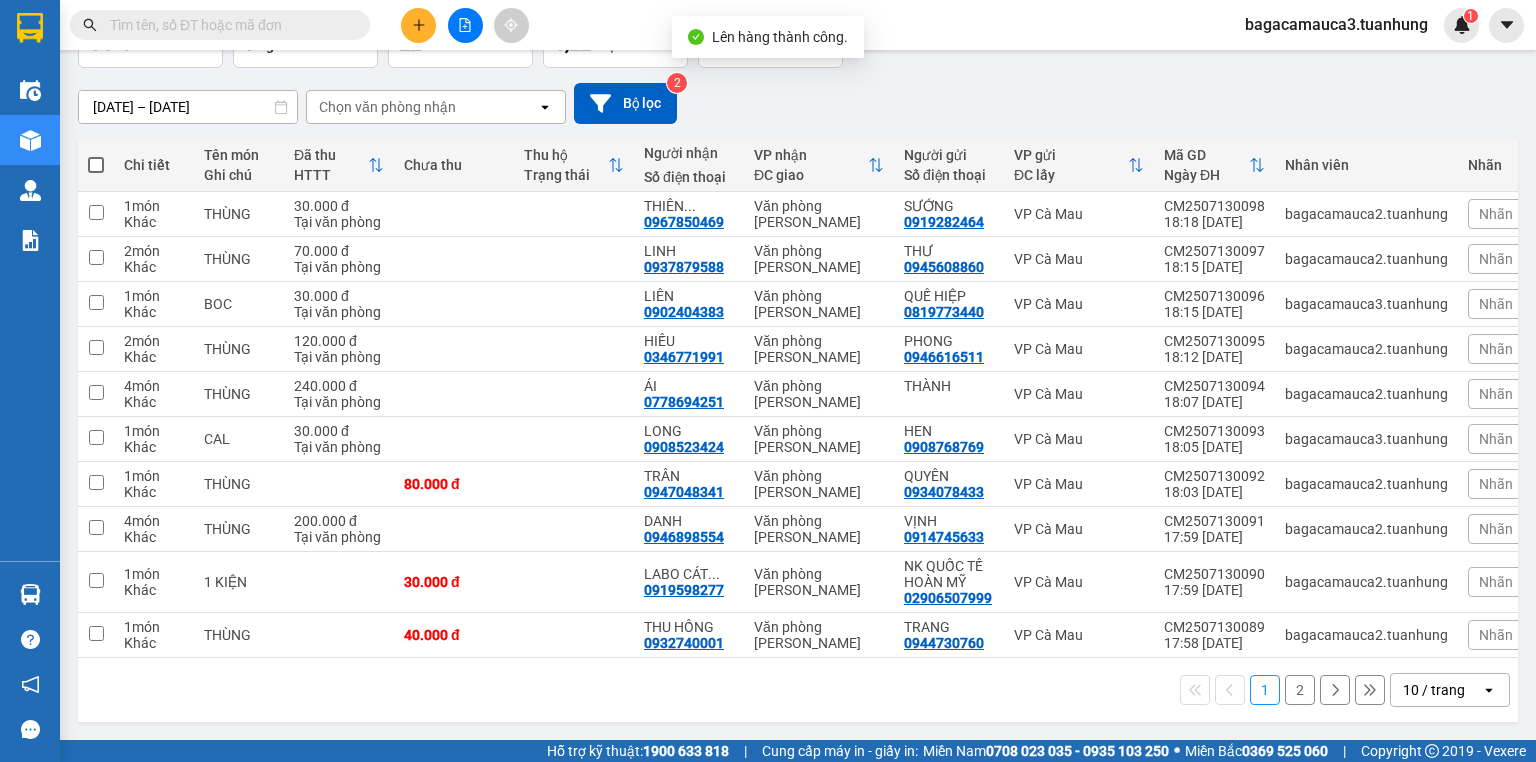 click at bounding box center [96, 155] 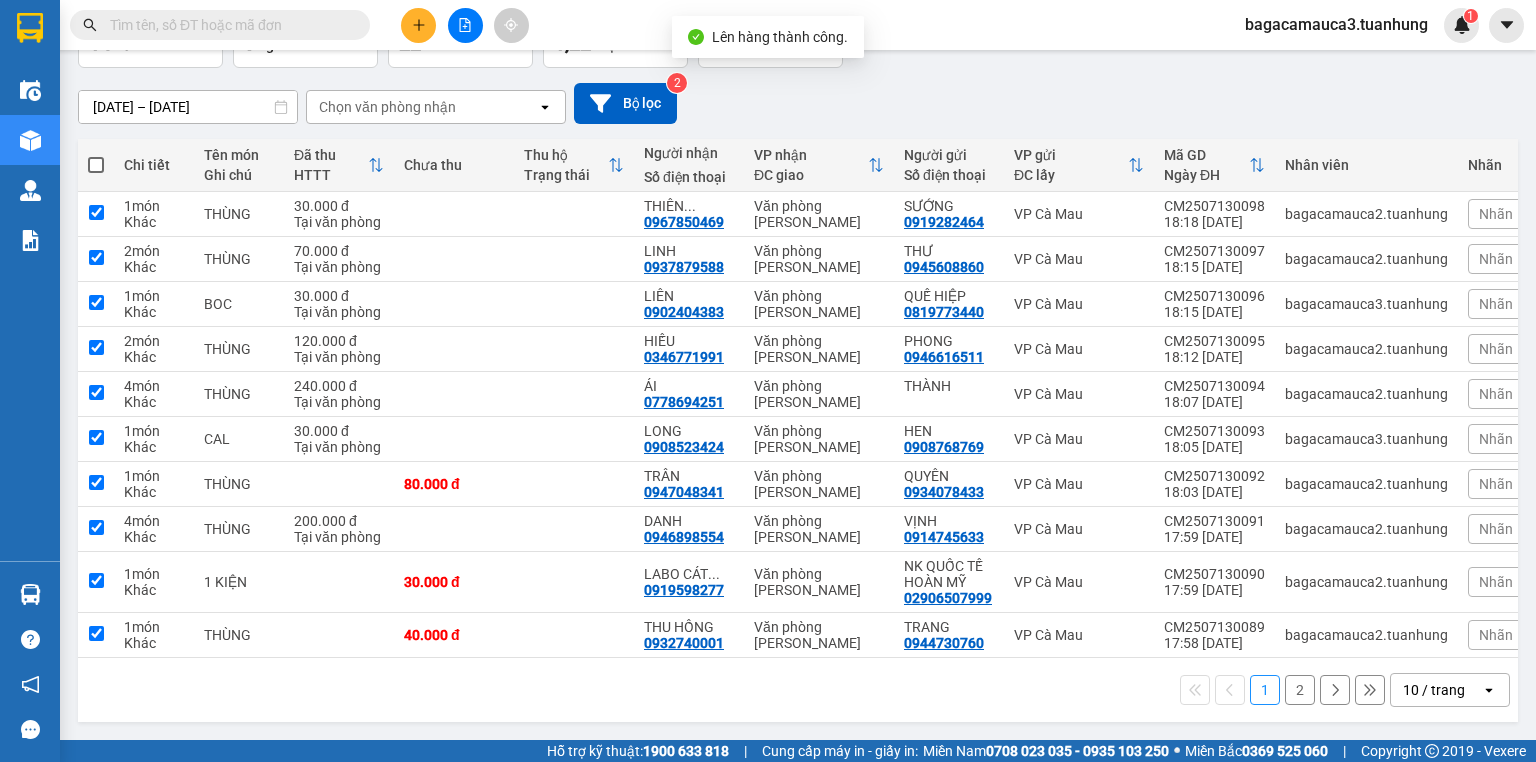 checkbox on "true" 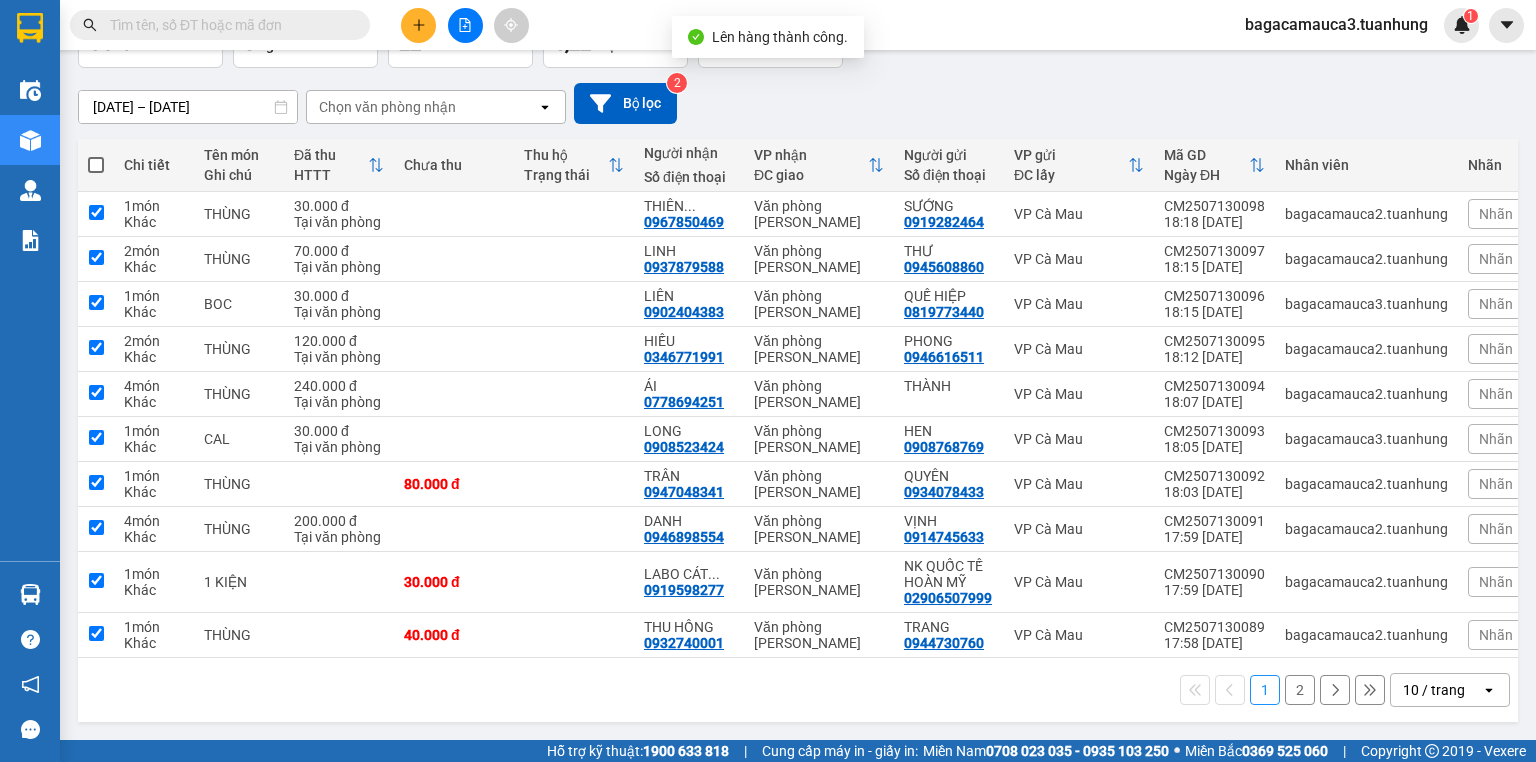checkbox on "true" 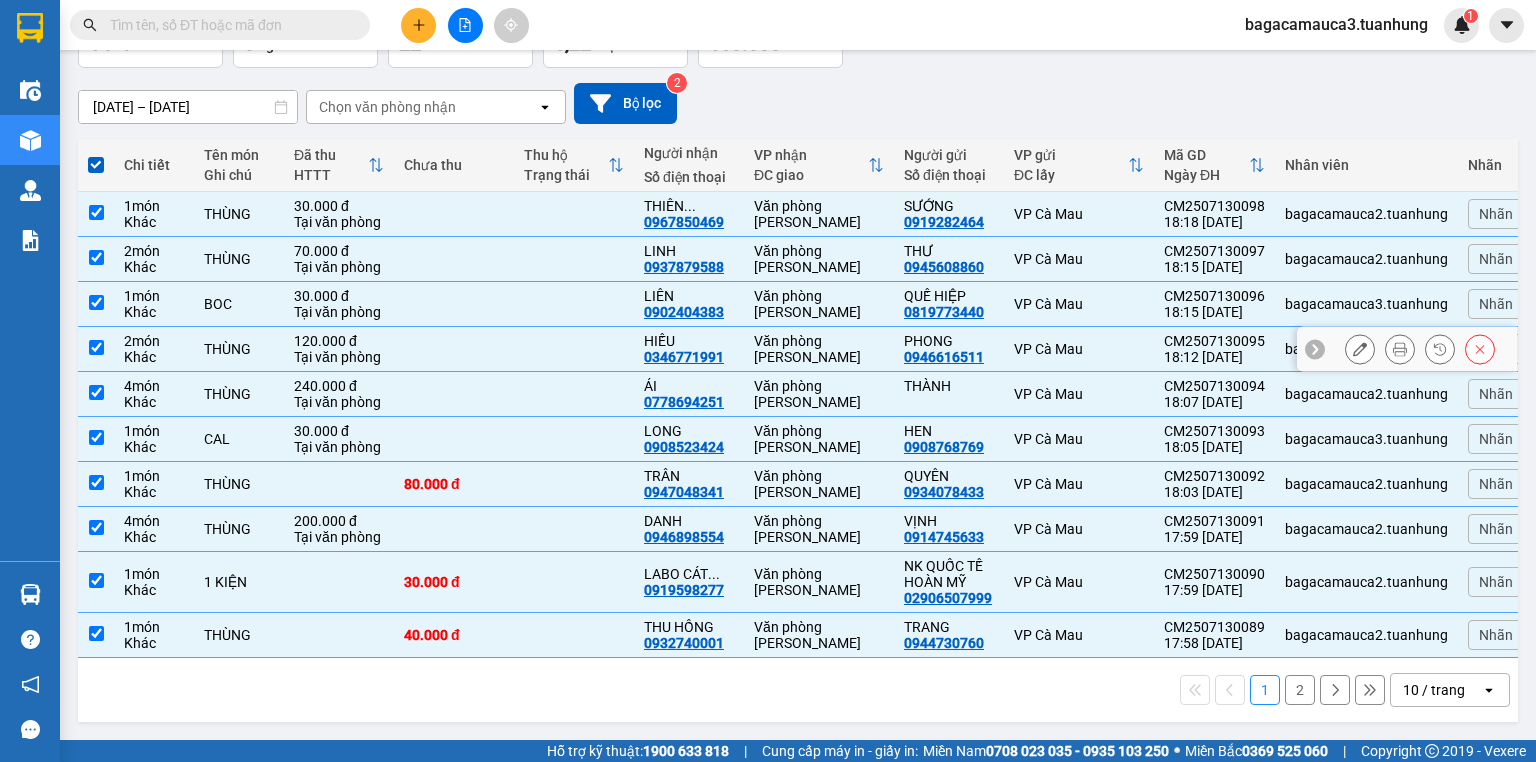 scroll, scrollTop: 0, scrollLeft: 0, axis: both 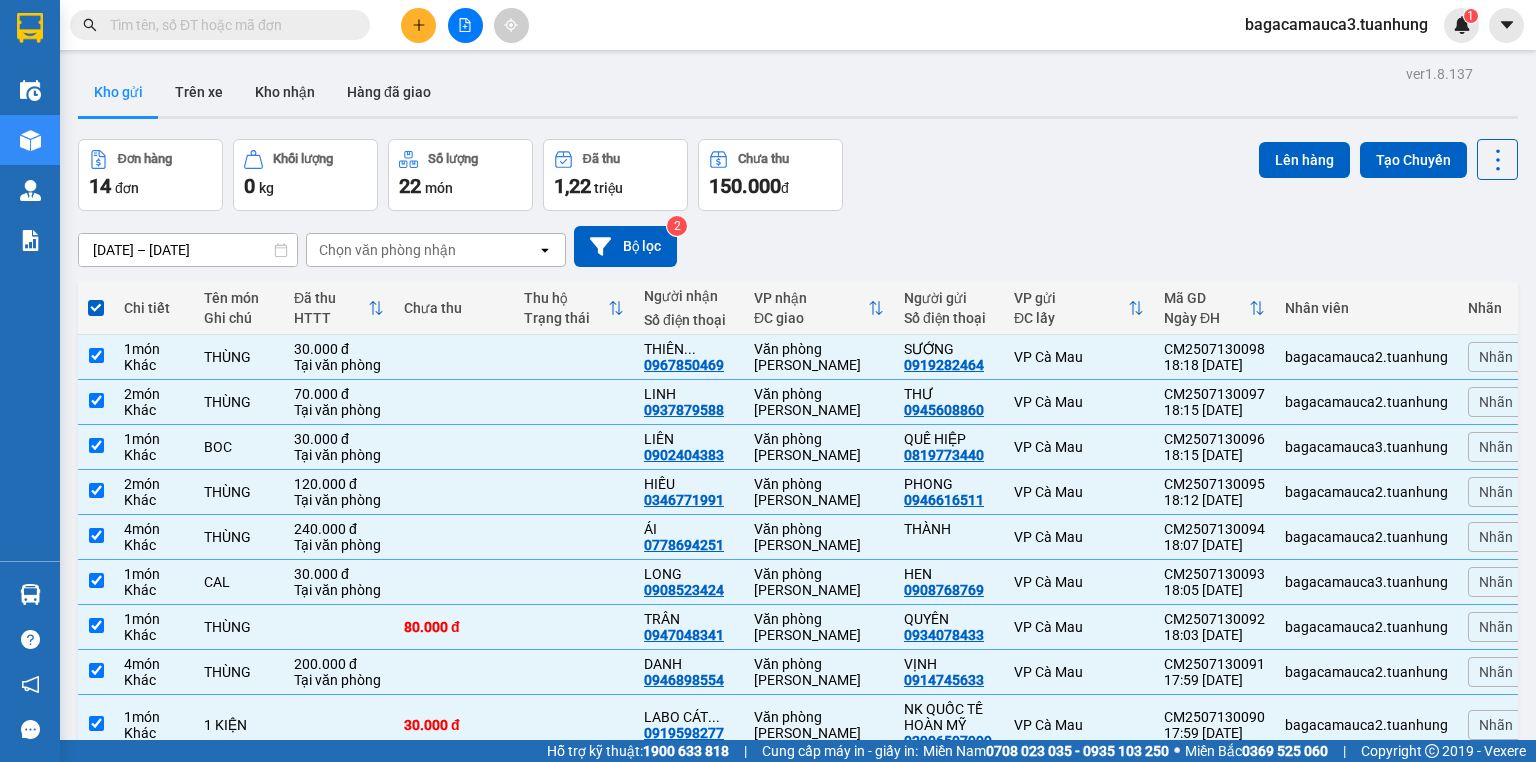 click on "Lên hàng Tạo Chuyến" at bounding box center (1388, 175) 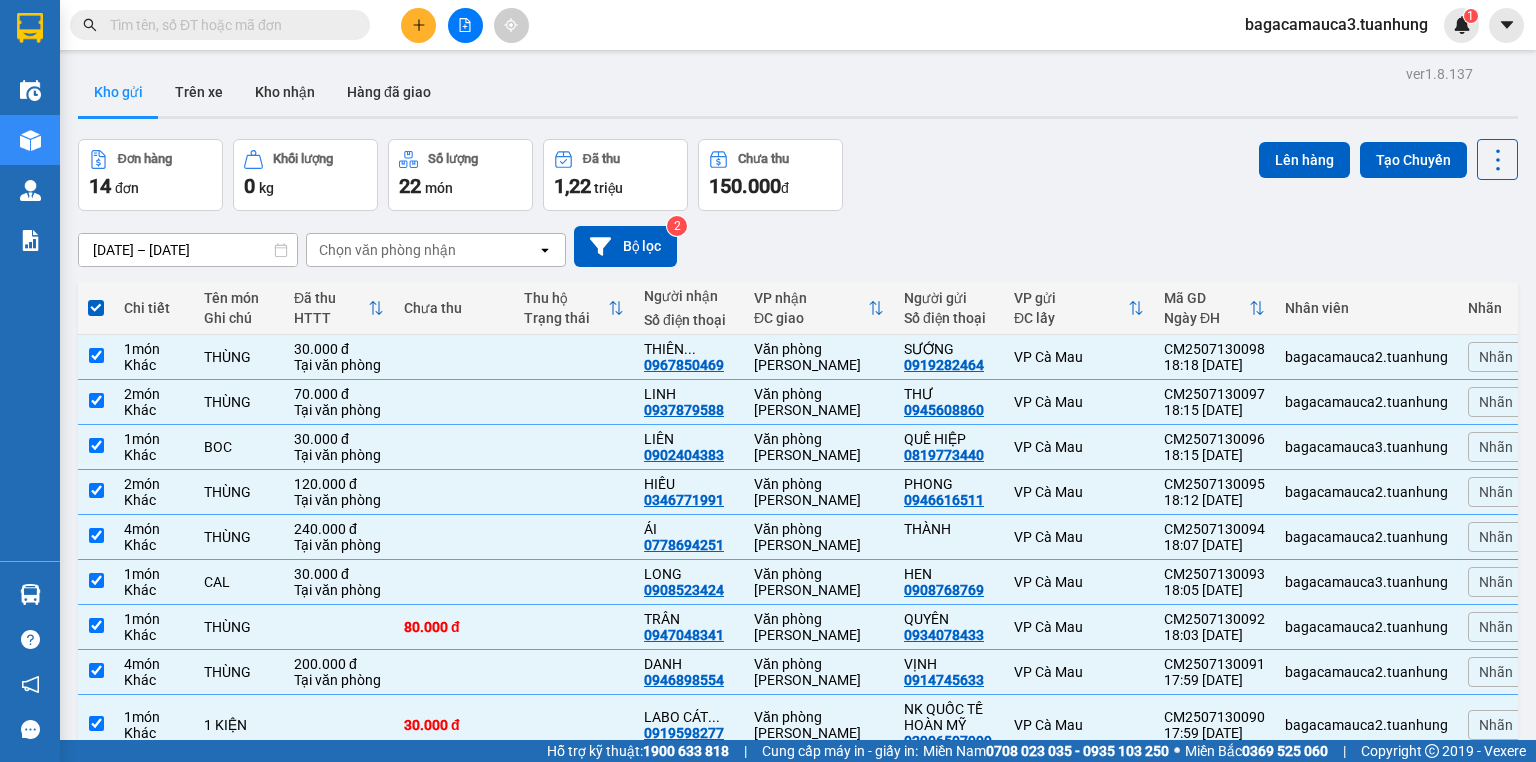 click on "Lên hàng Tạo Chuyến" at bounding box center [1388, 159] 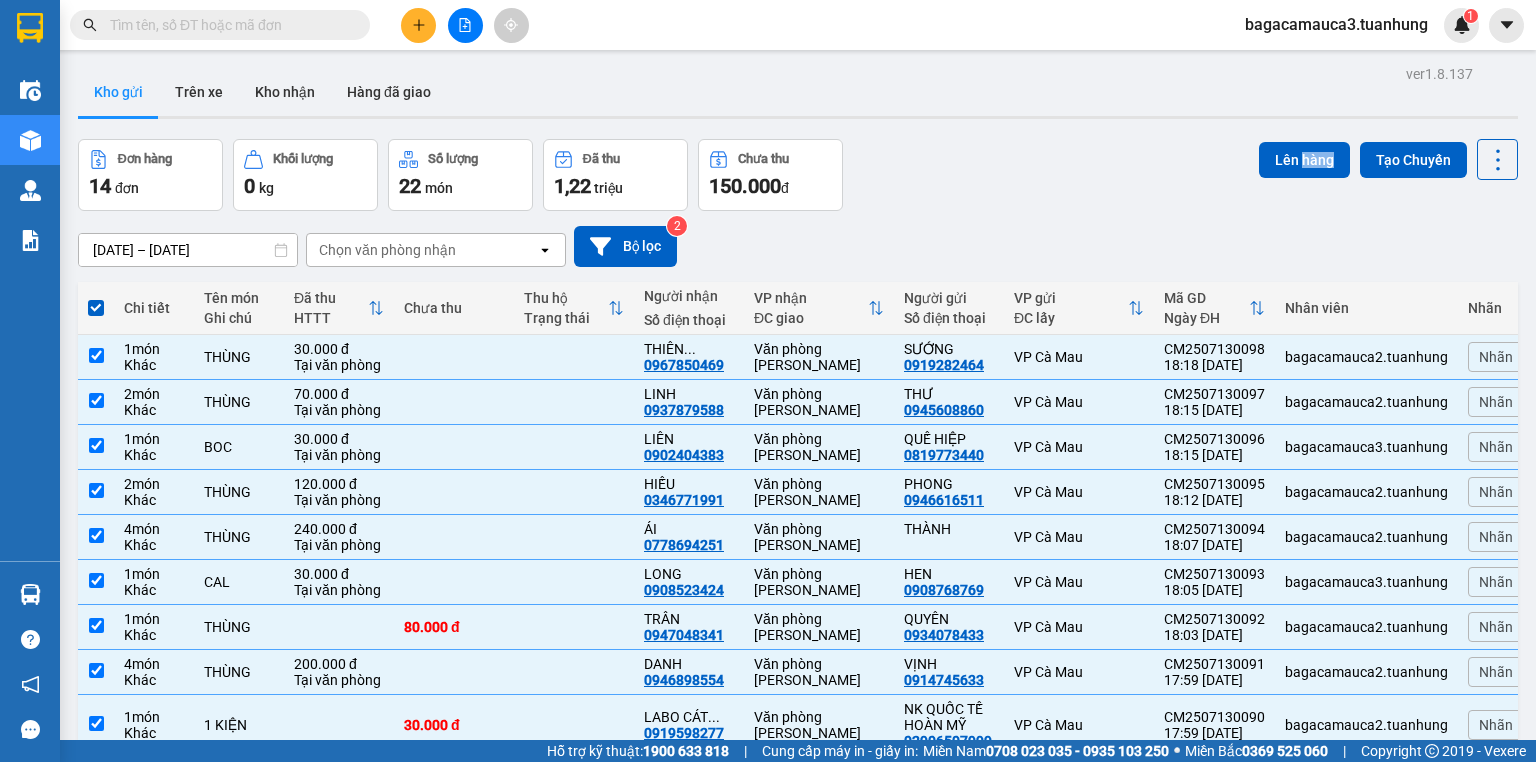 click on "Lên hàng Tạo Chuyến" at bounding box center [1388, 159] 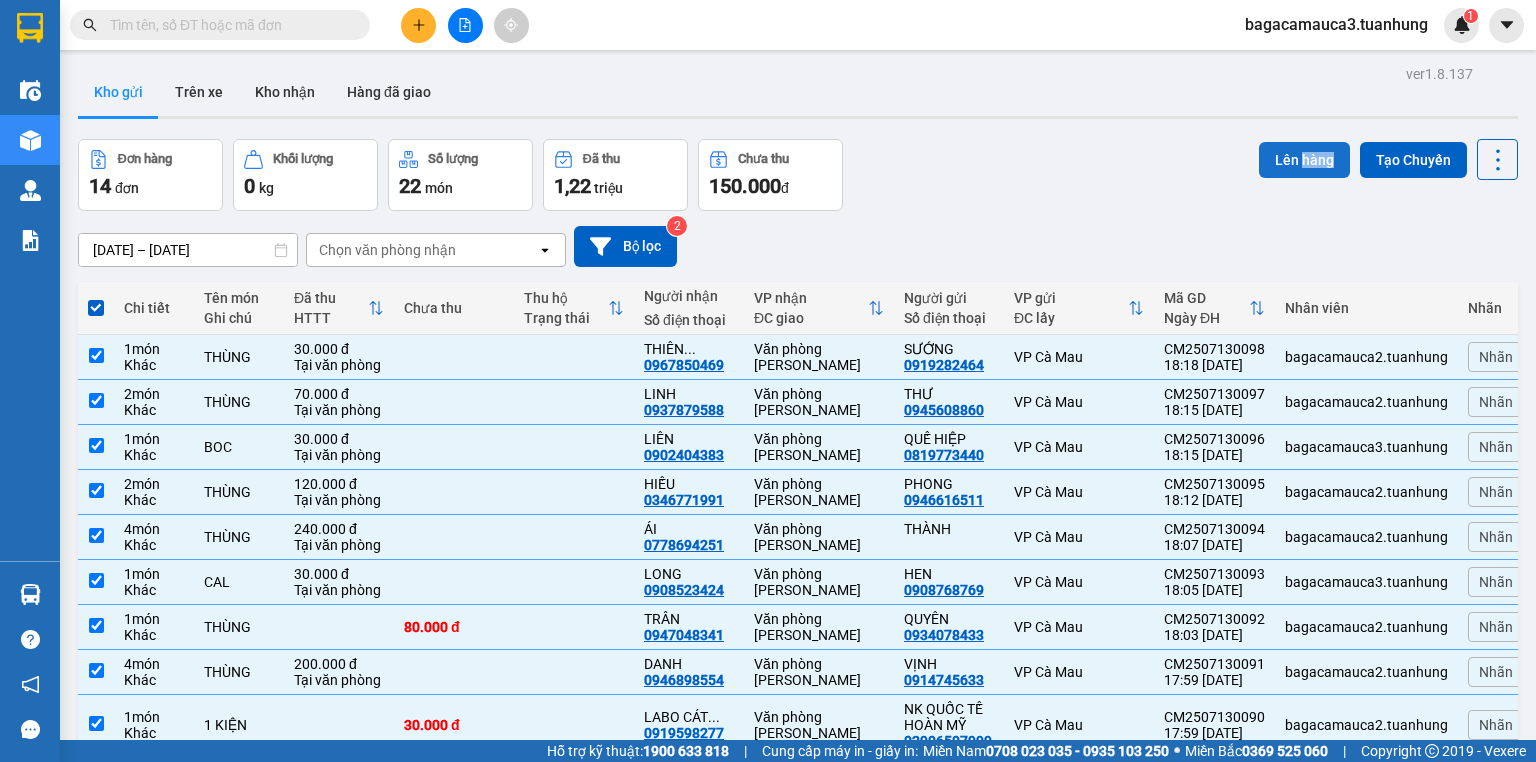 click on "Lên hàng" at bounding box center (1304, 160) 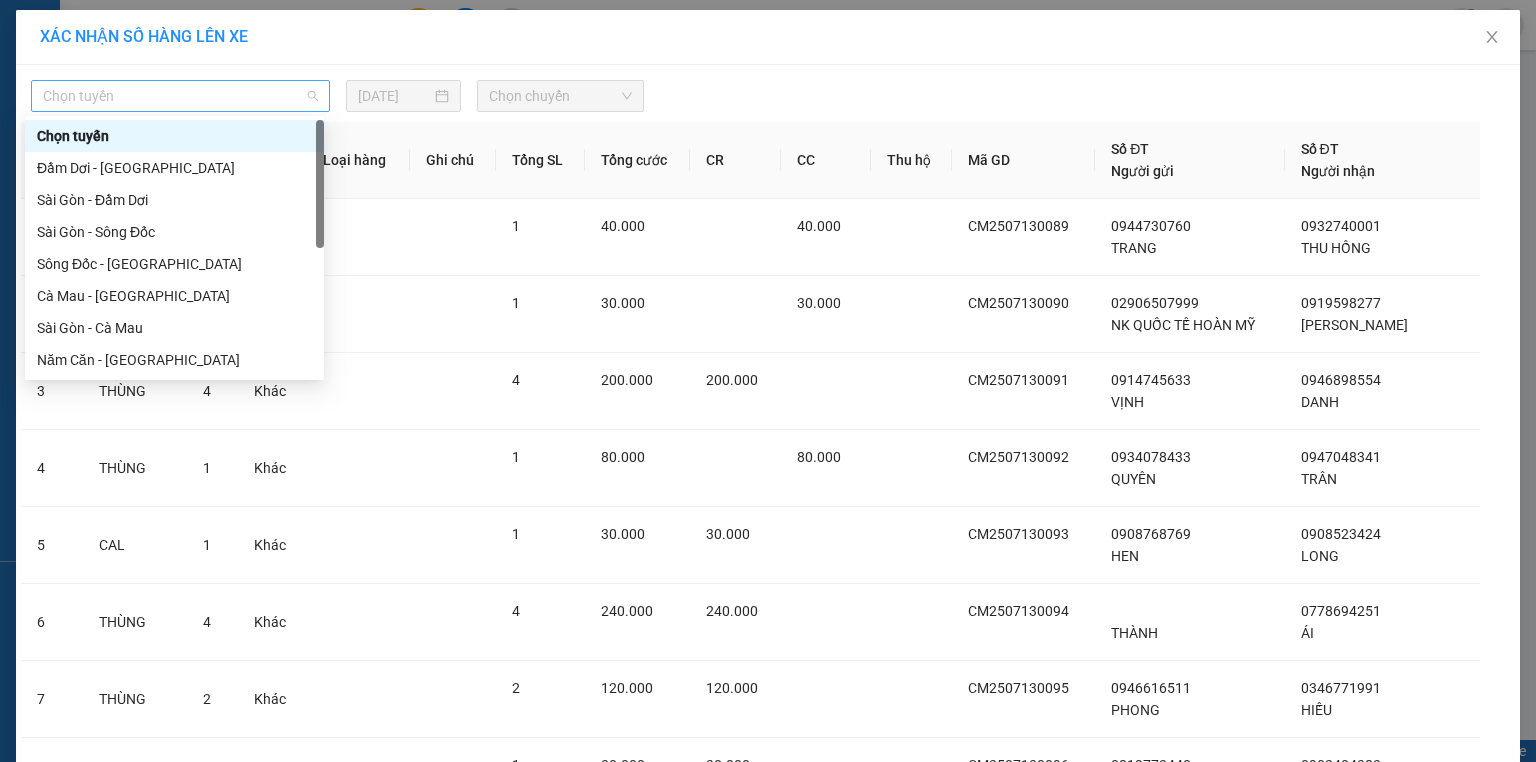 drag, startPoint x: 275, startPoint y: 81, endPoint x: 236, endPoint y: 146, distance: 75.802376 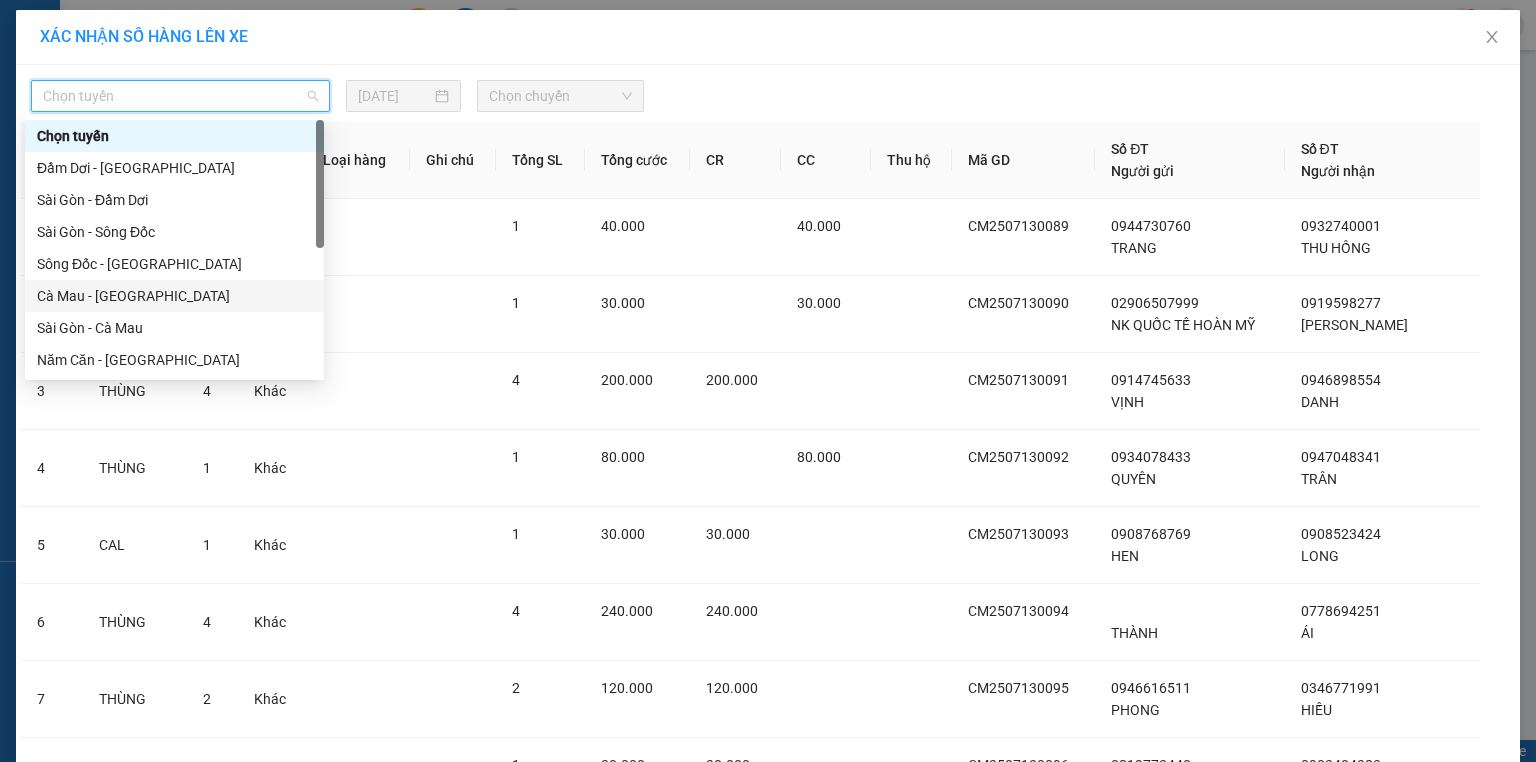 click on "Cà Mau - [GEOGRAPHIC_DATA]" at bounding box center [174, 296] 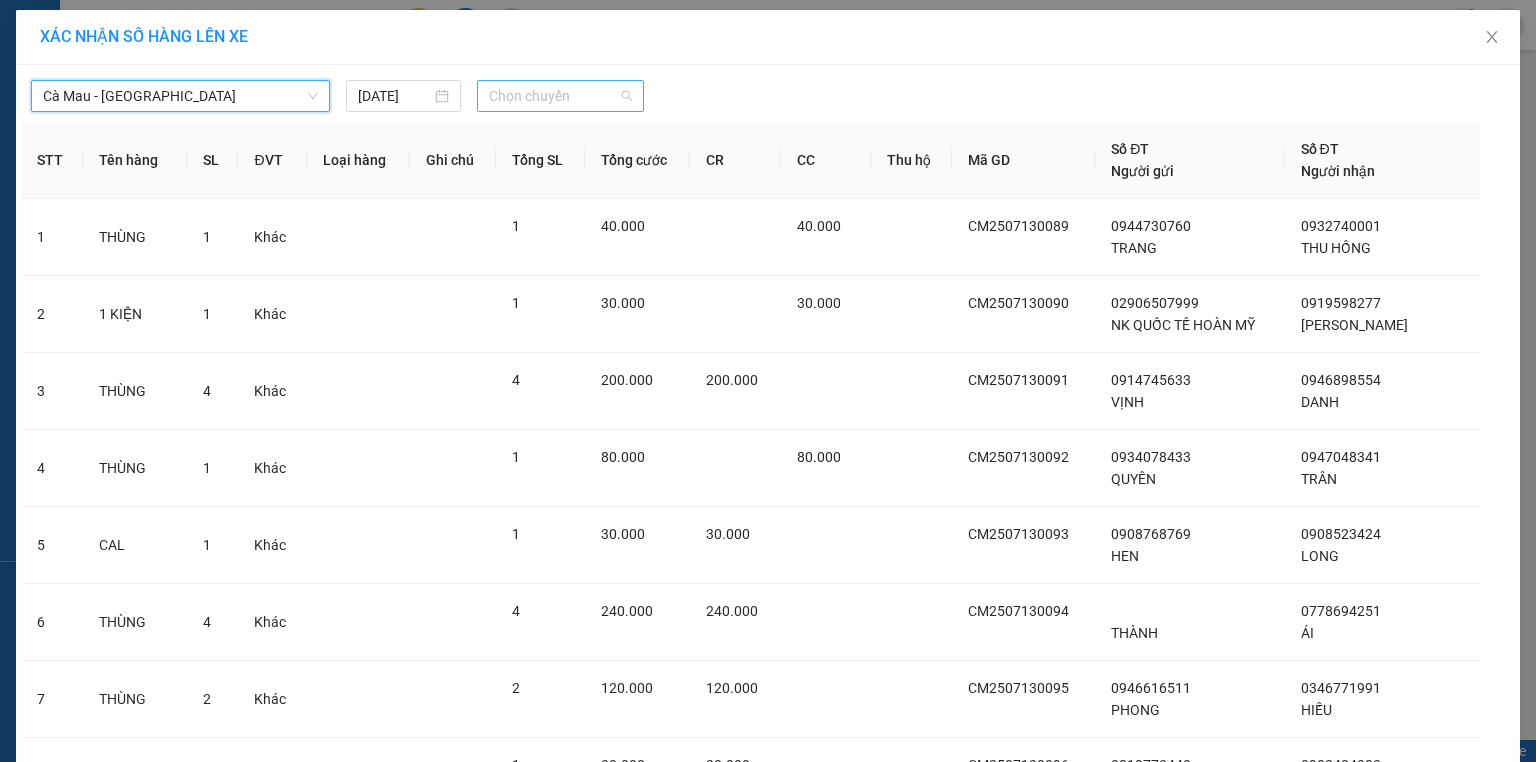 click on "Chọn chuyến" at bounding box center [561, 96] 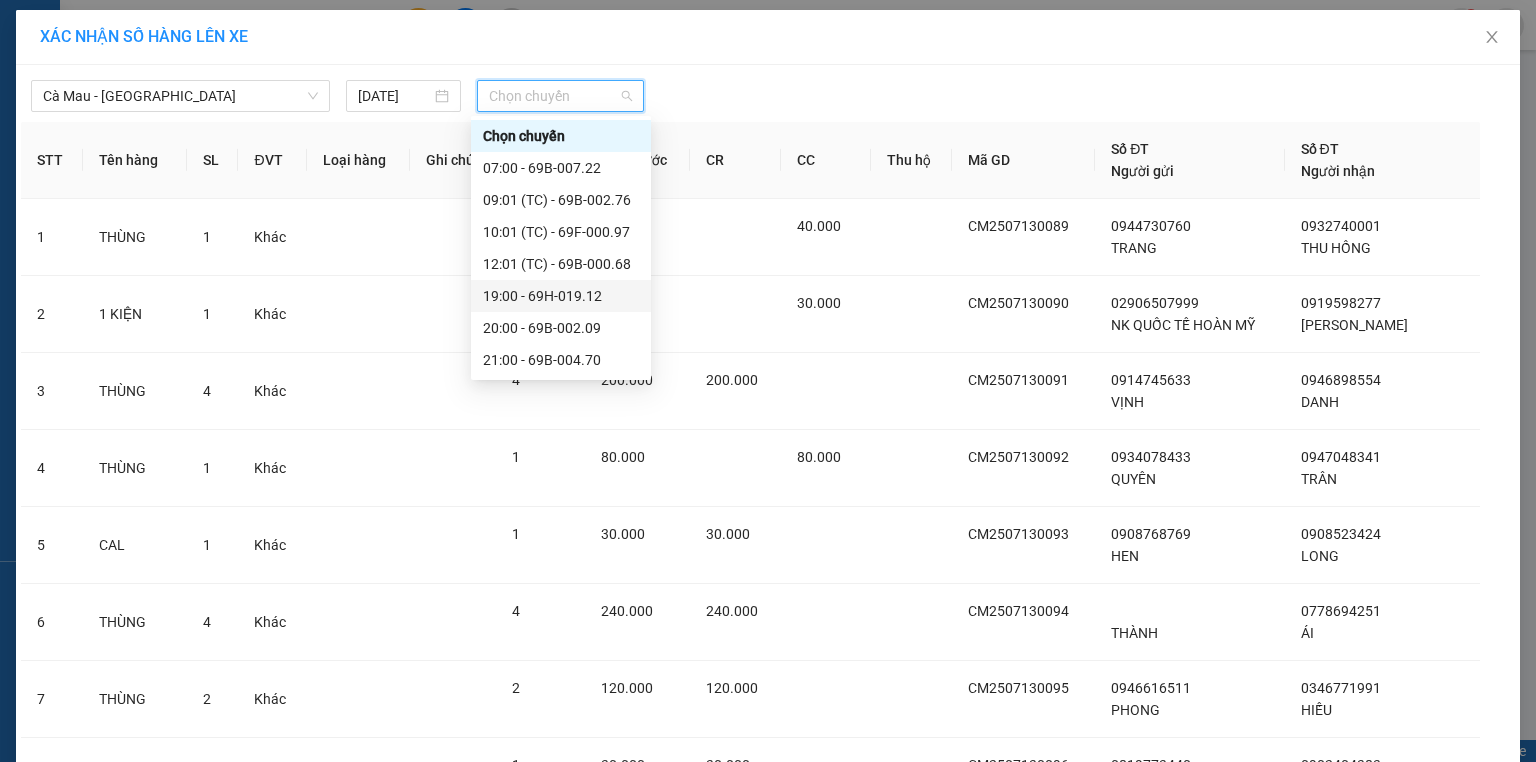 click on "19:00     - 69H-019.12" at bounding box center [561, 296] 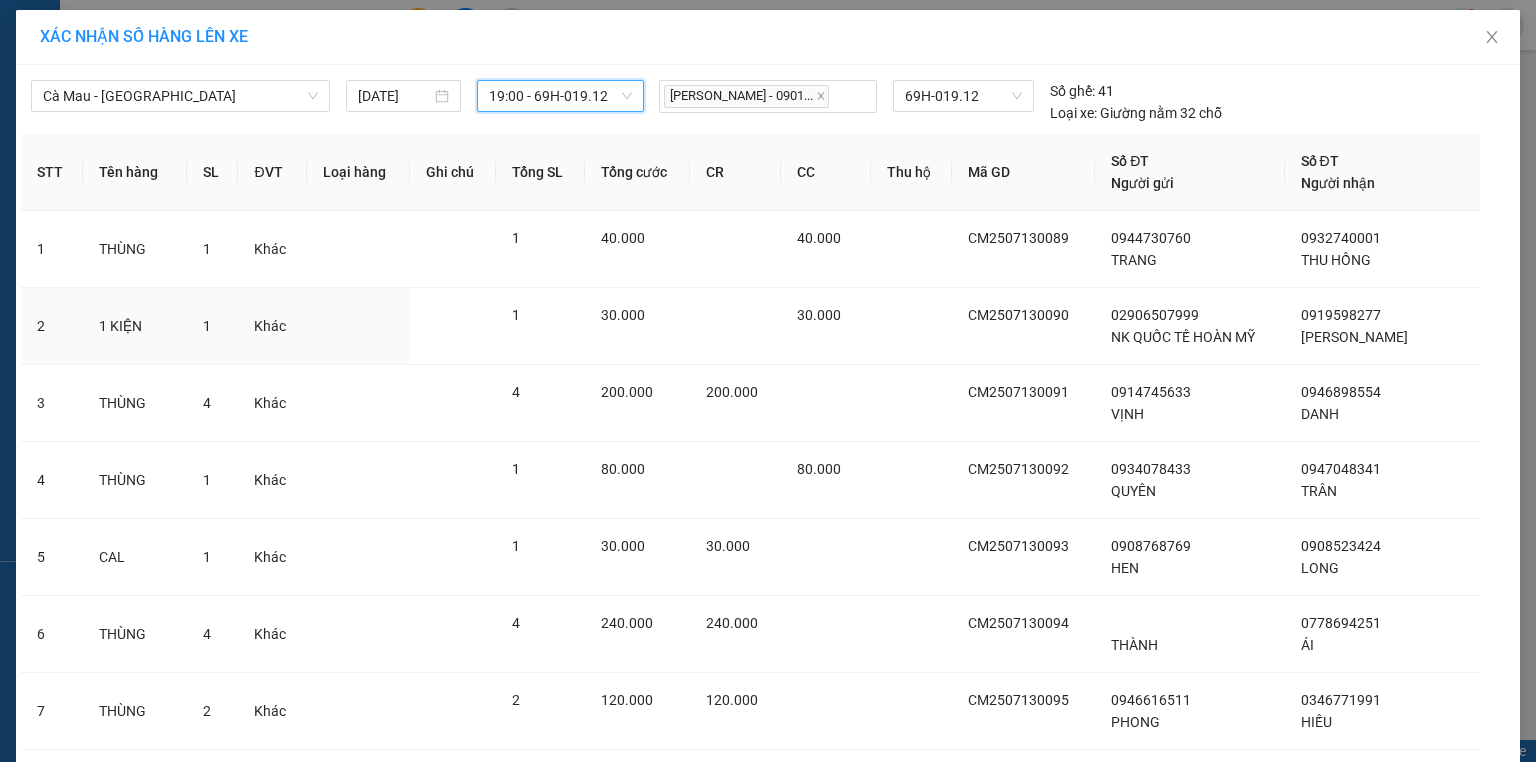 scroll, scrollTop: 362, scrollLeft: 0, axis: vertical 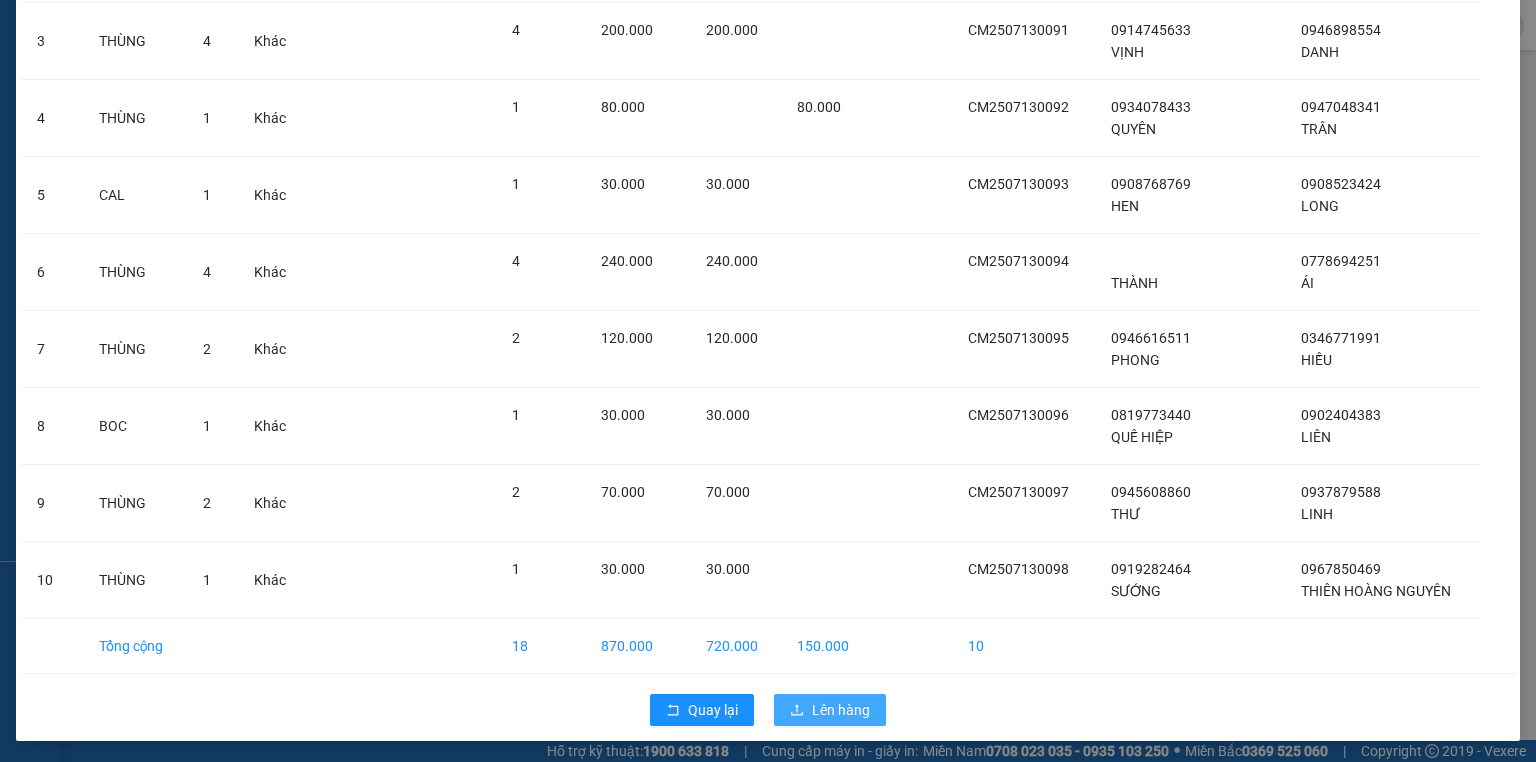 click 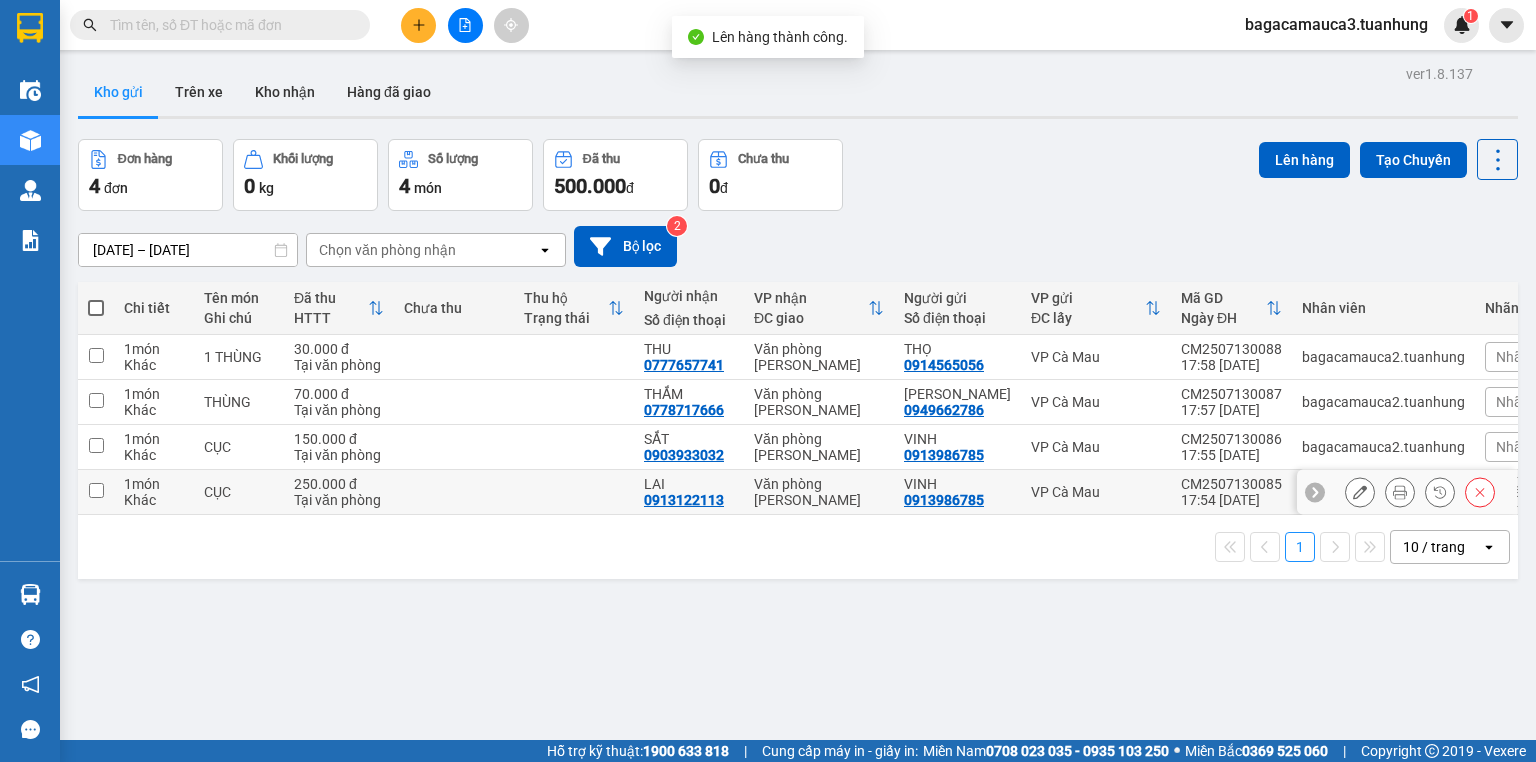 click on "Văn phòng [PERSON_NAME]" at bounding box center [819, 492] 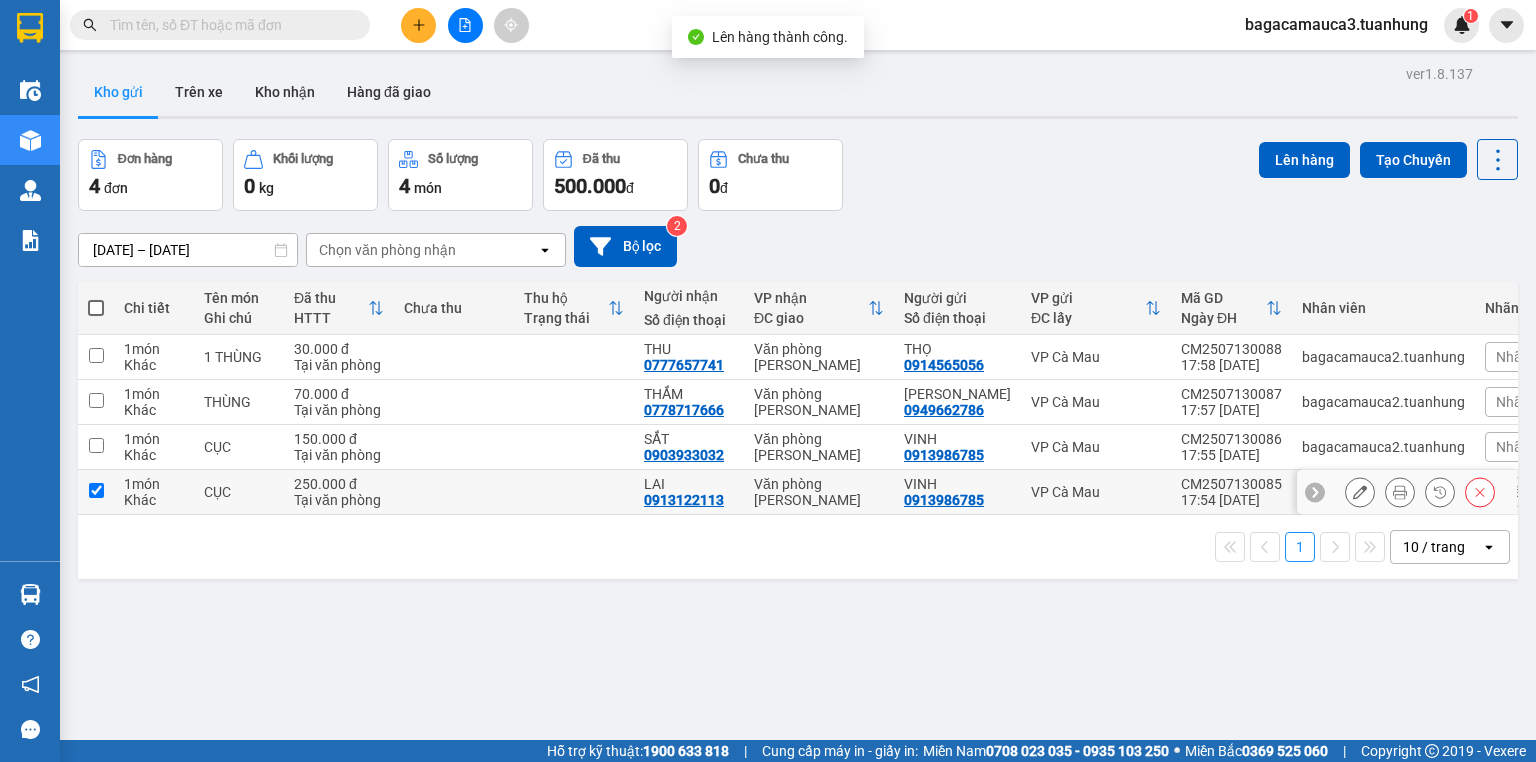 checkbox on "true" 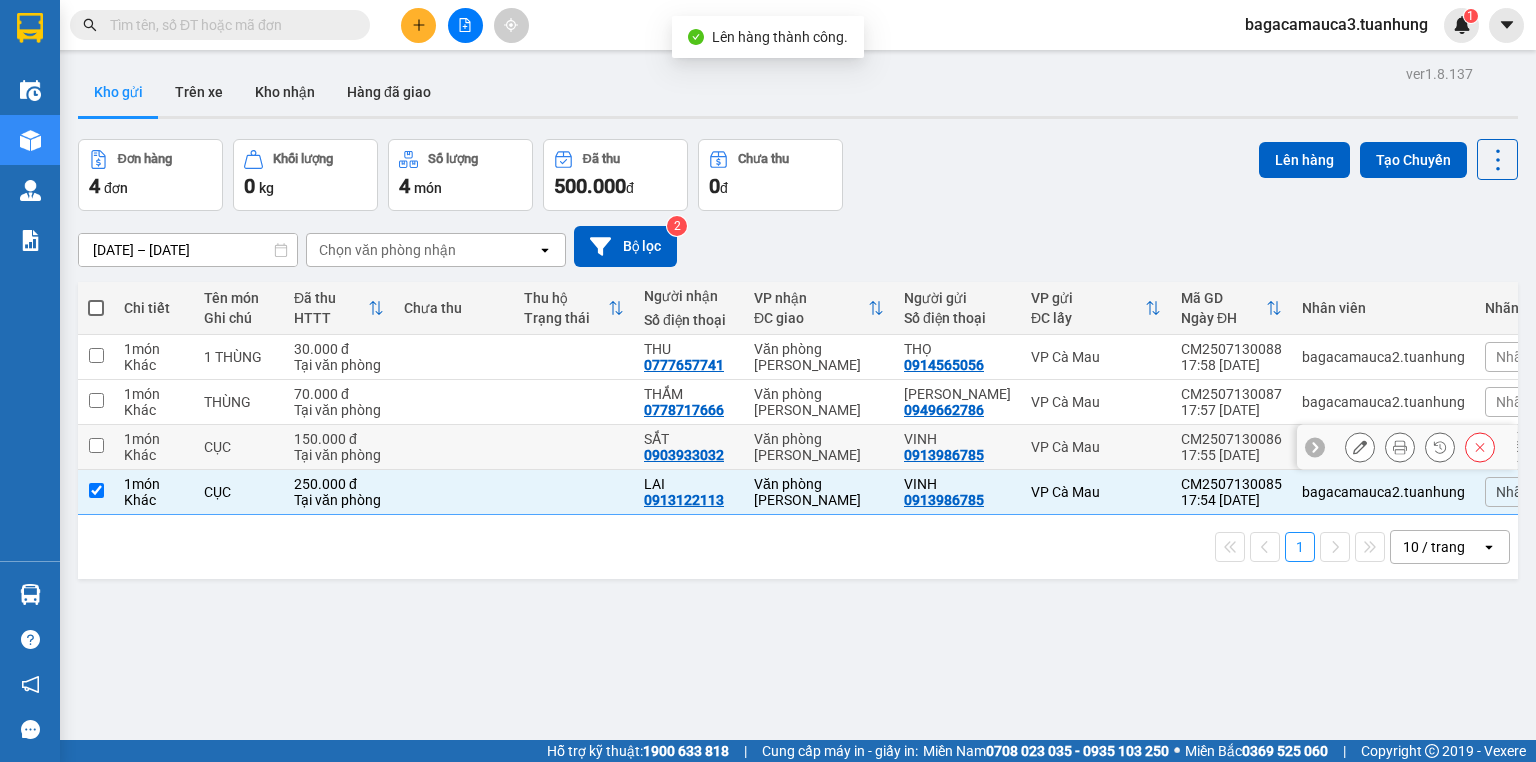 drag, startPoint x: 814, startPoint y: 444, endPoint x: 820, endPoint y: 421, distance: 23.769728 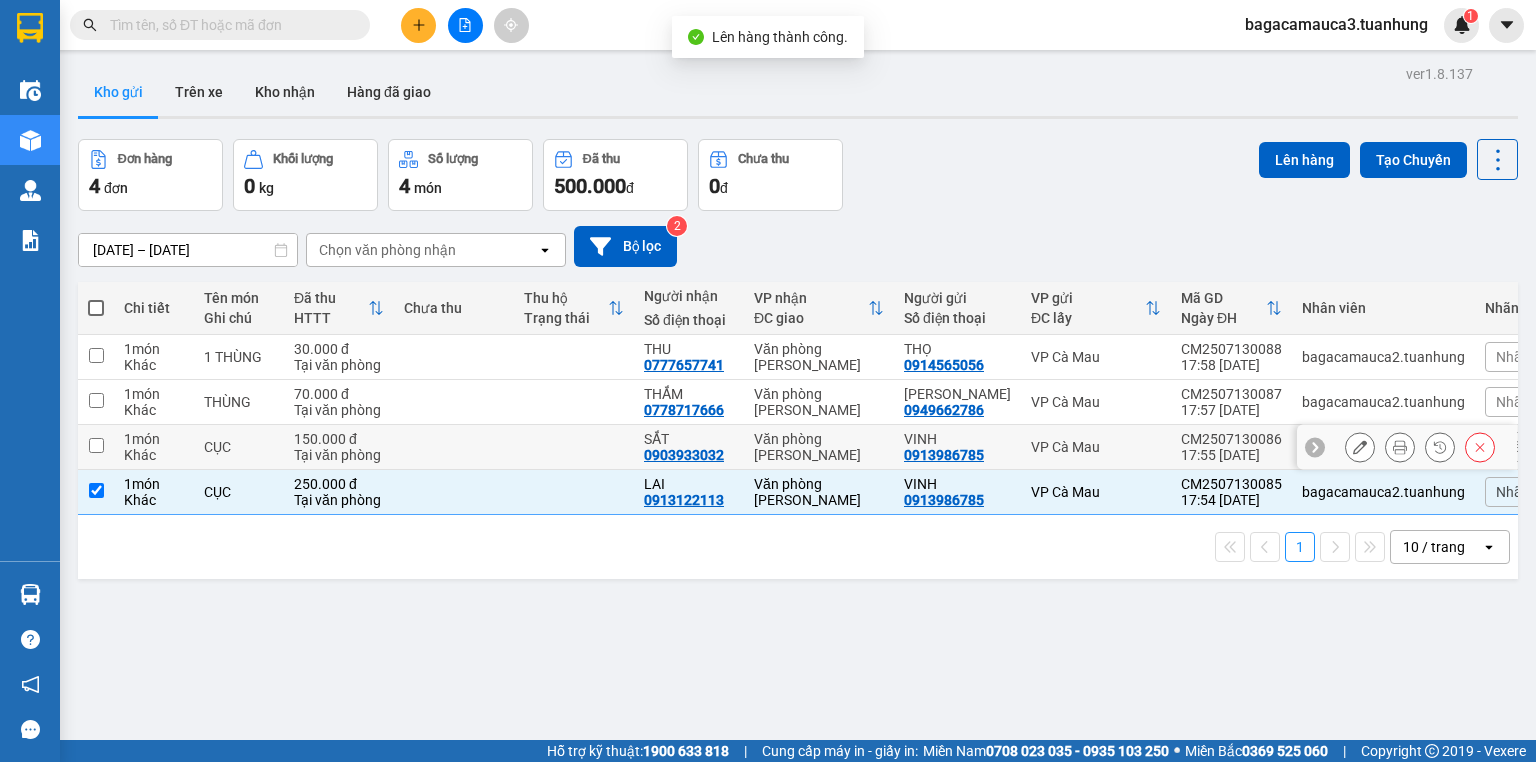 click on "1  món Khác  1 THÙNG 30.000 đ Tại văn phòng THU 0777657741 [GEOGRAPHIC_DATA][PERSON_NAME] 0914565056 VP Cà Mau CM2507130088 17:58 [DATE] bagacamauca2.[PERSON_NAME] 1  món Khác THÙNG 70.000 đ Tại văn phòng THẮM 0778717666 [GEOGRAPHIC_DATA][PERSON_NAME] 0949662786 VP Cà Mau CM2507130087 17:57 [DATE] bagacamauca2.[PERSON_NAME] 1  món Khác CỤC 150.000 đ Tại văn phòng SẮT 0903933032 [GEOGRAPHIC_DATA][PERSON_NAME] 0913986785 VP [GEOGRAPHIC_DATA] 17:55 [DATE] bagacamauca2.[PERSON_NAME] 1  món Khác CỤC 250.000 đ Tại văn phòng LAI 0913122113 [GEOGRAPHIC_DATA][PERSON_NAME] 0913986785 VP Cà Mau CM2507130085 17:54 [DATE] bagacamauca2.[PERSON_NAME]" at bounding box center (837, 425) 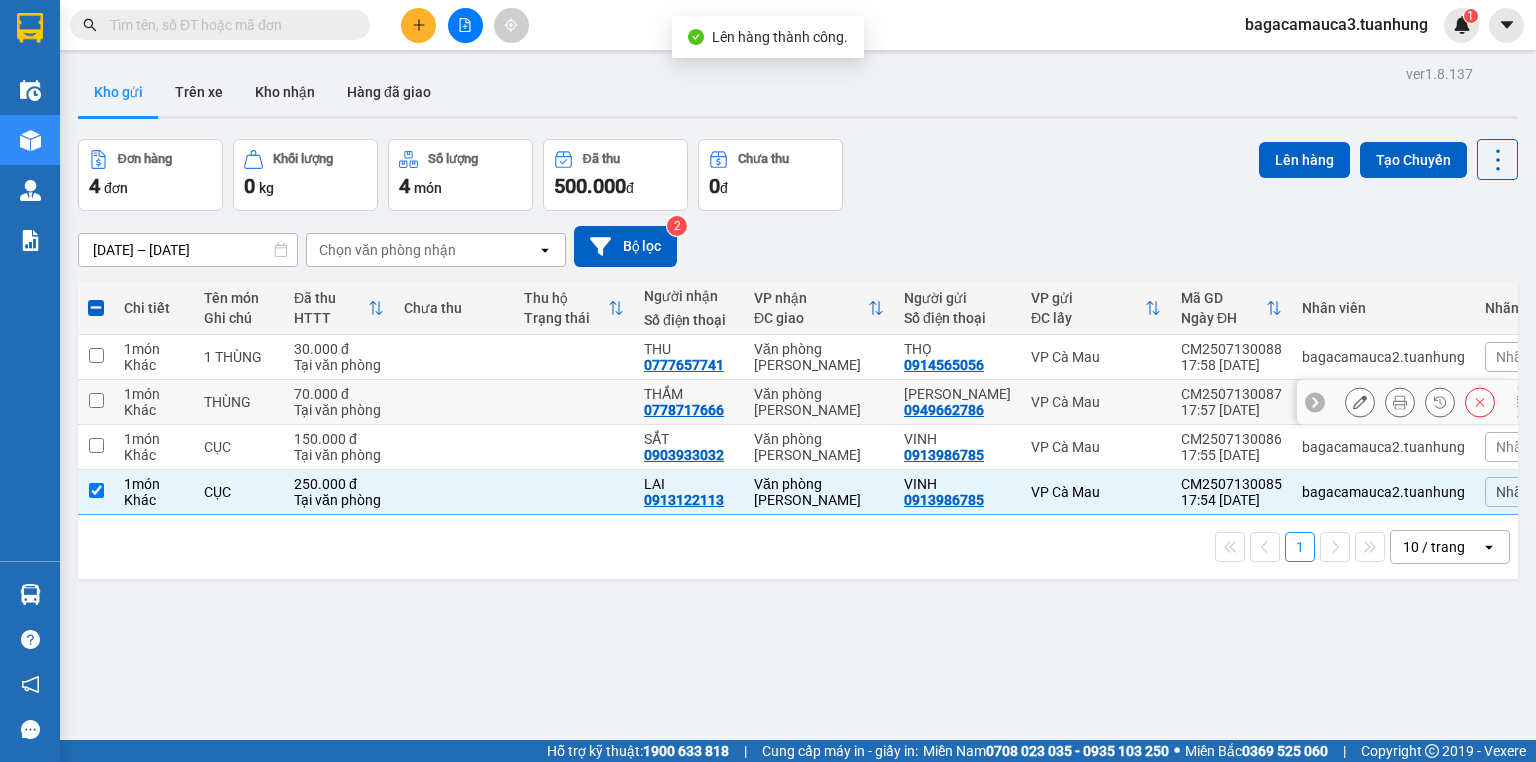drag, startPoint x: 826, startPoint y: 405, endPoint x: 864, endPoint y: 372, distance: 50.32892 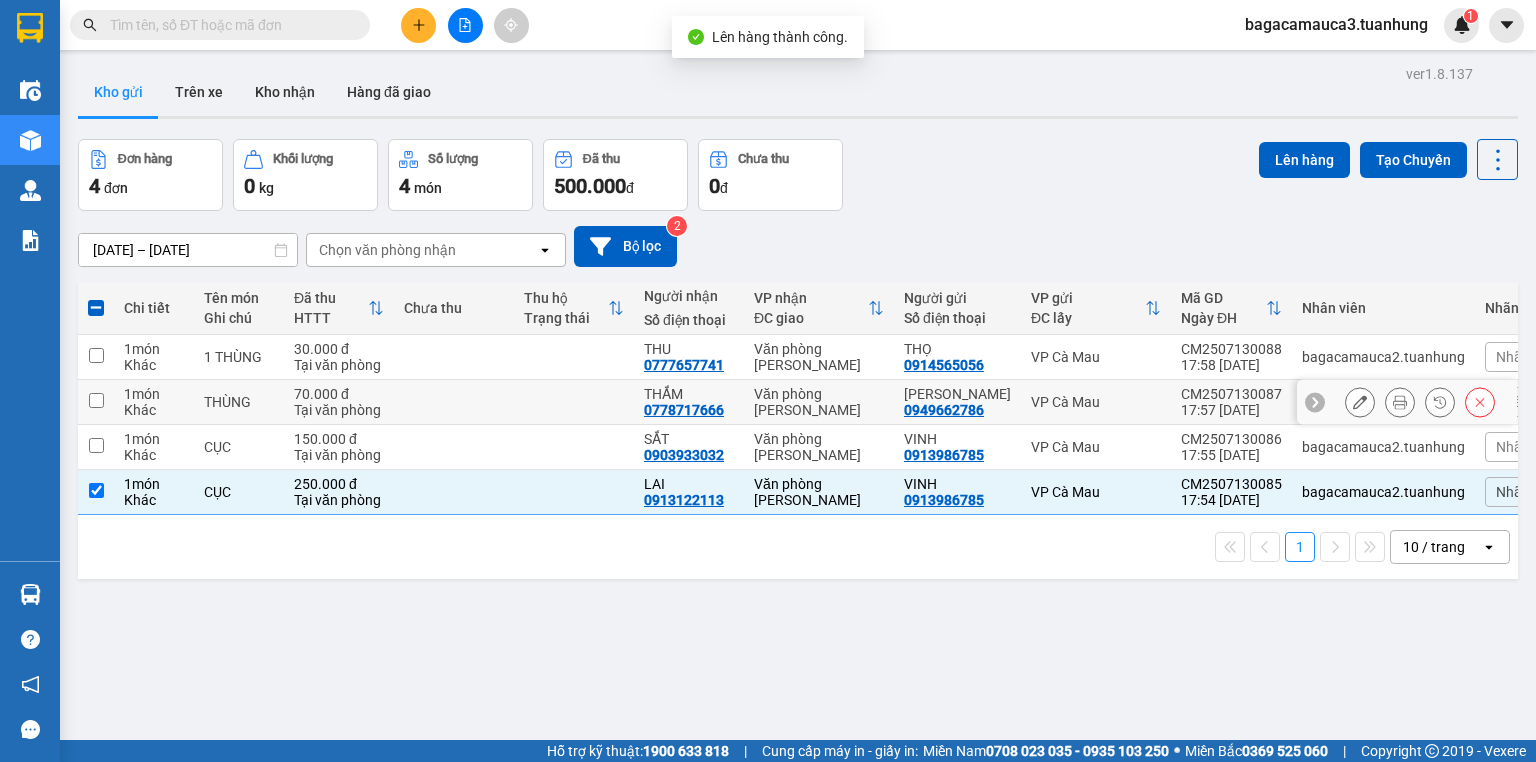 click on "Văn phòng [PERSON_NAME]" at bounding box center (819, 402) 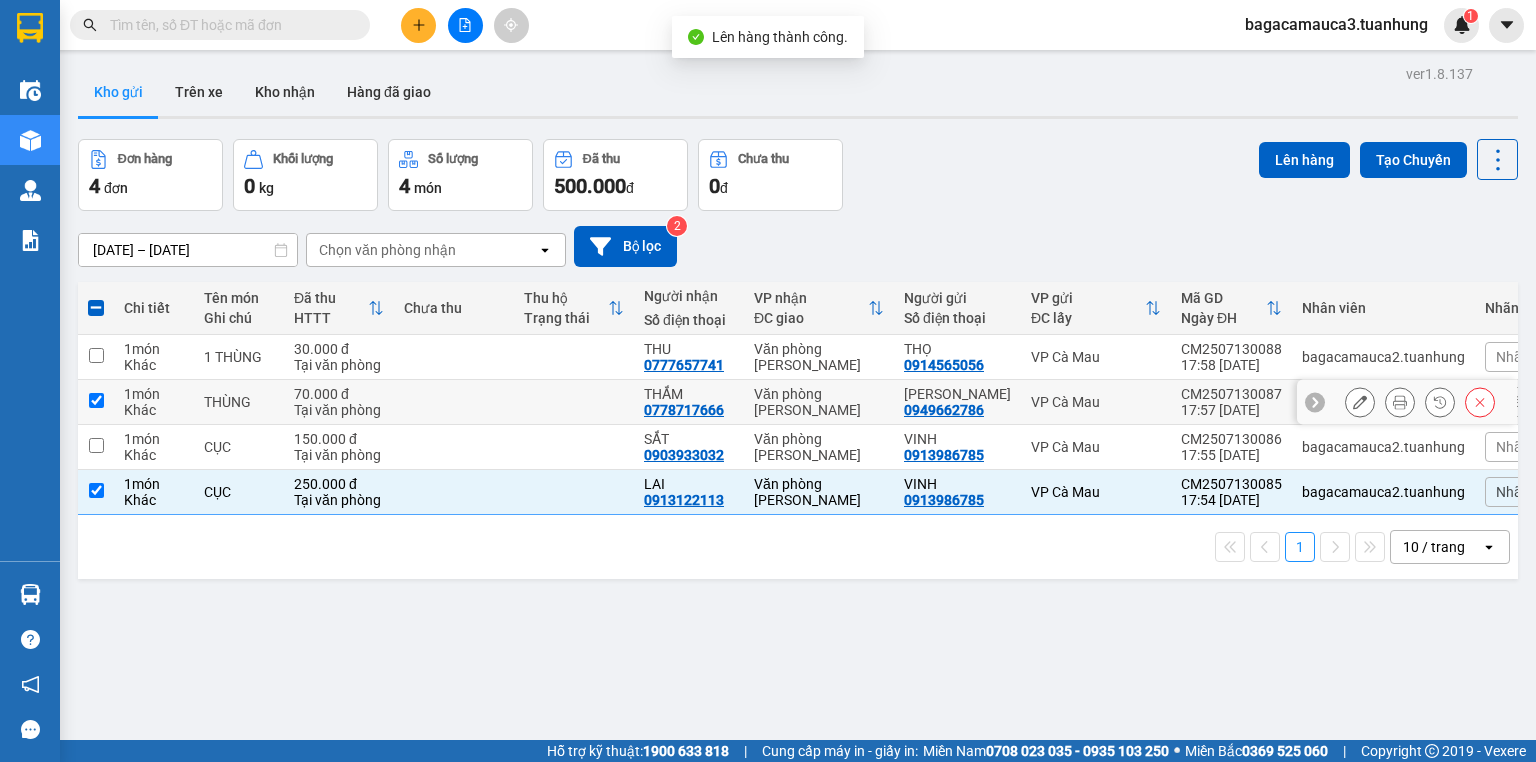 checkbox on "true" 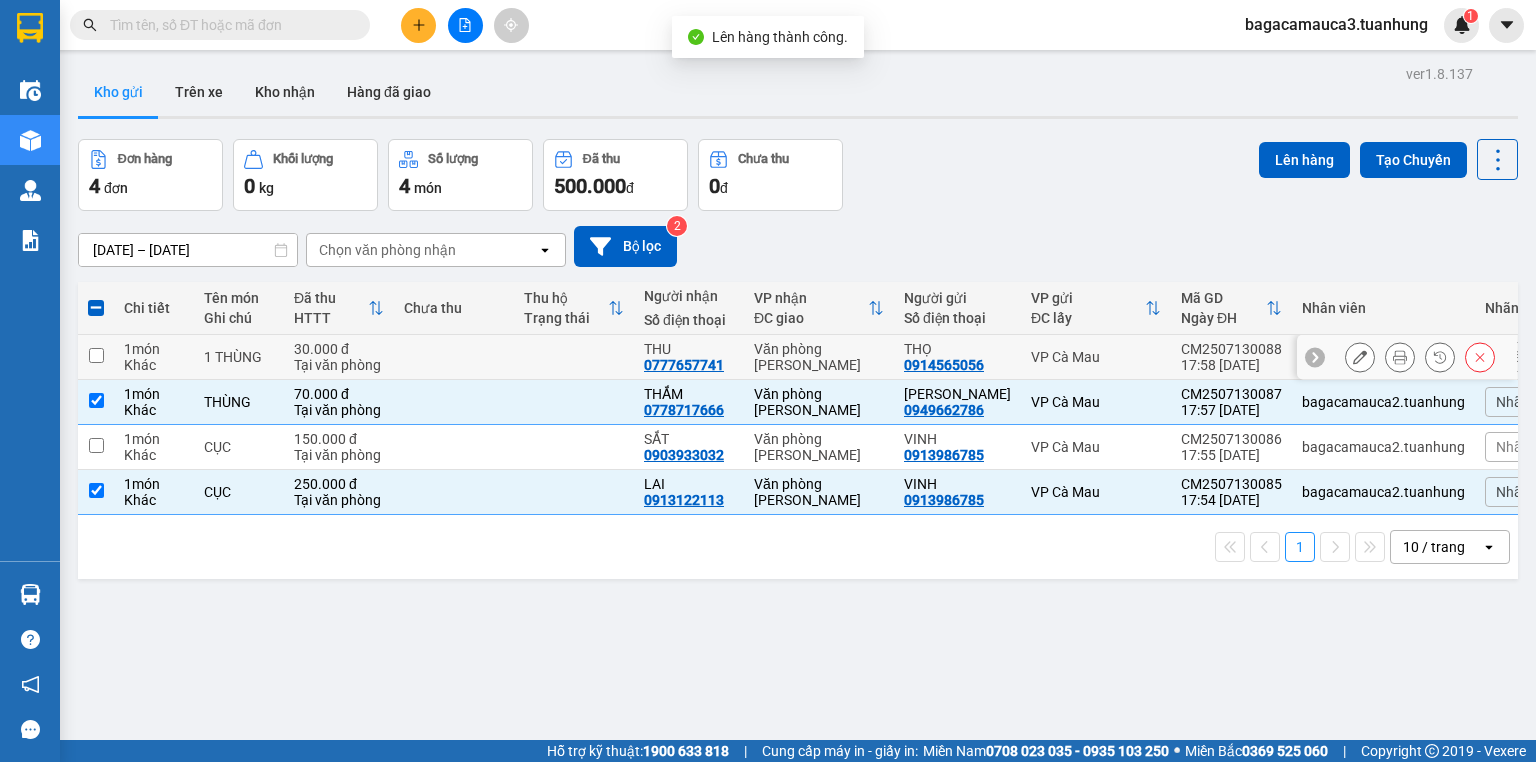 click on "Văn phòng [PERSON_NAME]" at bounding box center (819, 357) 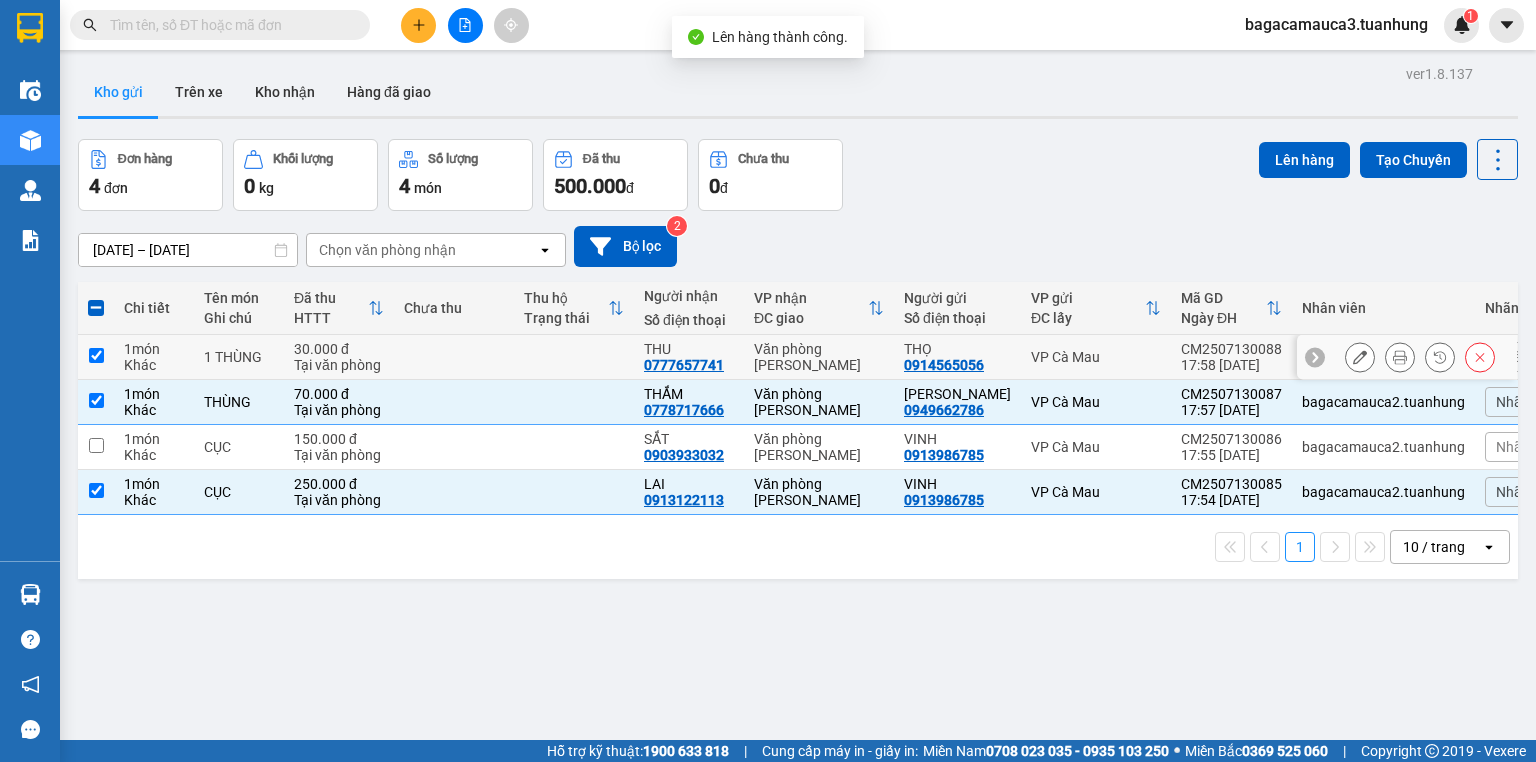 checkbox on "true" 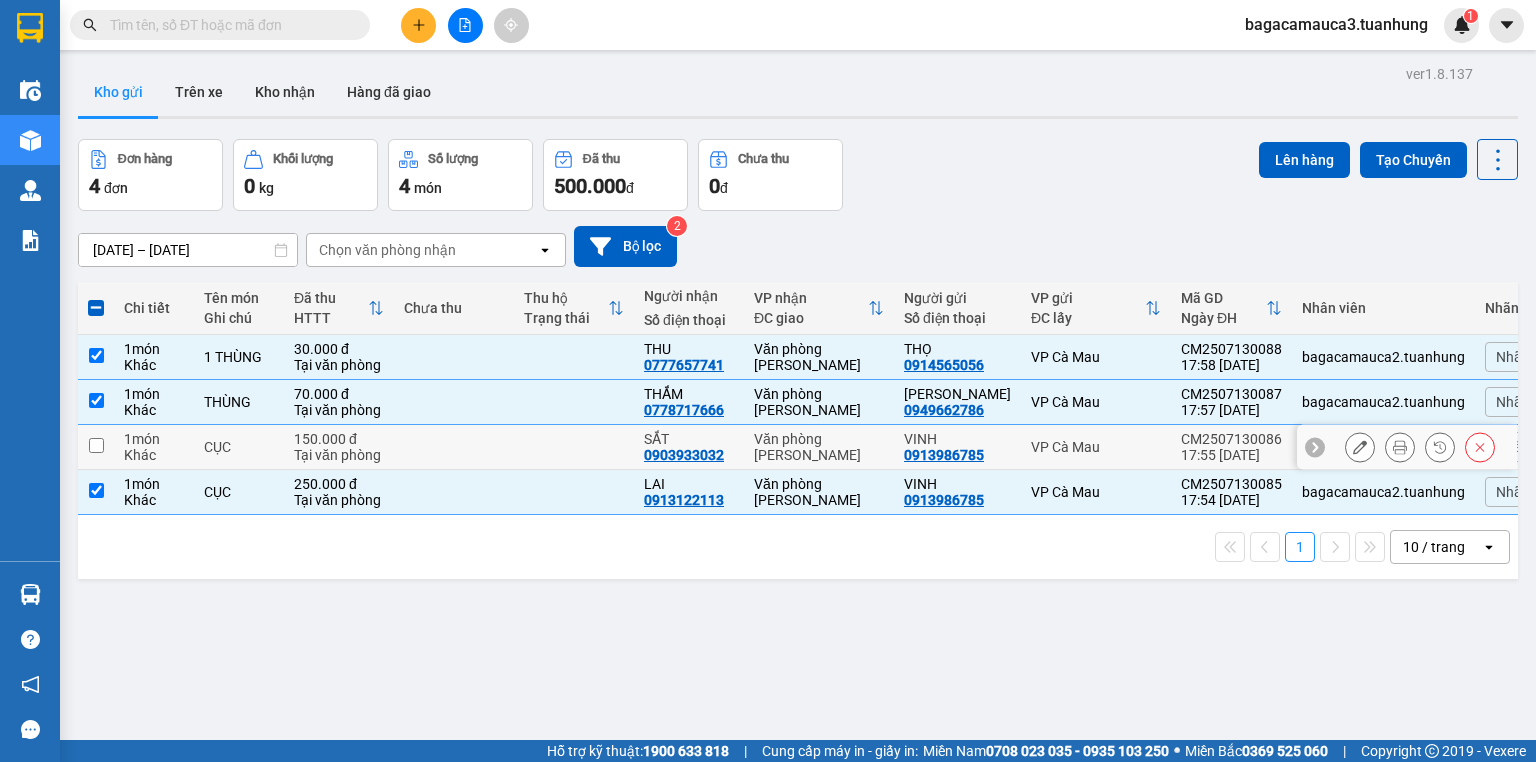 click on "Văn phòng [PERSON_NAME]" at bounding box center (819, 447) 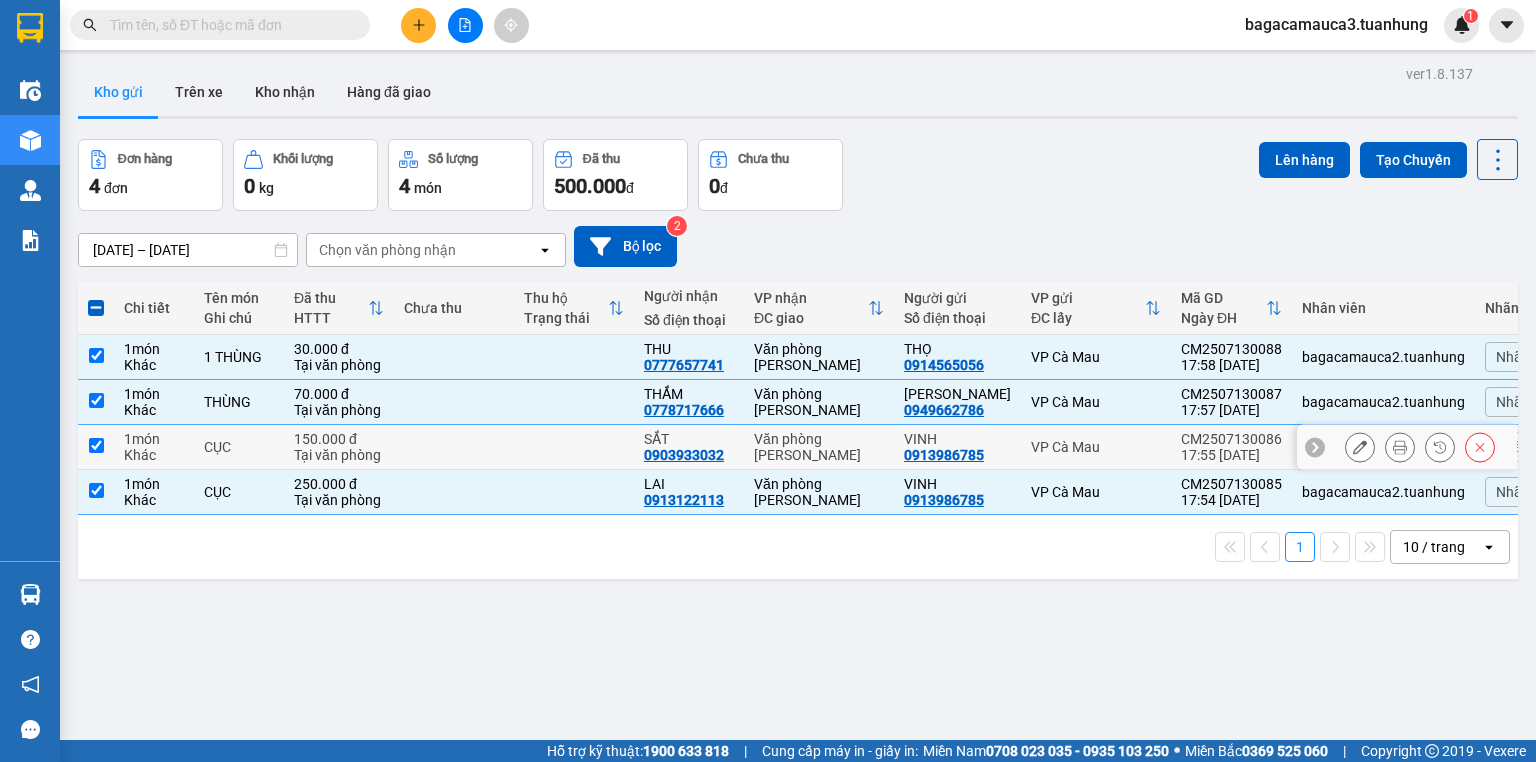 checkbox on "true" 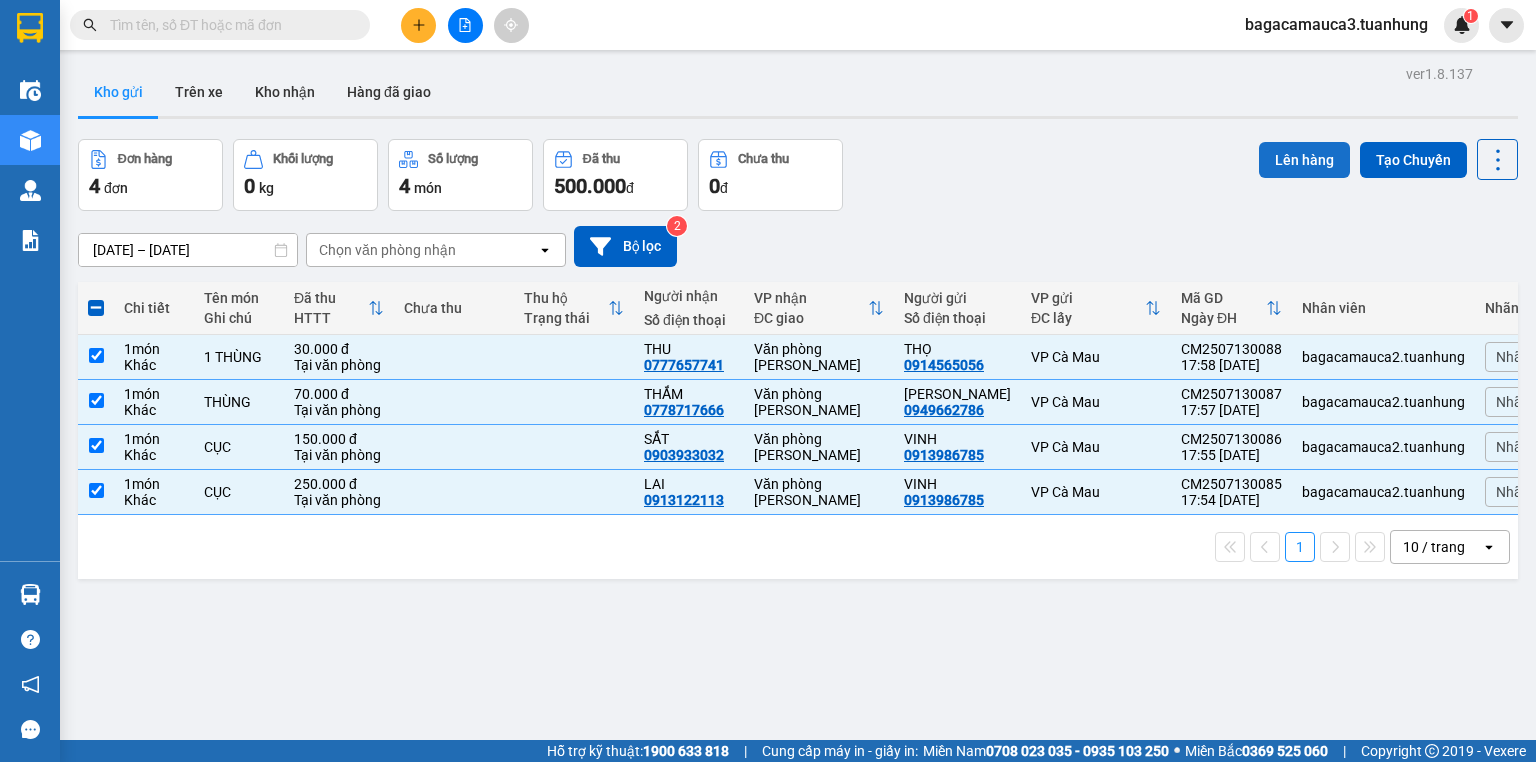 click on "Lên hàng" at bounding box center [1304, 160] 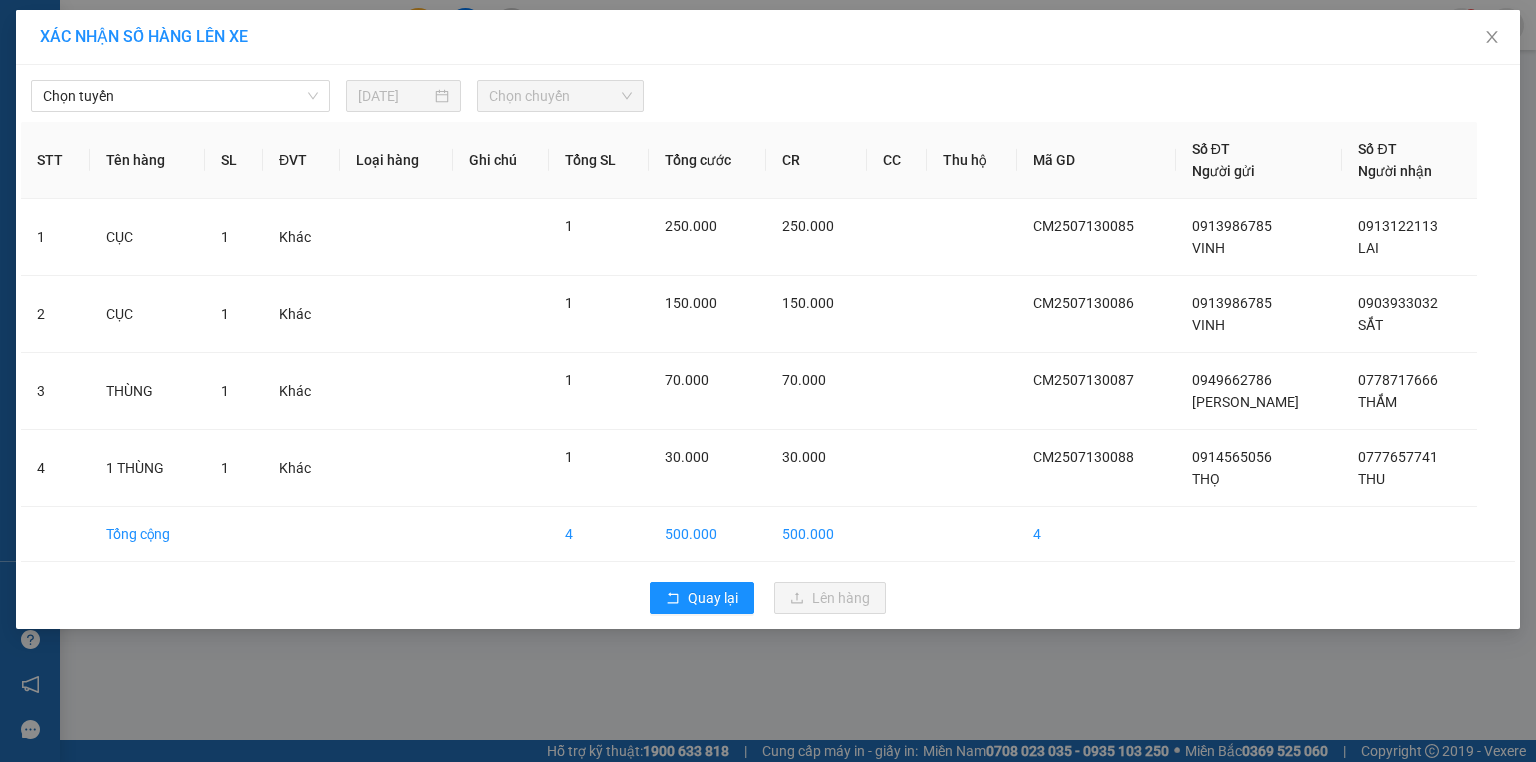 click on "Chọn tuyến [DATE] Chọn chuyến STT Tên hàng SL ĐVT Loại hàng Ghi chú Tổng SL Tổng cước CR CC Thu hộ Mã GD Số ĐT Người gửi Số ĐT Người nhận 1 CỤC 1 Khác 1 250.000 250.000 CM2507130085 0913986785 VINH 0913122113 LAI 2 CỤC 1 Khác 1 150.000 150.000 CM2507130086 0913986785 VINH 0903933032 SẮT 3 THÙNG 1 Khác 1 70.000 70.000 CM2507130087 0949662786 THÀNH CHINH 0778717666 THẮM 4  1 THÙNG 1 Khác 1 30.000 30.000 CM2507130088 0914565056 THỌ 0777657741 THU Tổng cộng 4 500.000 500.000 4 Quay lại Lên hàng" at bounding box center (768, 347) 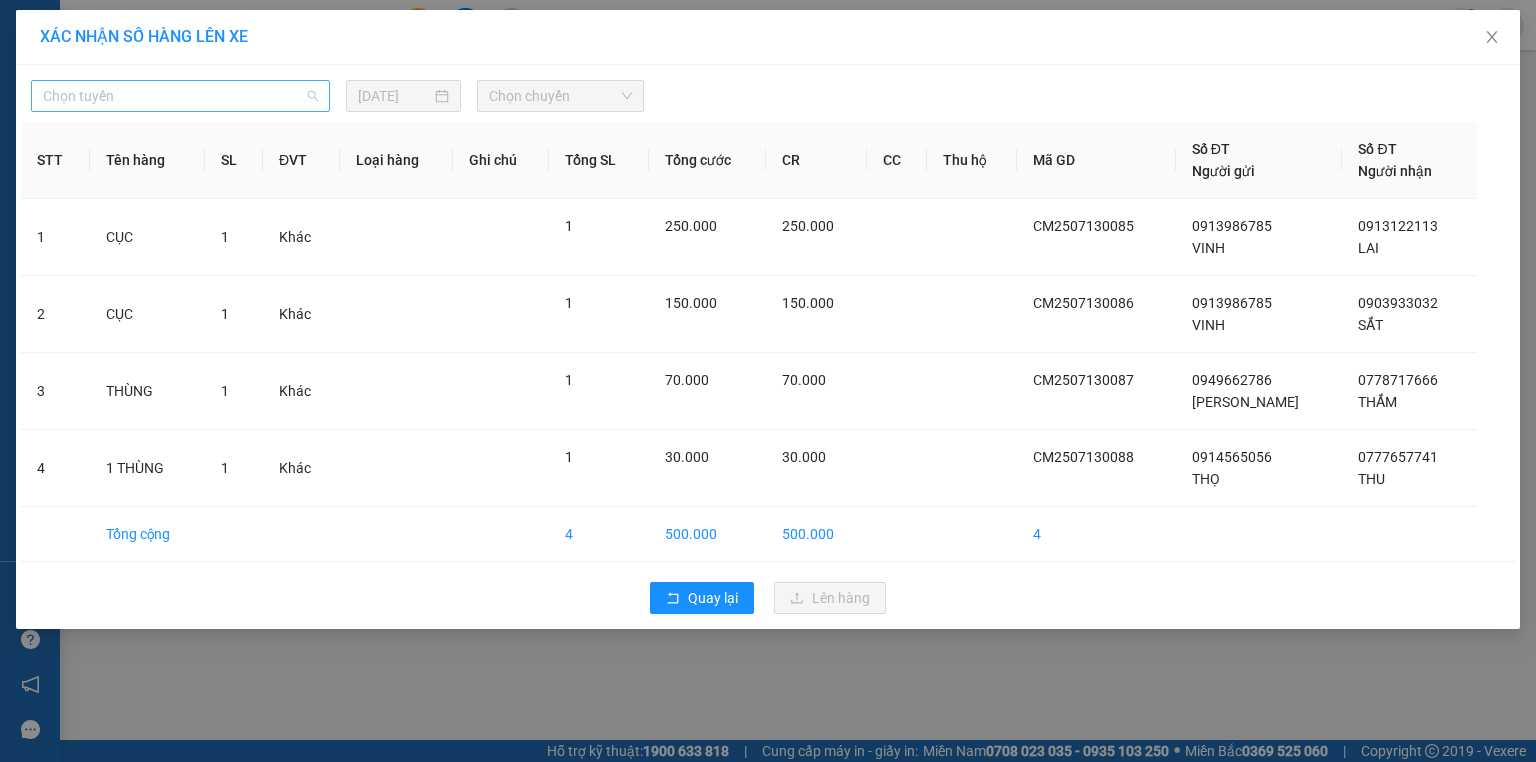 click on "Chọn tuyến" at bounding box center (180, 96) 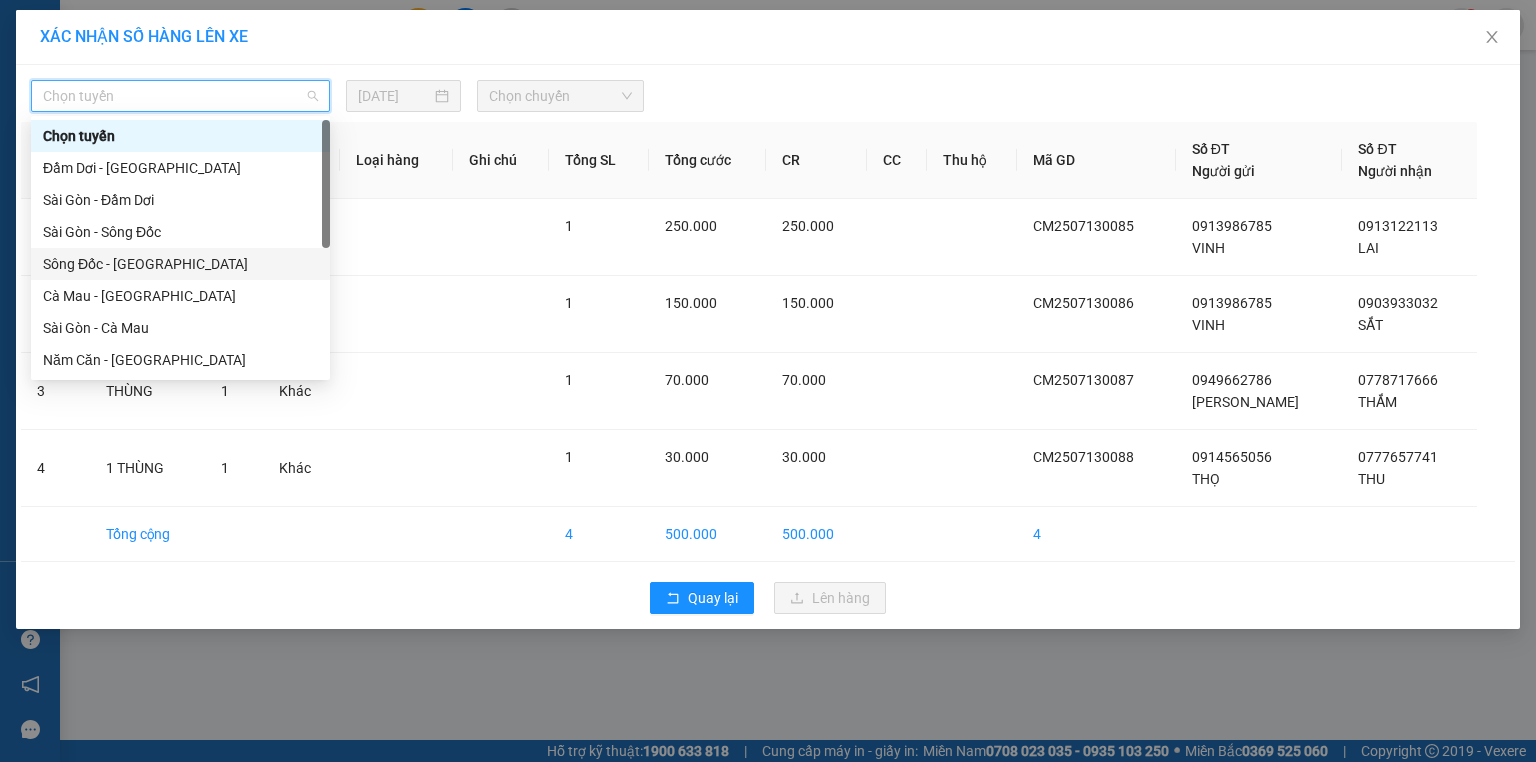 click on "Cà Mau - [GEOGRAPHIC_DATA]" at bounding box center [180, 296] 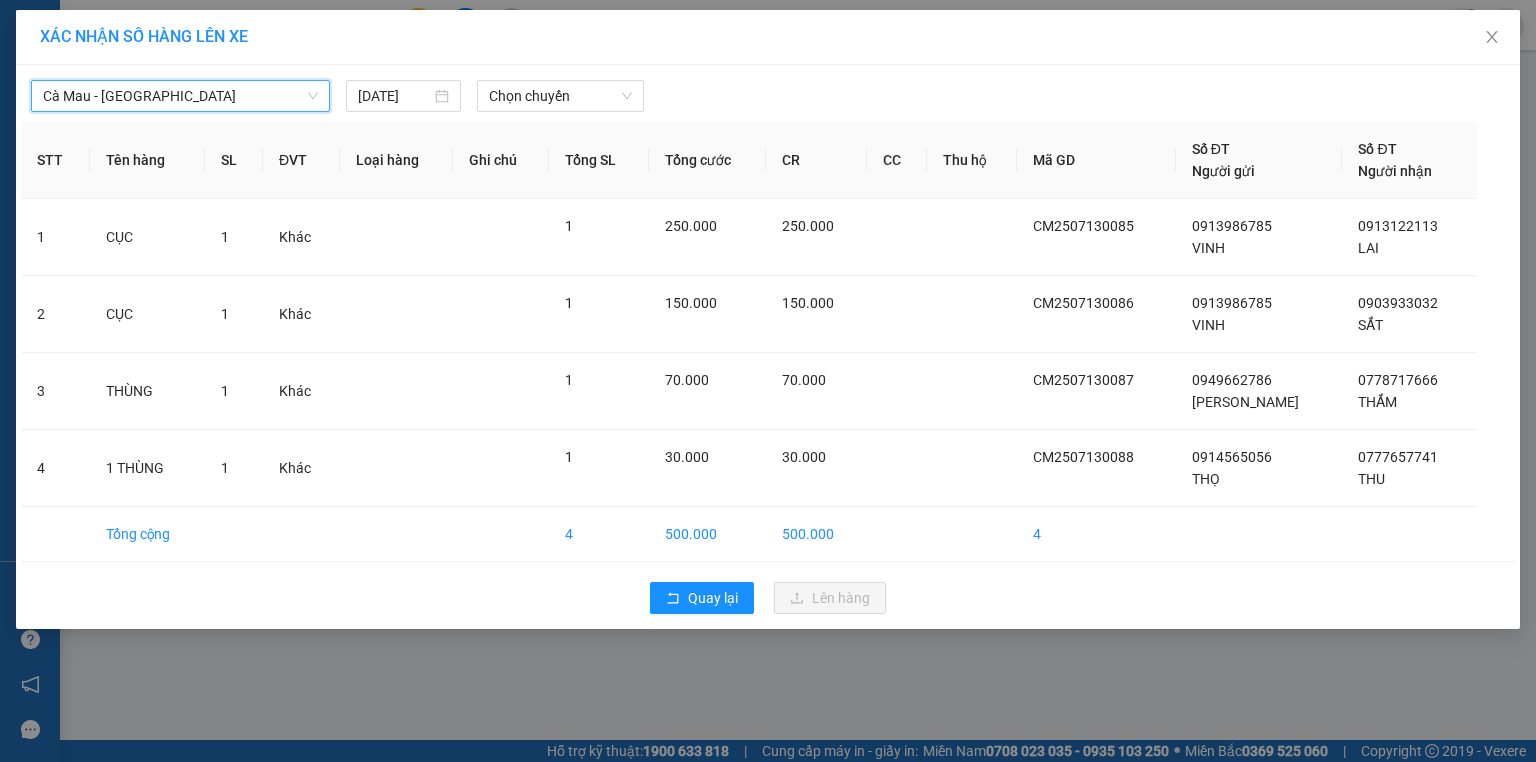 drag, startPoint x: 532, startPoint y: 96, endPoint x: 554, endPoint y: 114, distance: 28.42534 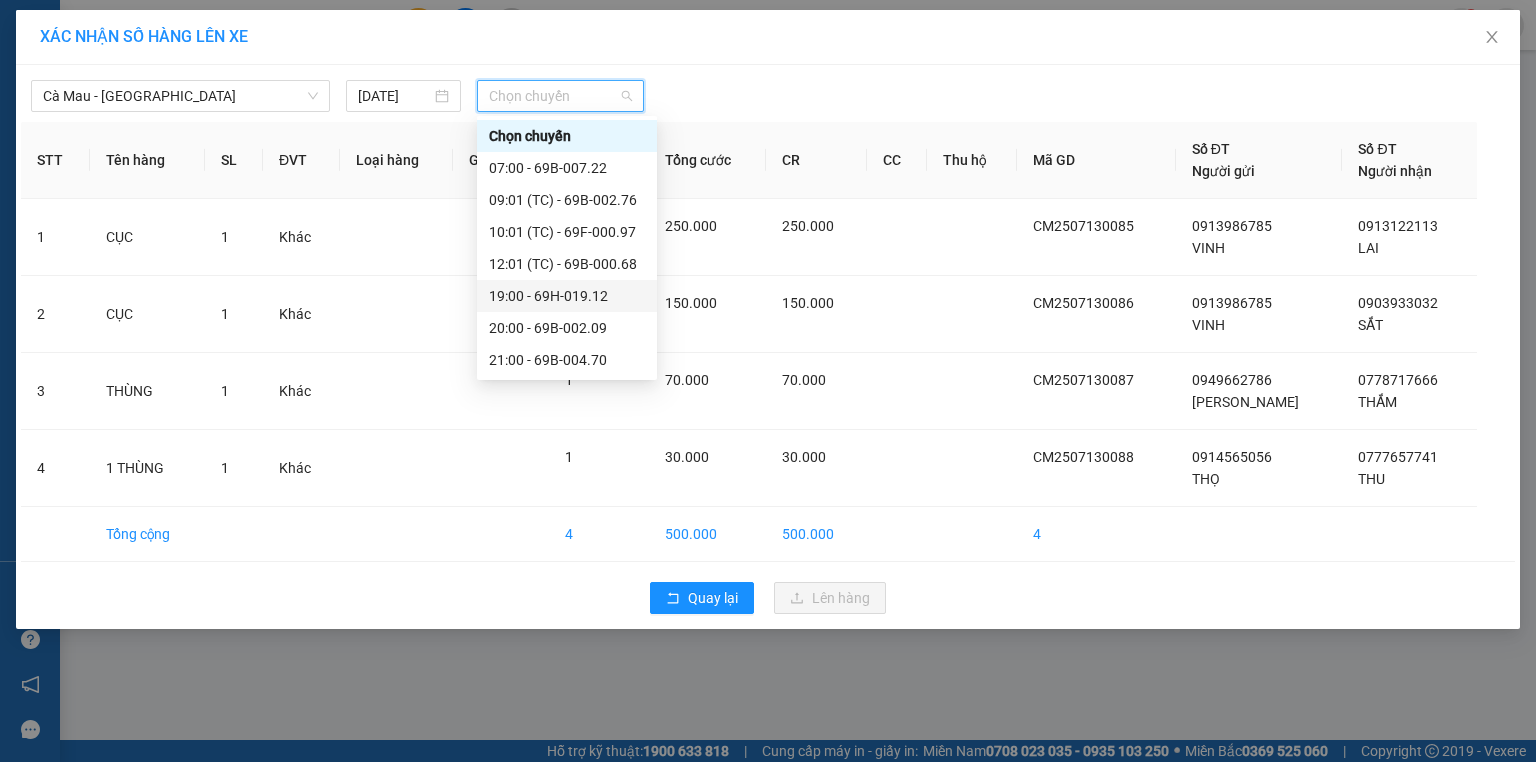 click on "19:00     - 69H-019.12" at bounding box center (567, 296) 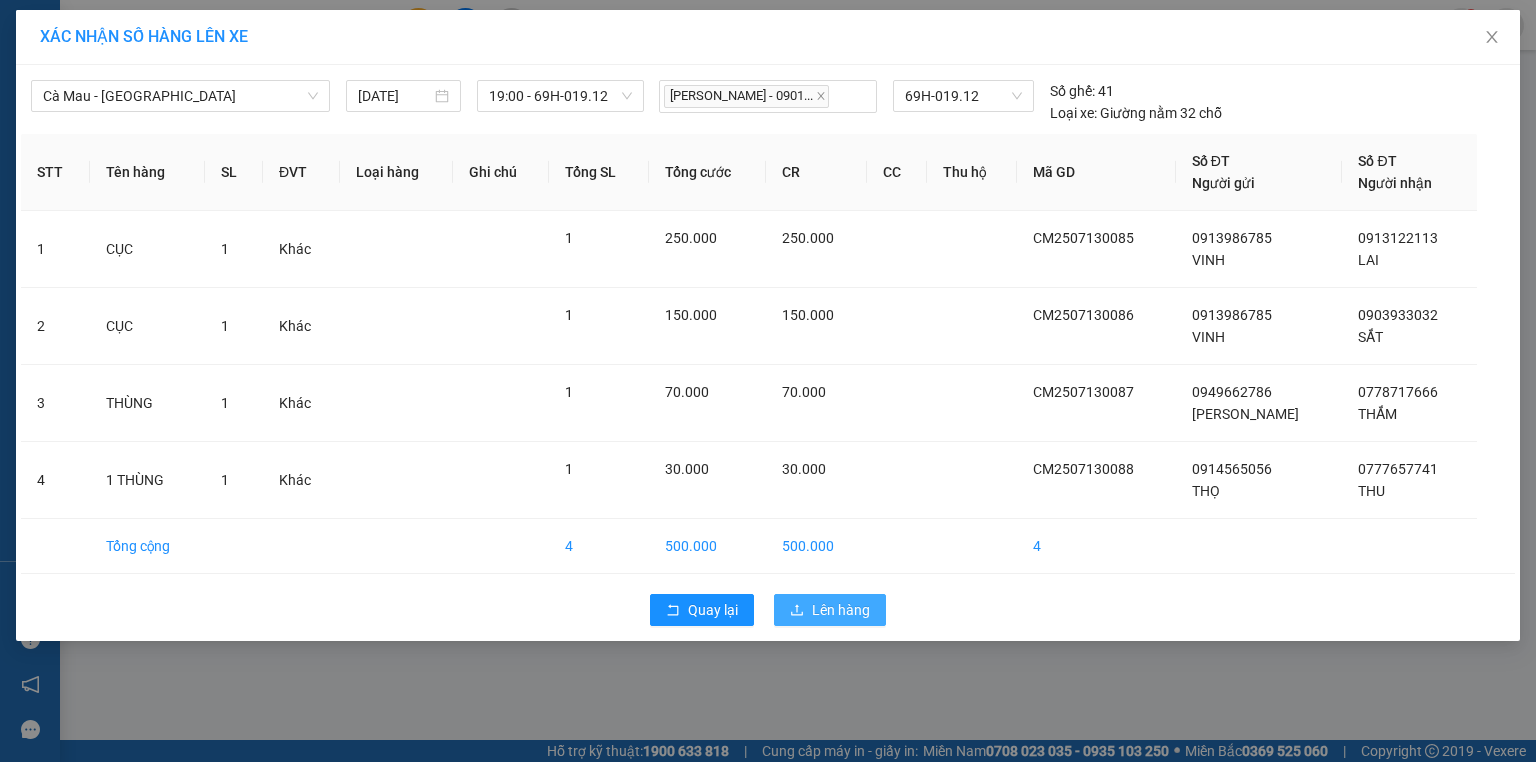 click on "Lên hàng" at bounding box center [830, 610] 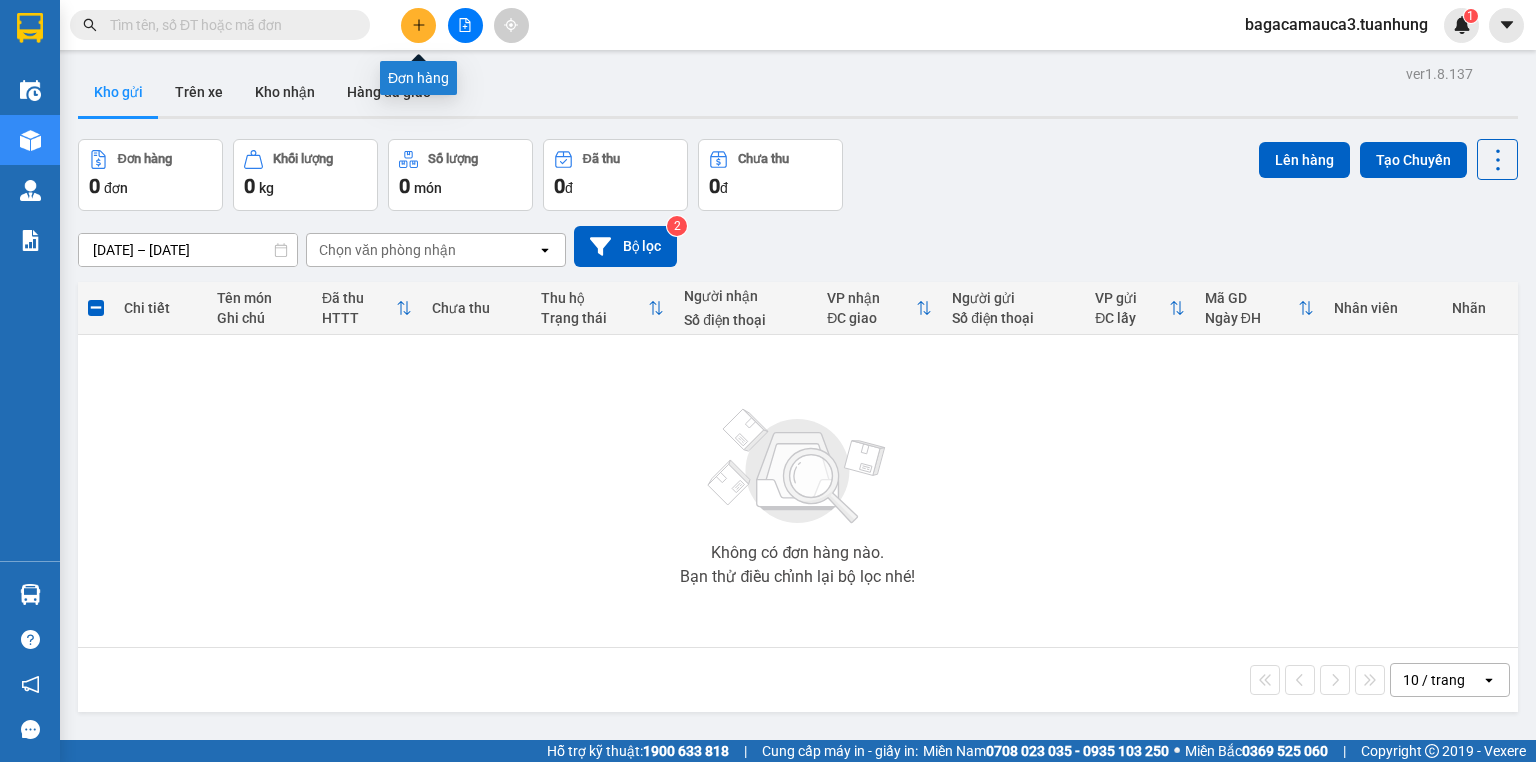 click 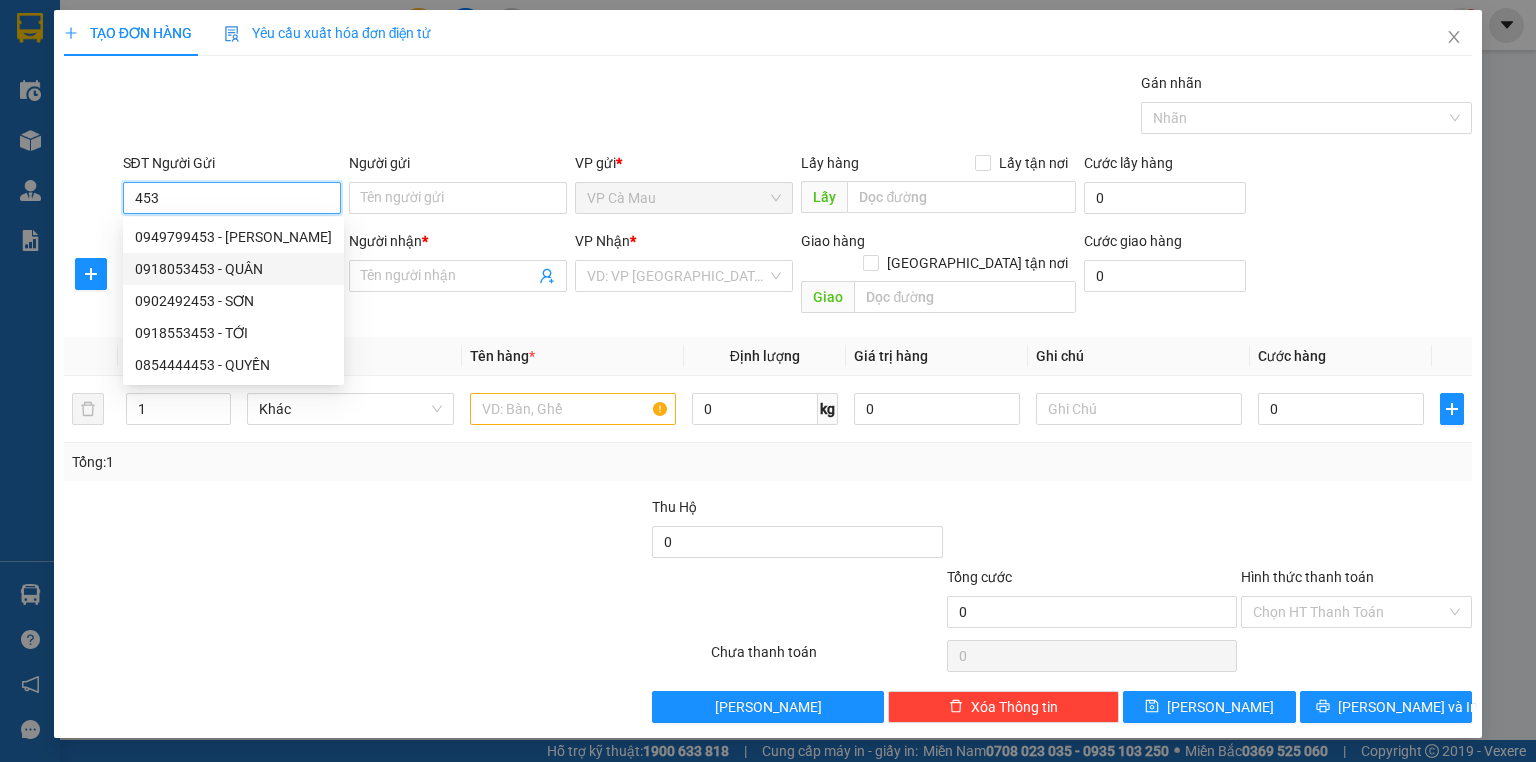 click on "0918053453 -  QUÂN" at bounding box center [233, 269] 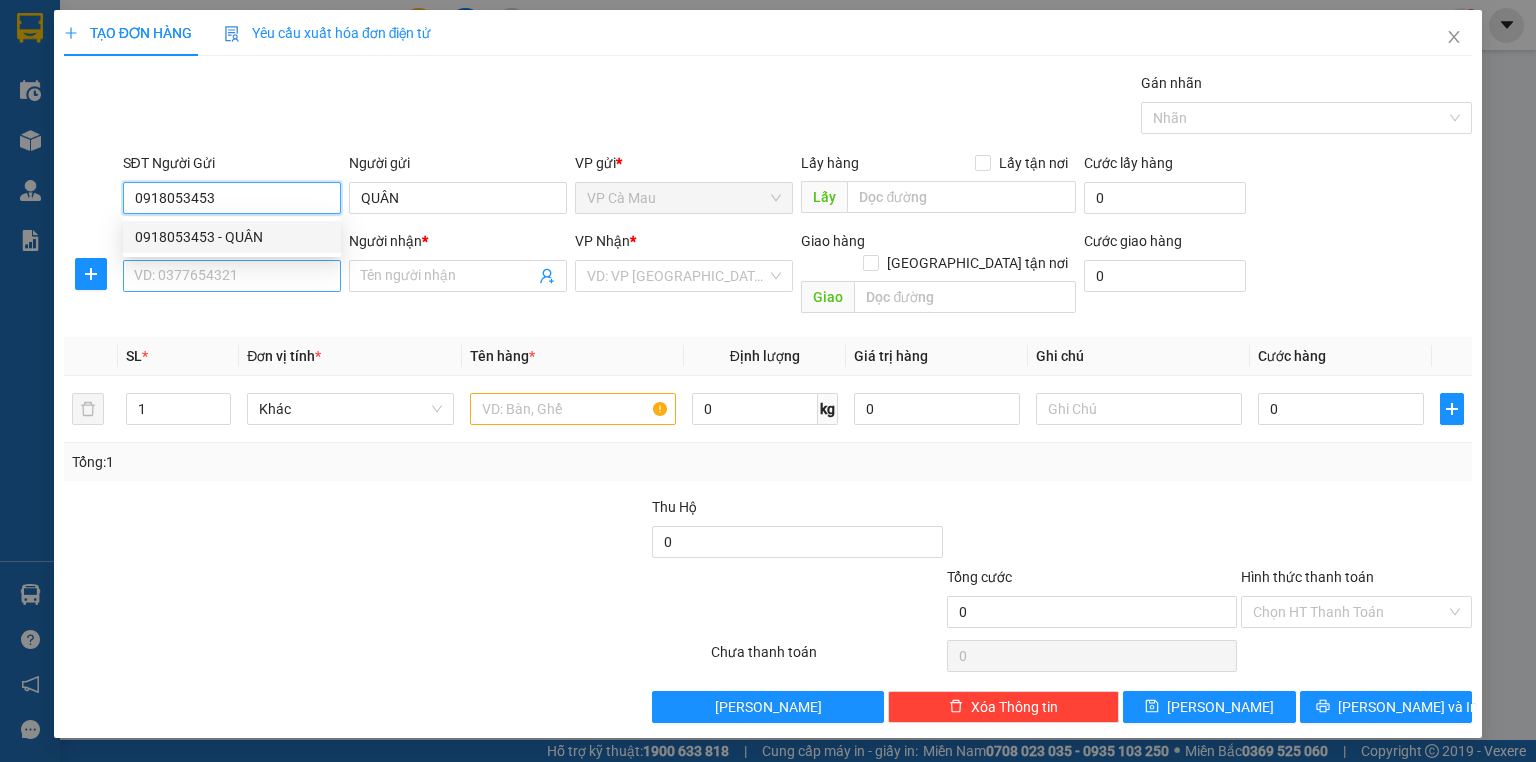 type on "0918053453" 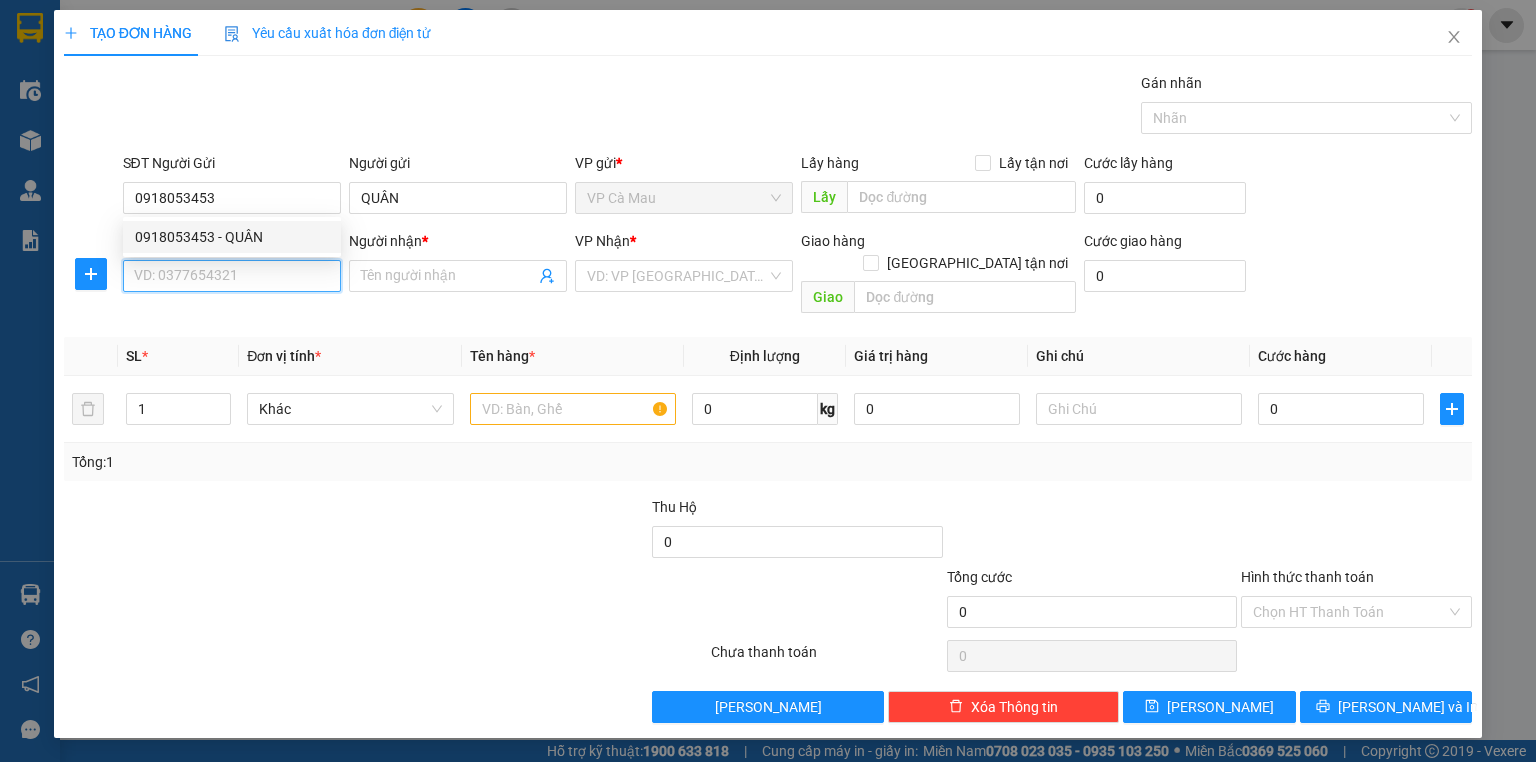 click on "SĐT Người Nhận  *" at bounding box center [232, 276] 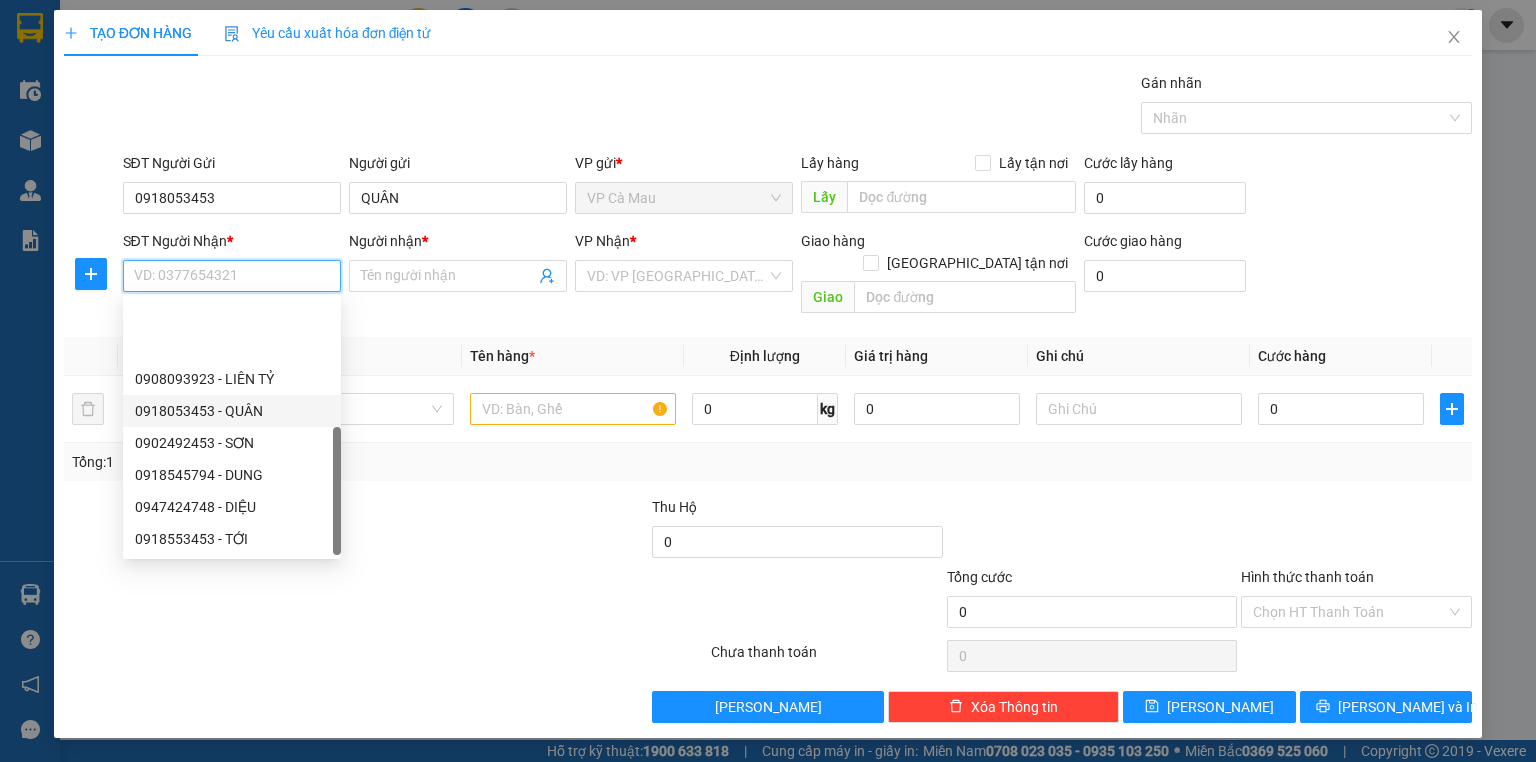 scroll, scrollTop: 96, scrollLeft: 0, axis: vertical 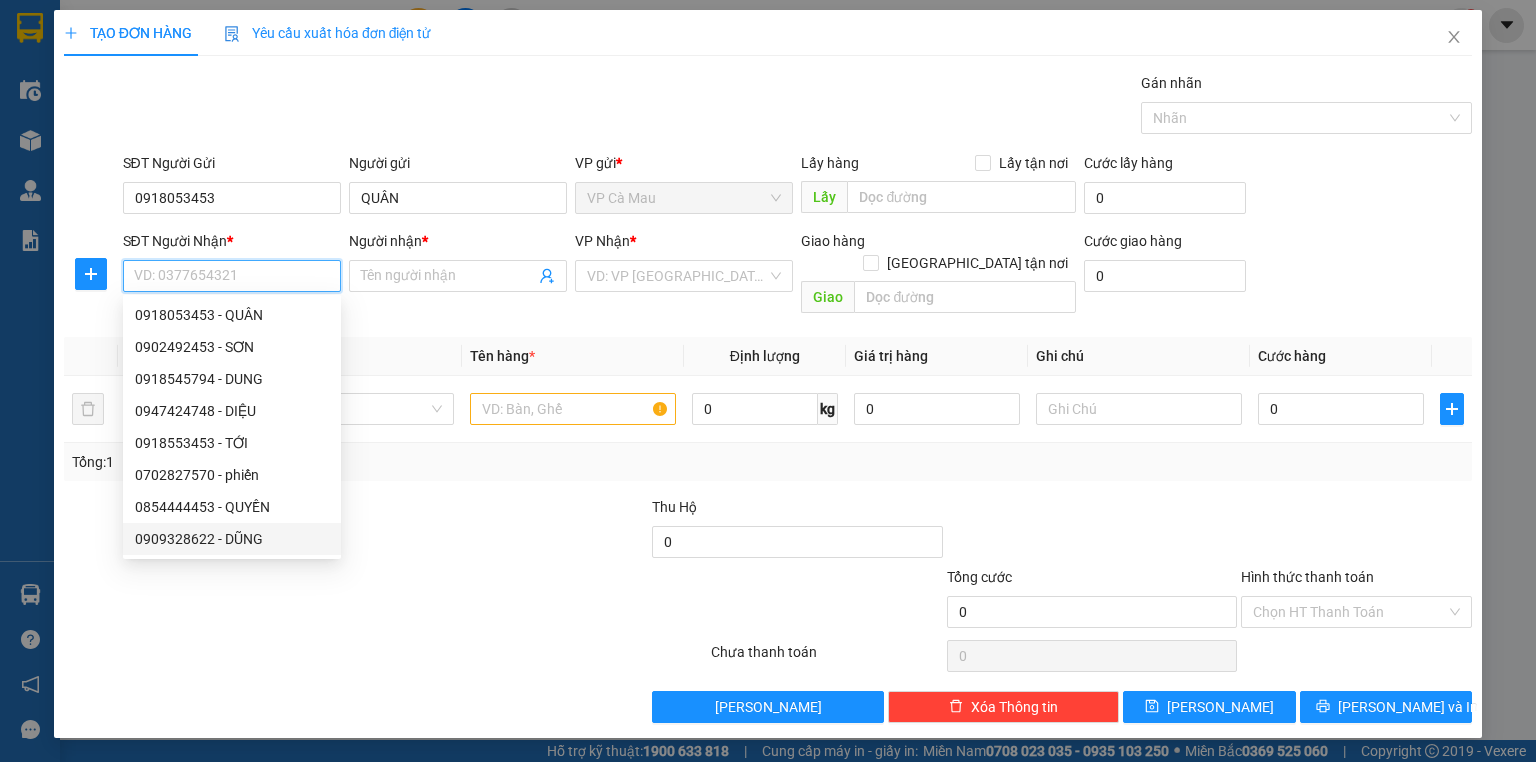 click on "0909328622 - DŨNG" at bounding box center (232, 539) 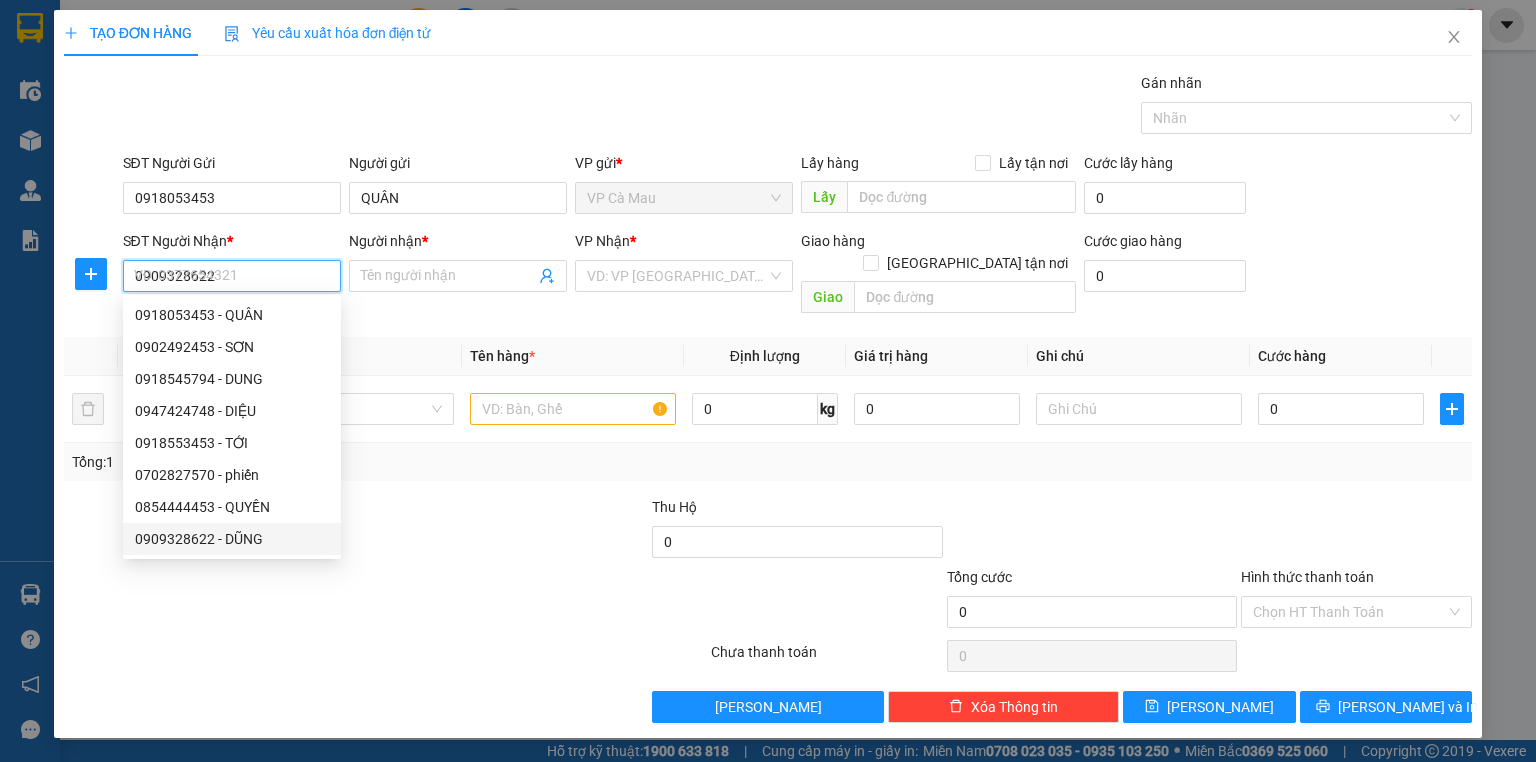 type on "DŨNG" 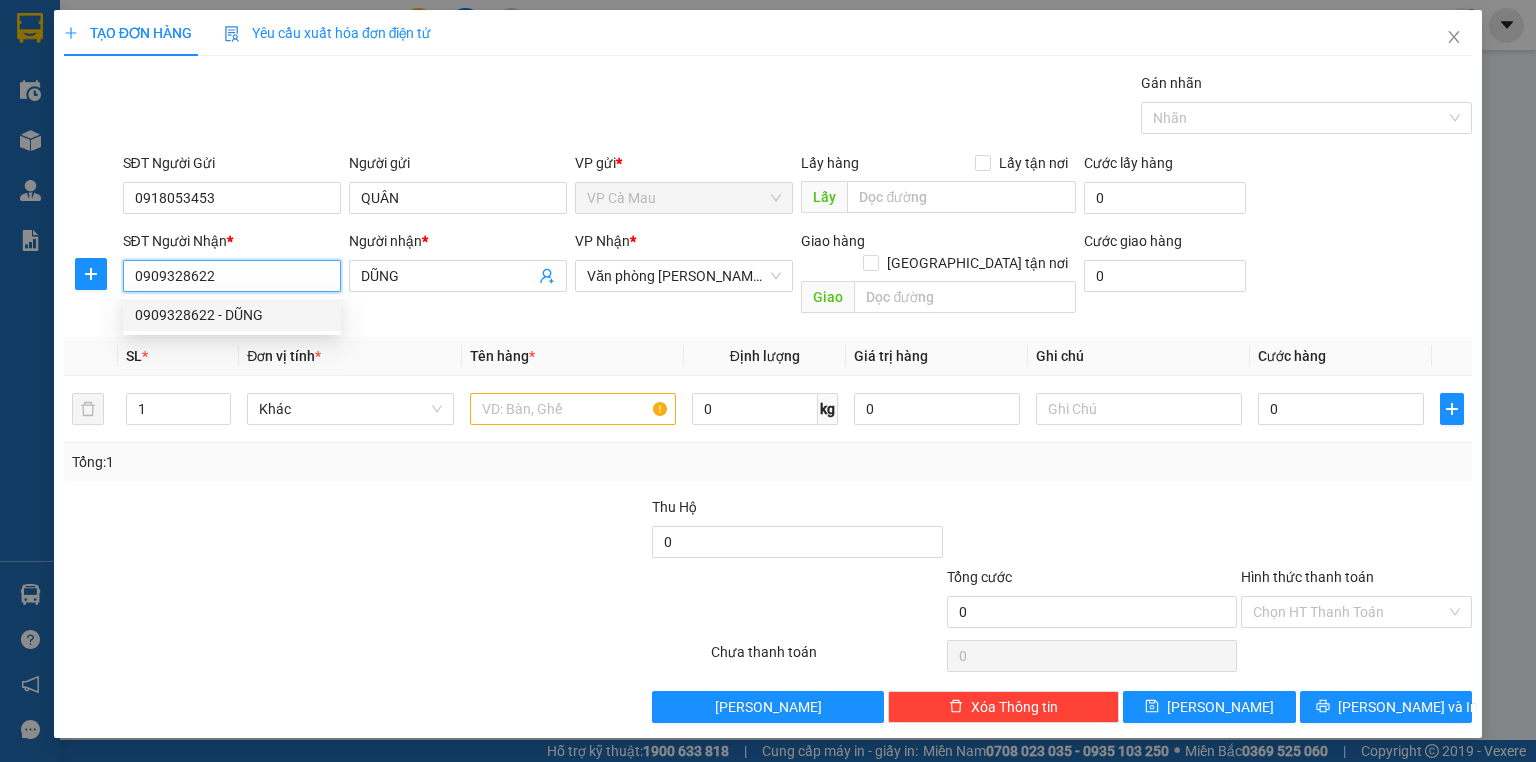 scroll, scrollTop: 0, scrollLeft: 0, axis: both 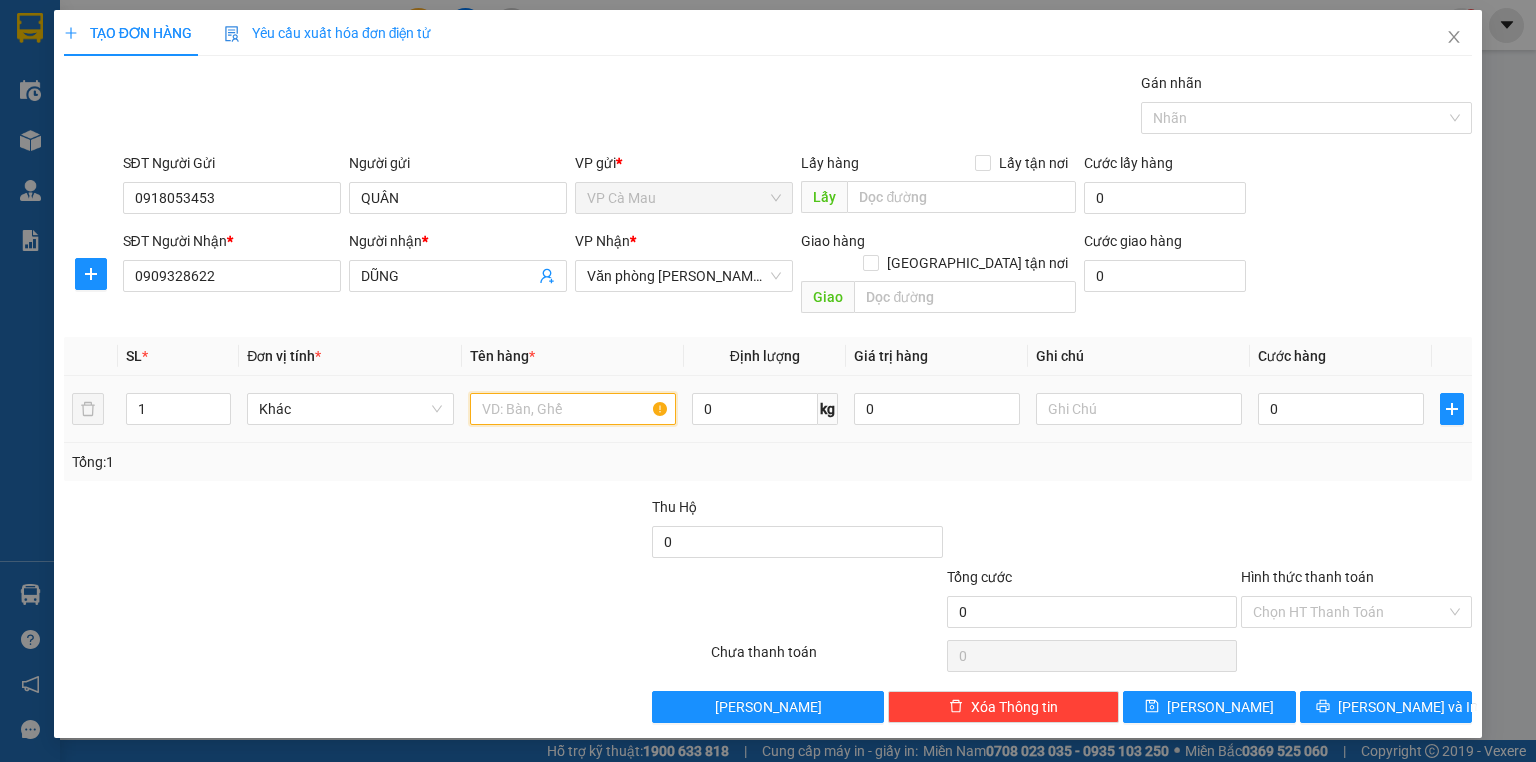 click at bounding box center (573, 409) 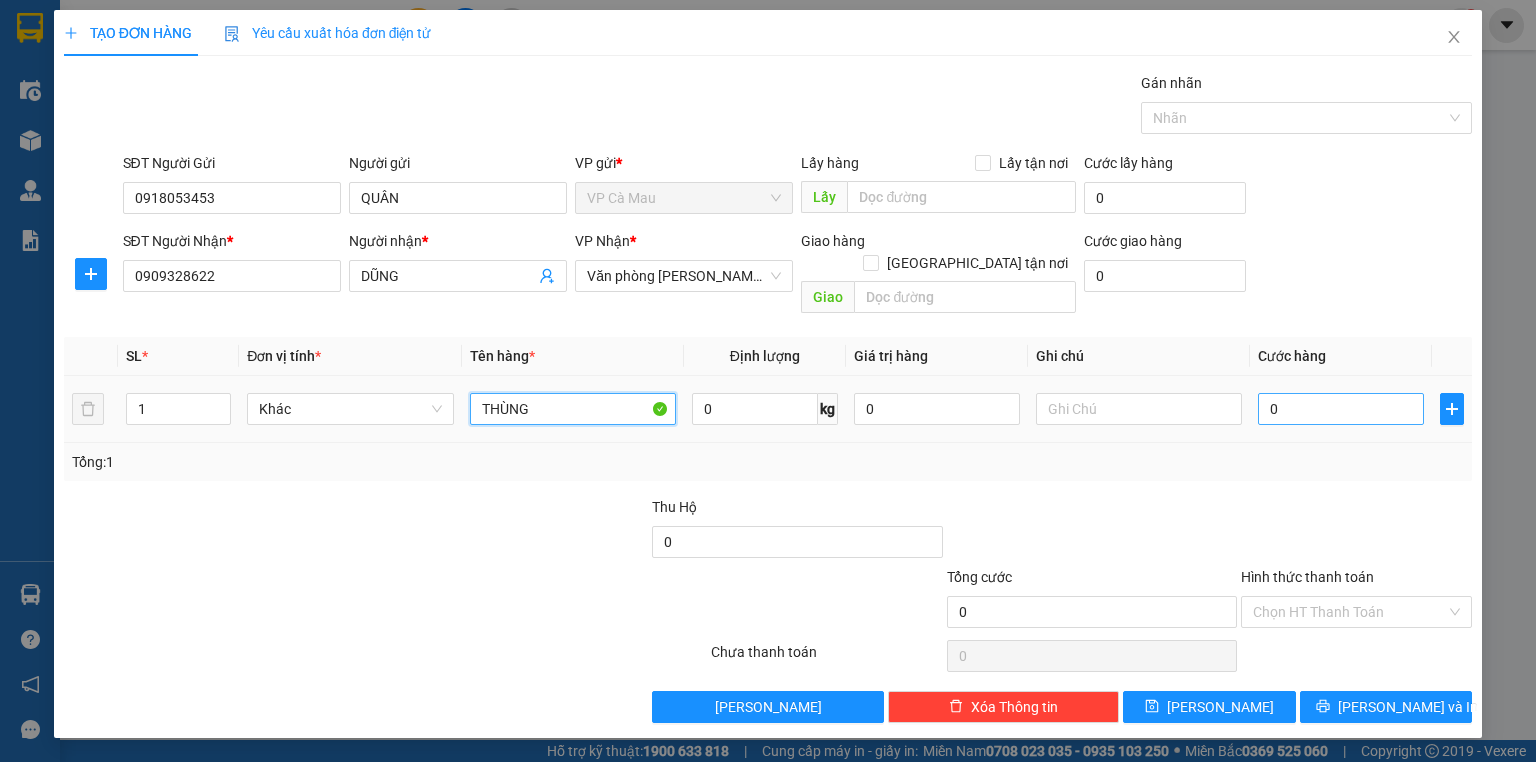 type on "THÙNG" 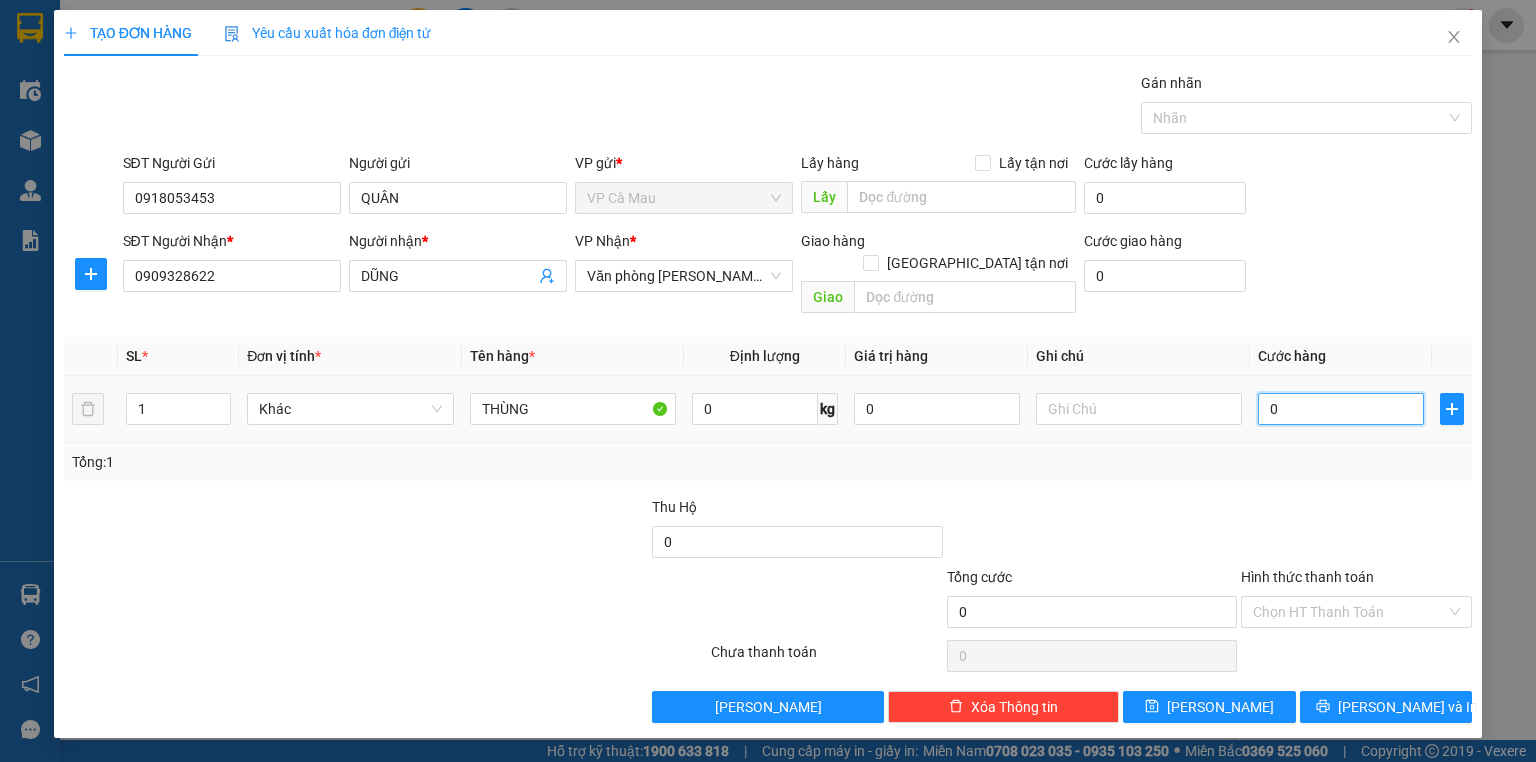 click on "0" at bounding box center [1341, 409] 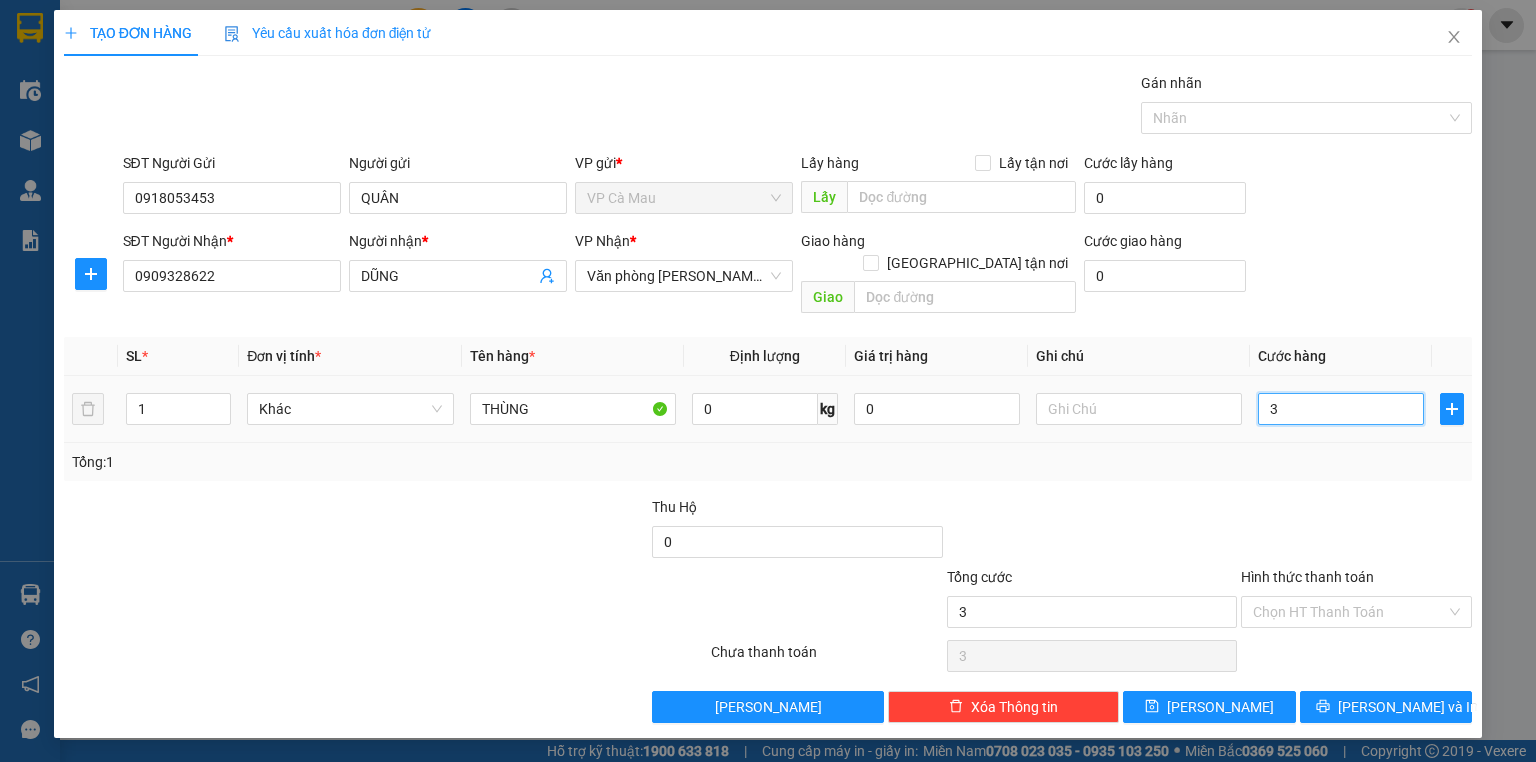 type on "30" 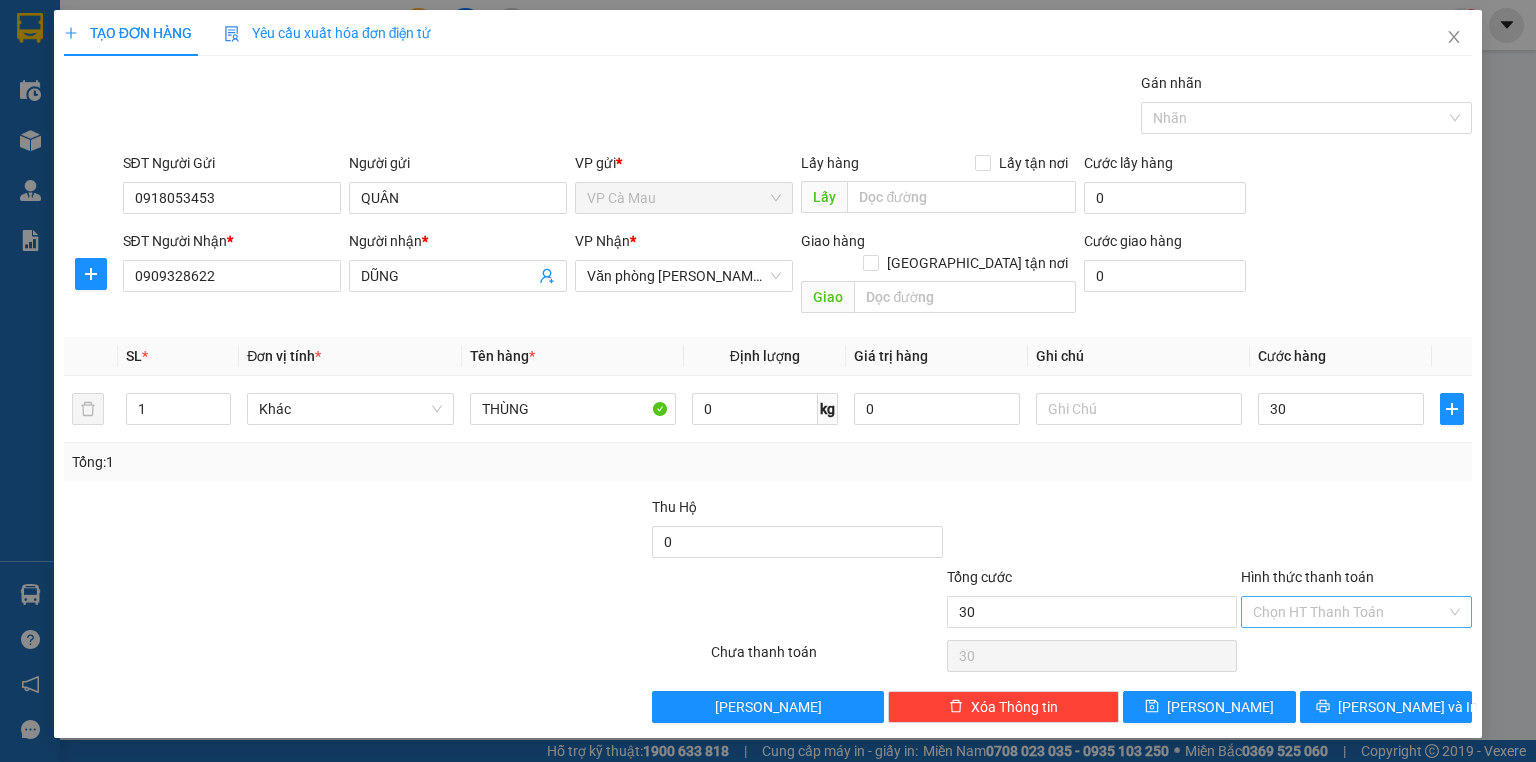 type on "30.000" 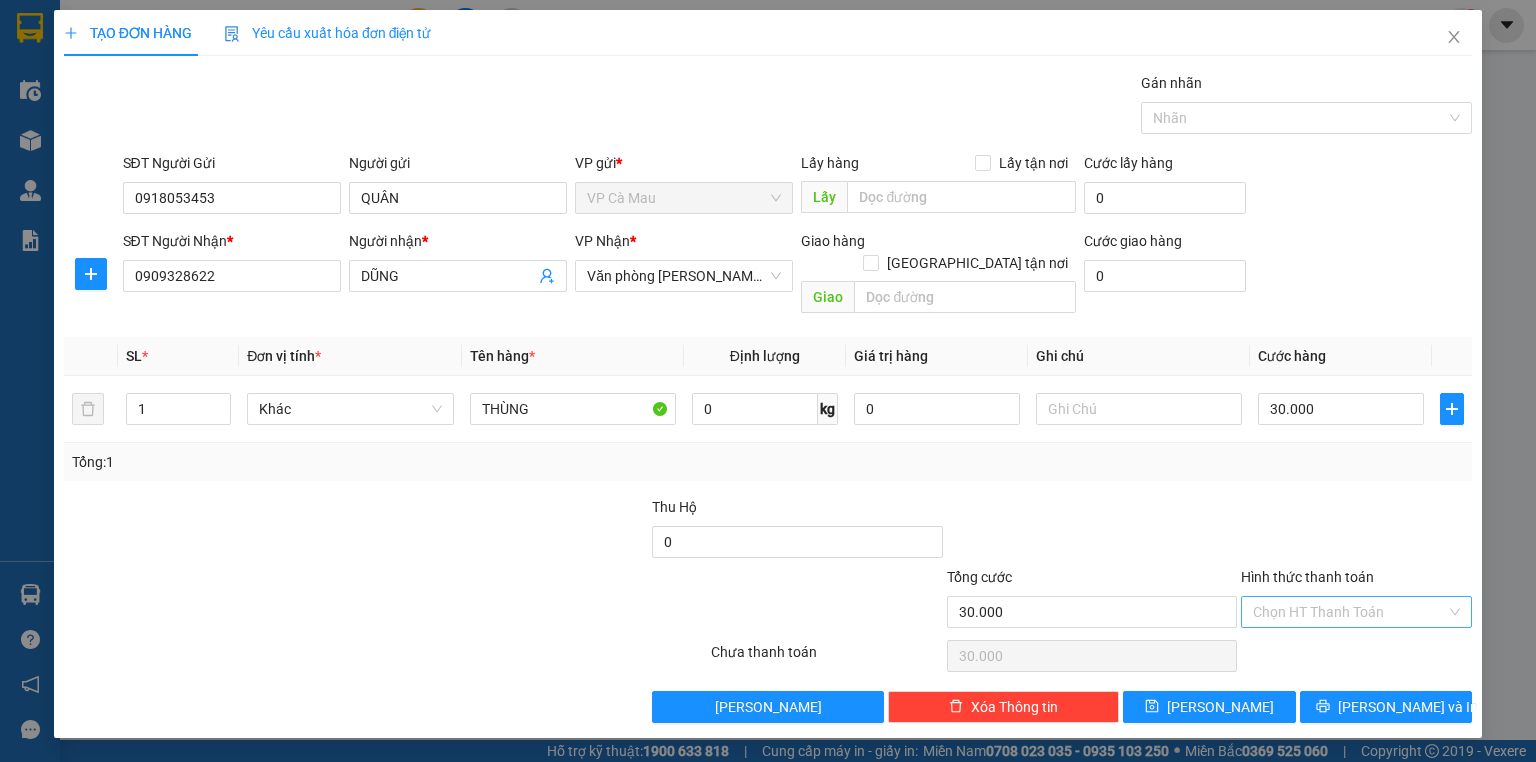 click on "Hình thức thanh toán" at bounding box center (1349, 612) 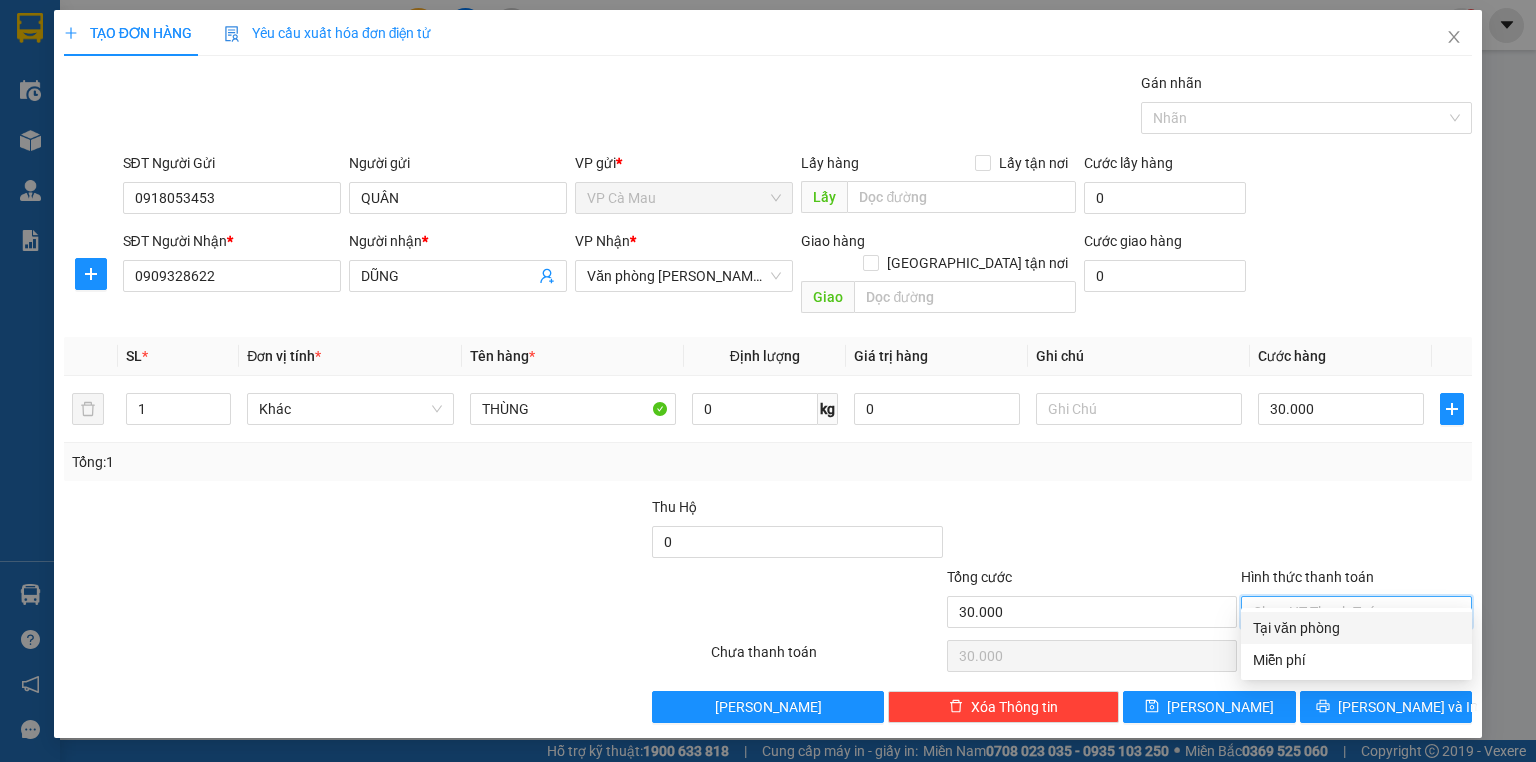 click on "Tại văn phòng" at bounding box center (1356, 628) 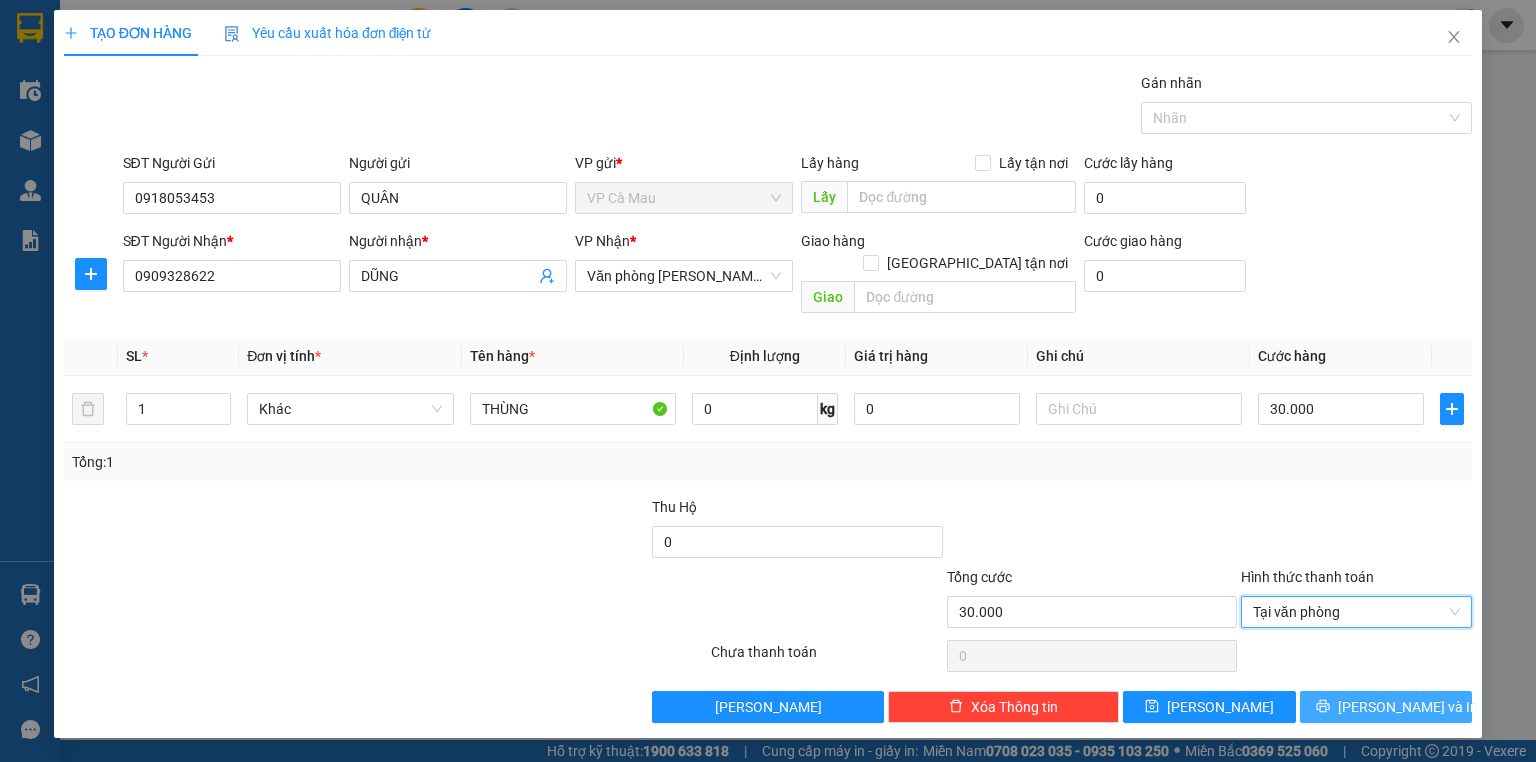 click 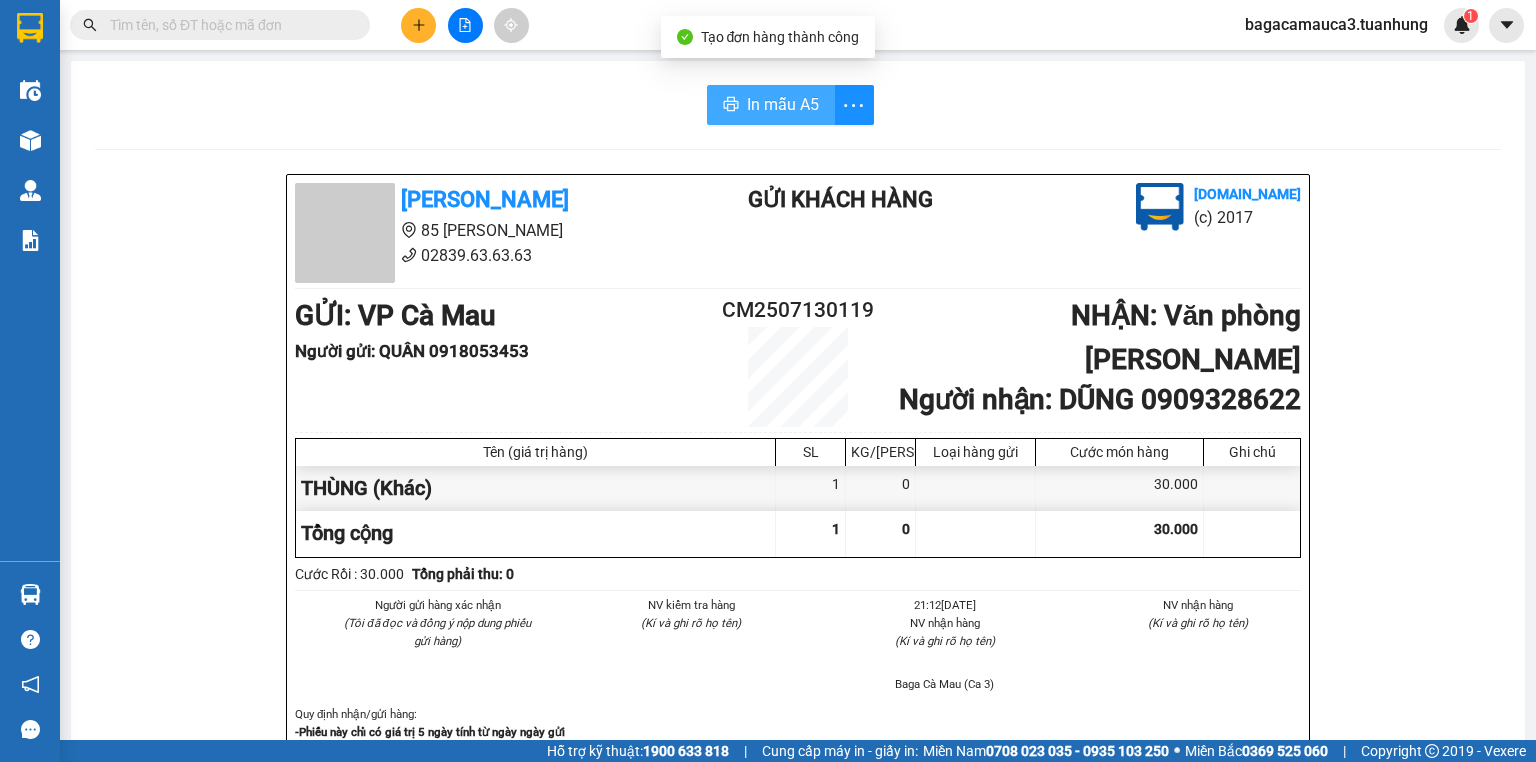 click on "In mẫu A5" at bounding box center [771, 105] 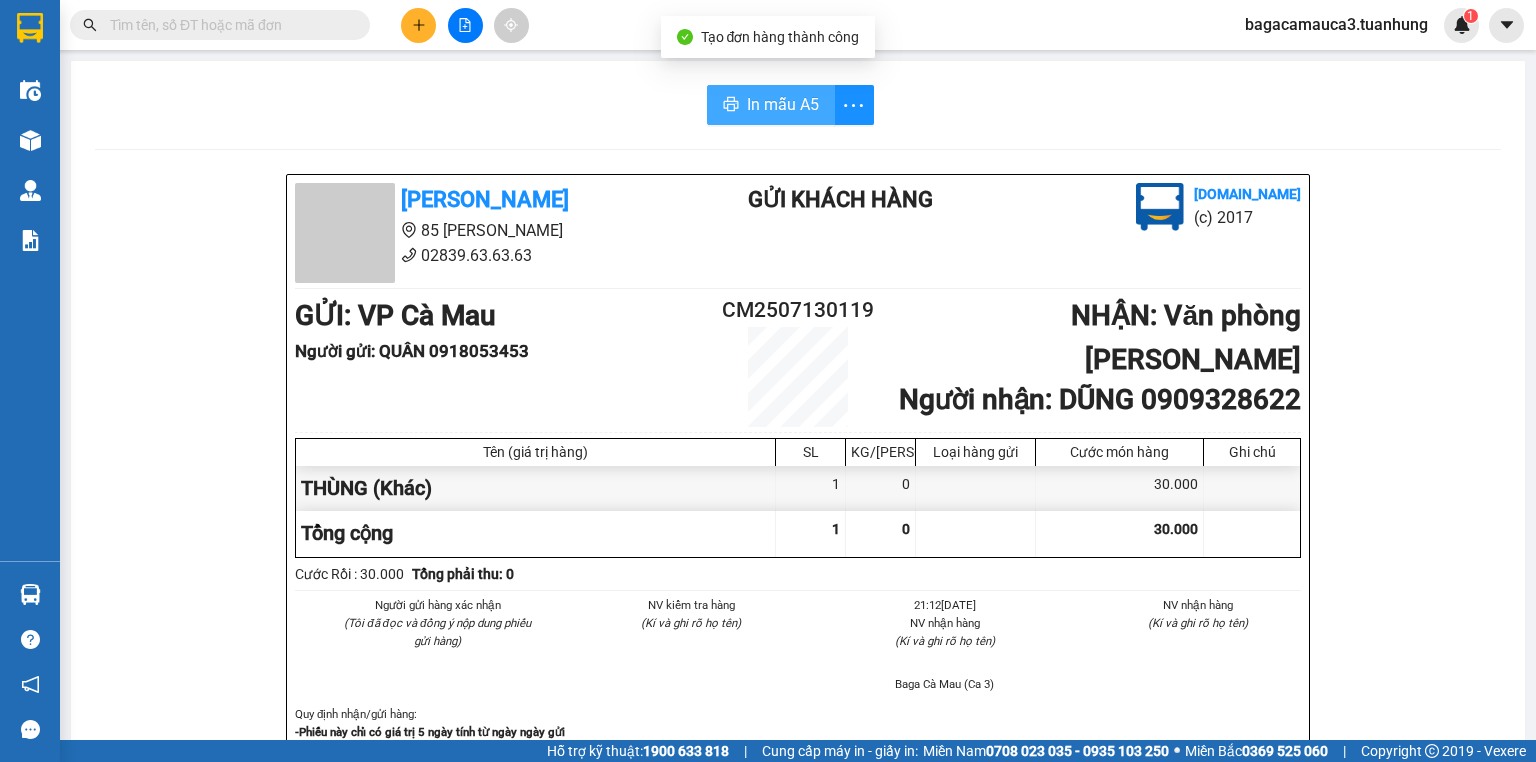 scroll, scrollTop: 0, scrollLeft: 0, axis: both 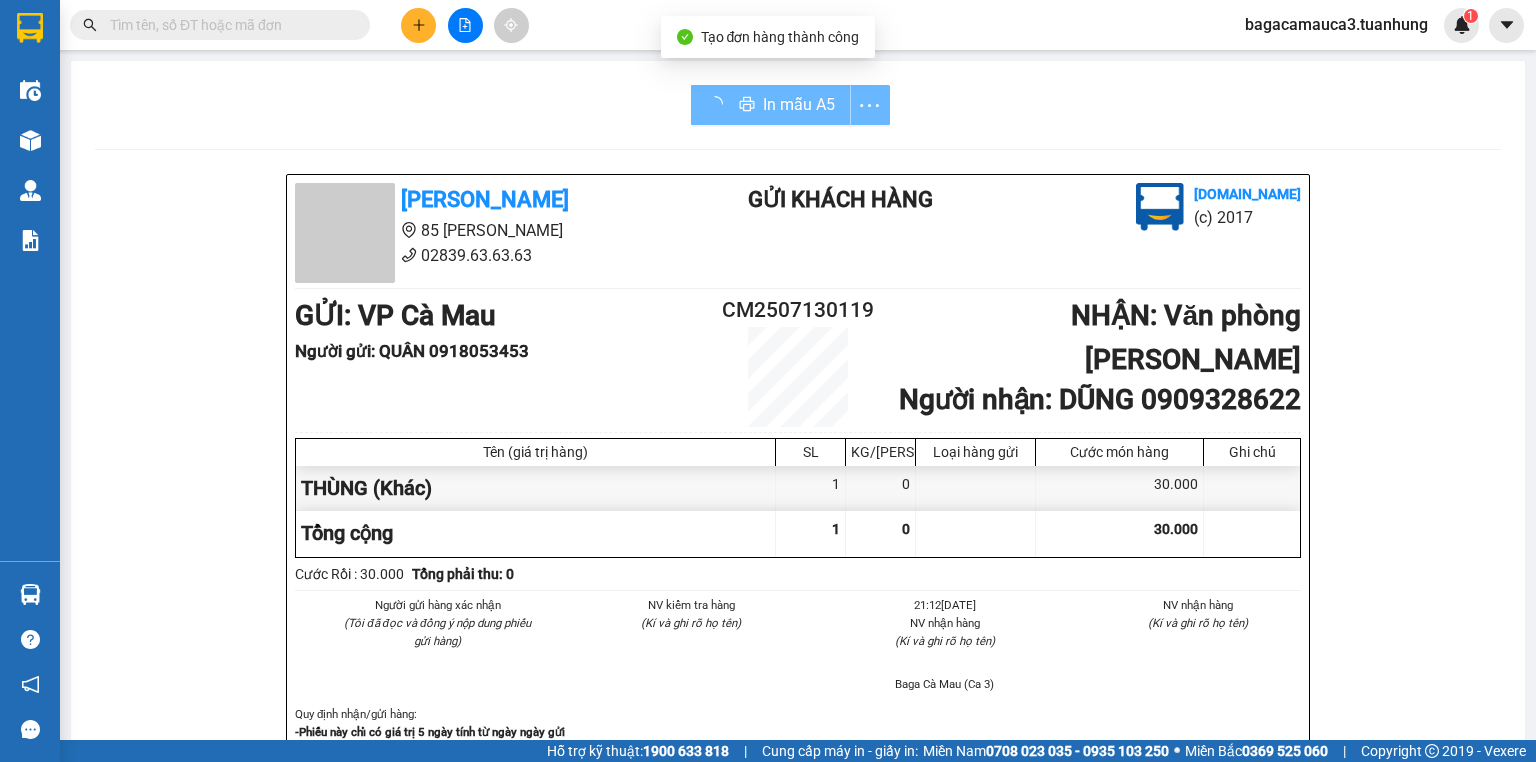 click at bounding box center [228, 25] 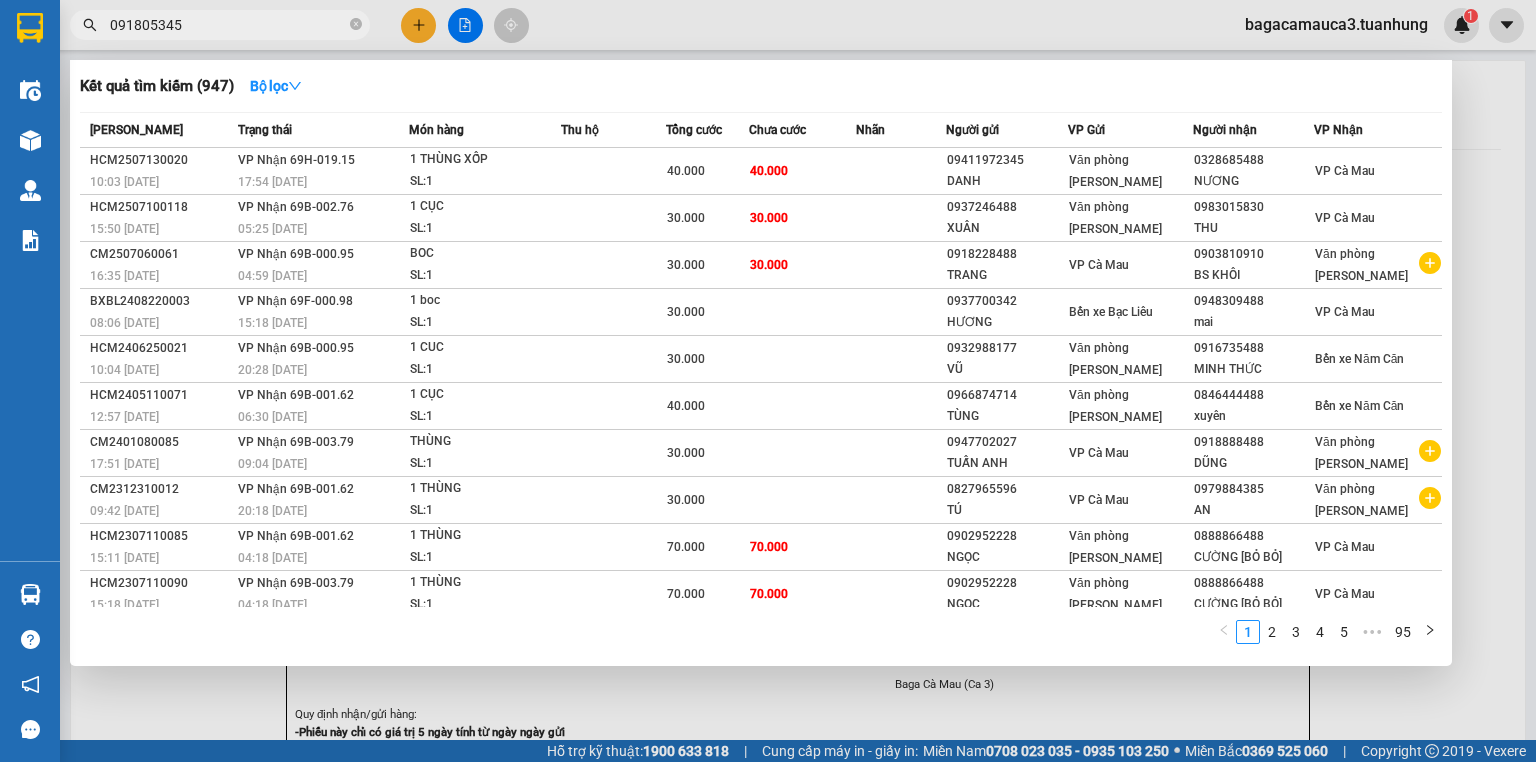 type on "0918053453" 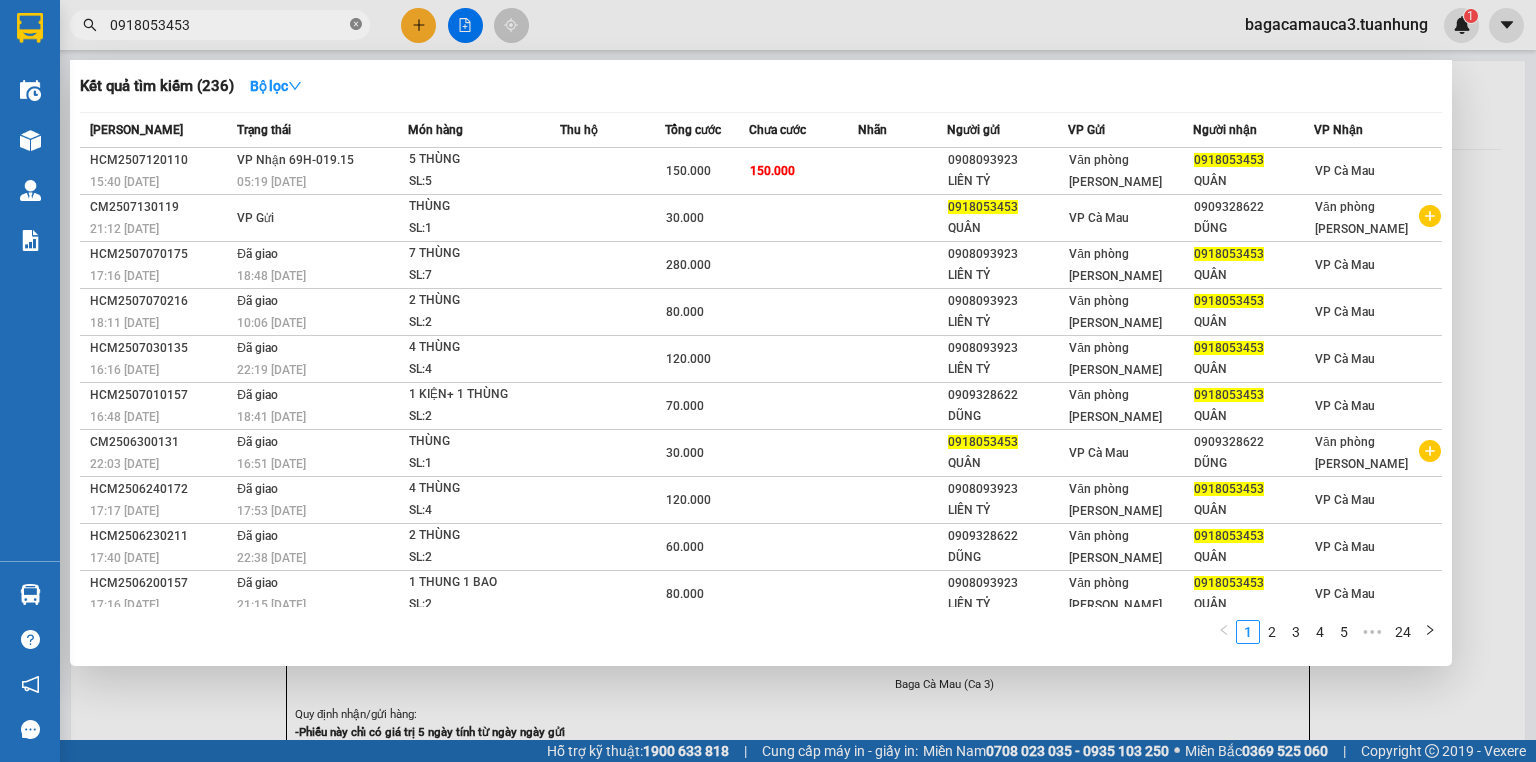 click 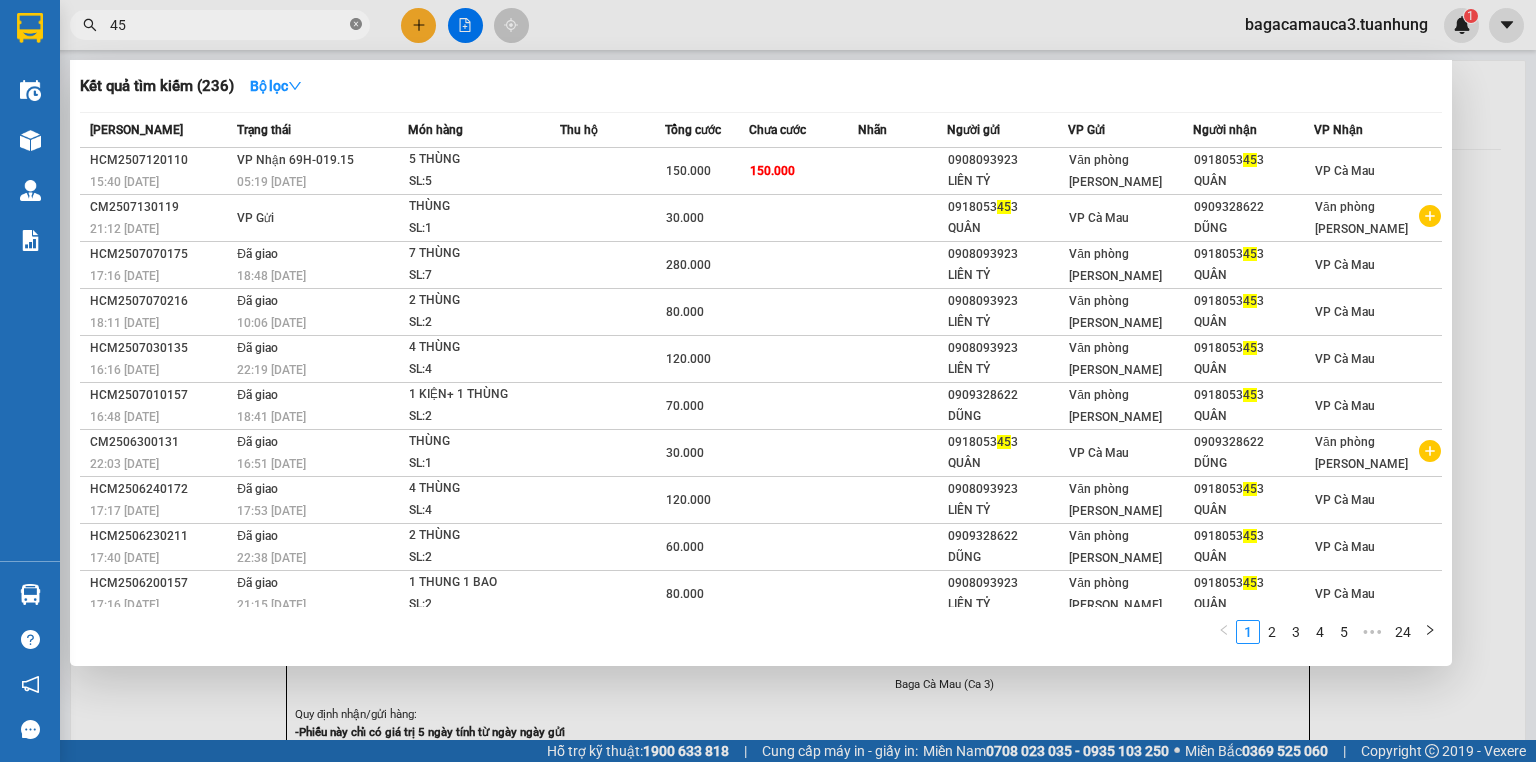 type on "453" 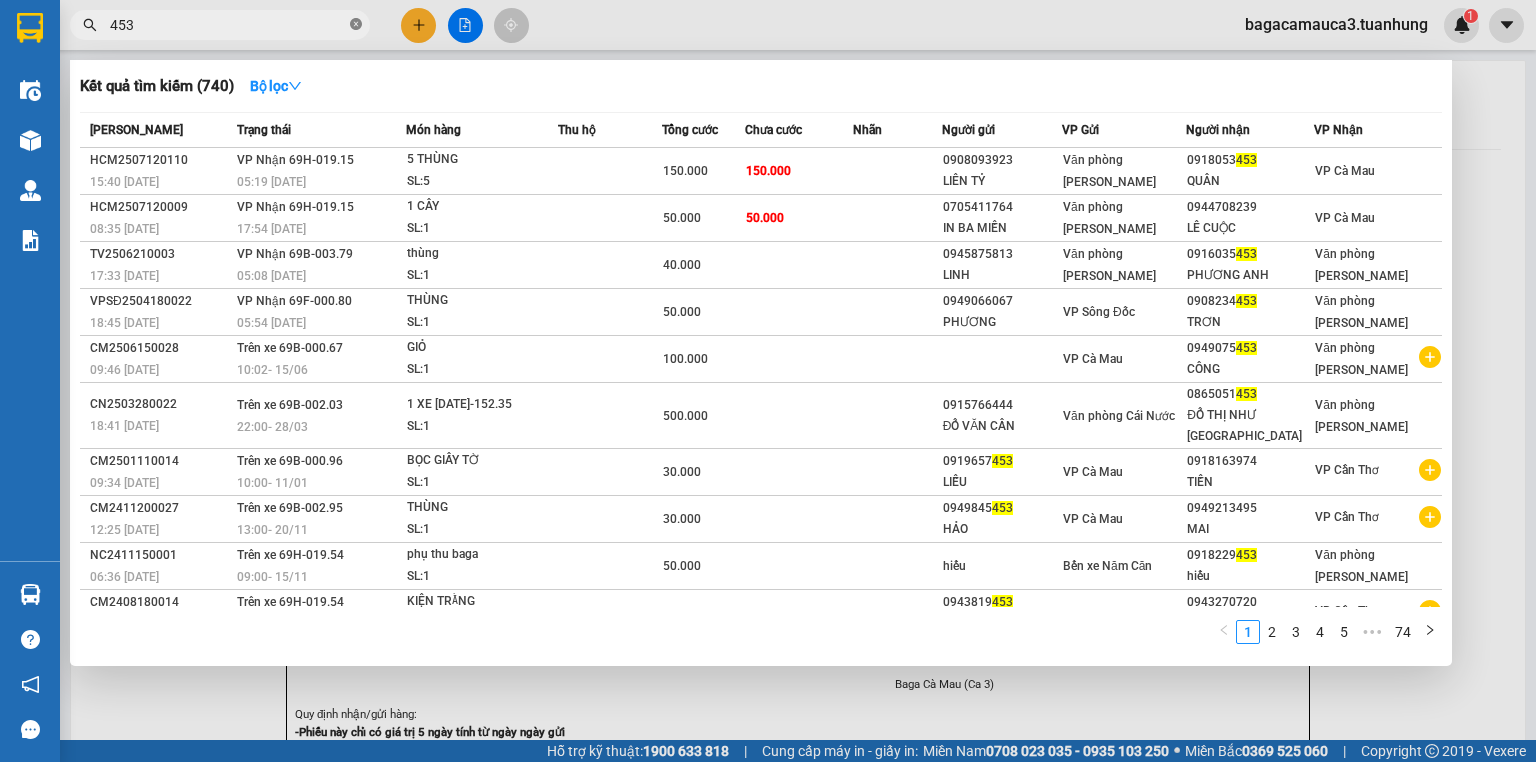 click 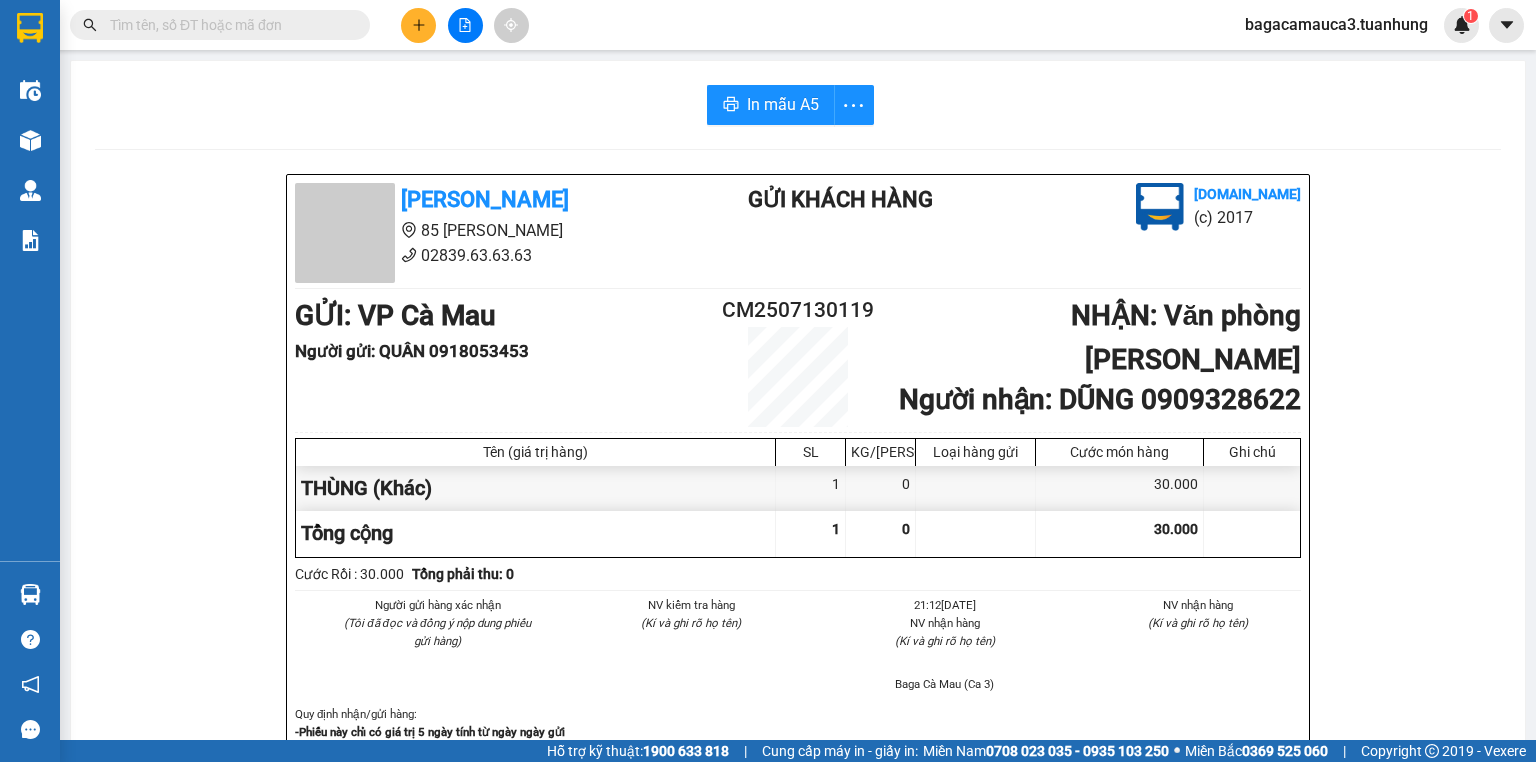 type on "5" 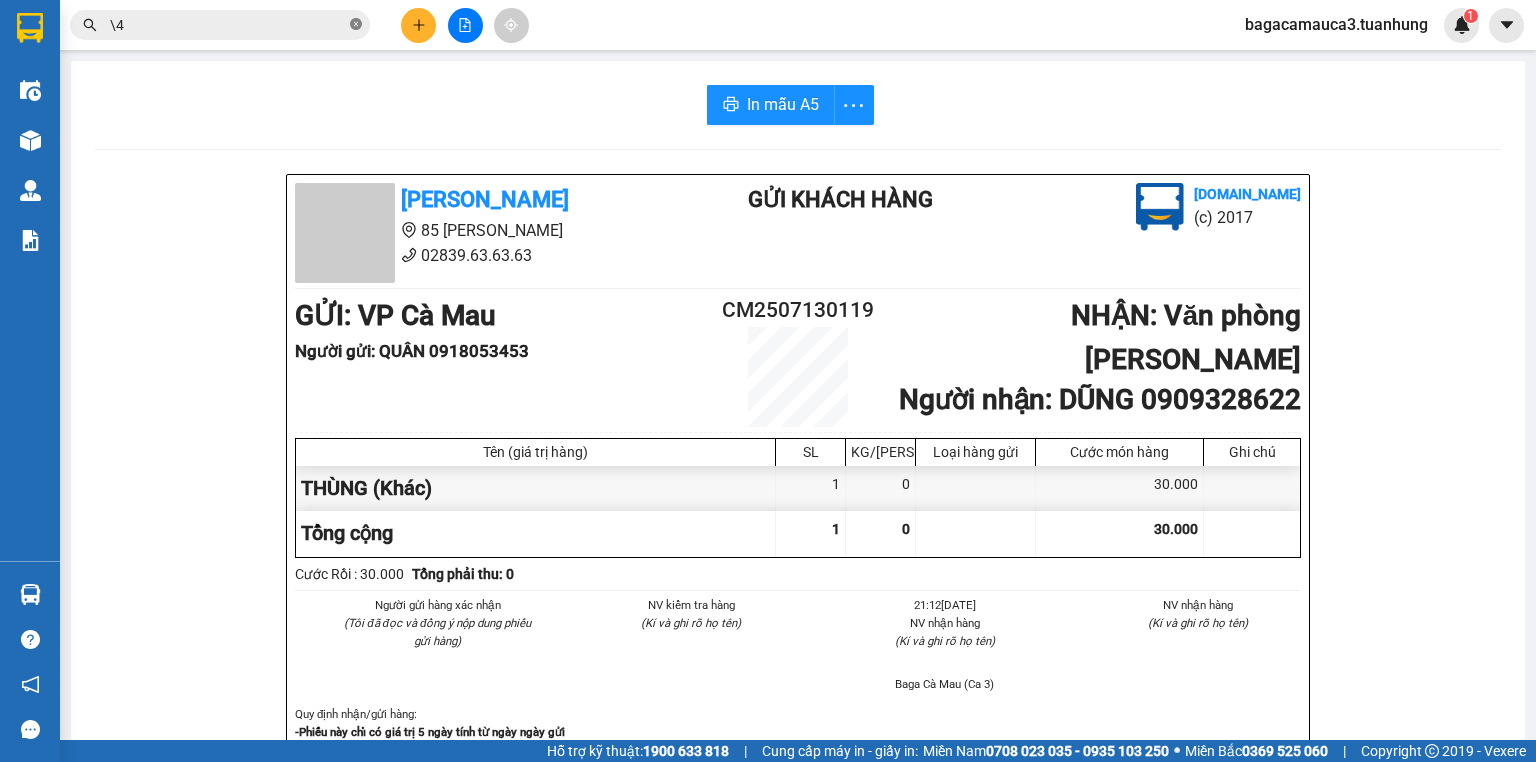 type on "\" 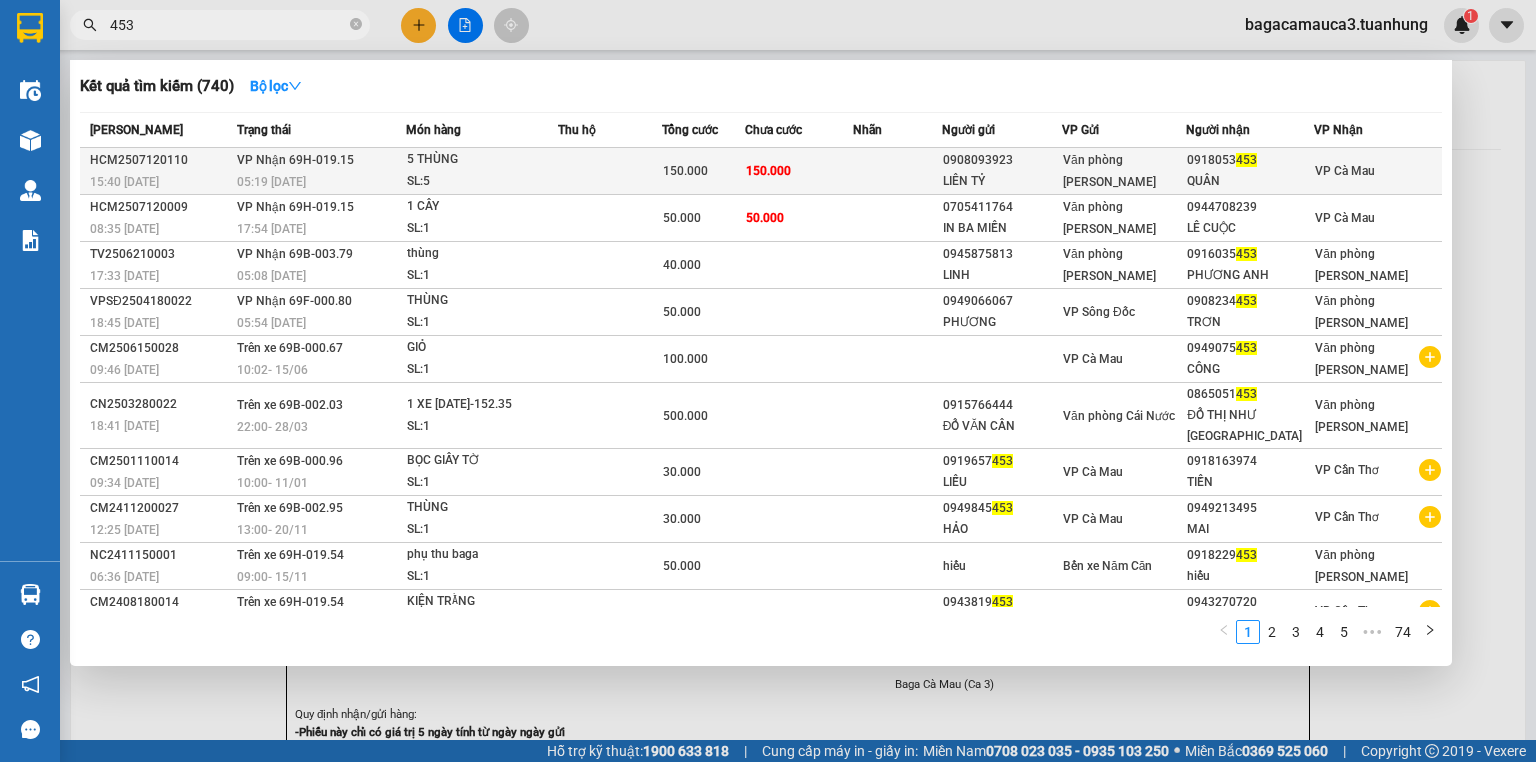 type on "453" 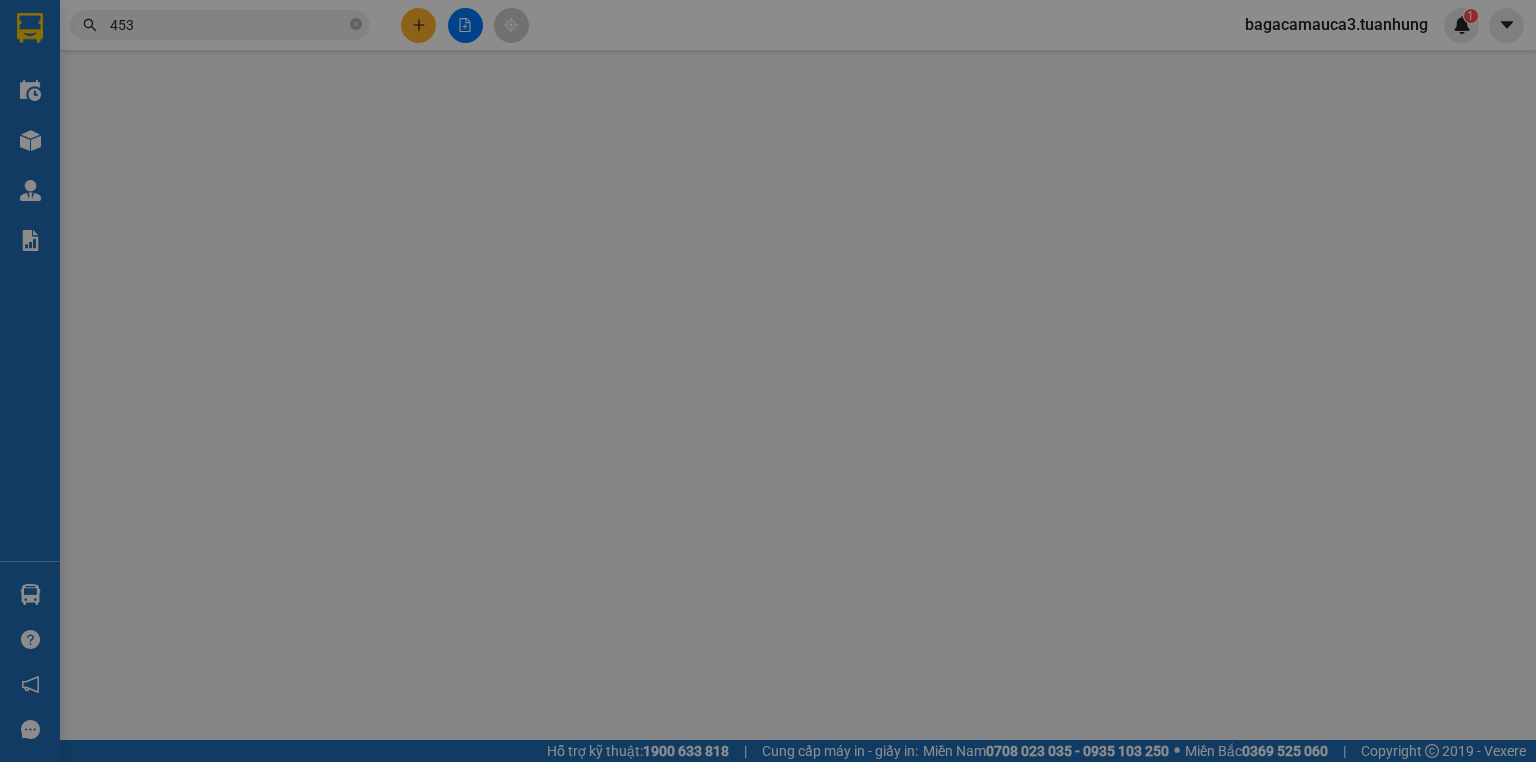 type on "0908093923" 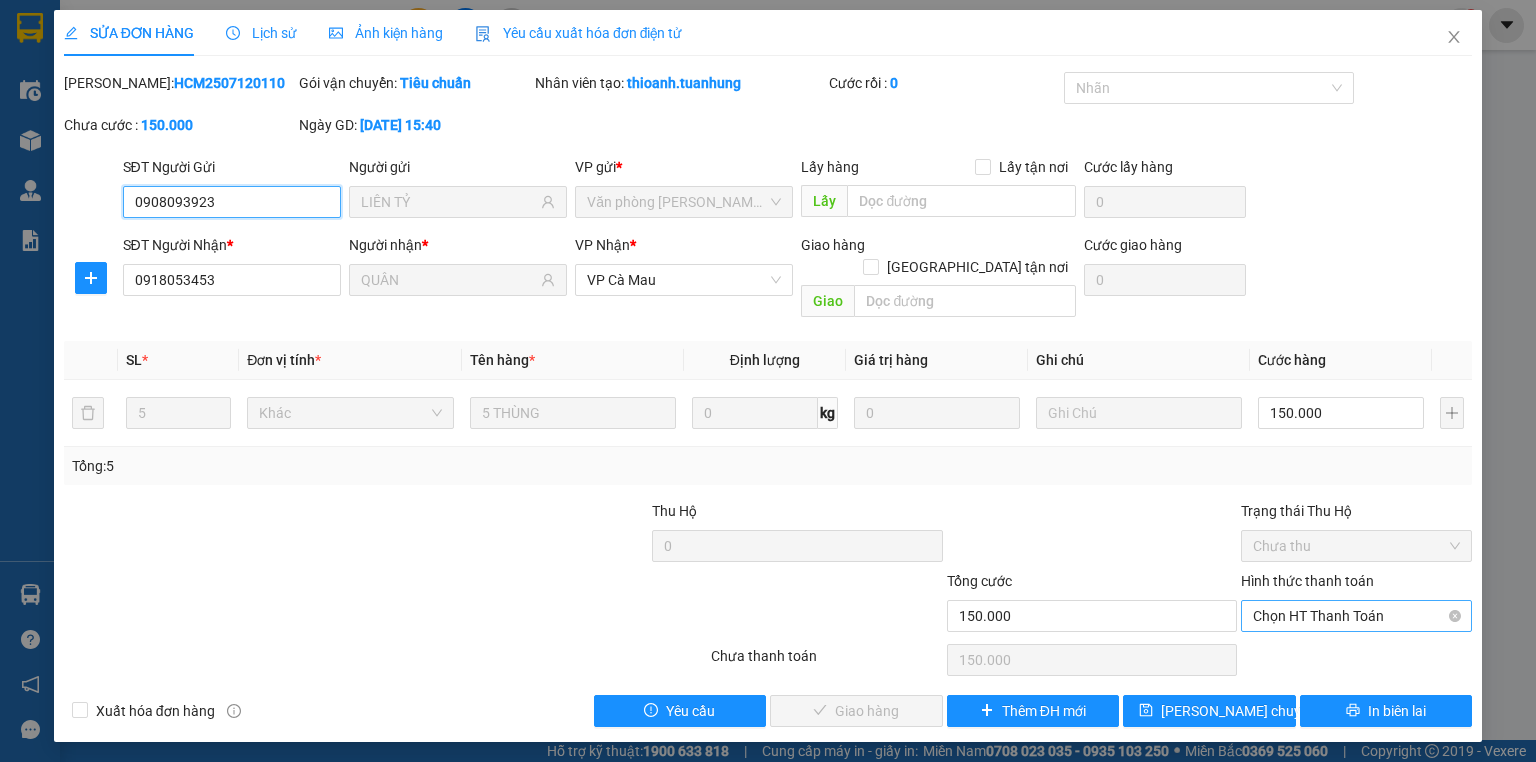 click on "Chọn HT Thanh Toán" at bounding box center [1356, 616] 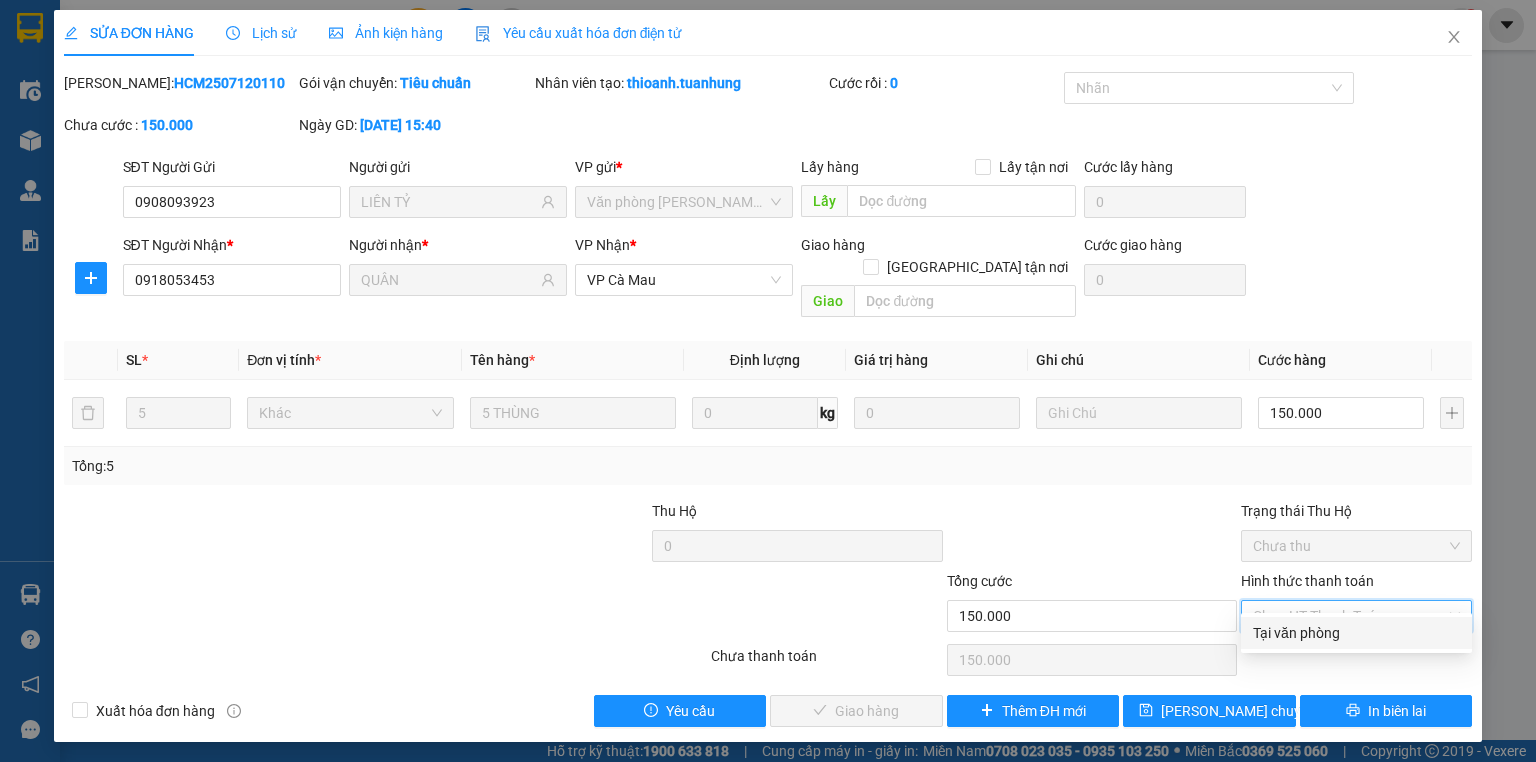 click on "Tại văn phòng" at bounding box center (1356, 633) 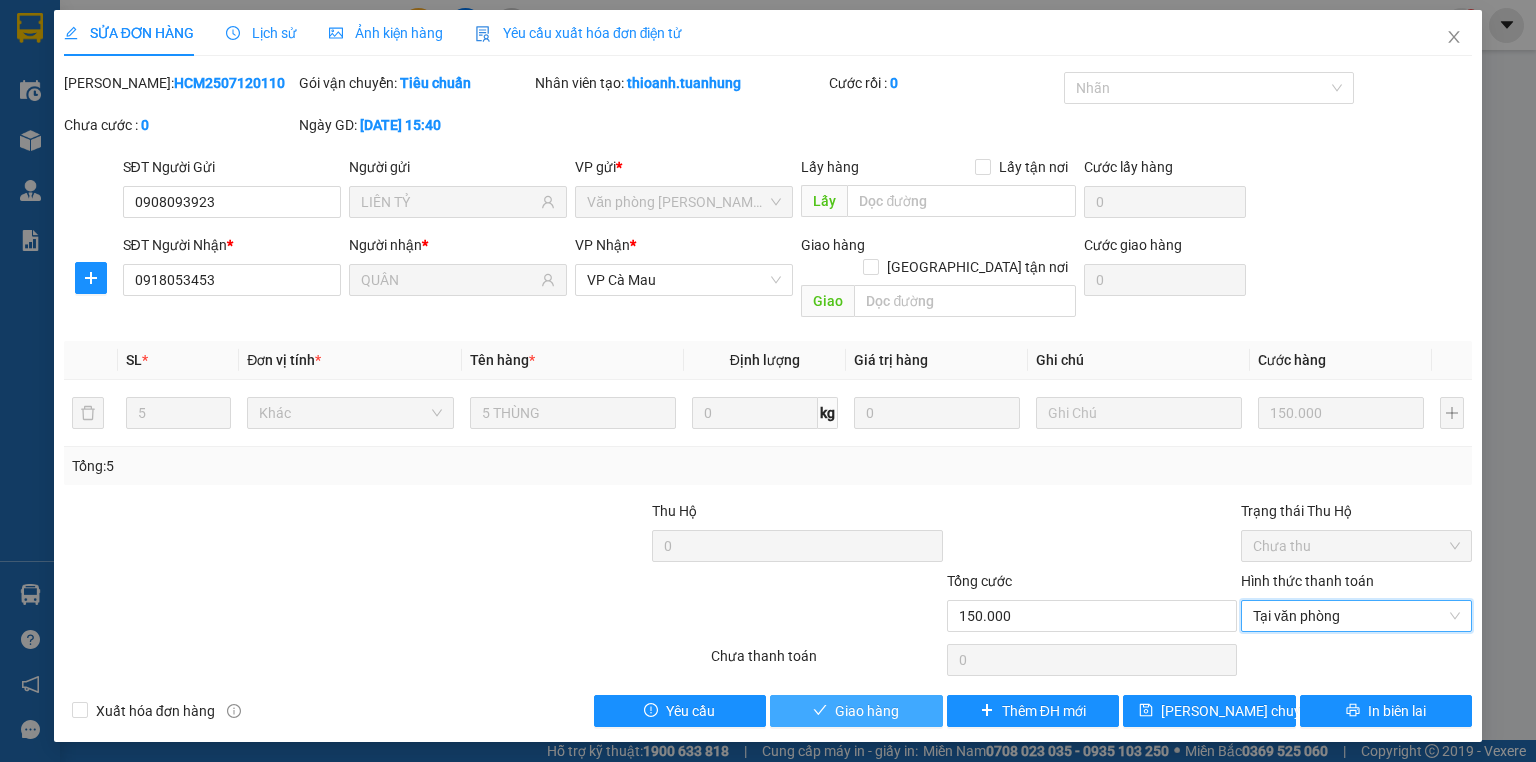click on "Giao hàng" at bounding box center [867, 711] 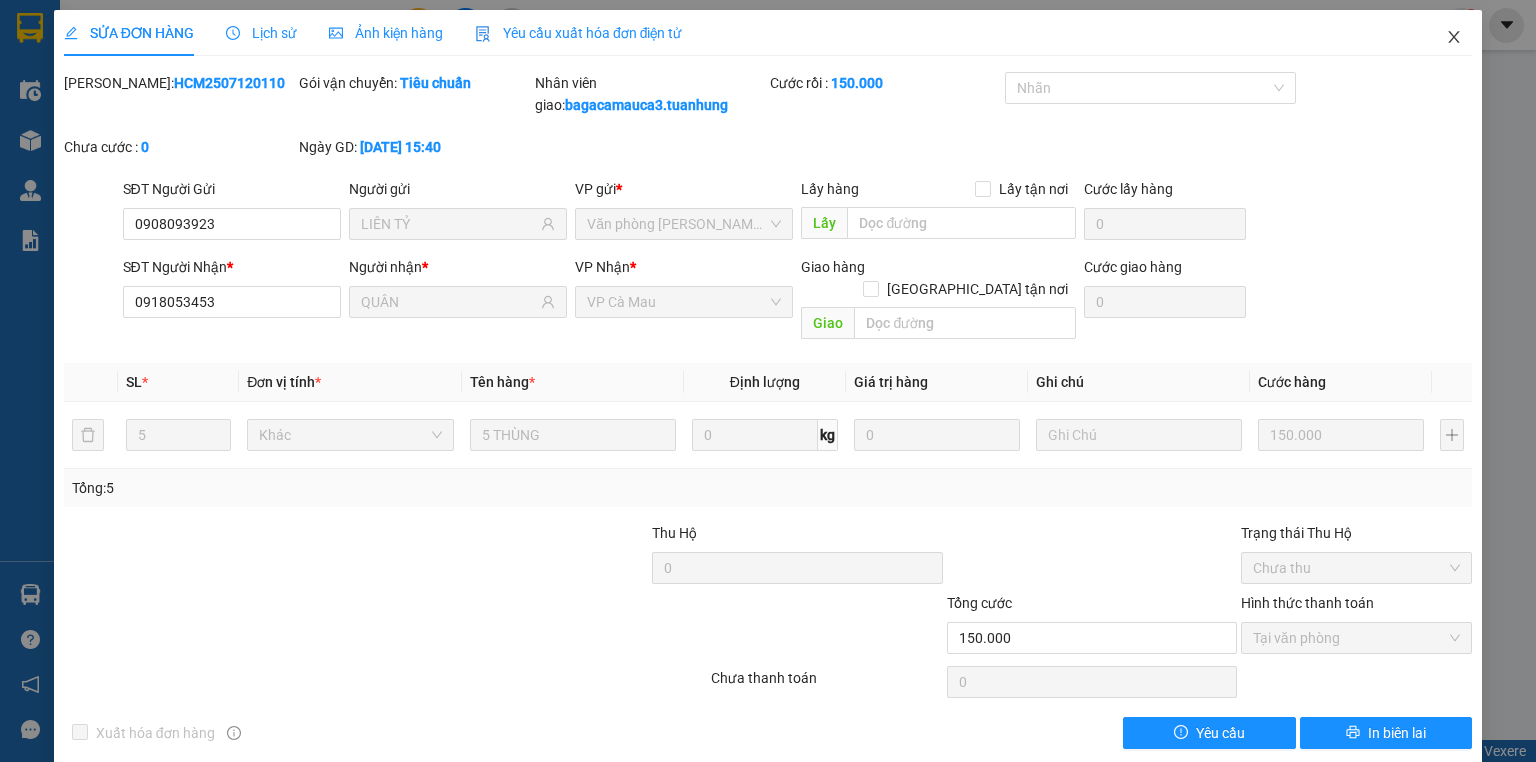click 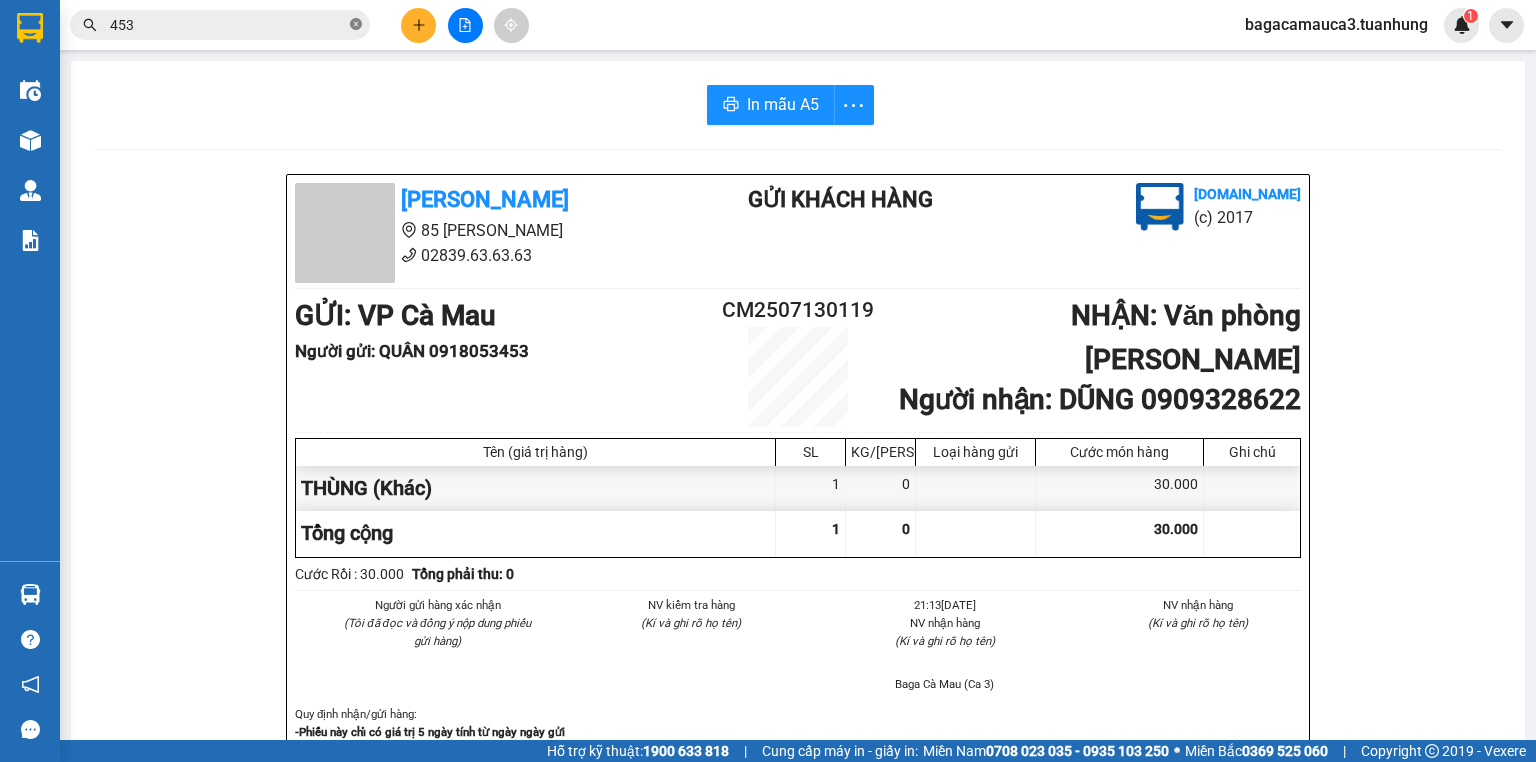 click 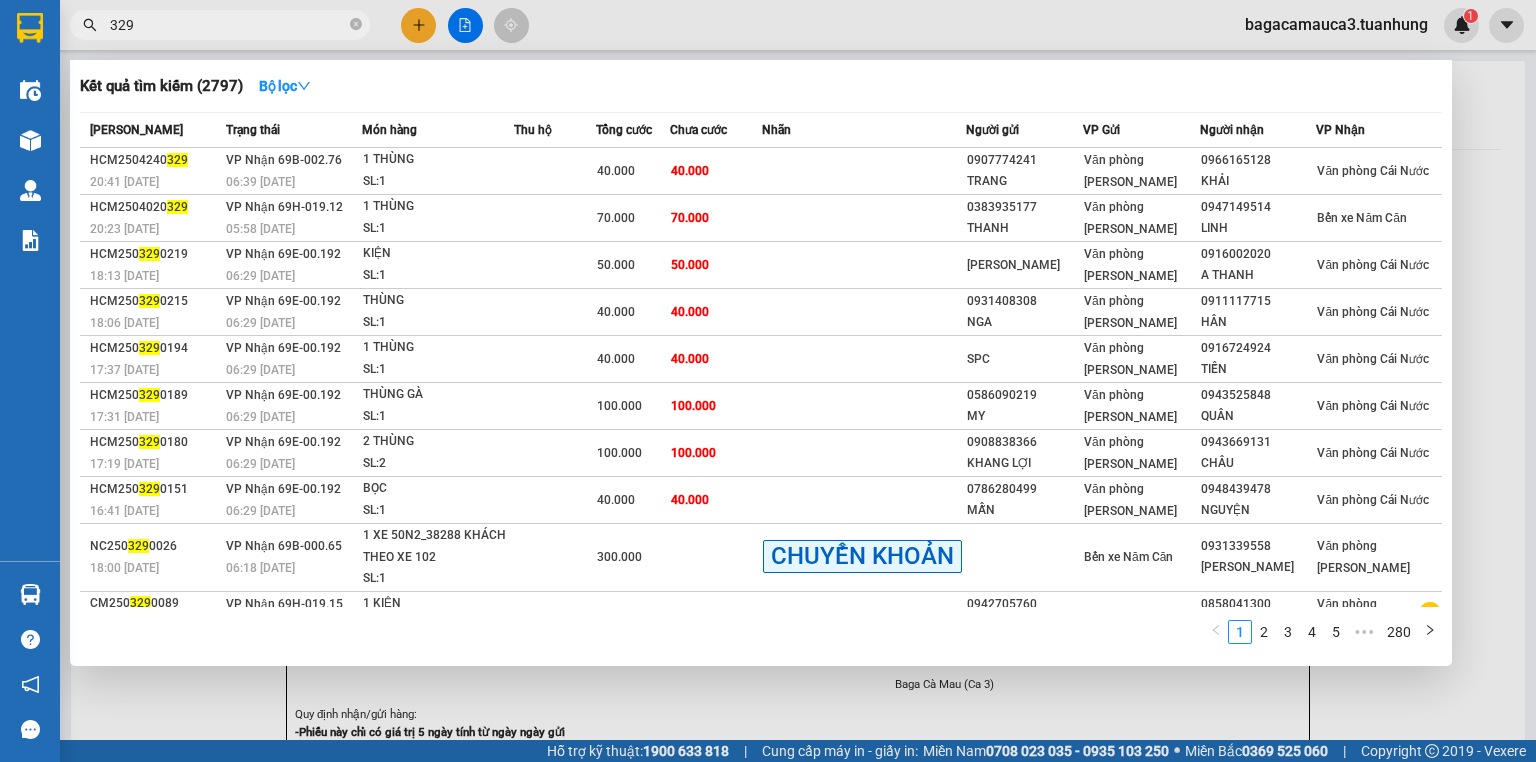type on "329" 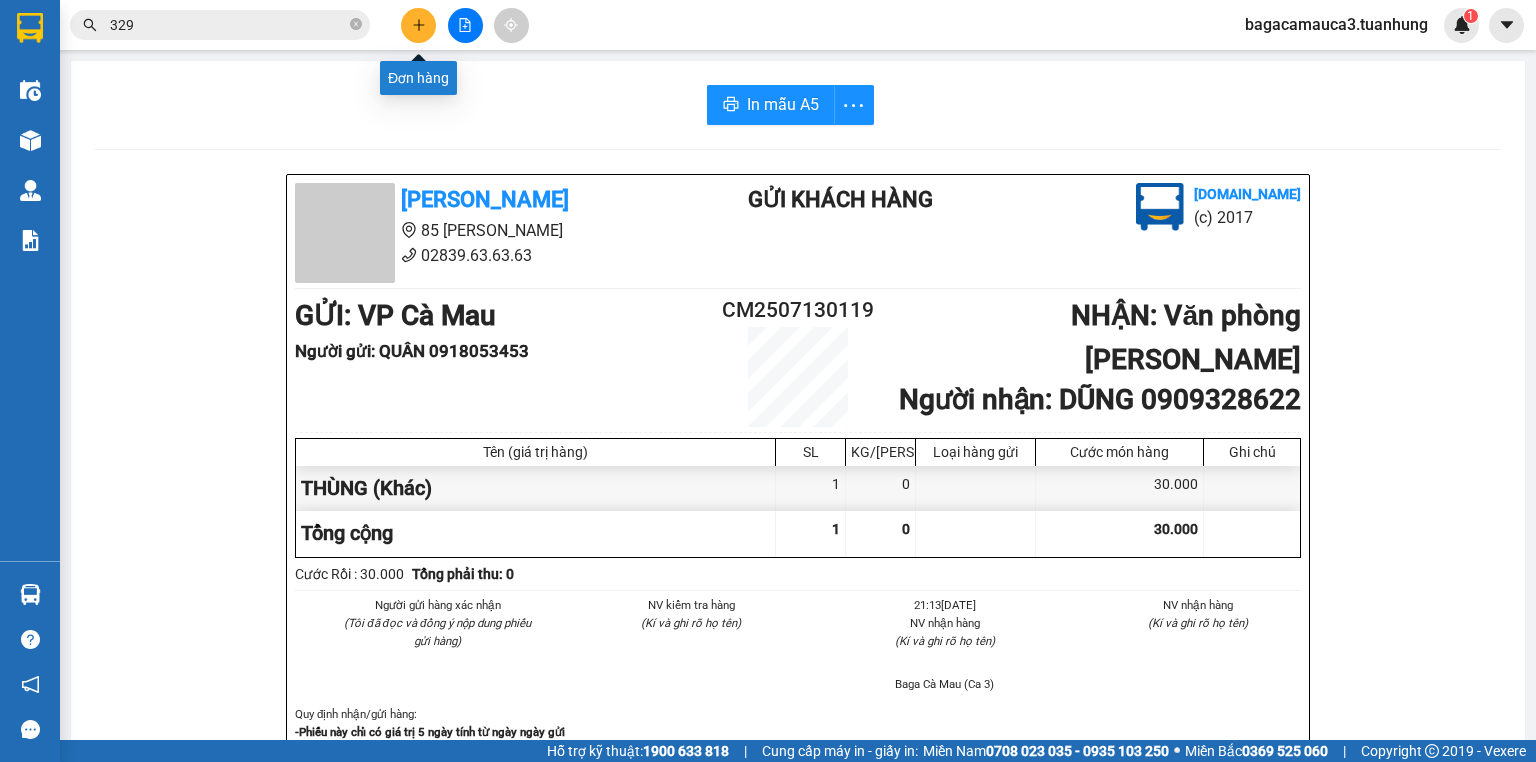 click 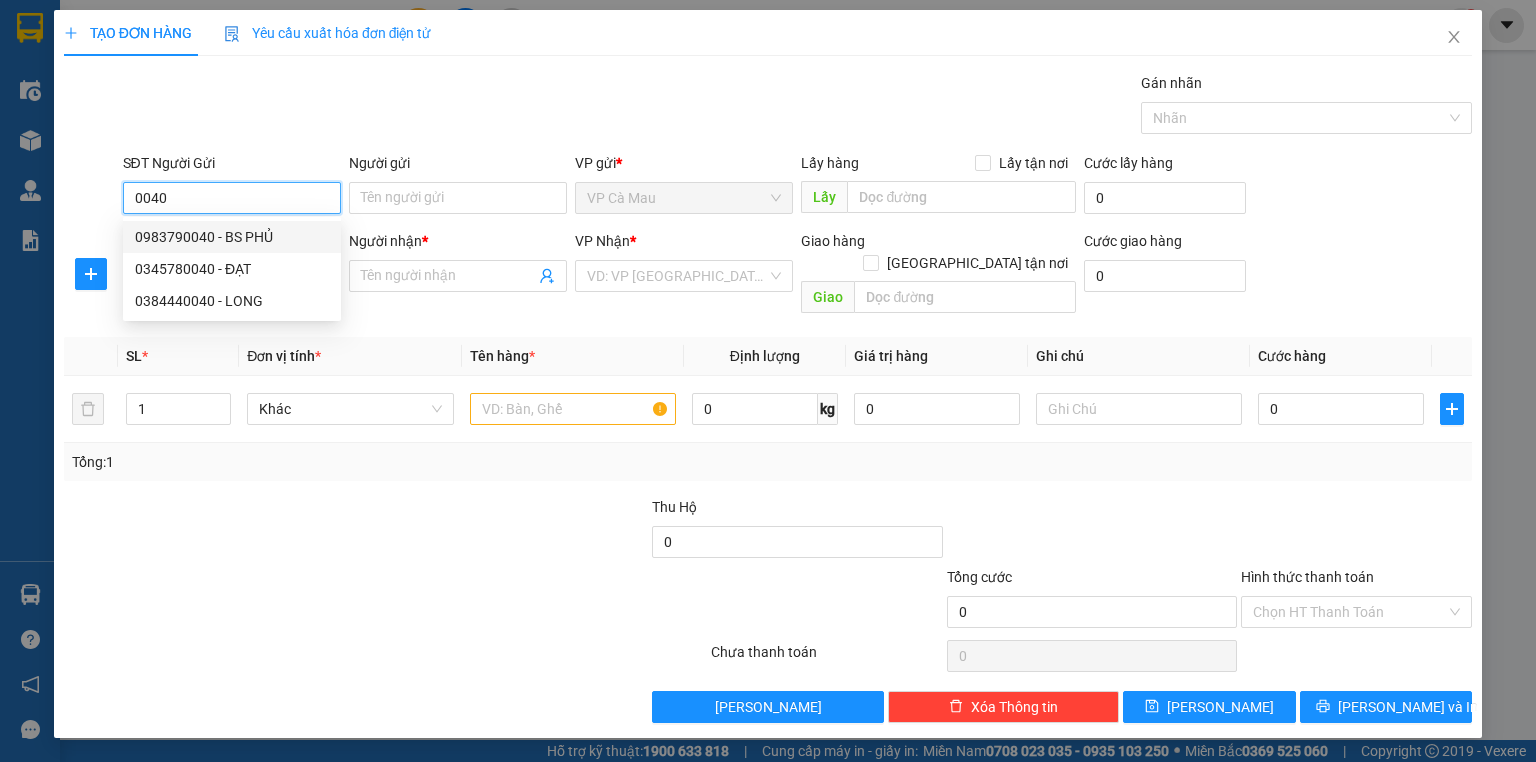 click on "0983790040 - BS PHỦ" at bounding box center [232, 237] 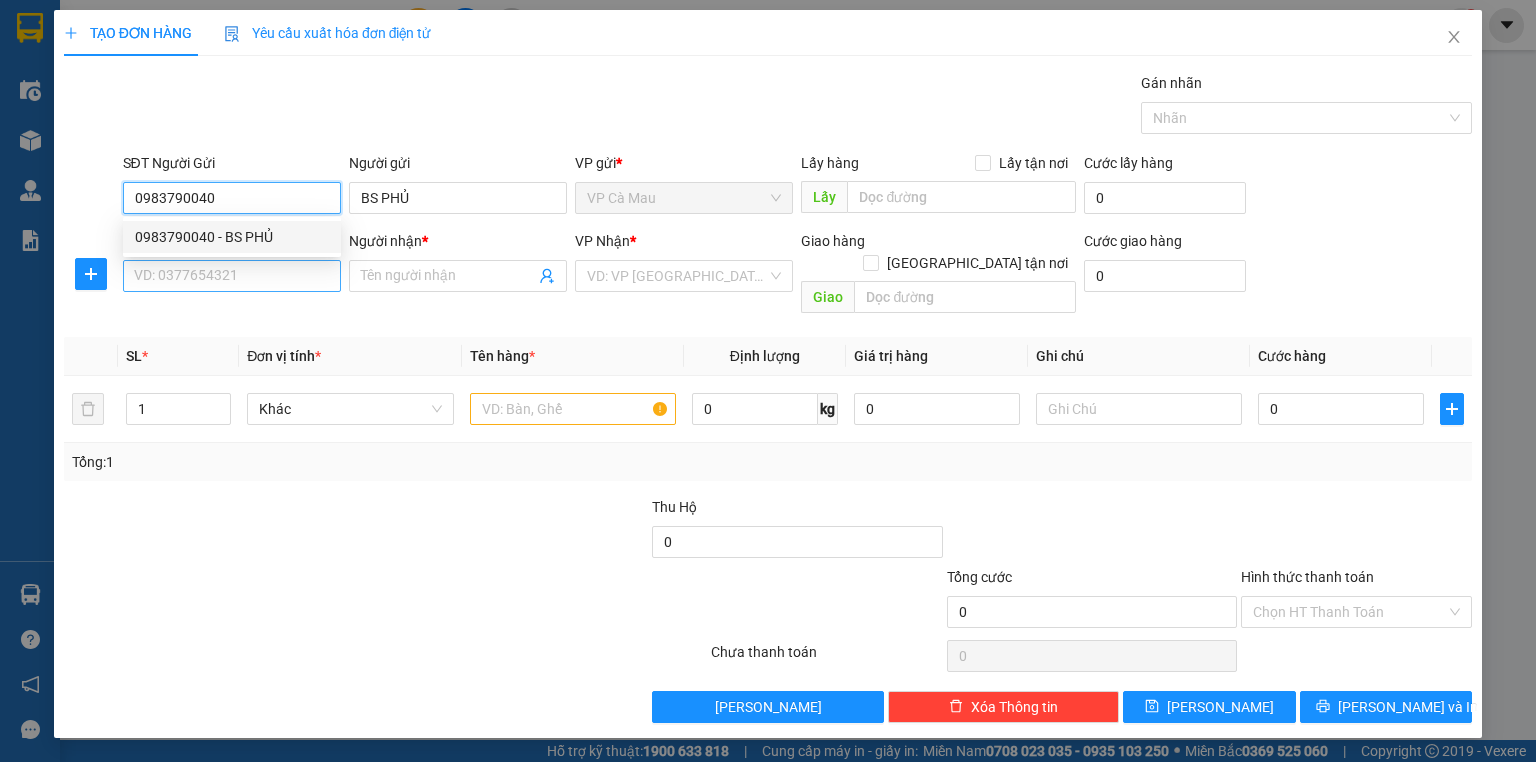 type on "0983790040" 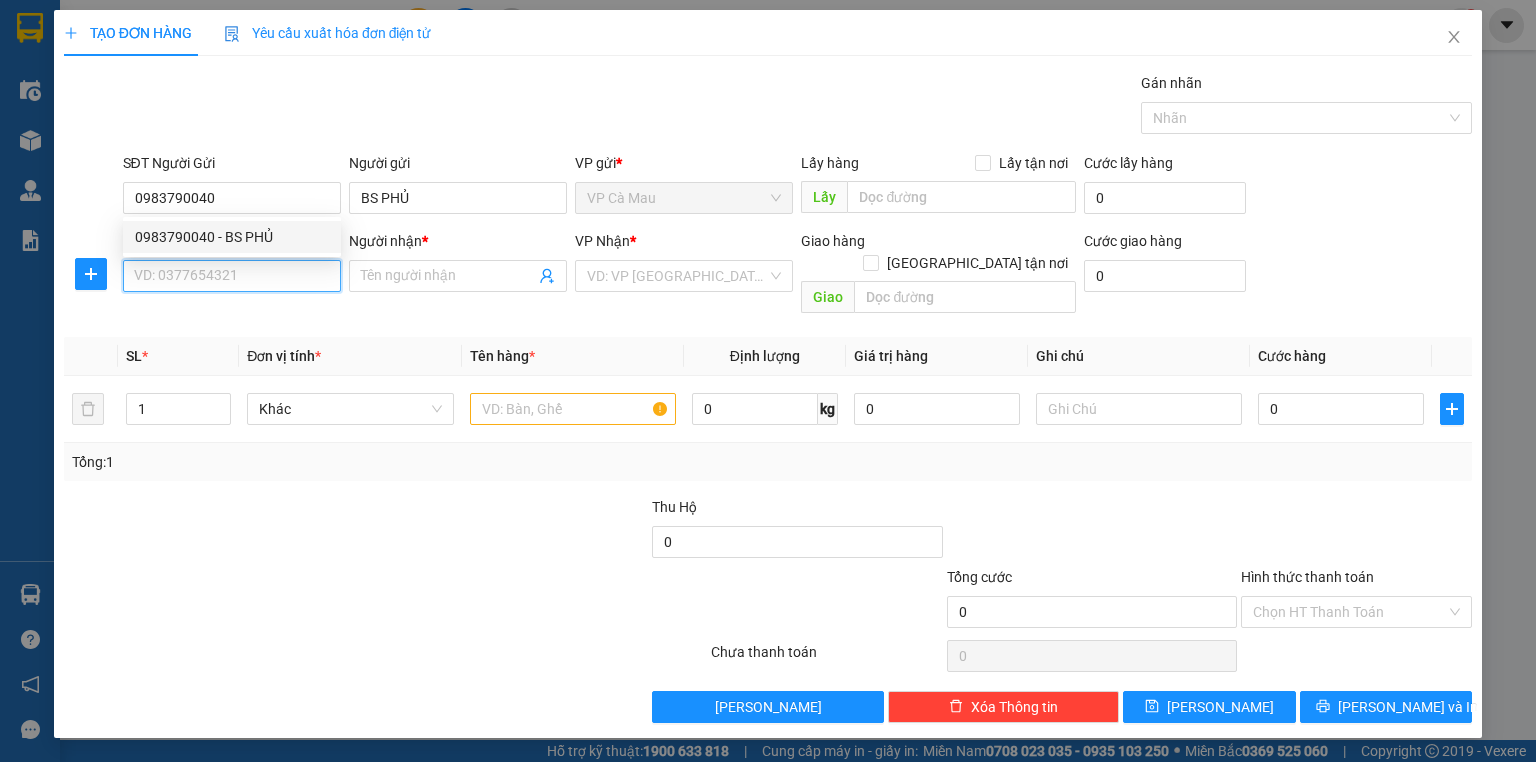 click on "SĐT Người Nhận  *" at bounding box center [232, 276] 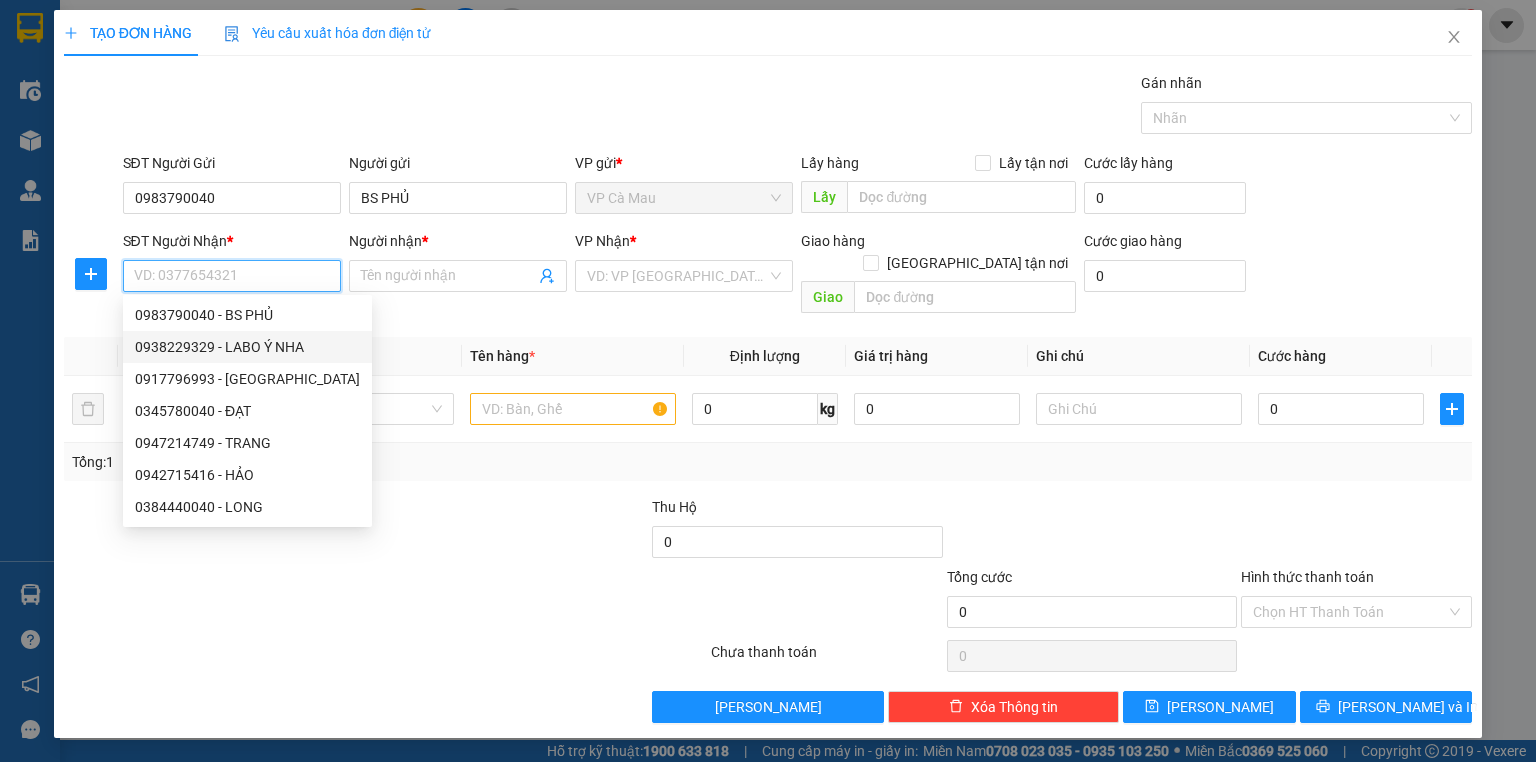 click on "0938229329 - LABO Ý NHA" at bounding box center [247, 347] 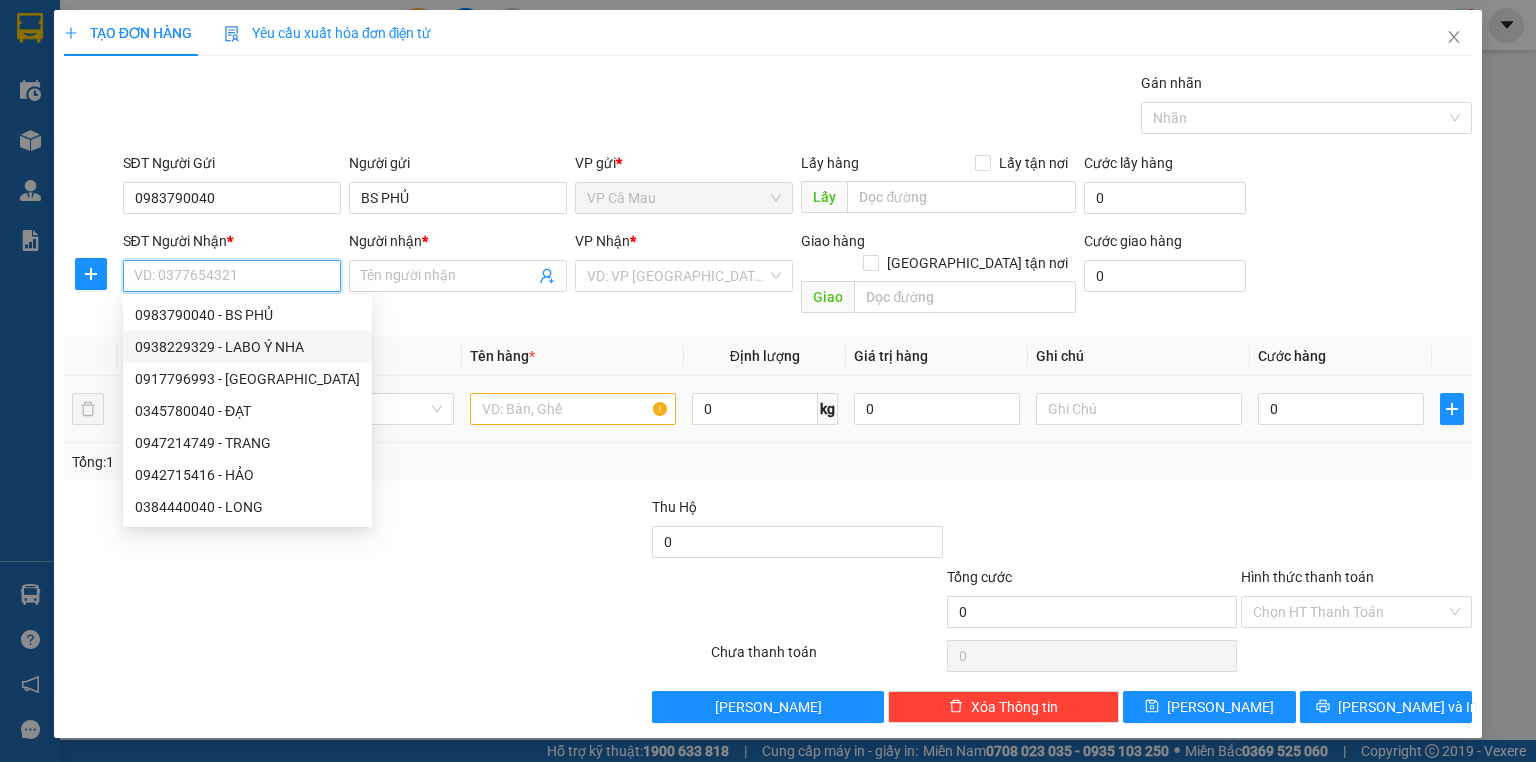 type on "0938229329" 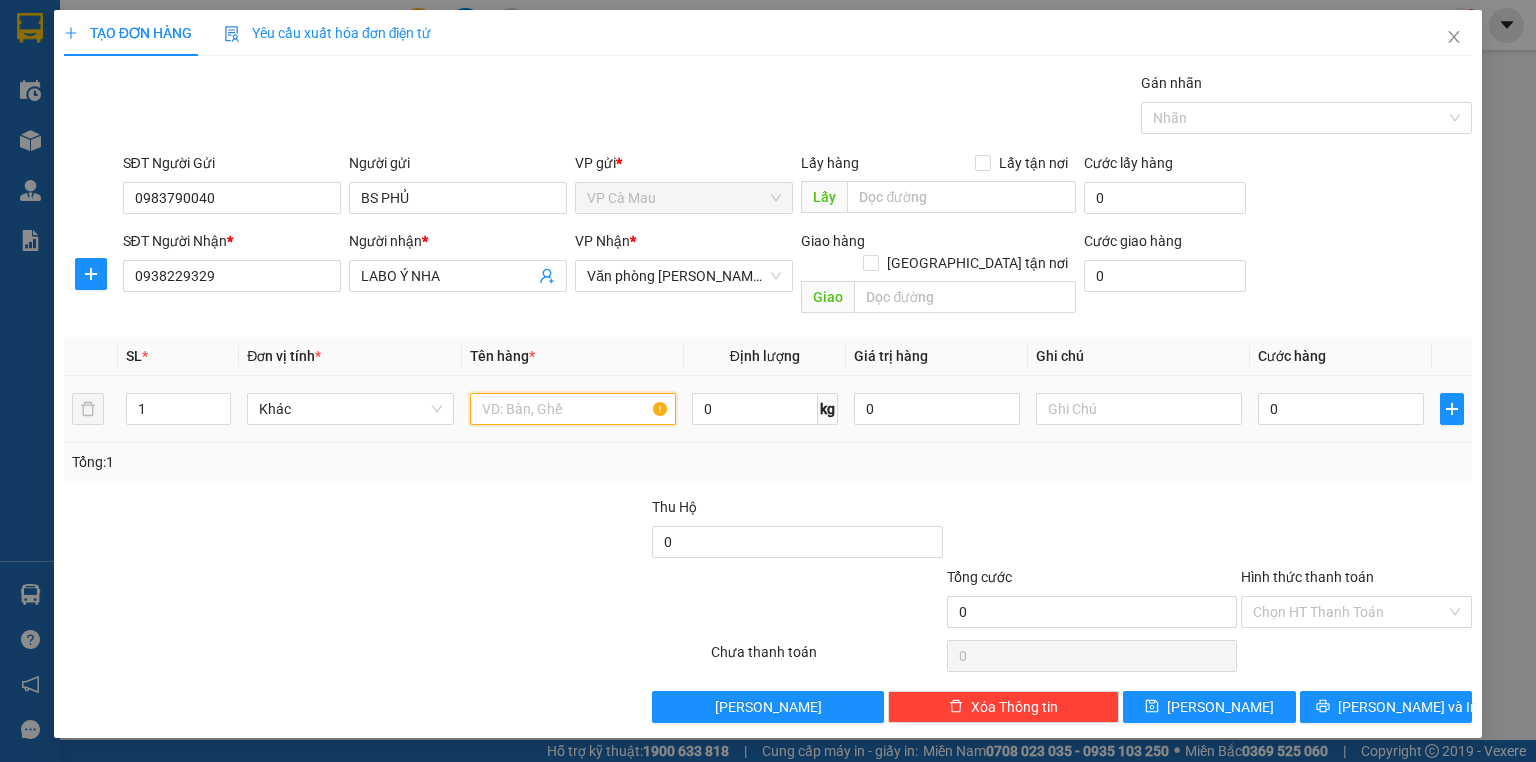 click at bounding box center (573, 409) 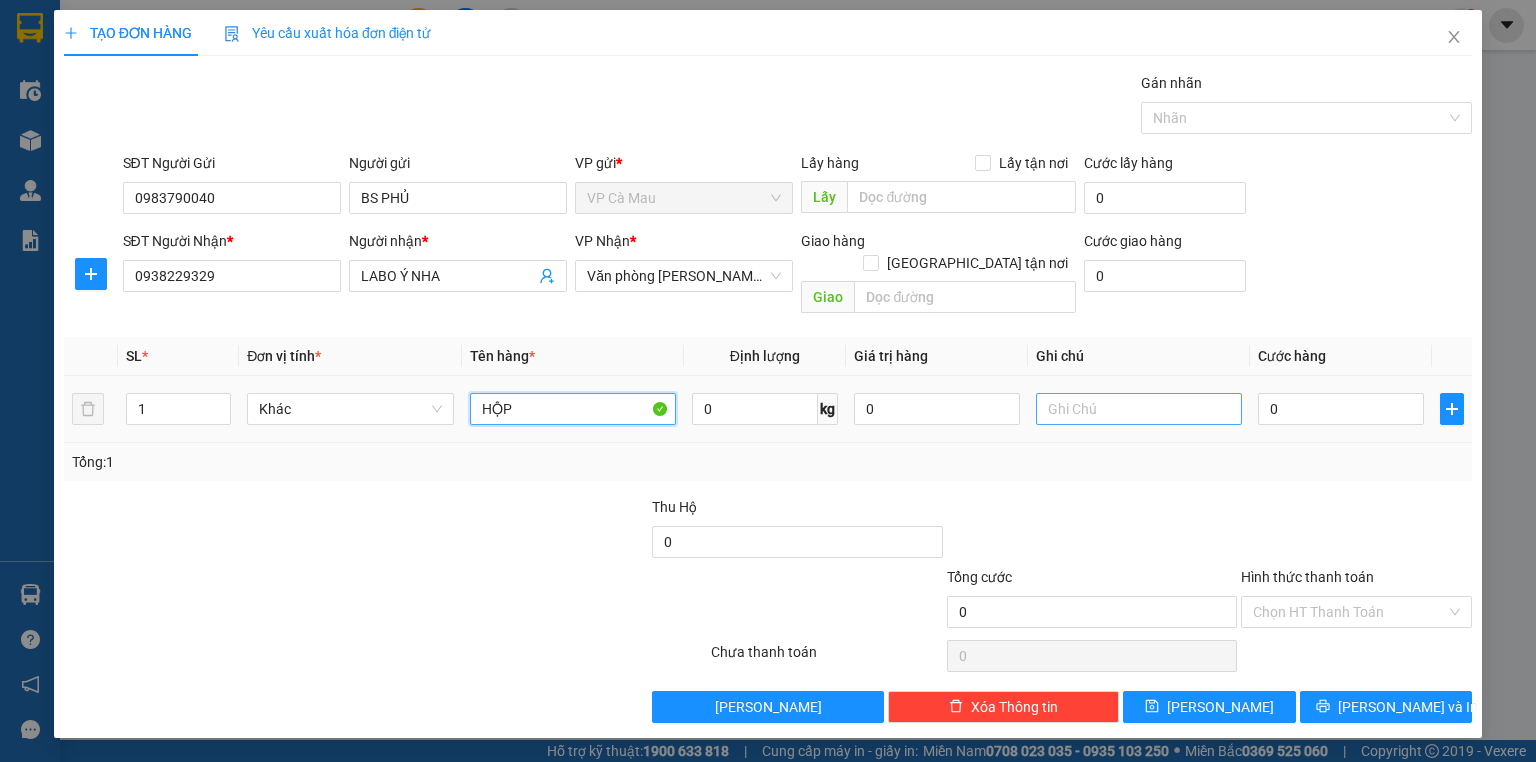 type on "HỘP" 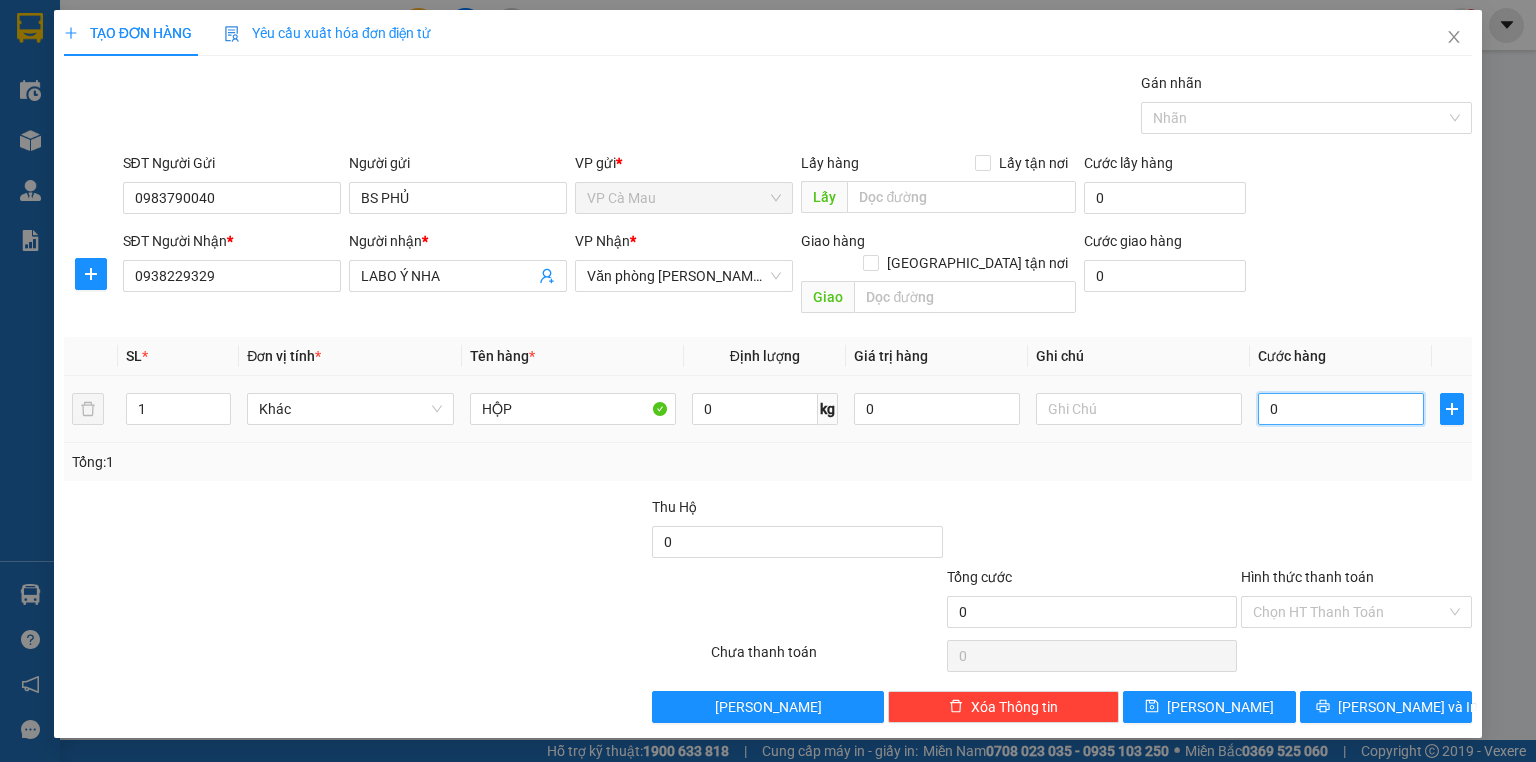 type on "3" 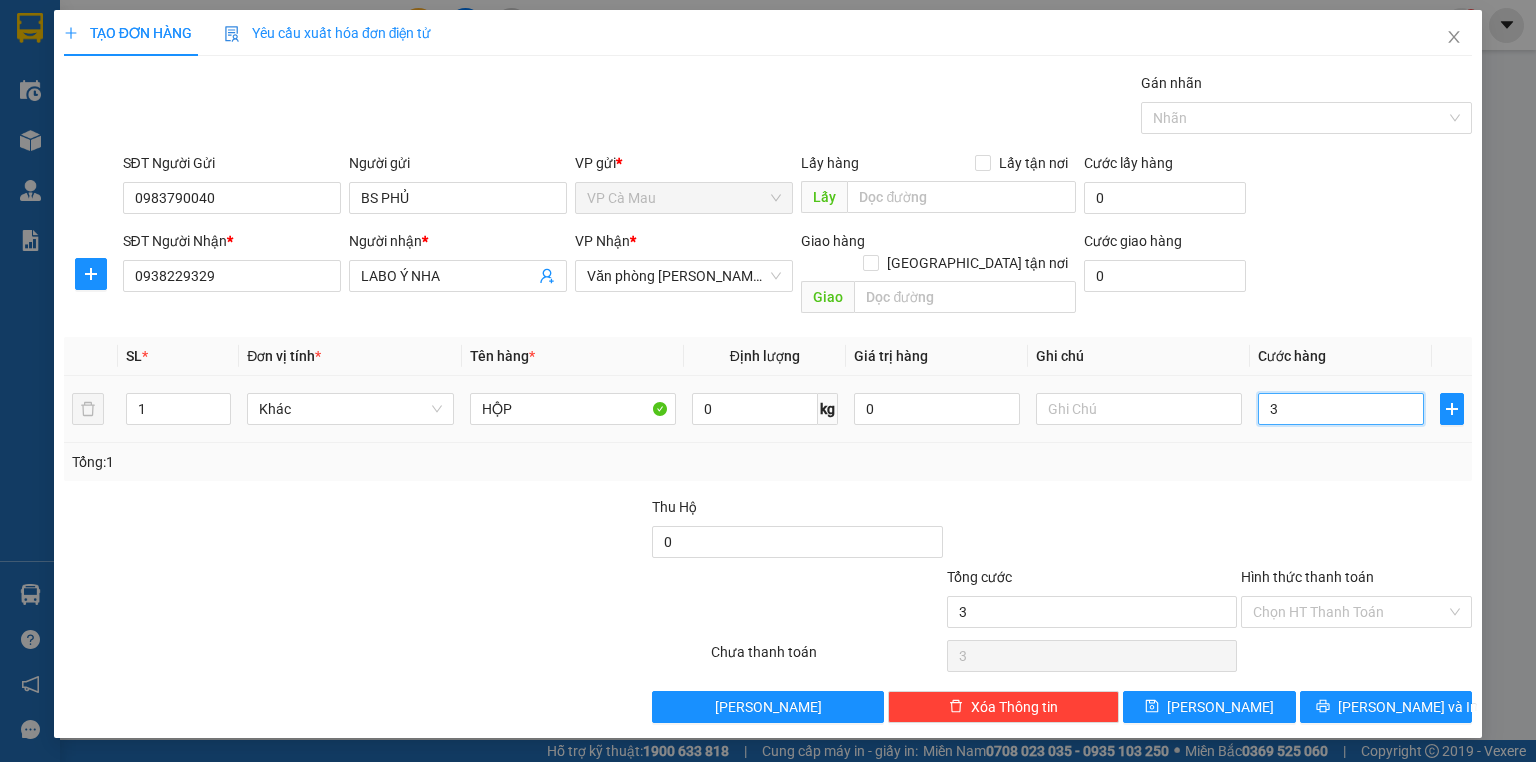 type on "30" 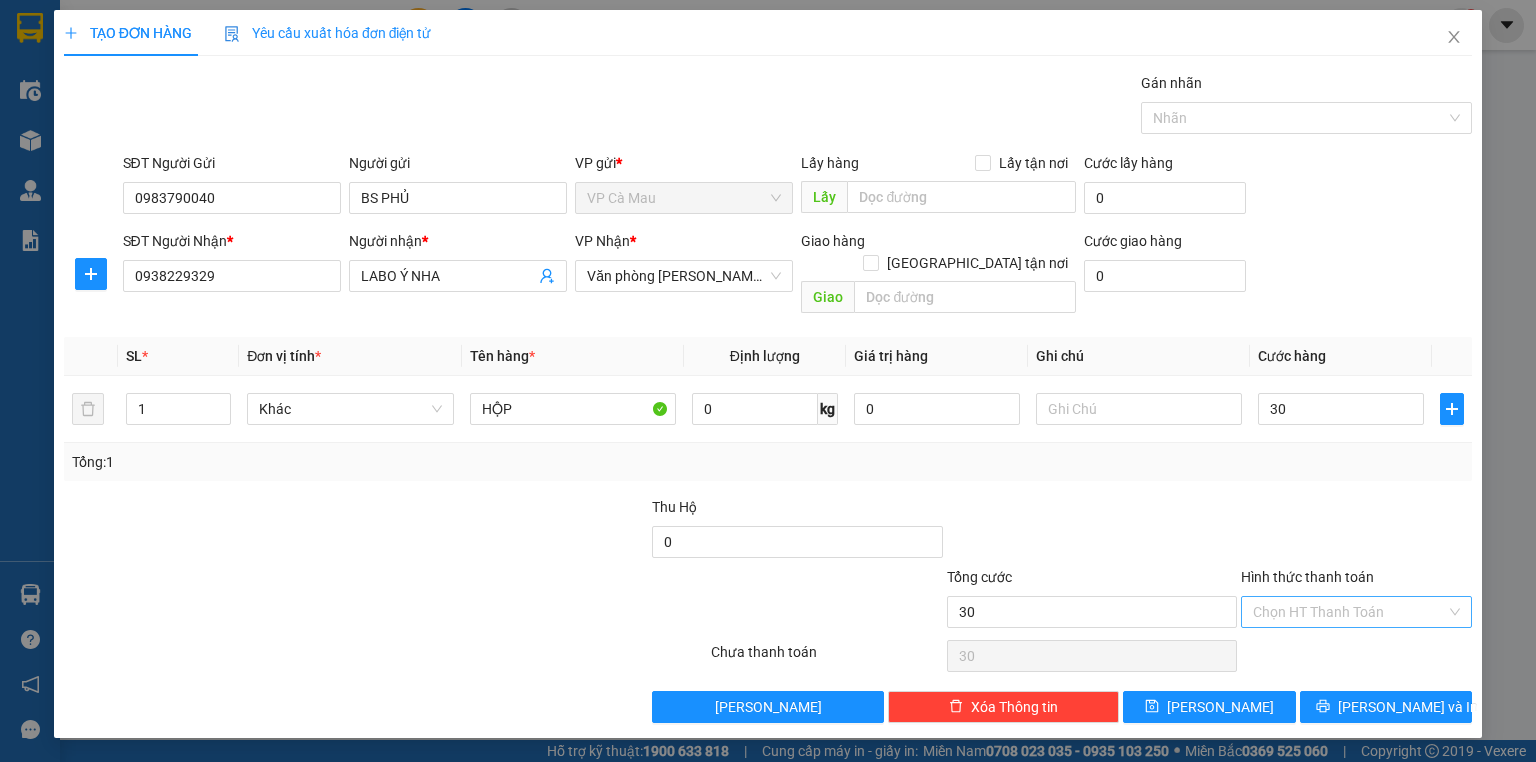 type on "30.000" 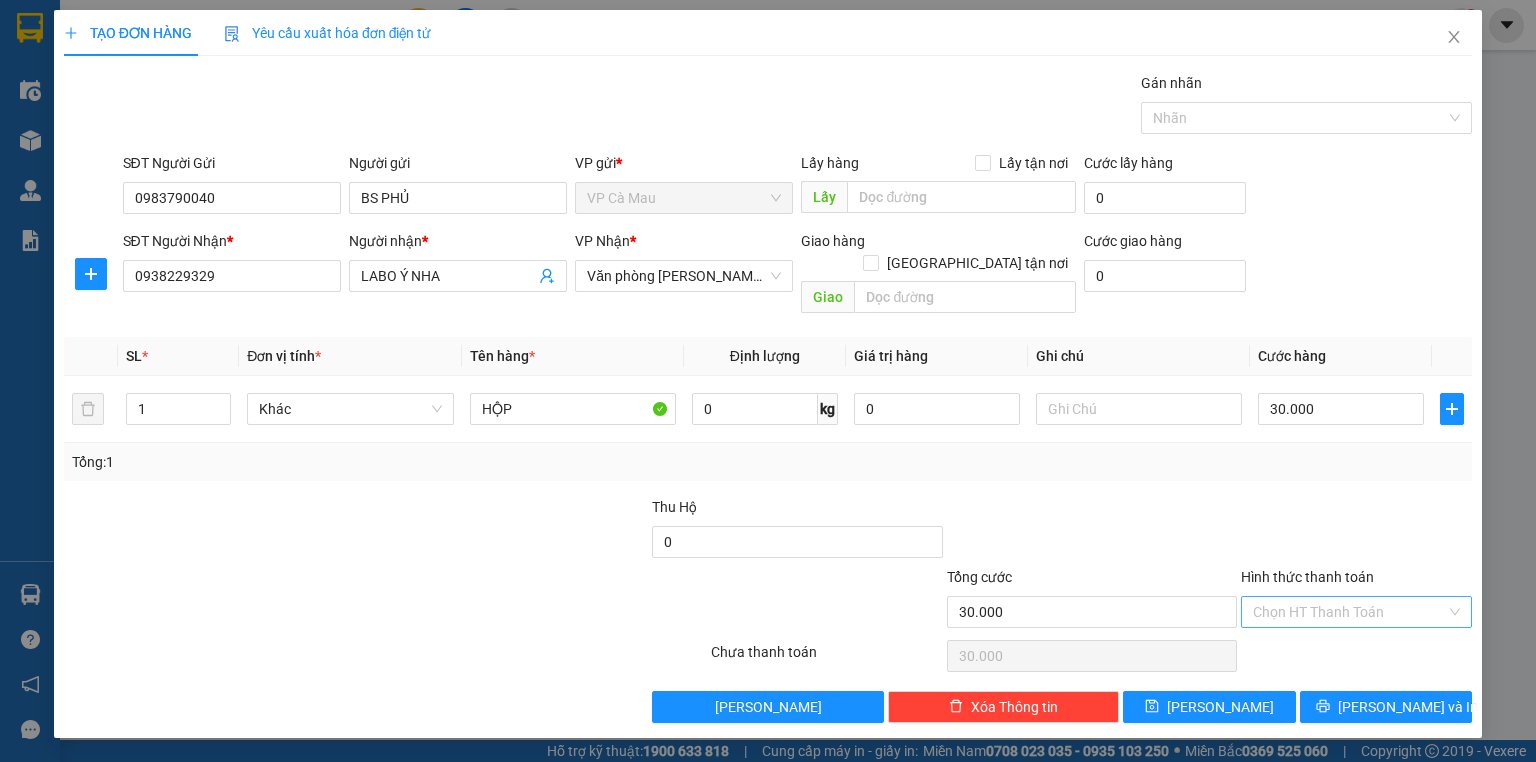 drag, startPoint x: 1363, startPoint y: 580, endPoint x: 1359, endPoint y: 596, distance: 16.492422 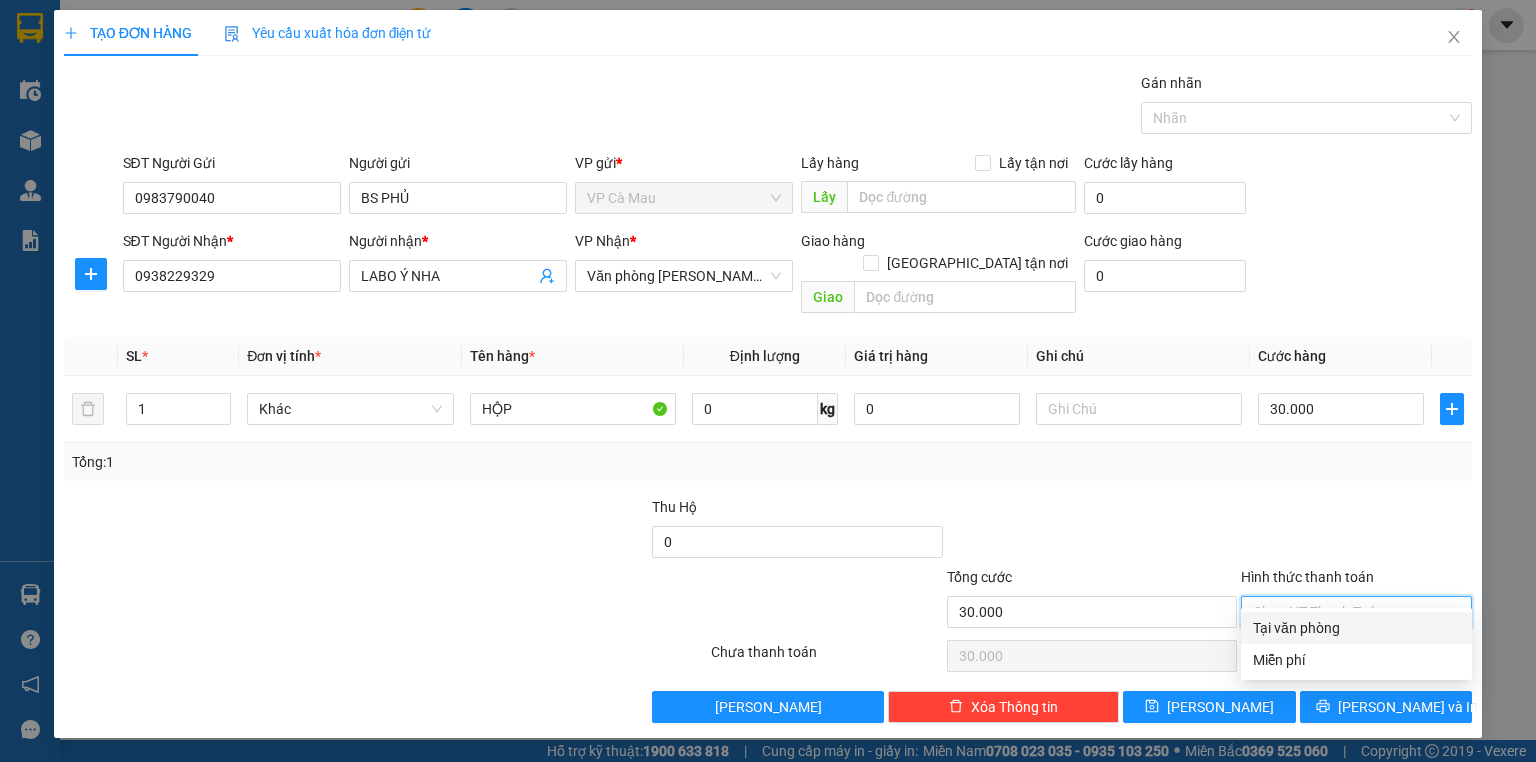 click on "Tại văn phòng" at bounding box center (1356, 628) 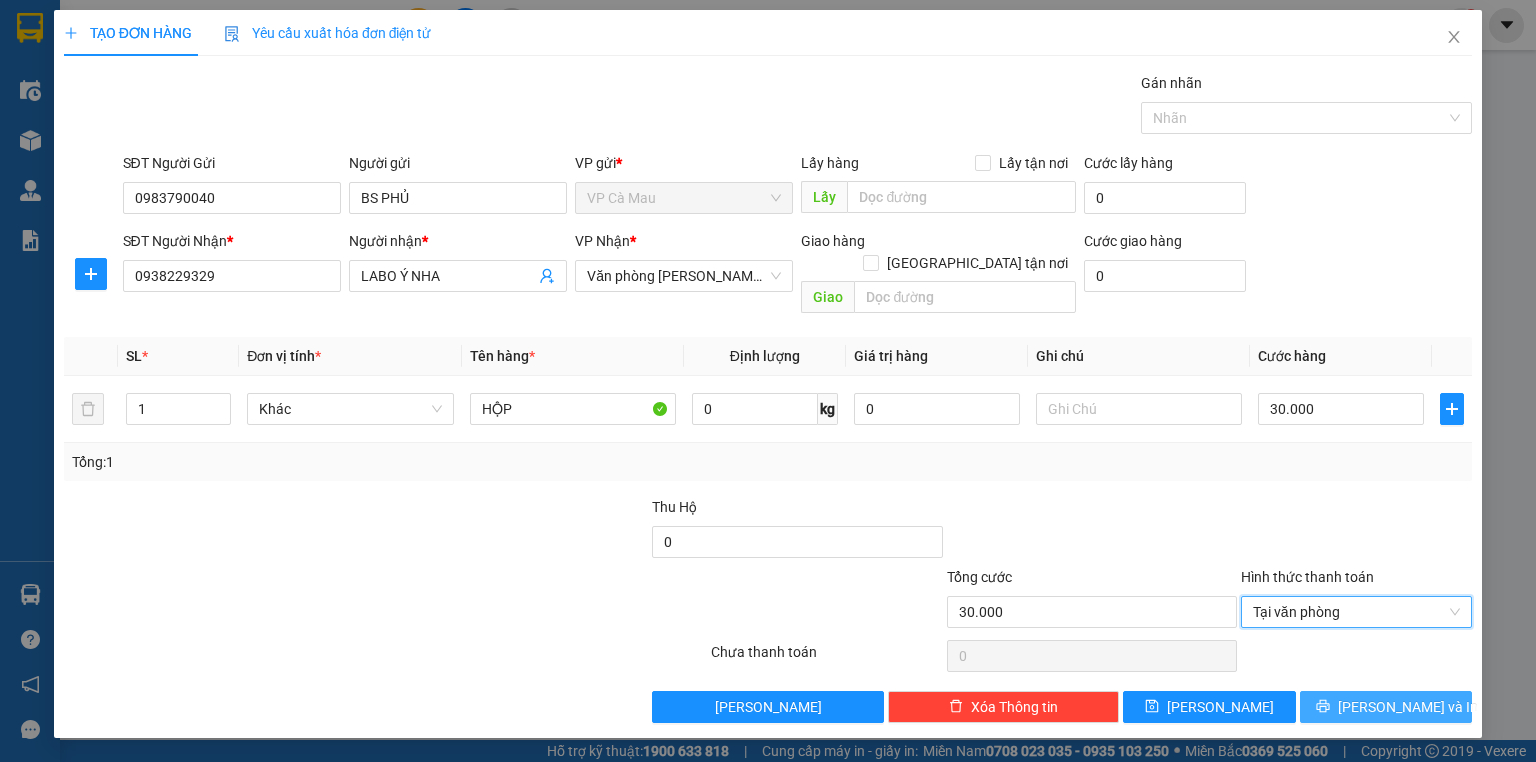 click on "[PERSON_NAME] và In" at bounding box center (1386, 707) 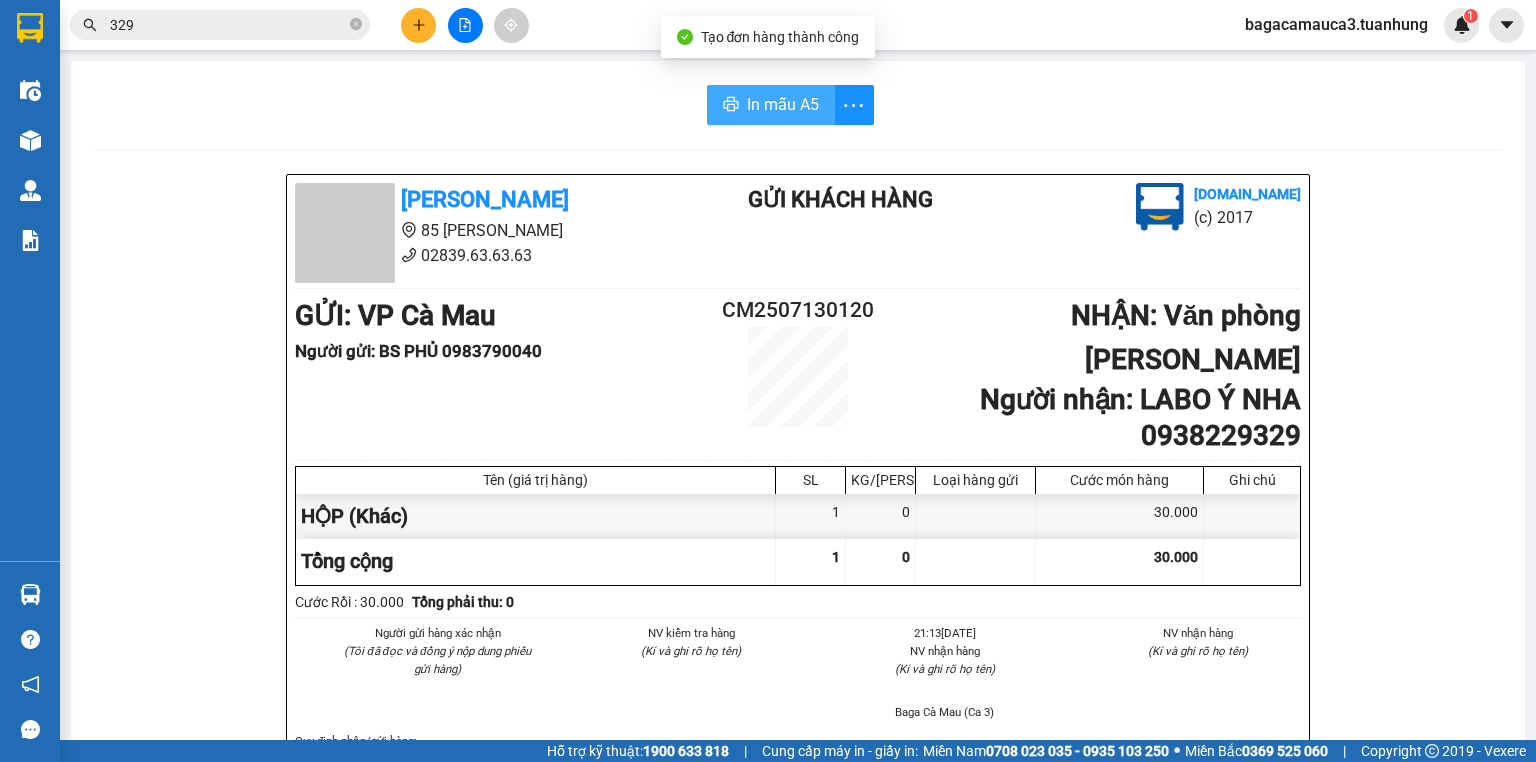 click on "In mẫu A5" at bounding box center (783, 104) 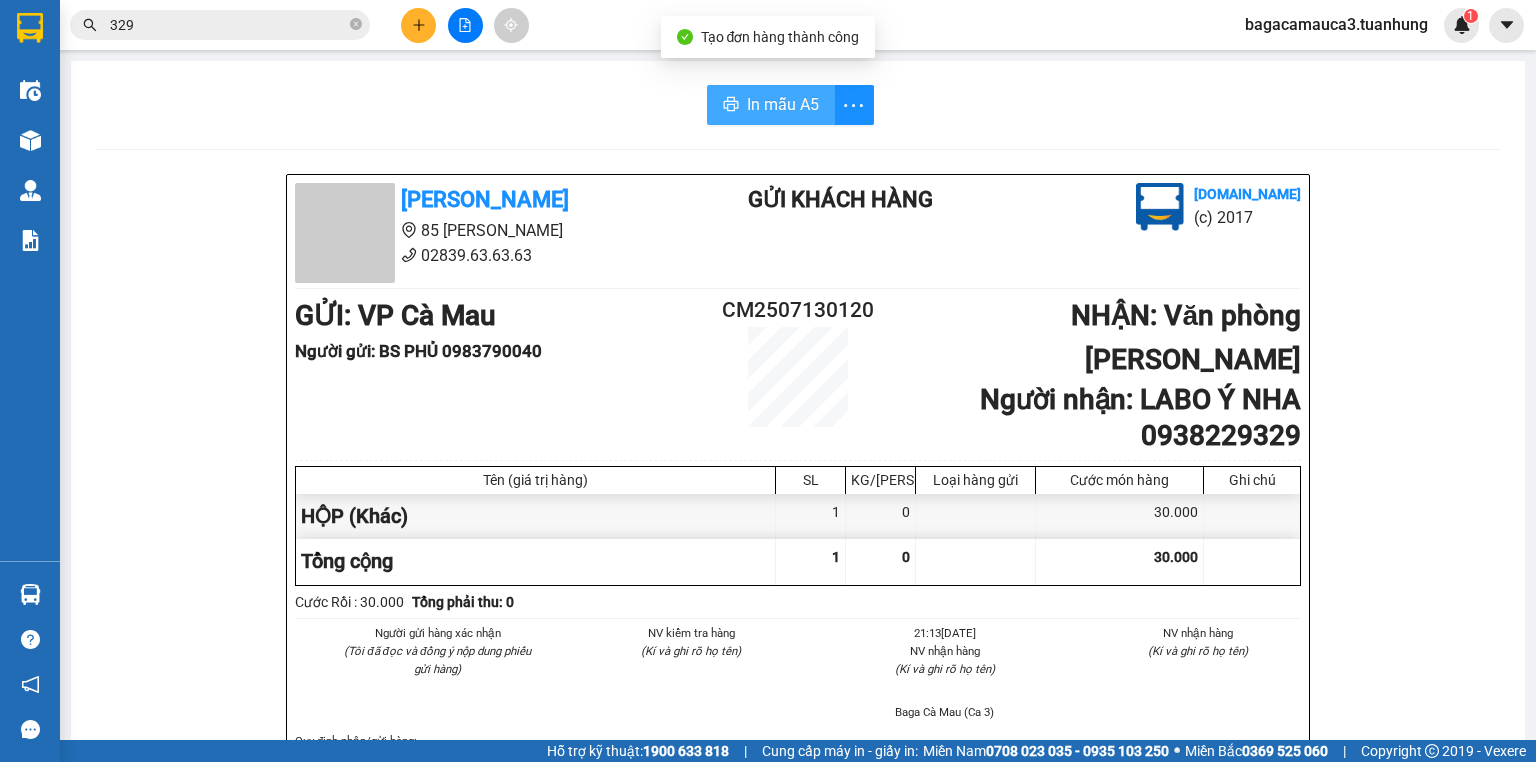 scroll, scrollTop: 0, scrollLeft: 0, axis: both 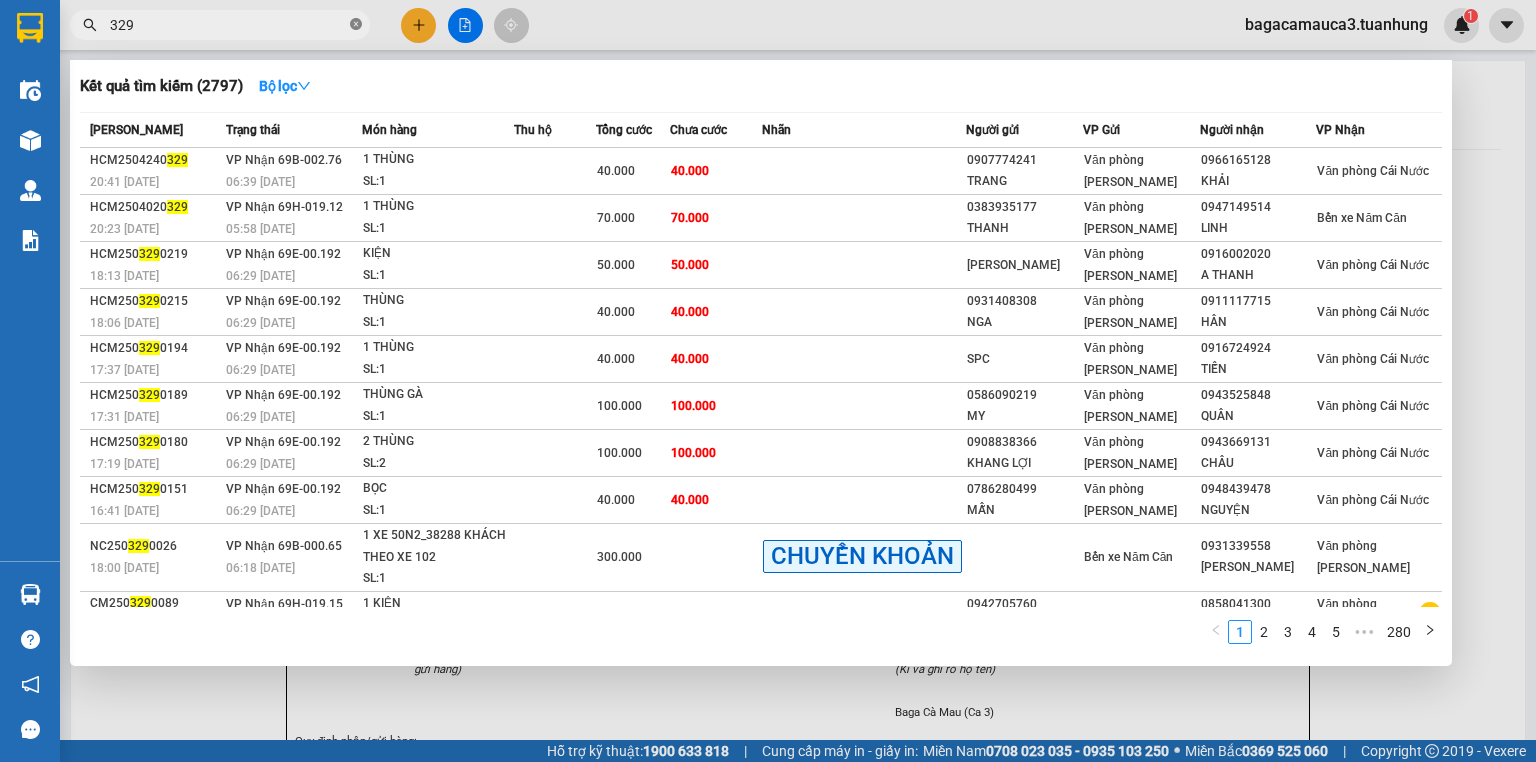 click on "329" at bounding box center (220, 25) 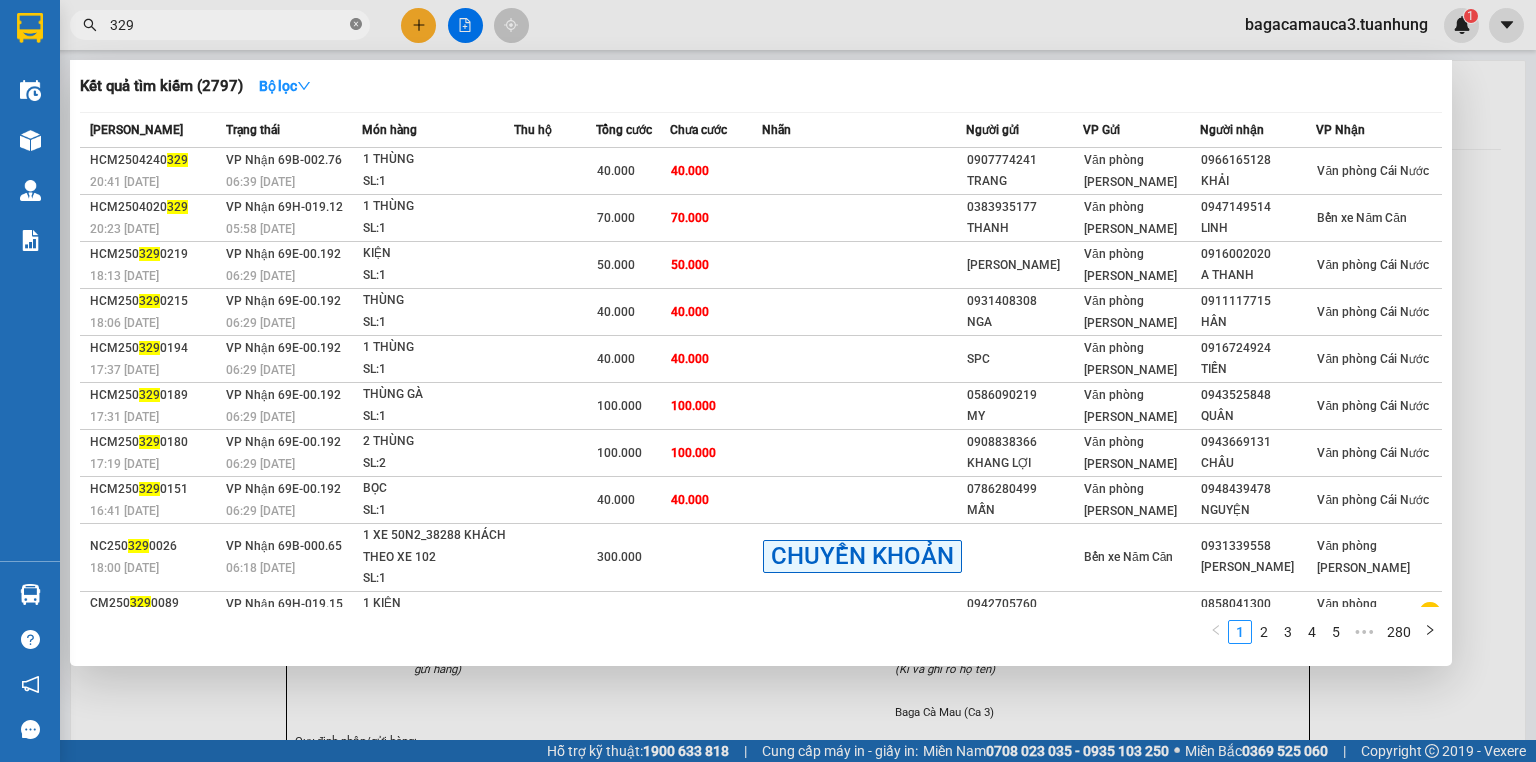 click 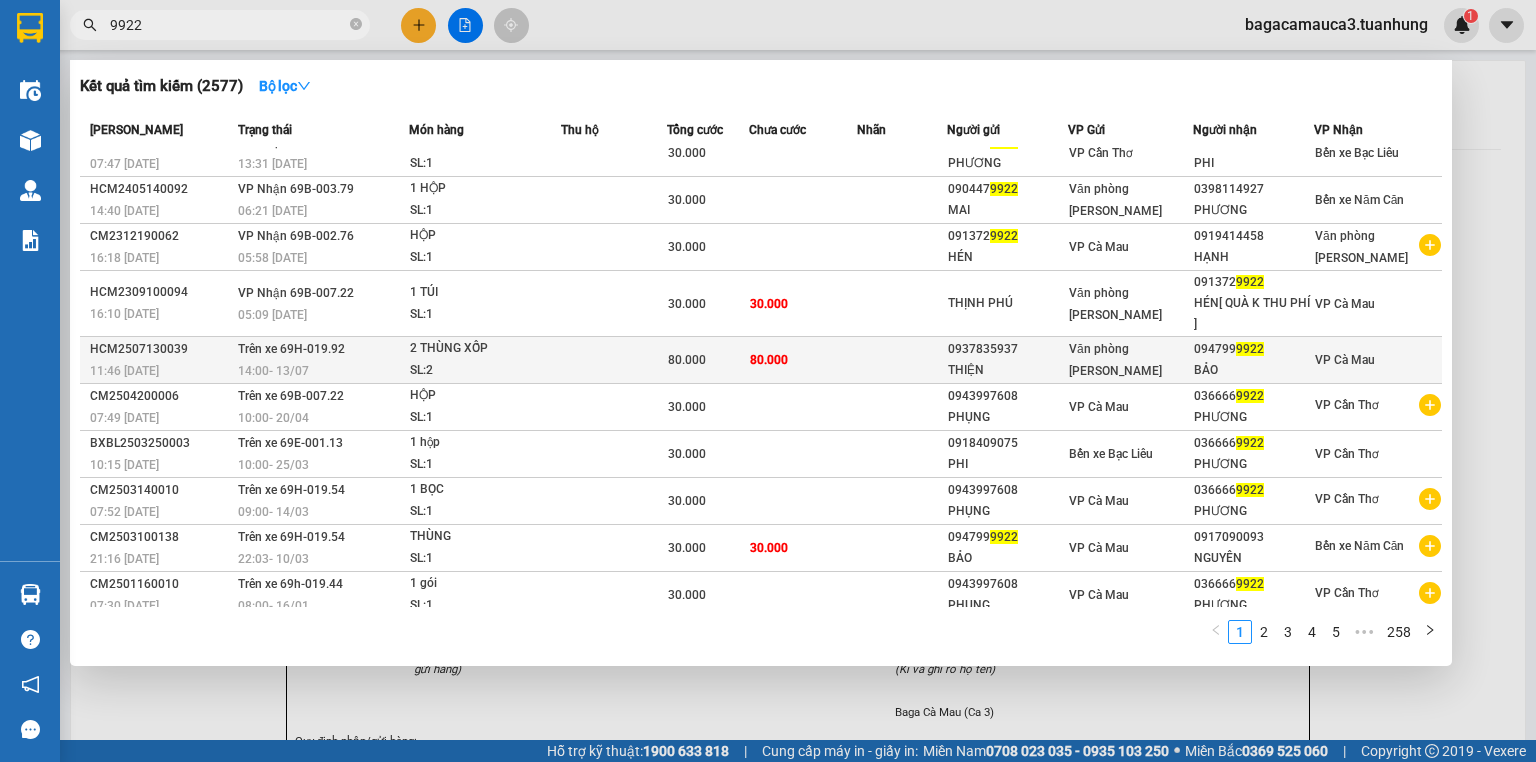 scroll, scrollTop: 24, scrollLeft: 0, axis: vertical 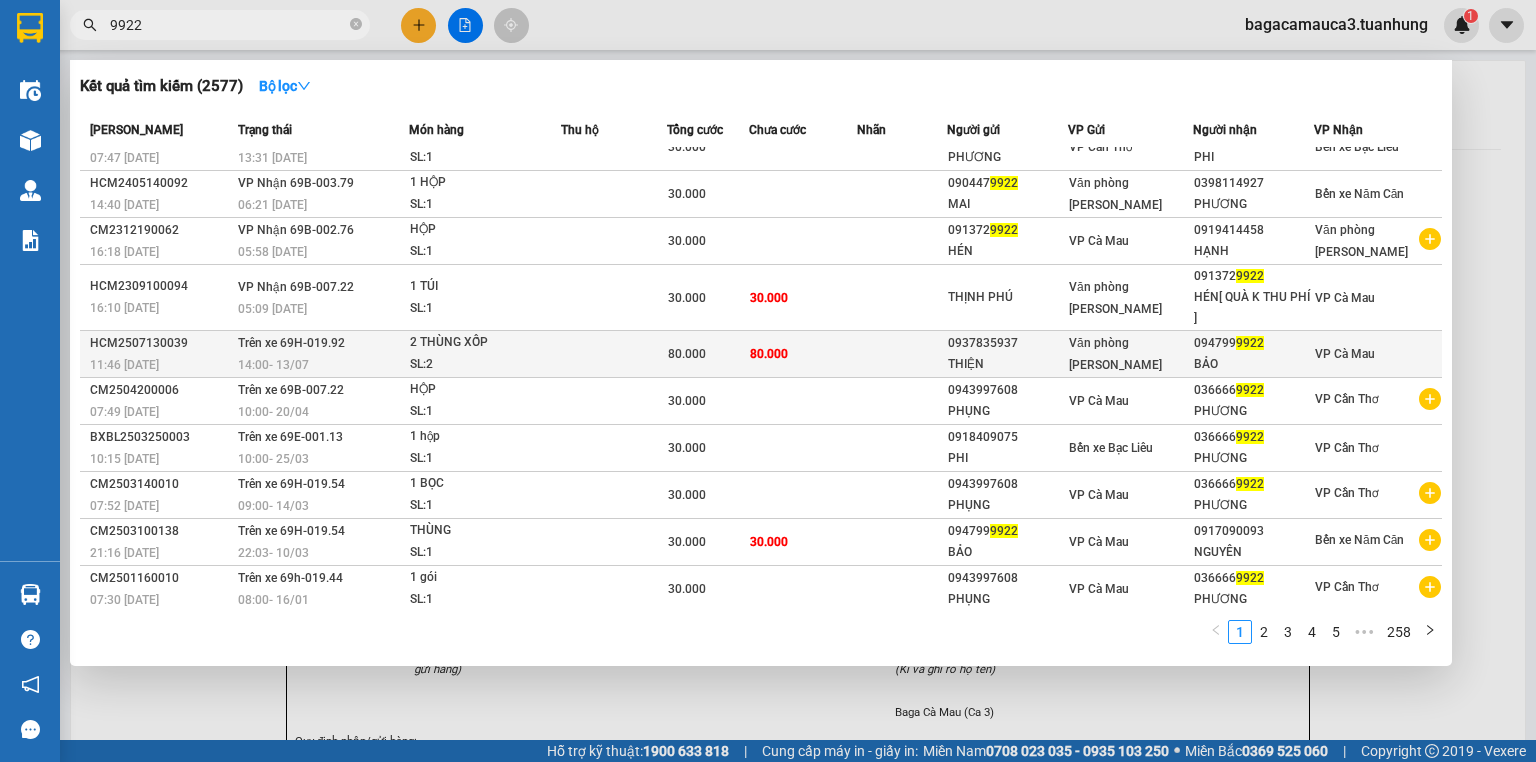 type on "9922" 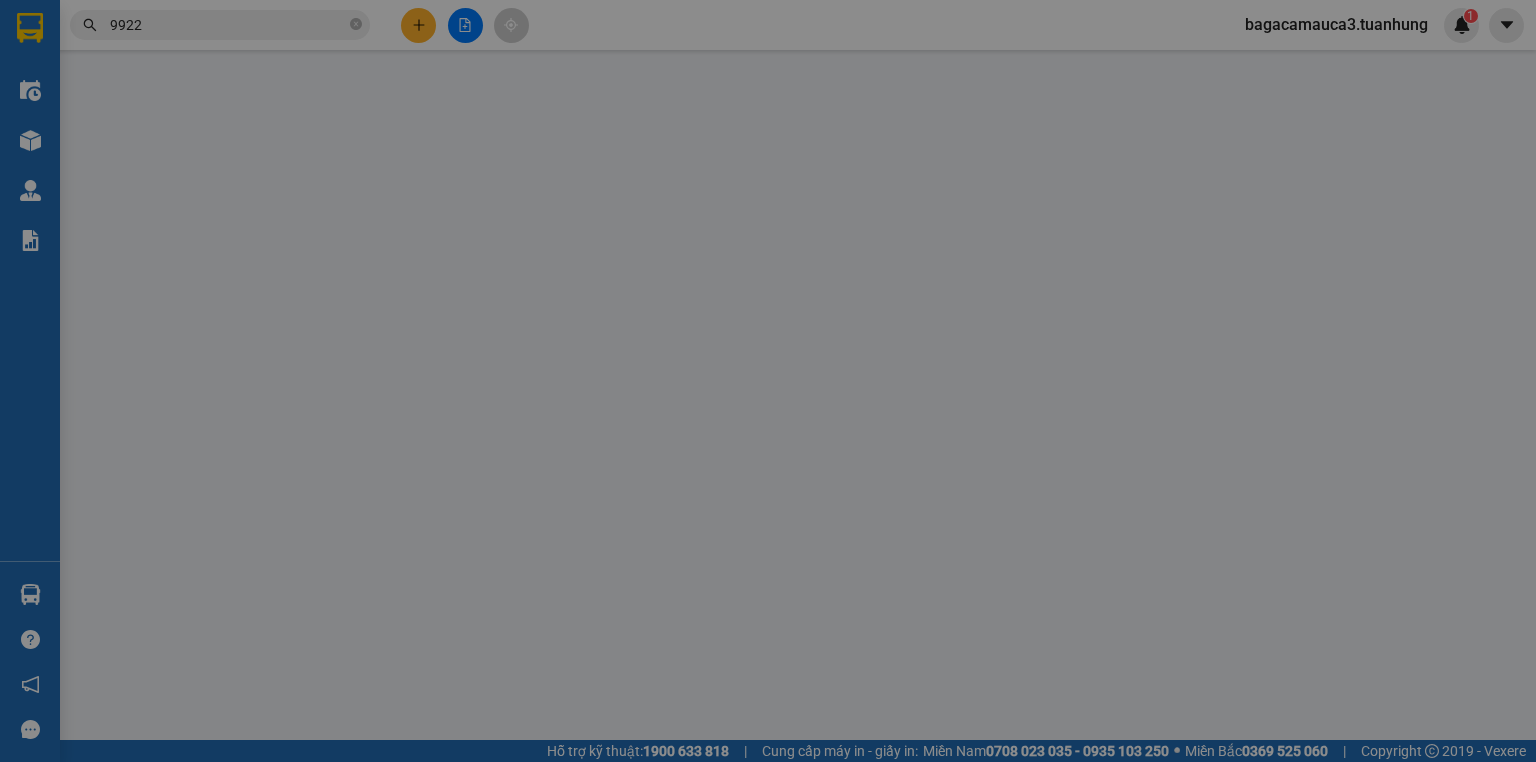 type on "0937835937" 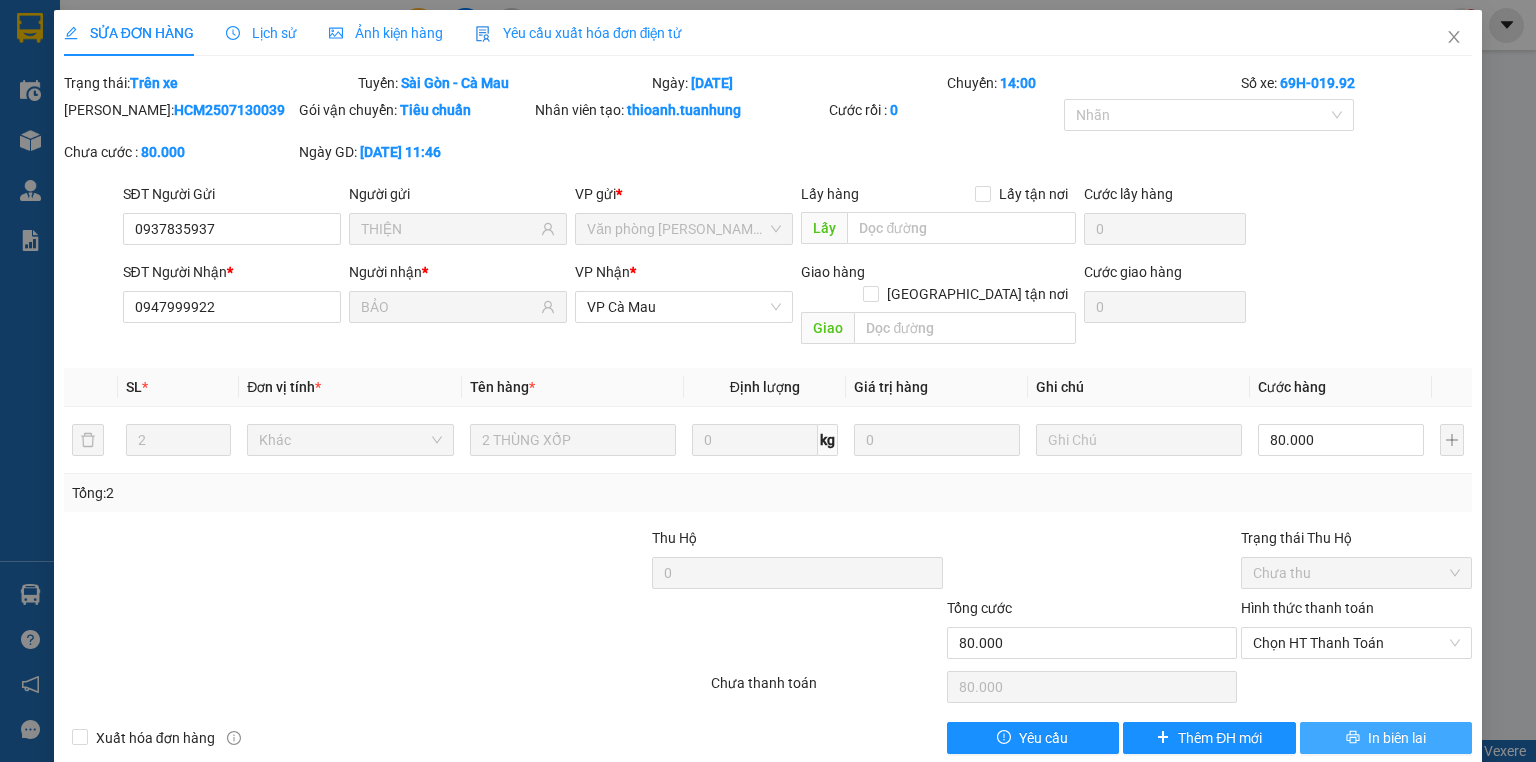 click on "In biên lai" at bounding box center (1386, 738) 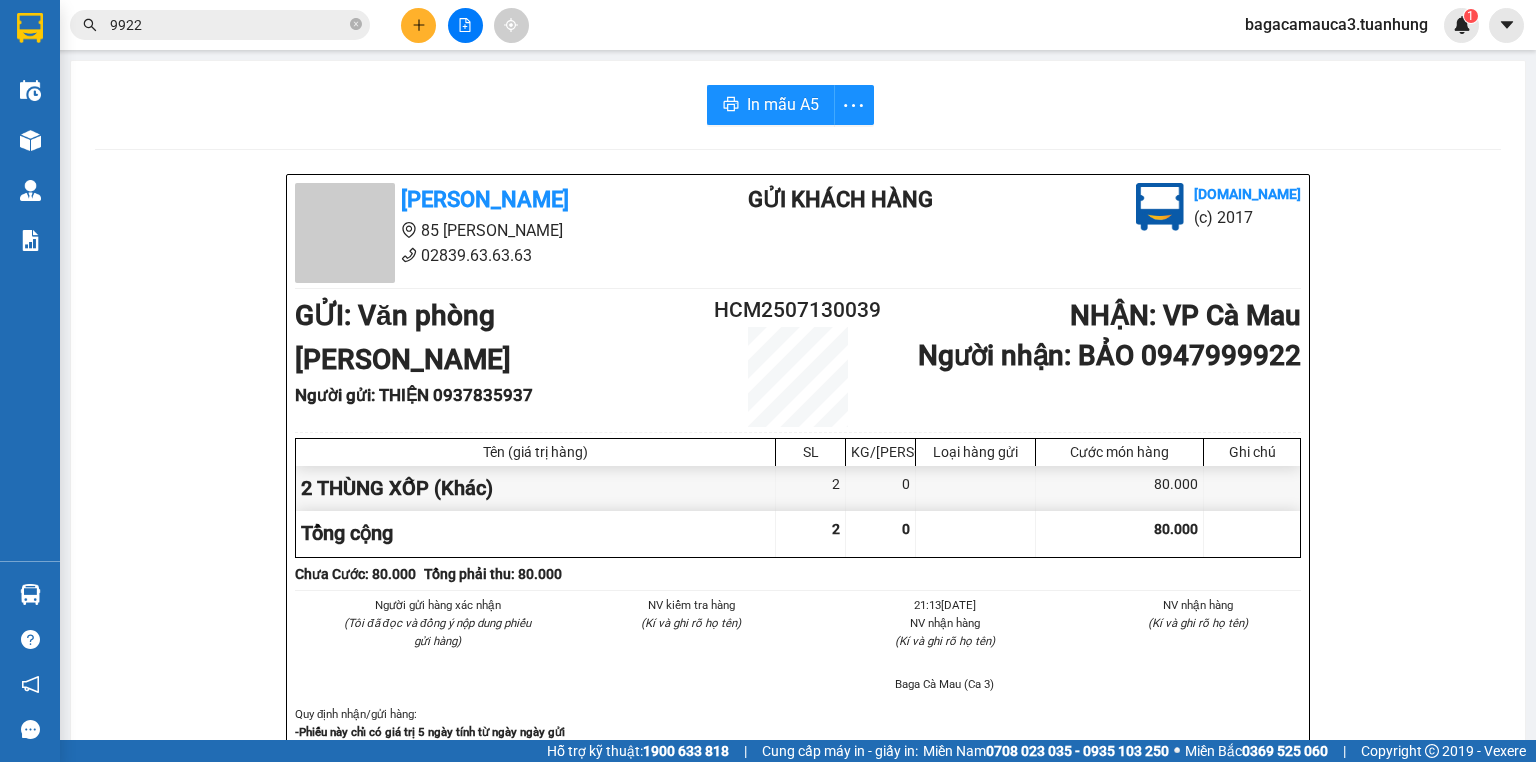click on "9922" at bounding box center [228, 25] 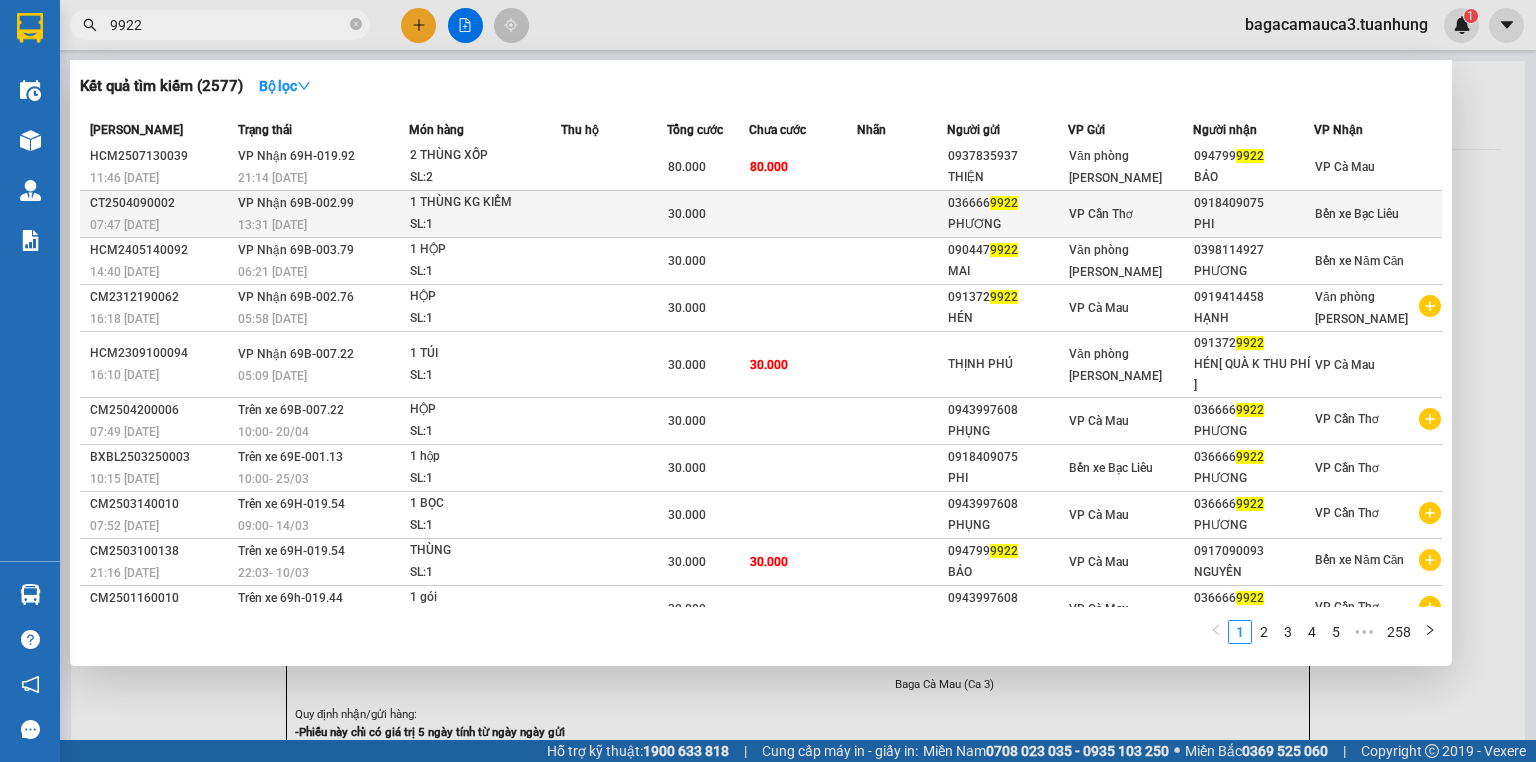 scroll, scrollTop: 0, scrollLeft: 0, axis: both 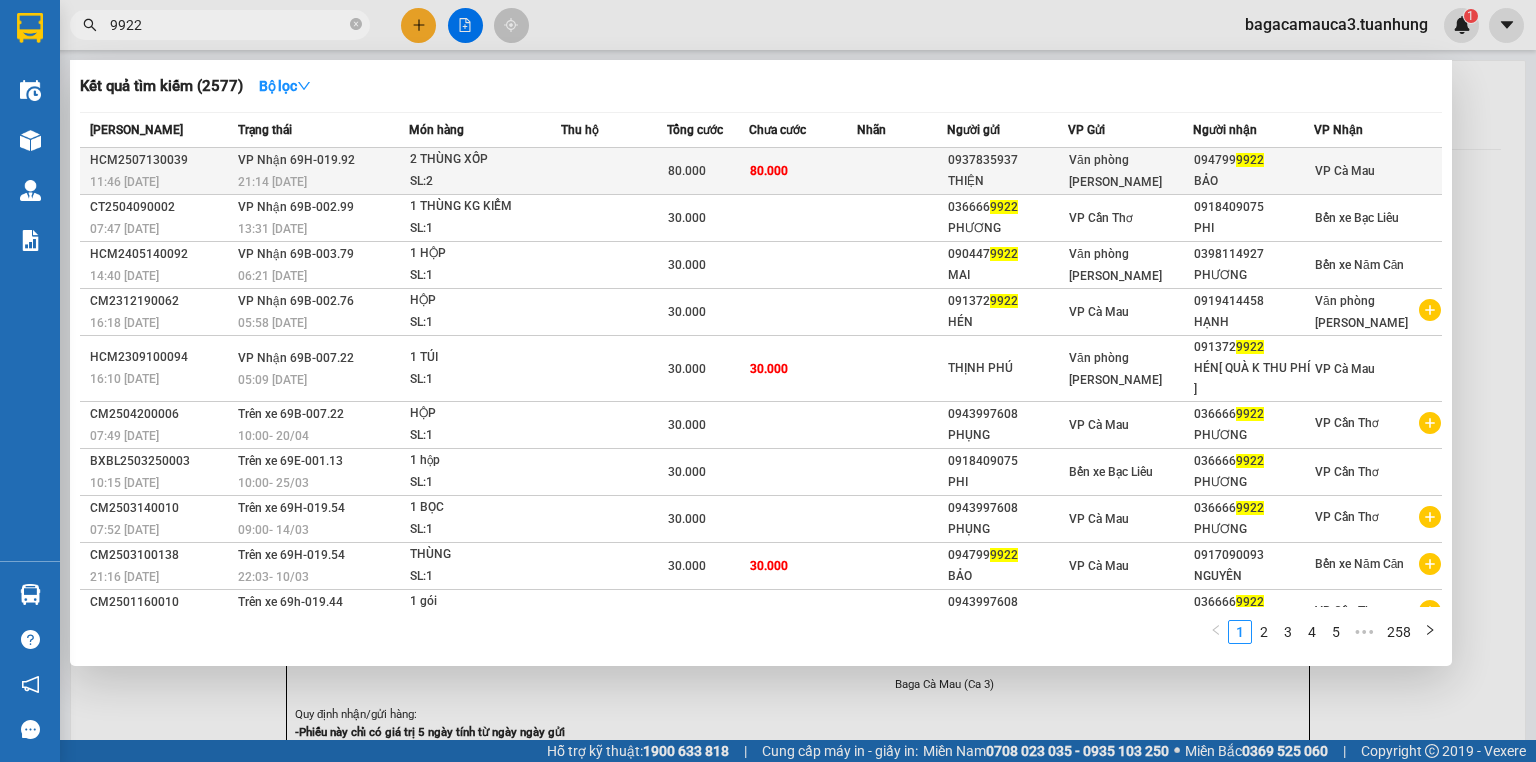 click on "Văn phòng [PERSON_NAME]" at bounding box center [1130, 171] 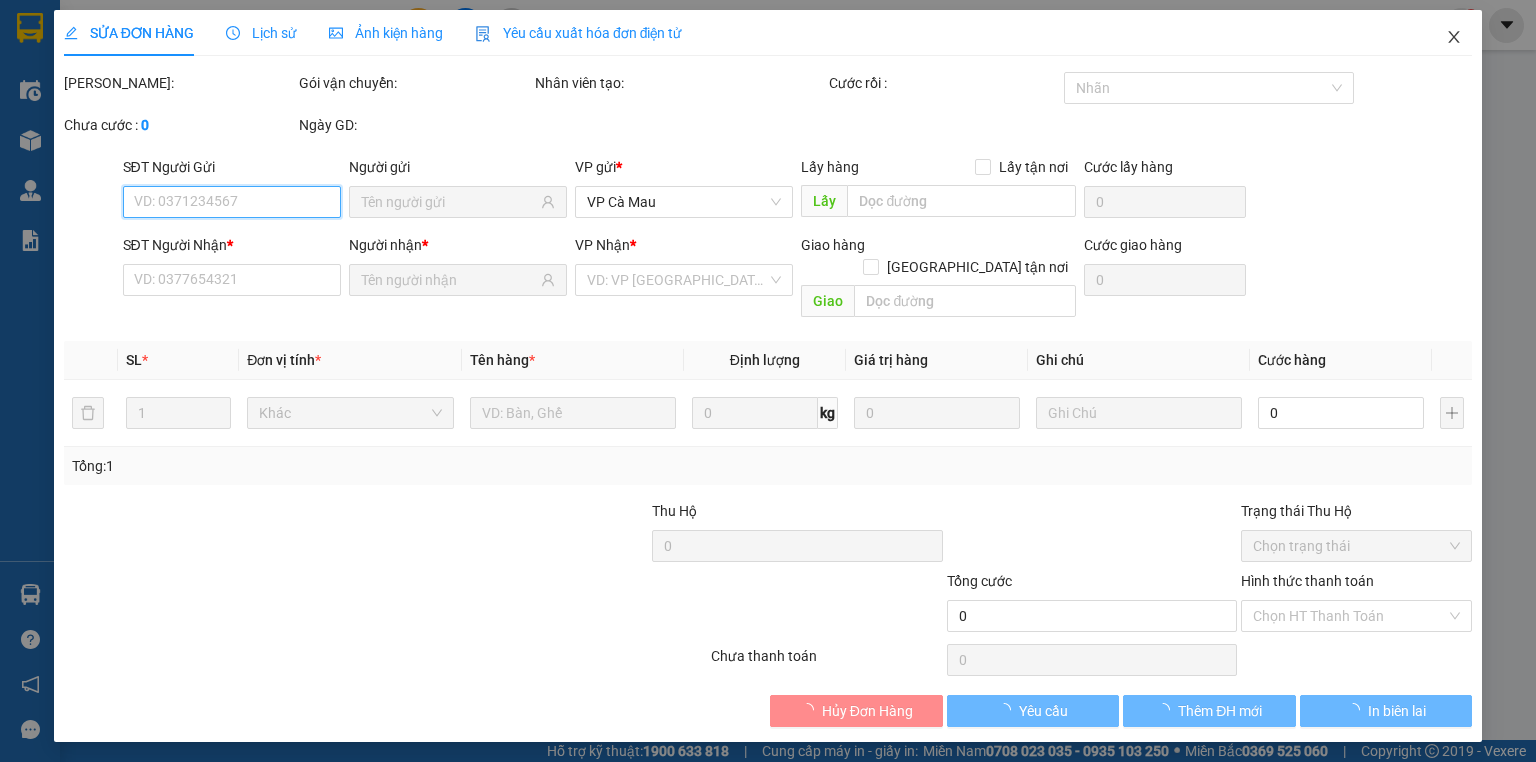 type on "0937835937" 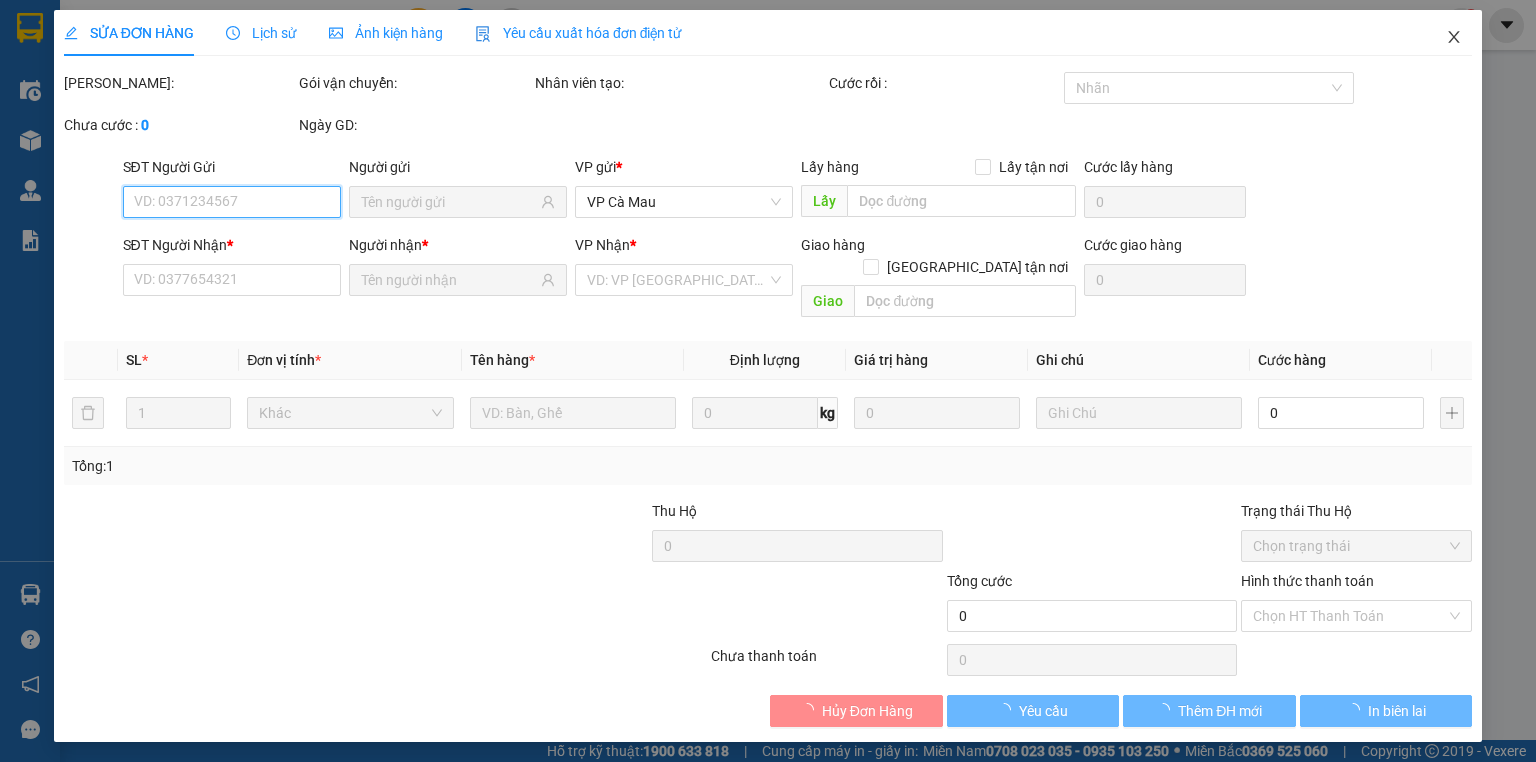 type on "THIỆN" 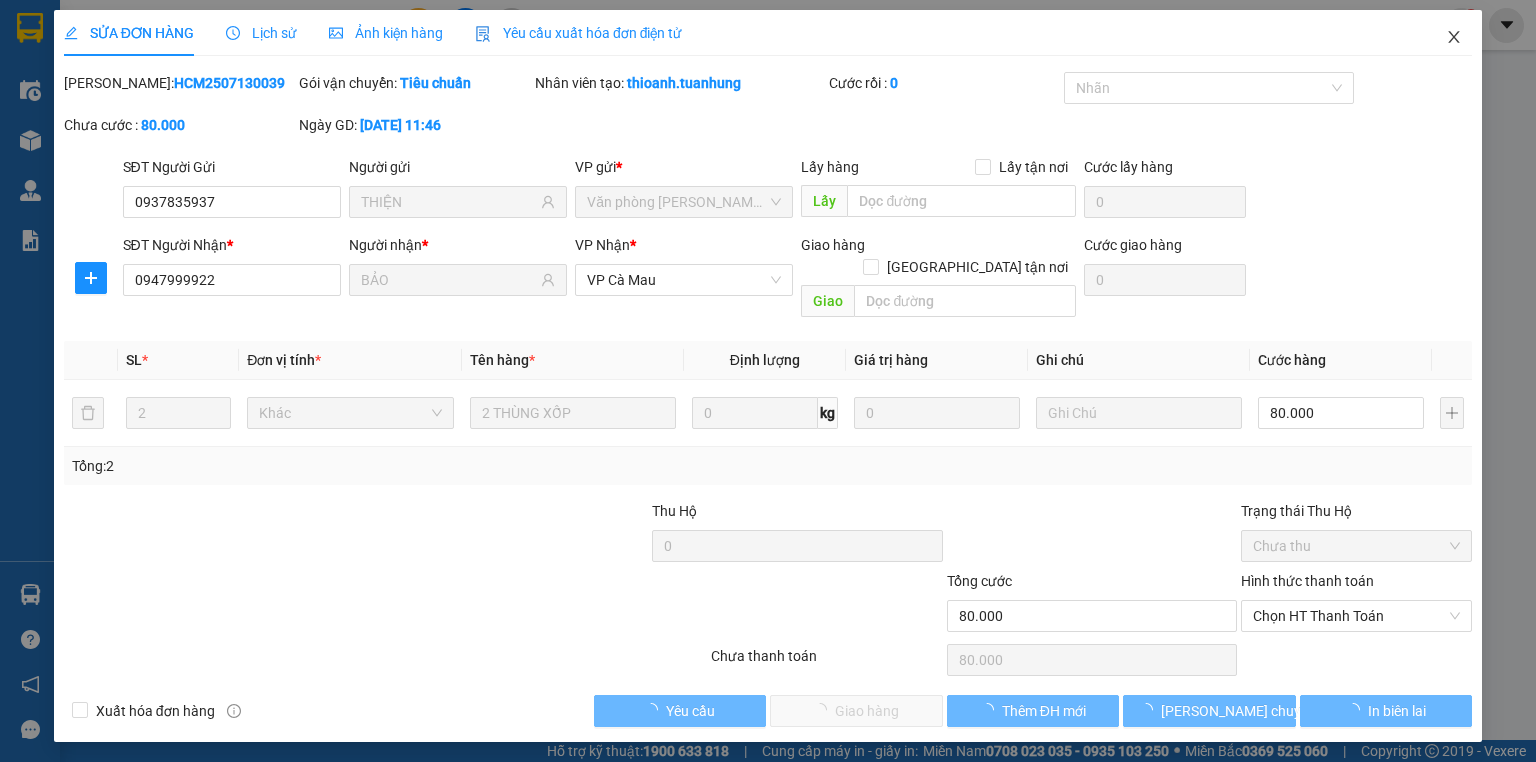 click 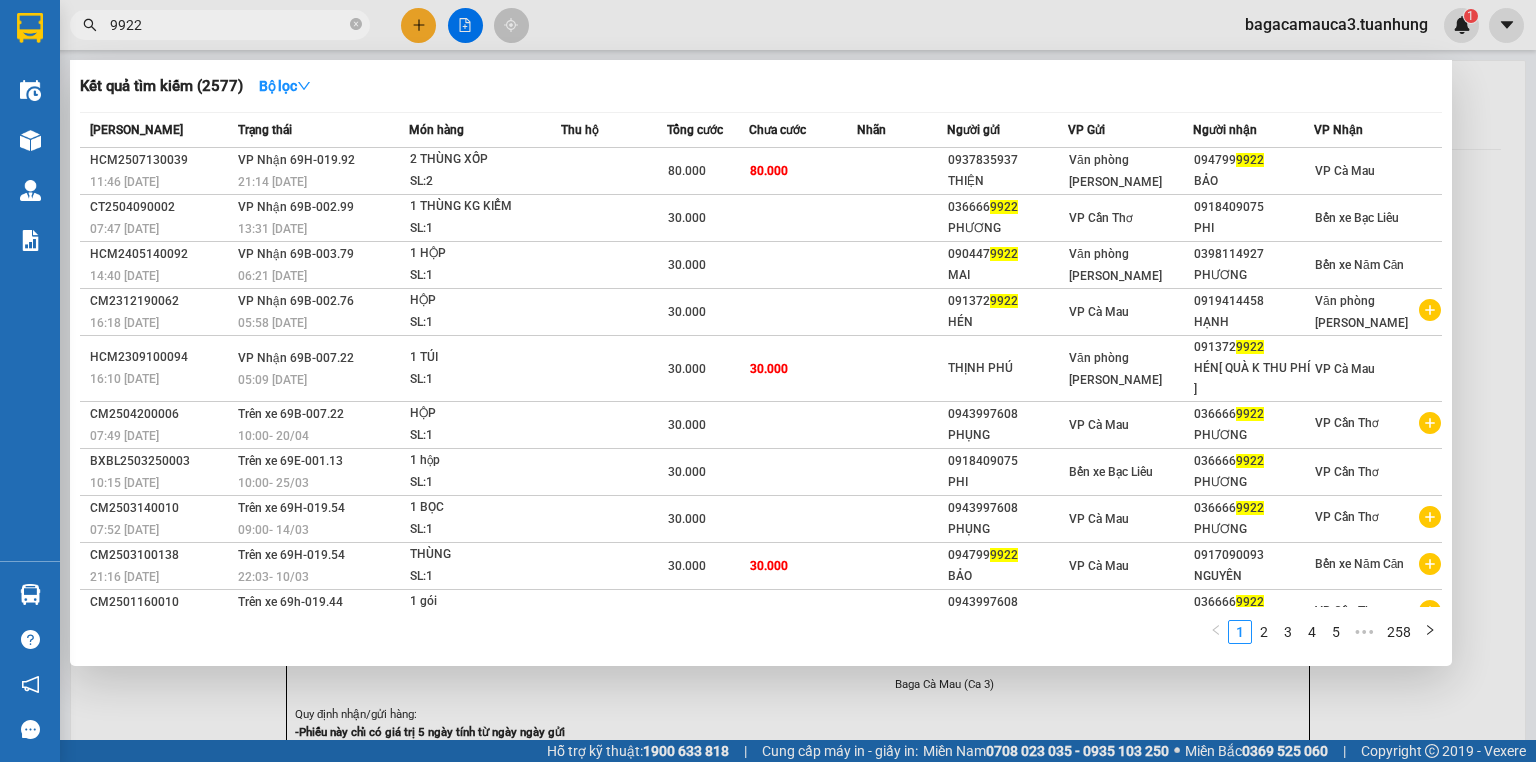 click on "9922" at bounding box center [228, 25] 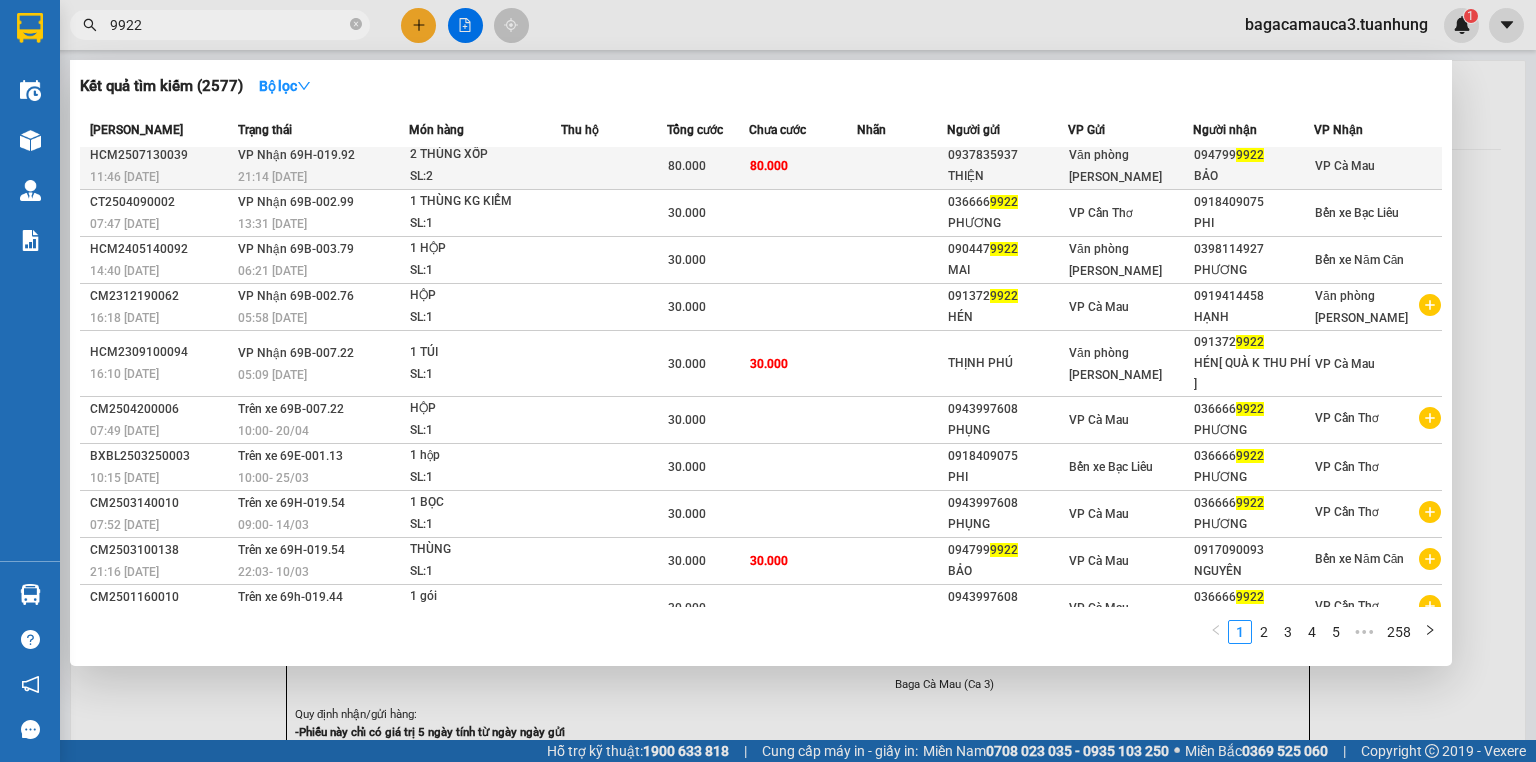 scroll, scrollTop: 0, scrollLeft: 0, axis: both 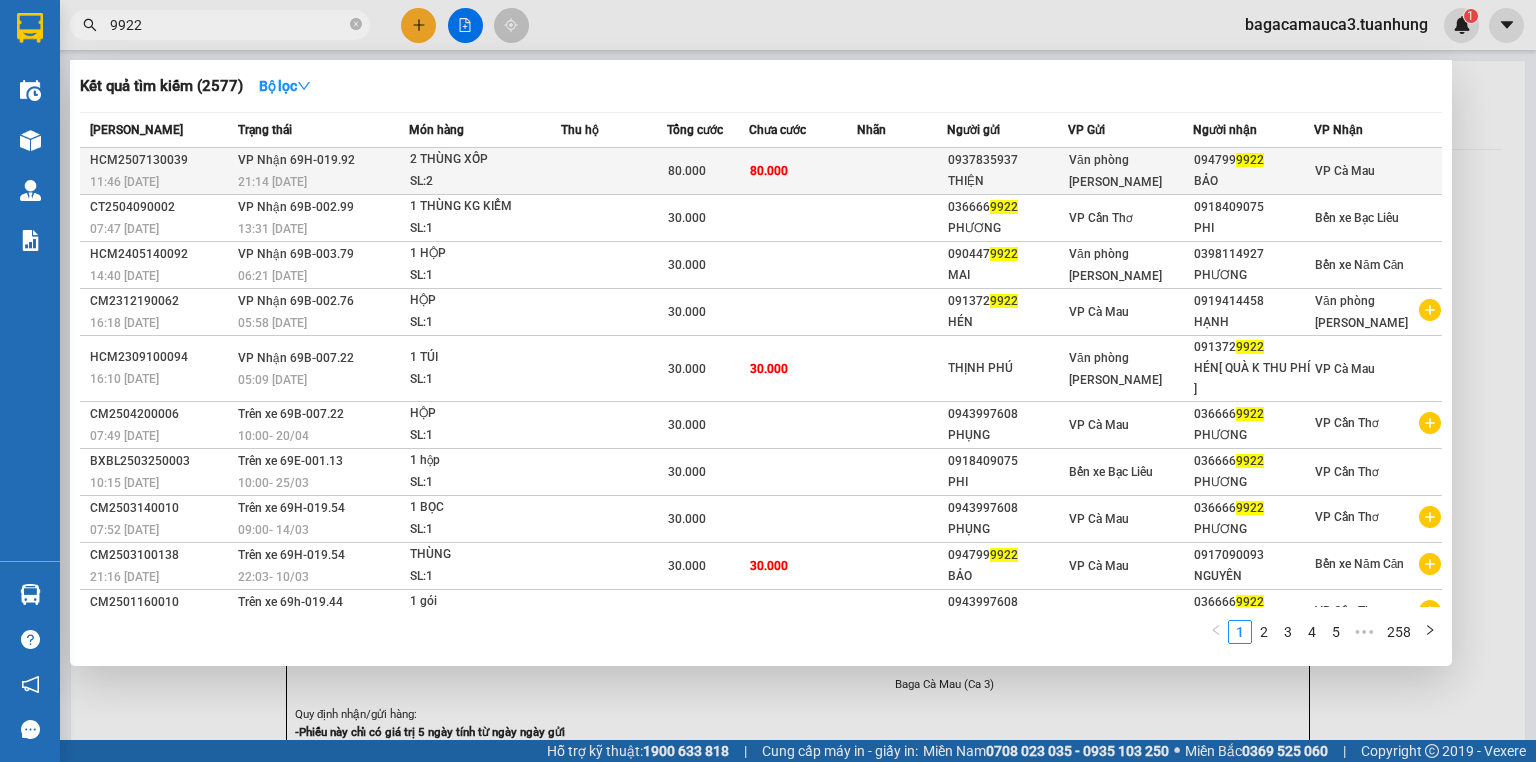 click on "094799 9922" at bounding box center (1253, 160) 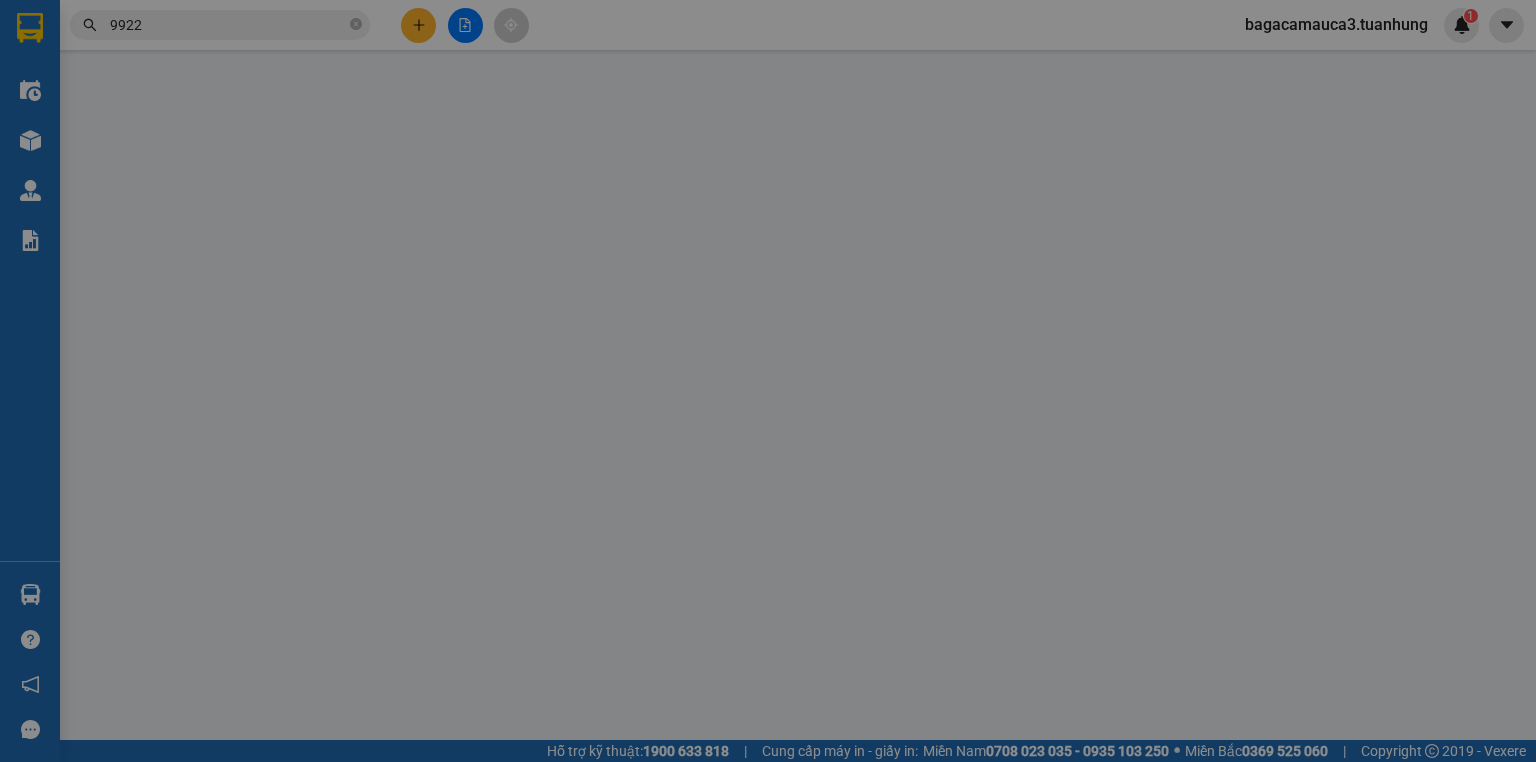 type on "0937835937" 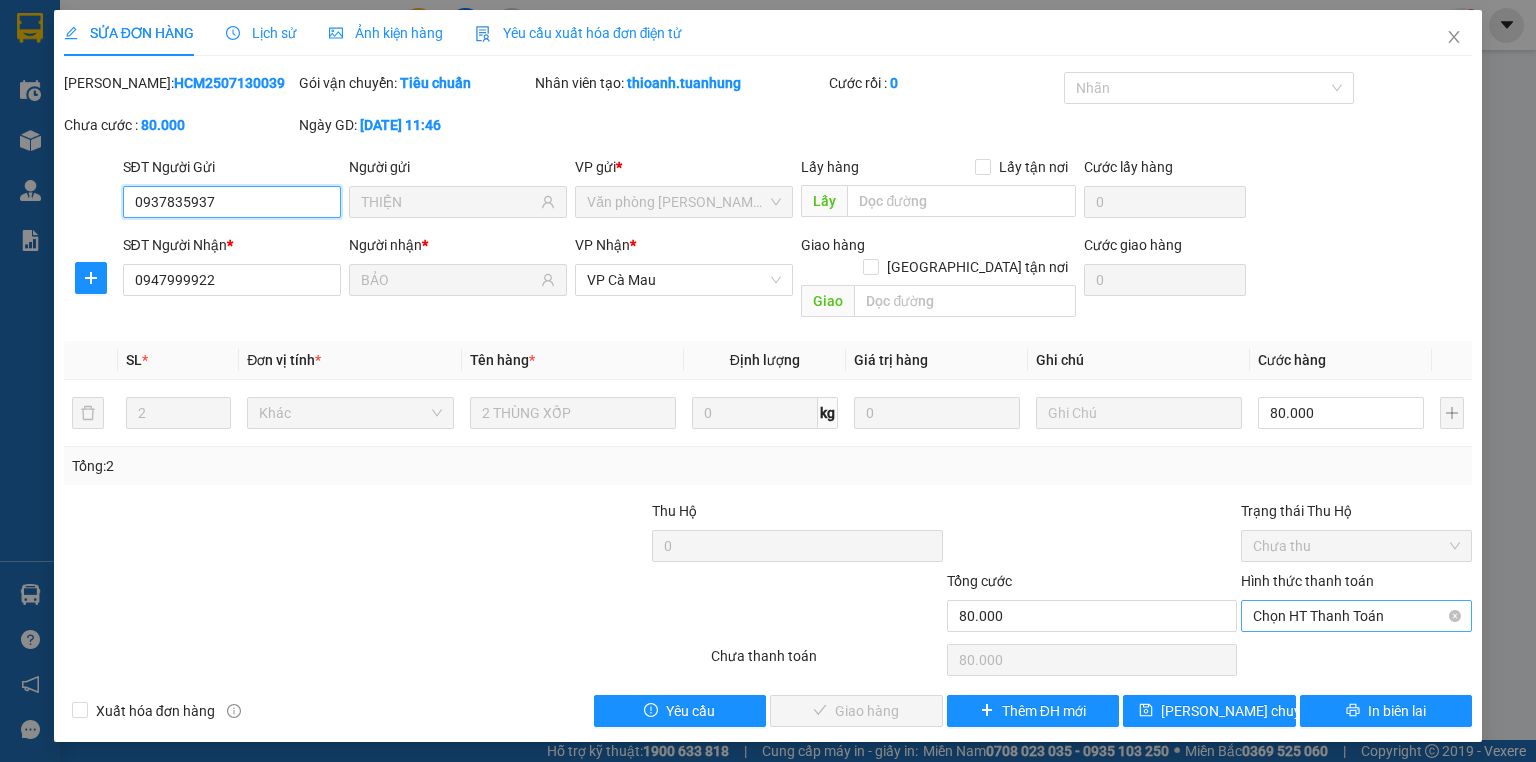 click on "Chọn HT Thanh Toán" at bounding box center (1356, 616) 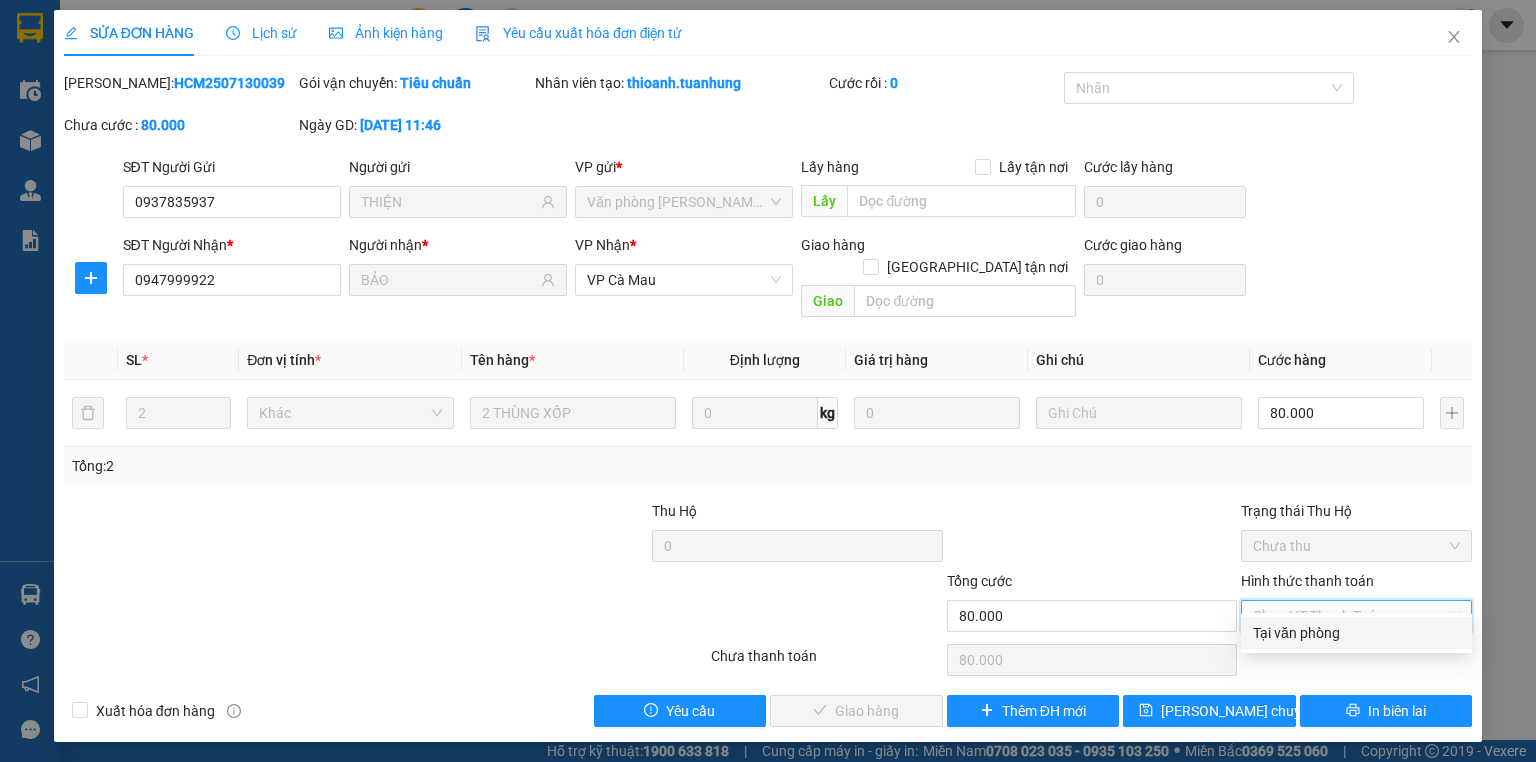 click on "Tại văn phòng" at bounding box center (1356, 633) 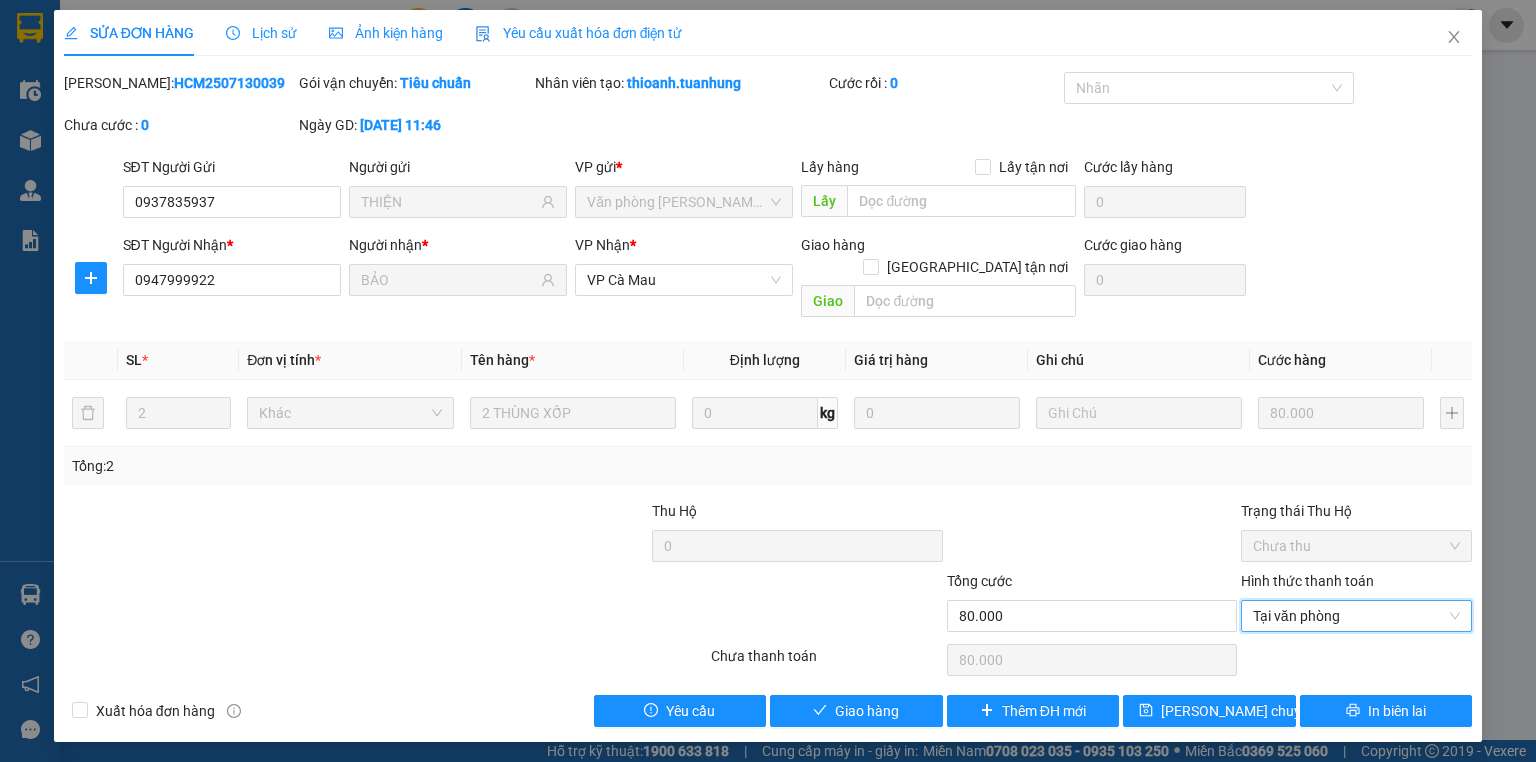 type on "0" 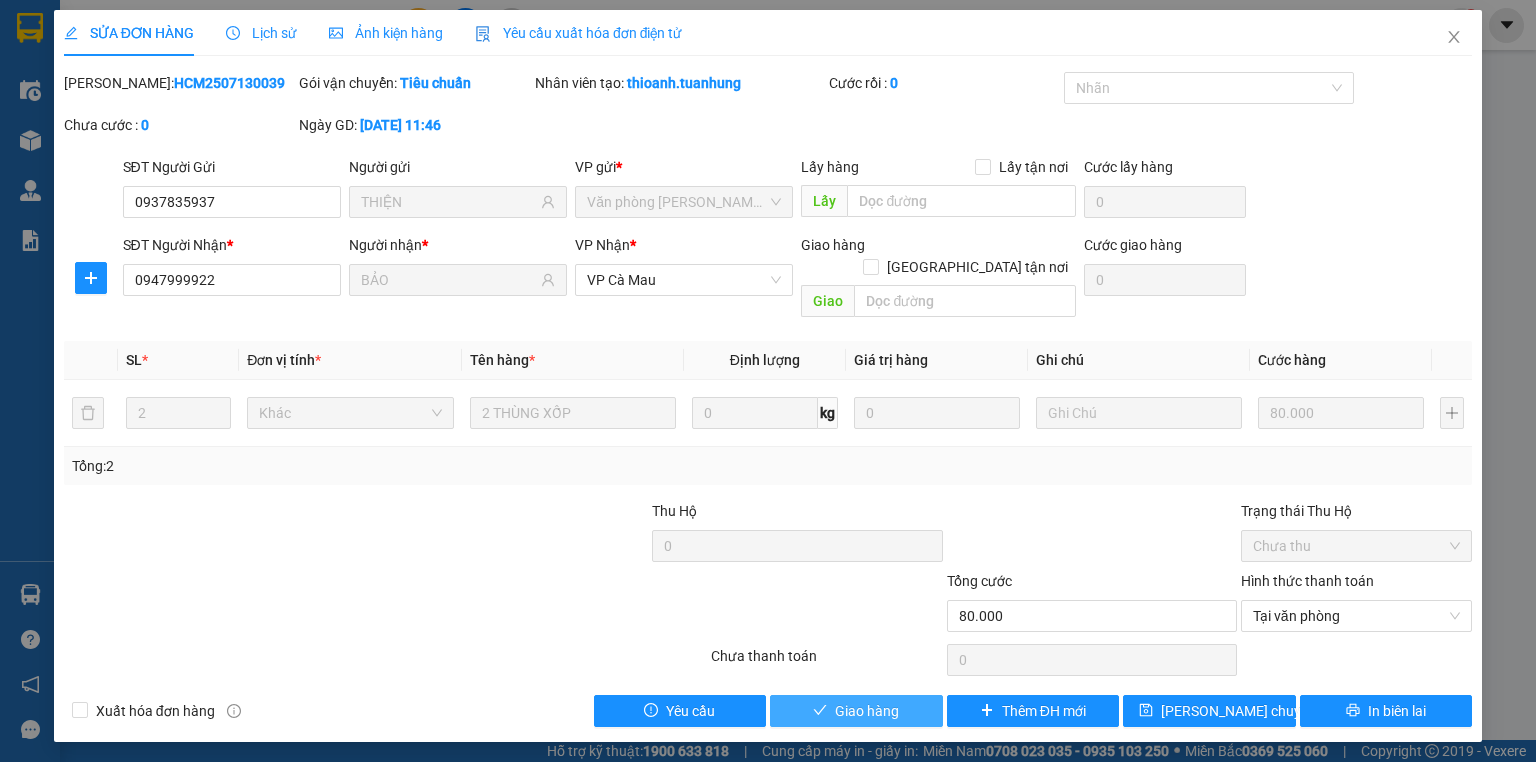 click on "Giao hàng" at bounding box center [867, 711] 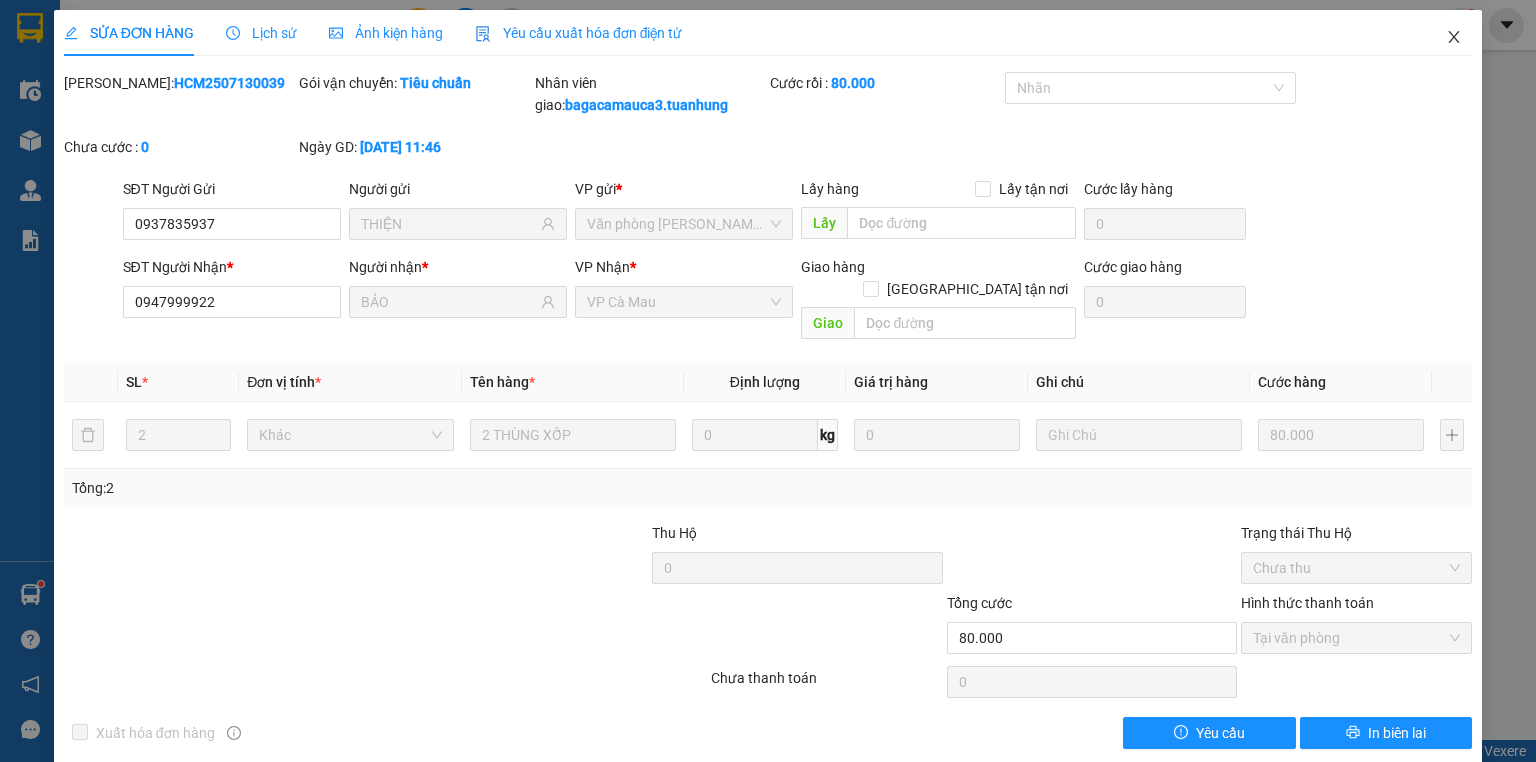 click 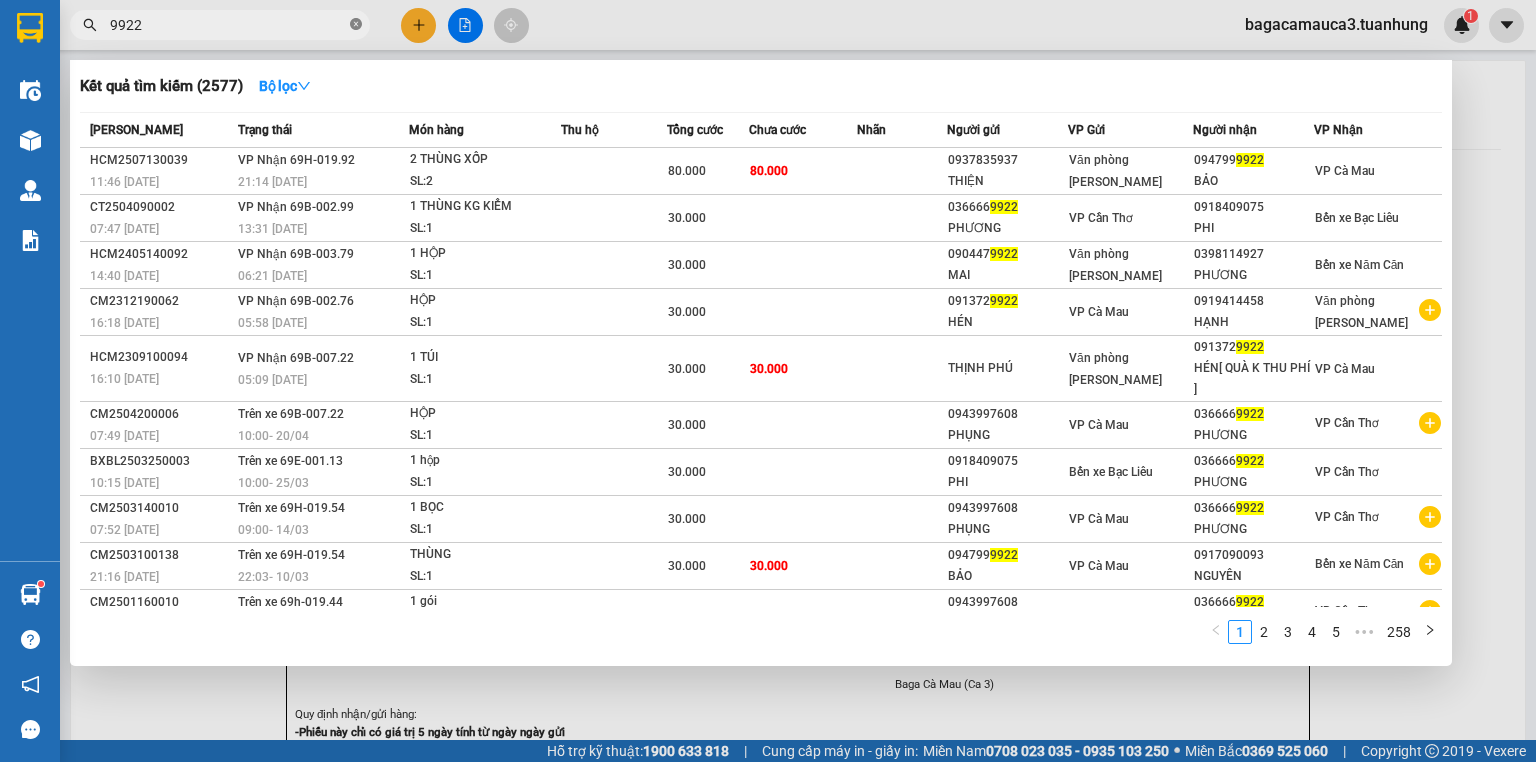 click 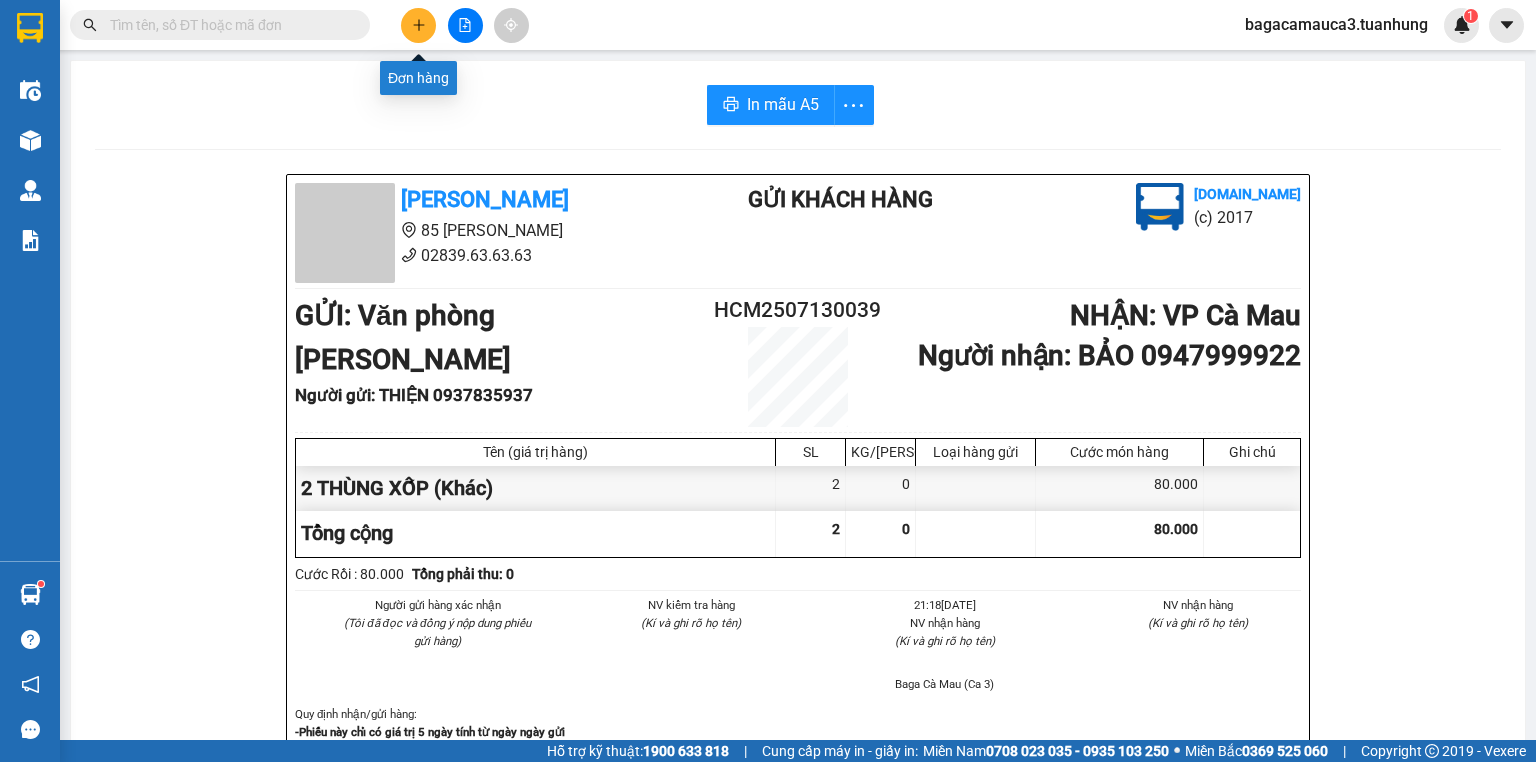 click 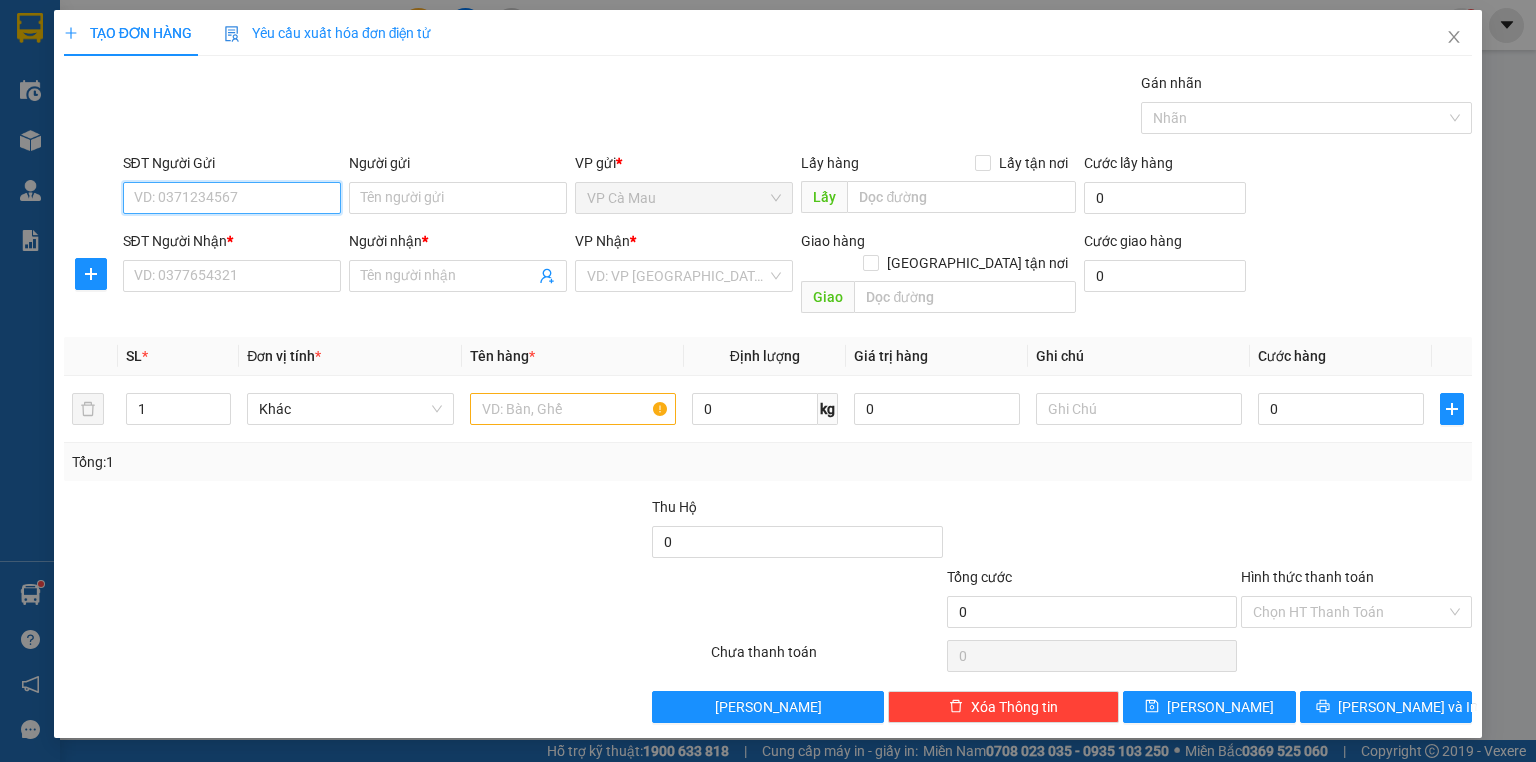 click on "SĐT Người Gửi" at bounding box center (232, 198) 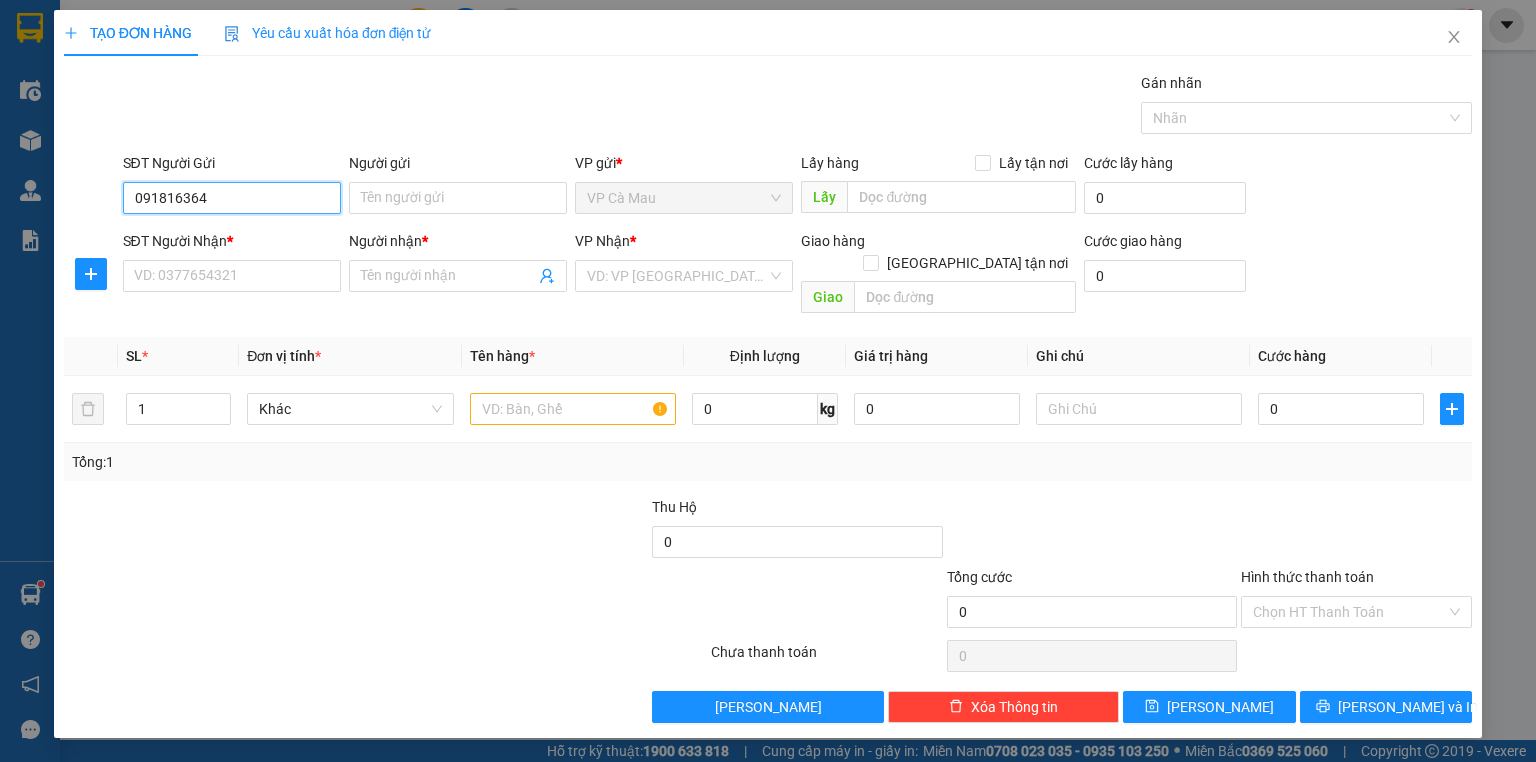type on "0918163642" 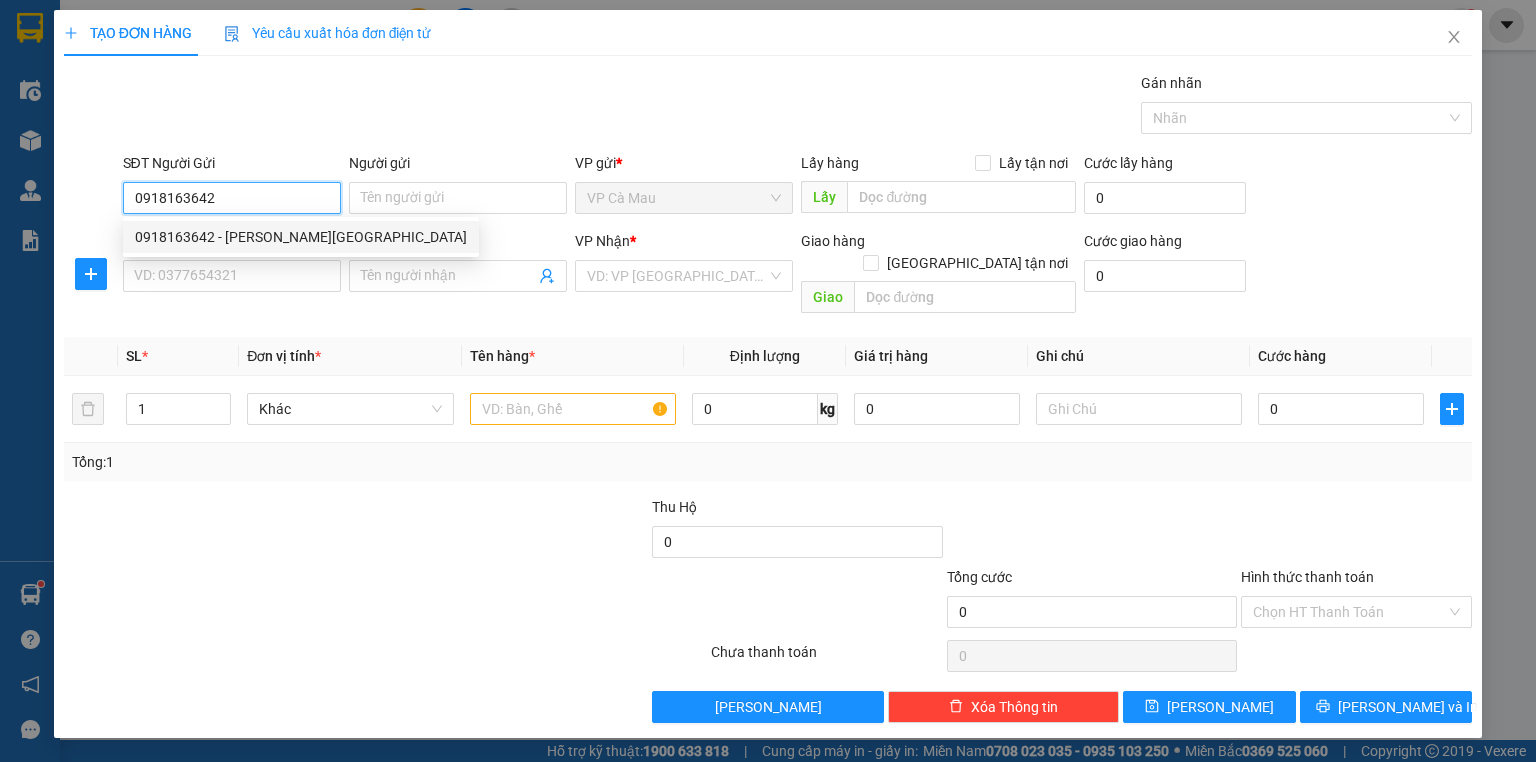 click on "0918163642 - [PERSON_NAME][GEOGRAPHIC_DATA]" at bounding box center (301, 237) 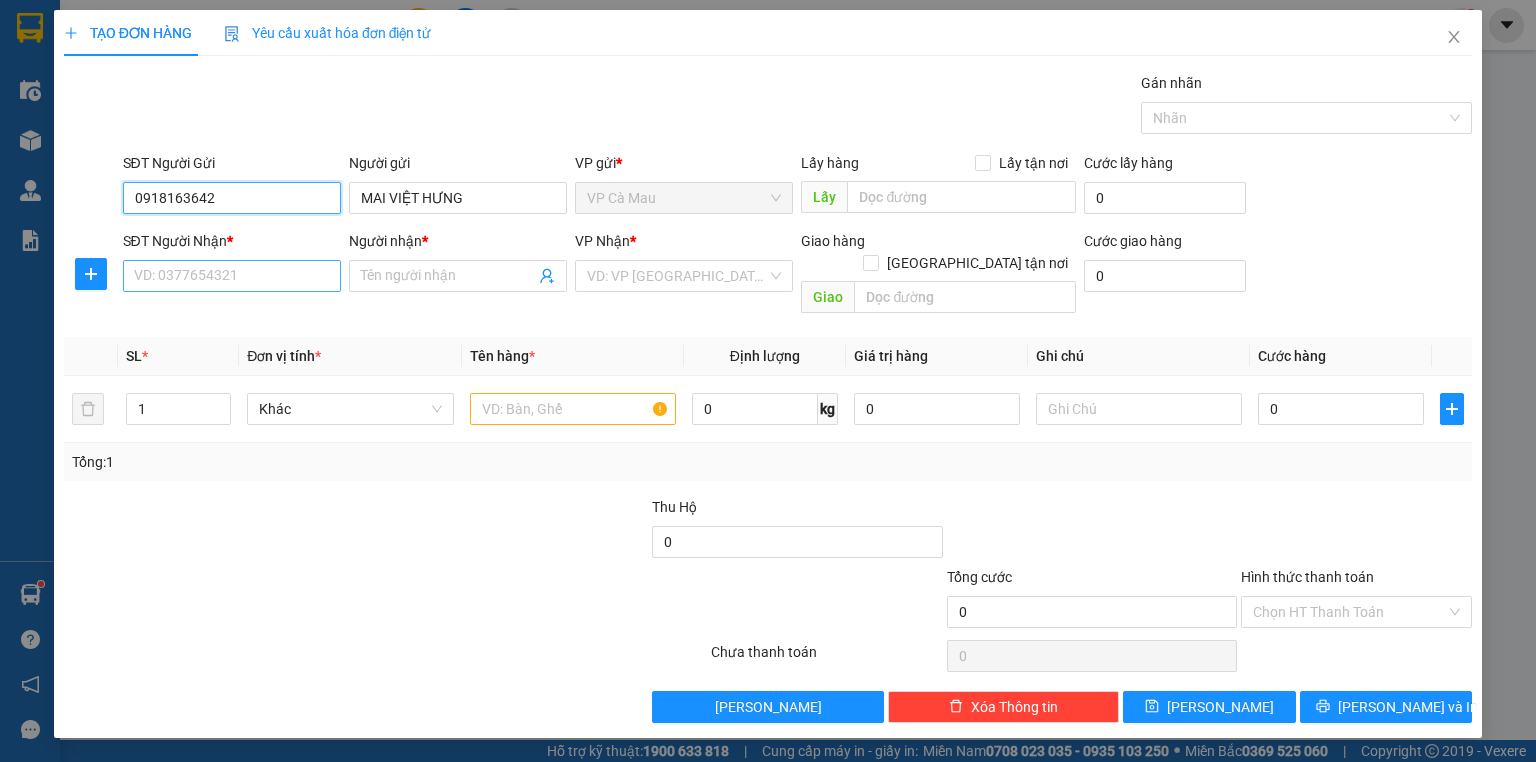 type on "0918163642" 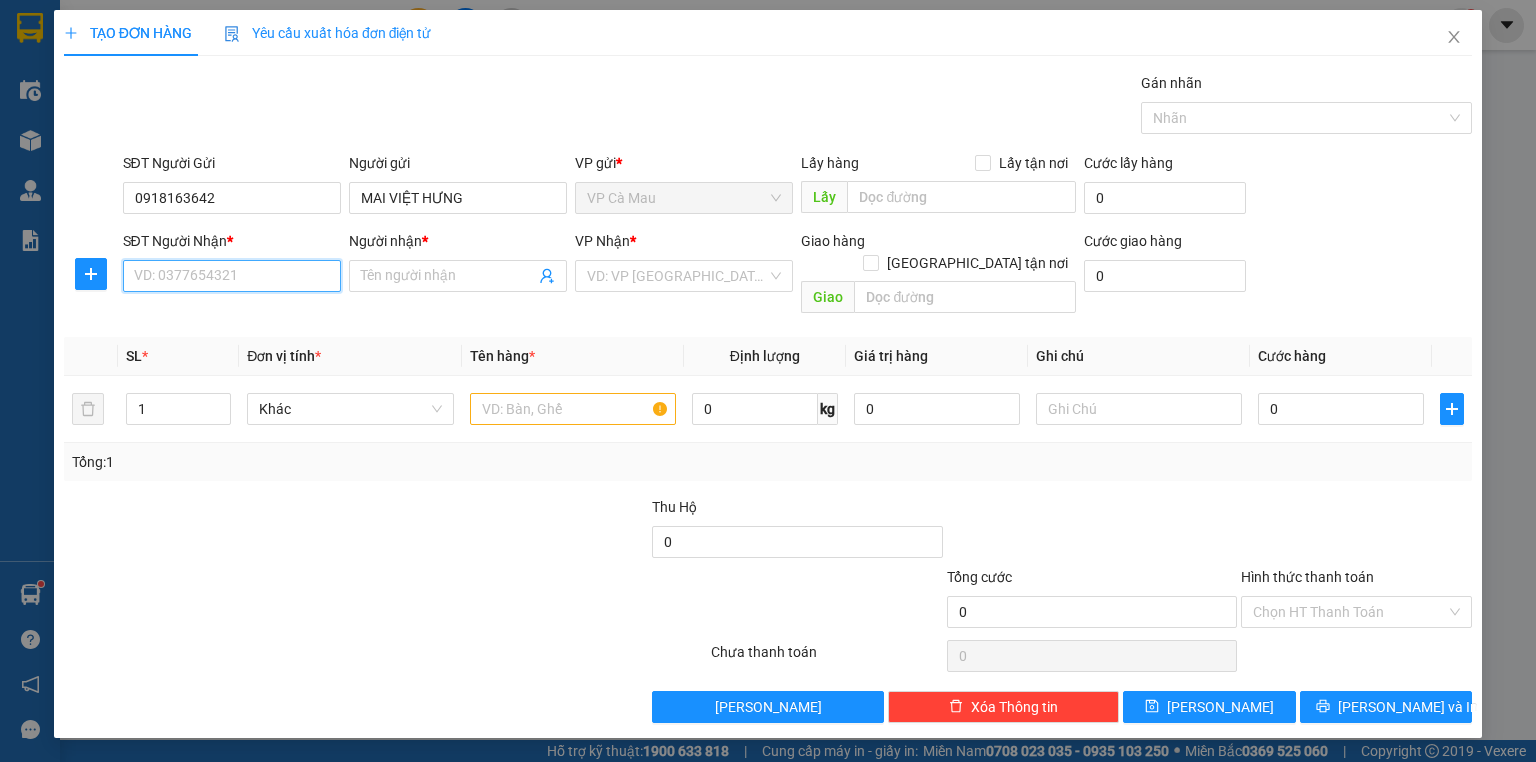 click on "SĐT Người Nhận  *" at bounding box center [232, 276] 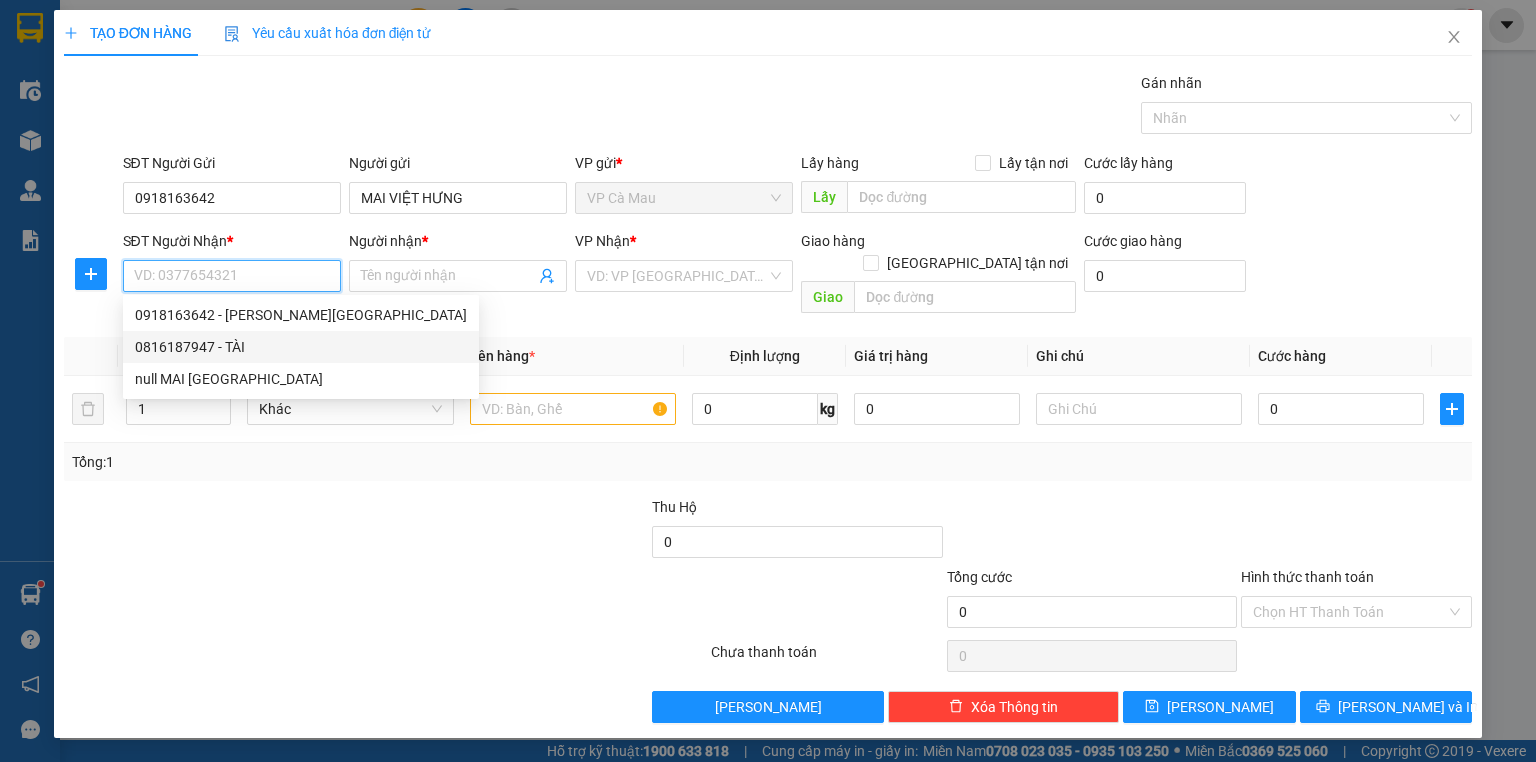 click on "0816187947 - TÀI" at bounding box center (301, 347) 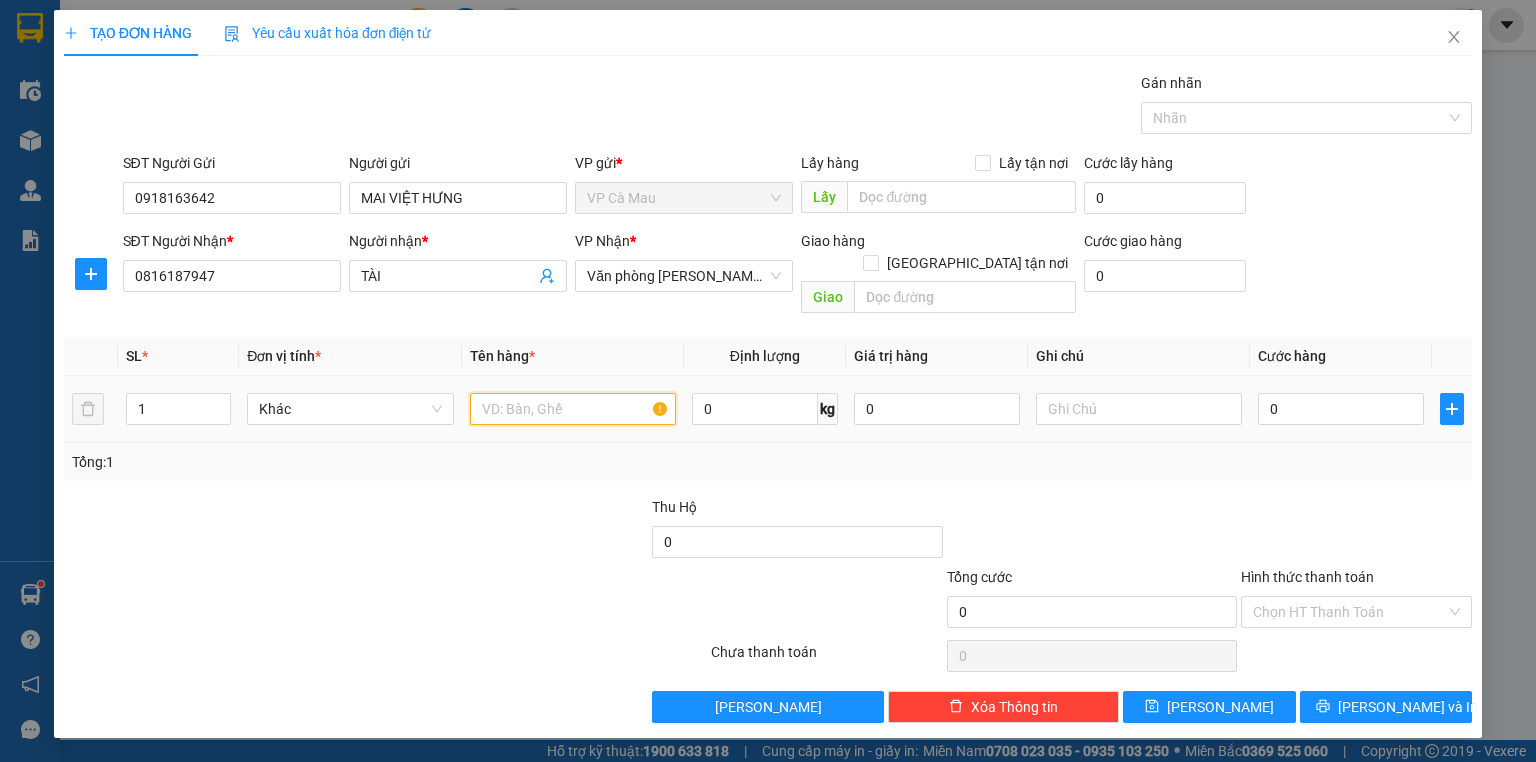 click at bounding box center [573, 409] 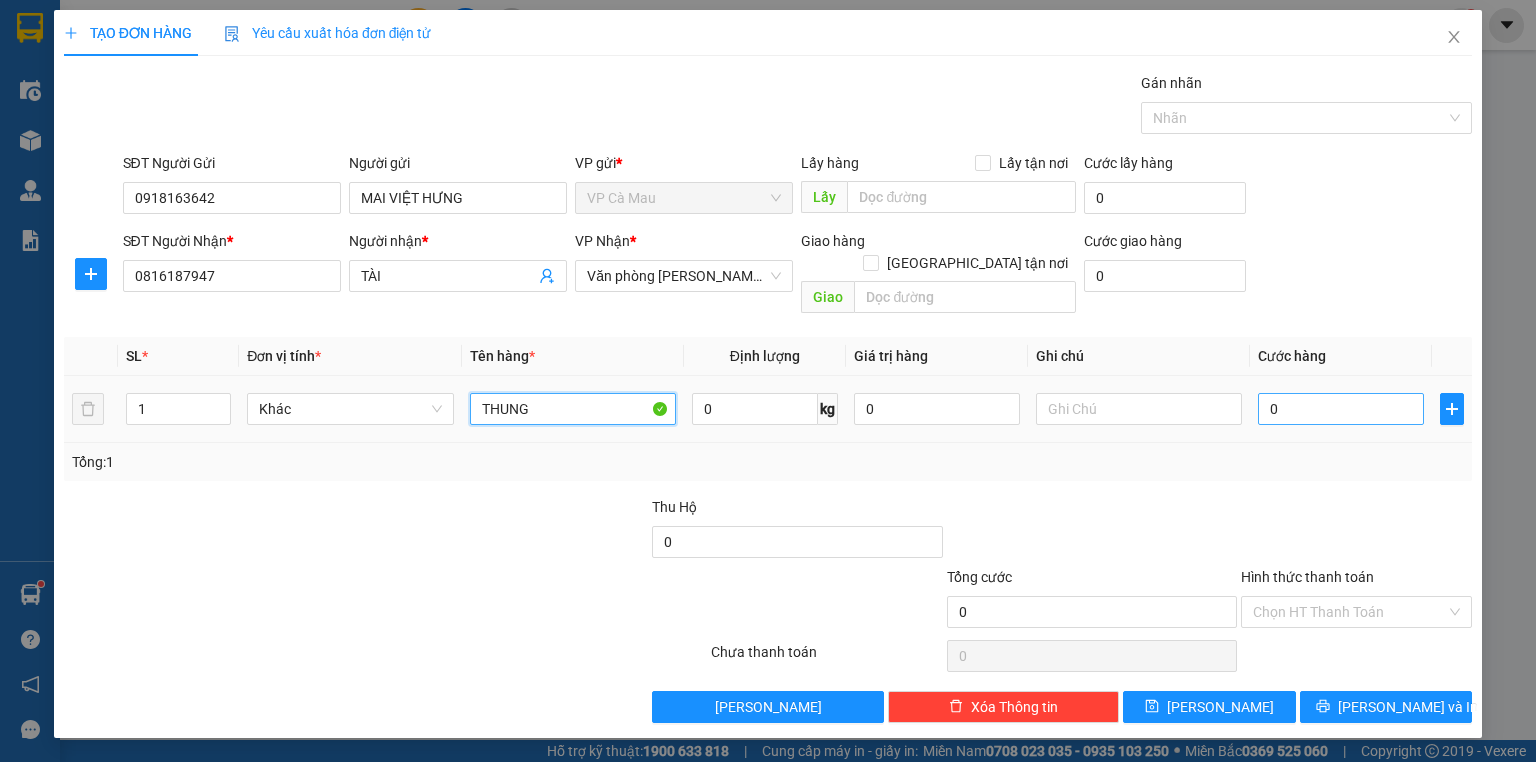 type on "THUNG" 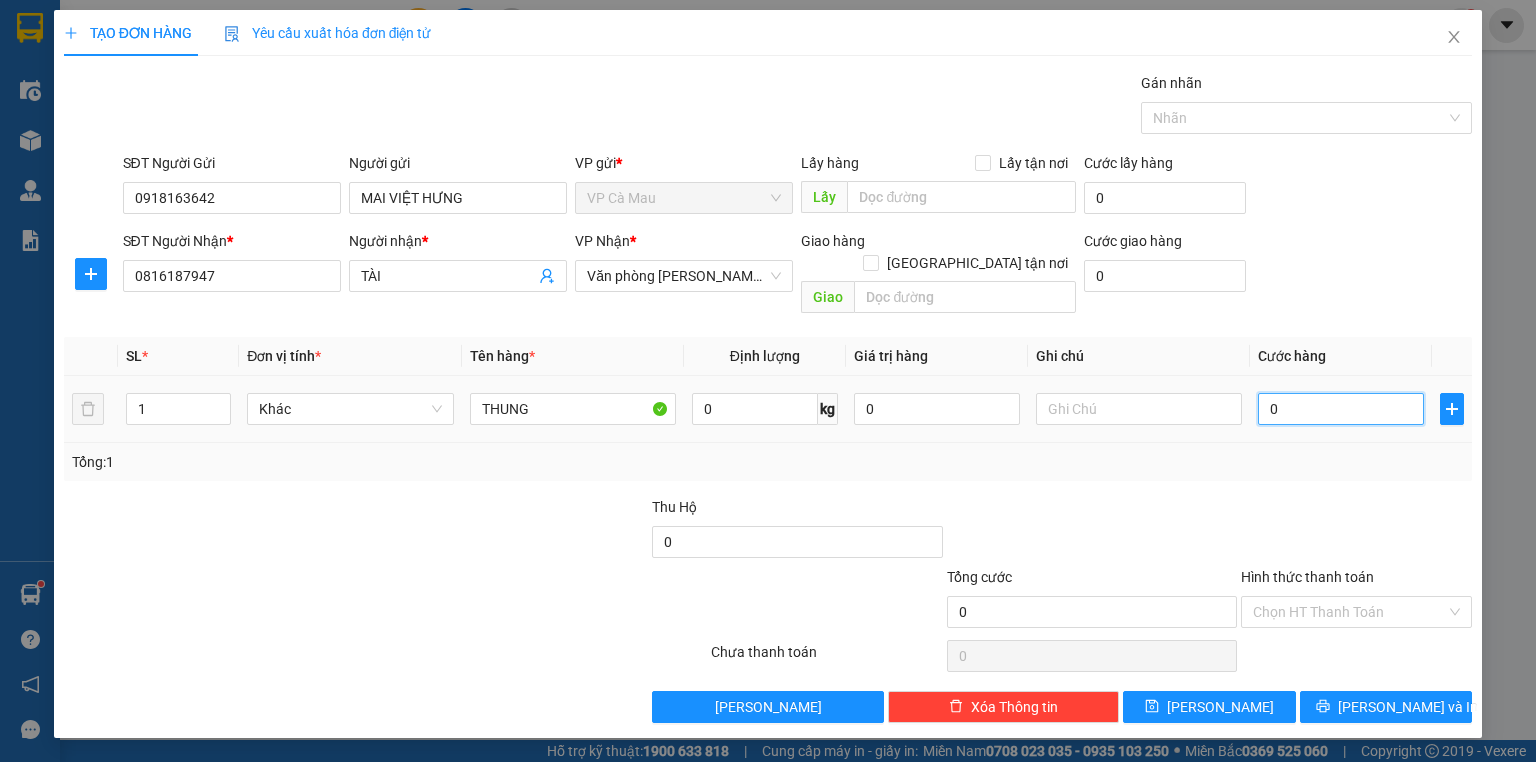 click on "0" at bounding box center [1341, 409] 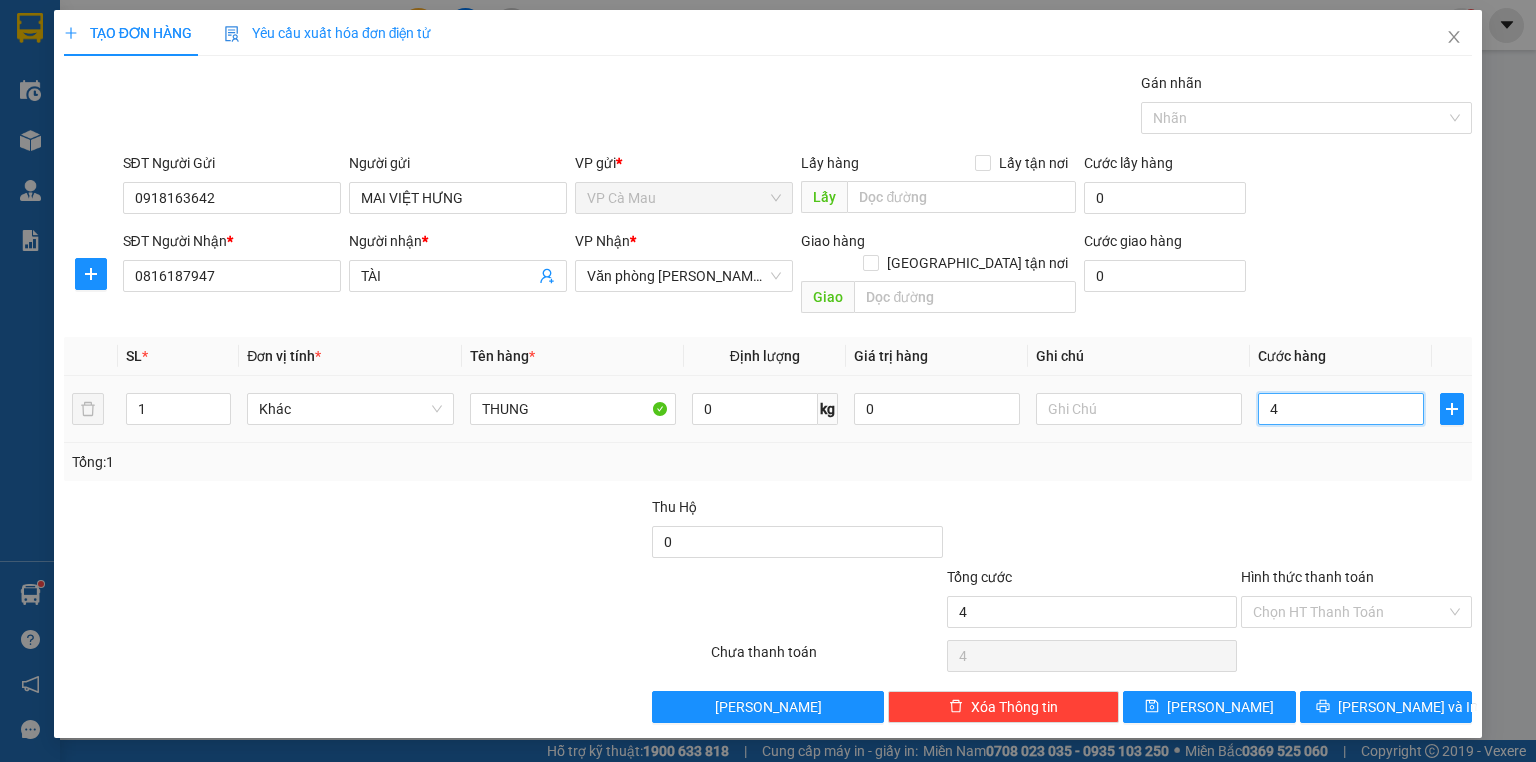 type on "4" 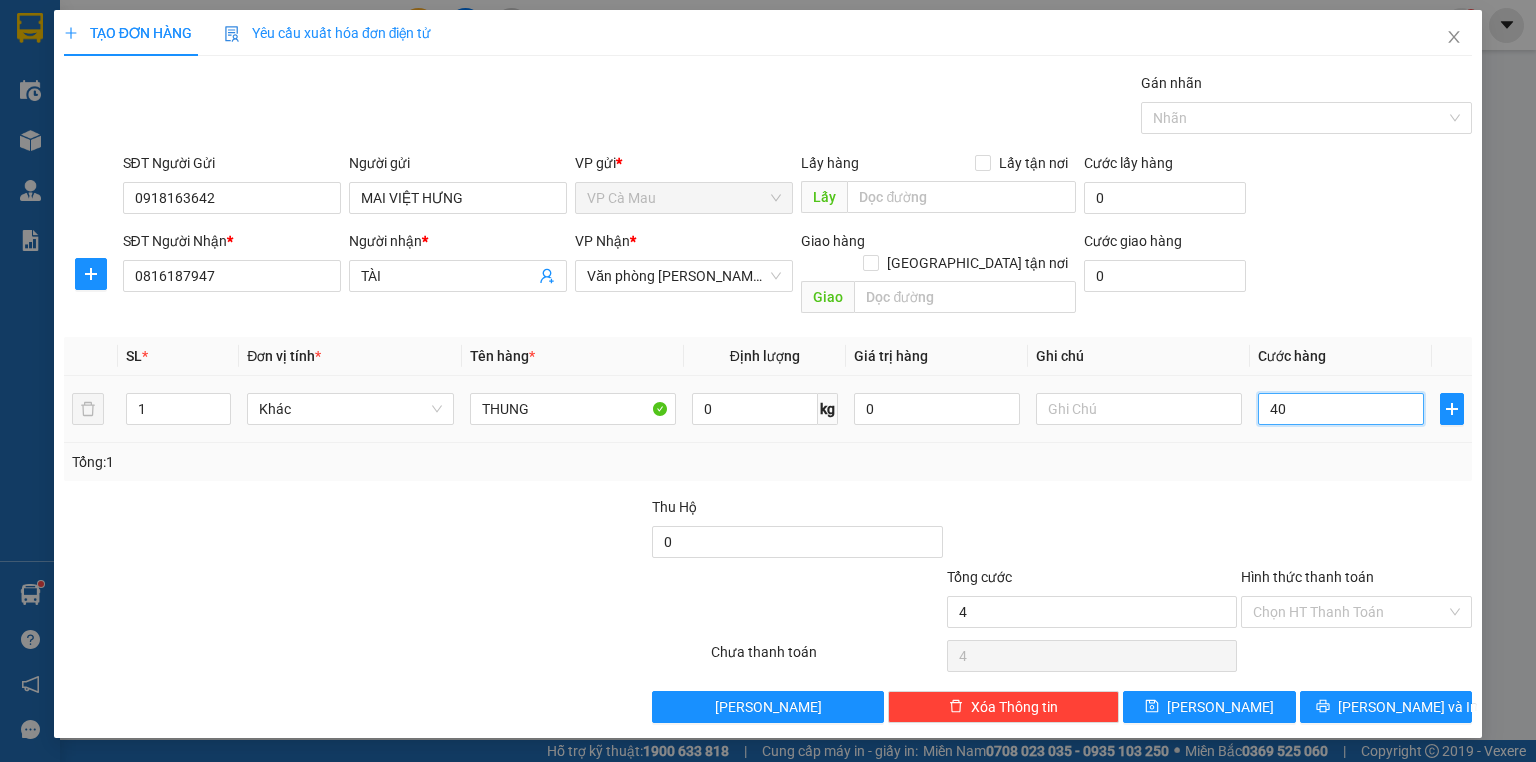 type on "40" 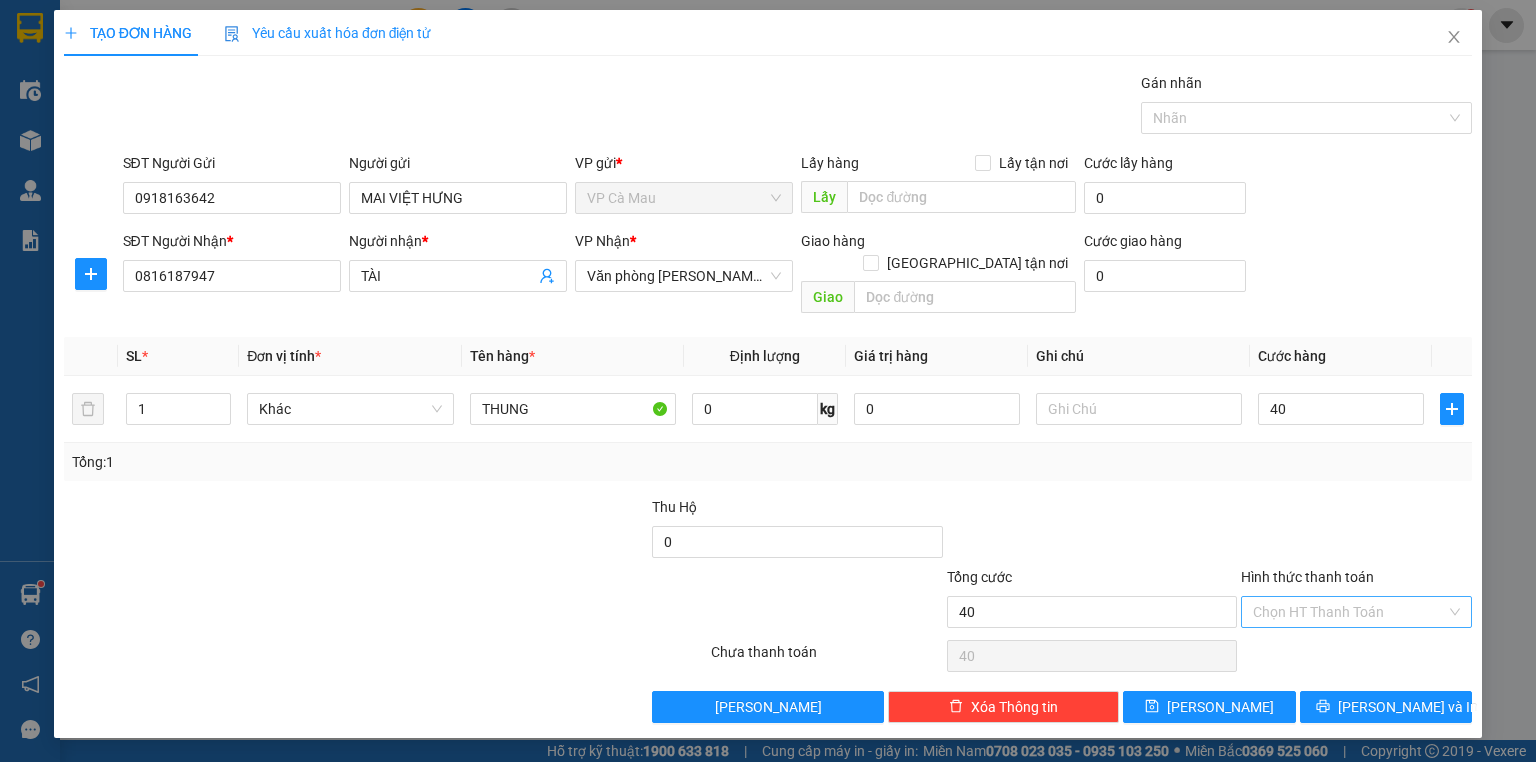 type on "40.000" 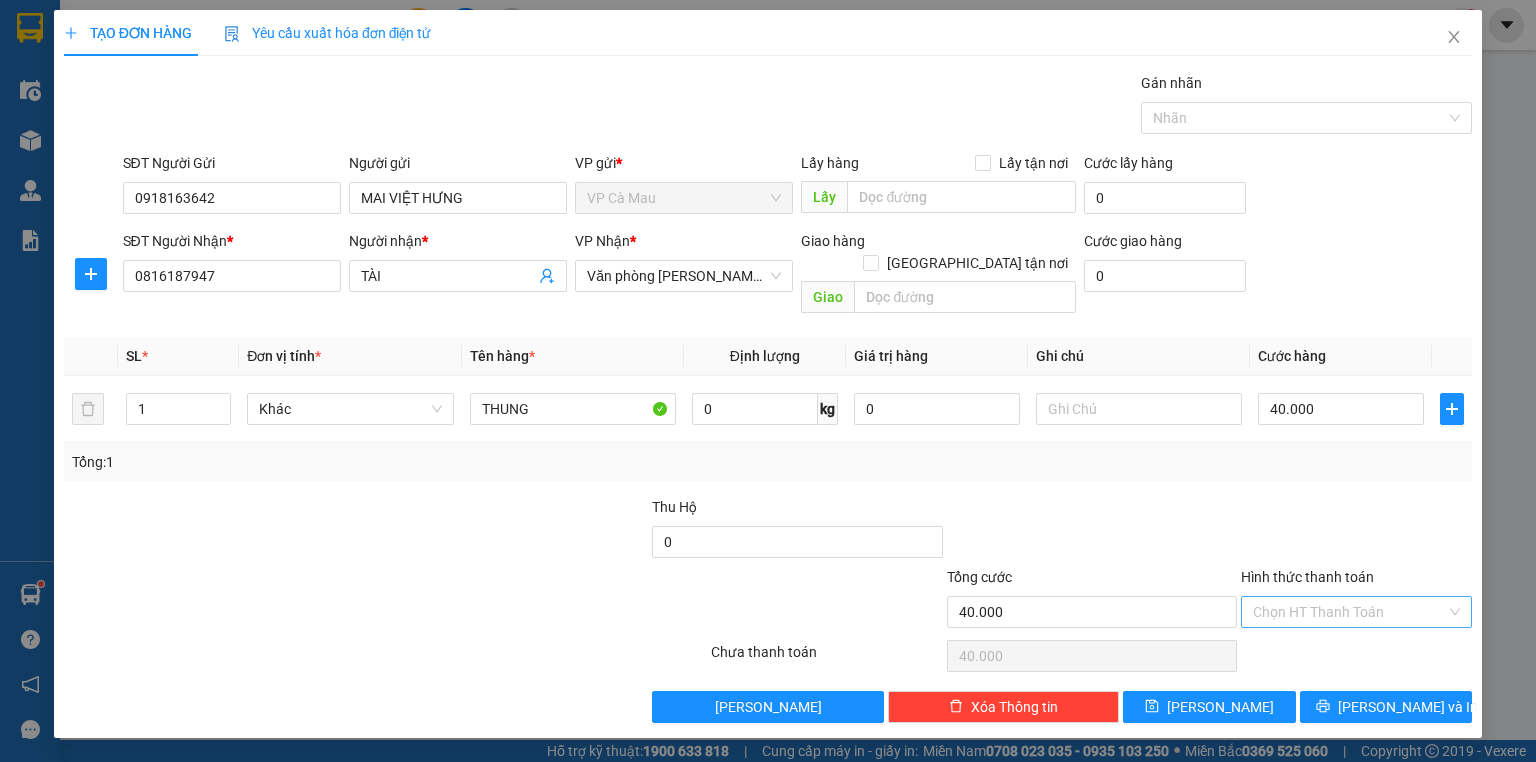 click on "Hình thức thanh toán" at bounding box center [1349, 612] 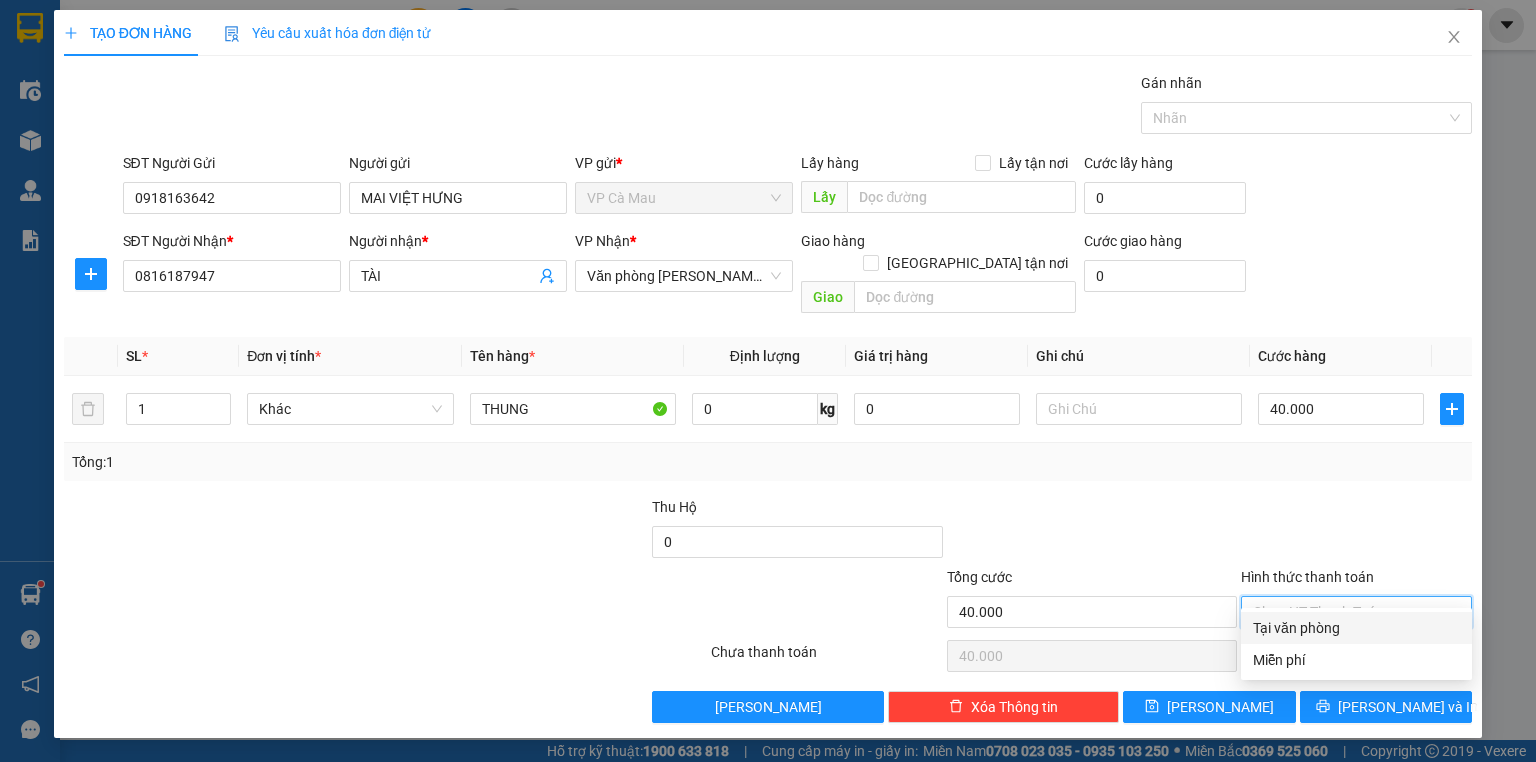 click on "Tại văn phòng" at bounding box center [1356, 628] 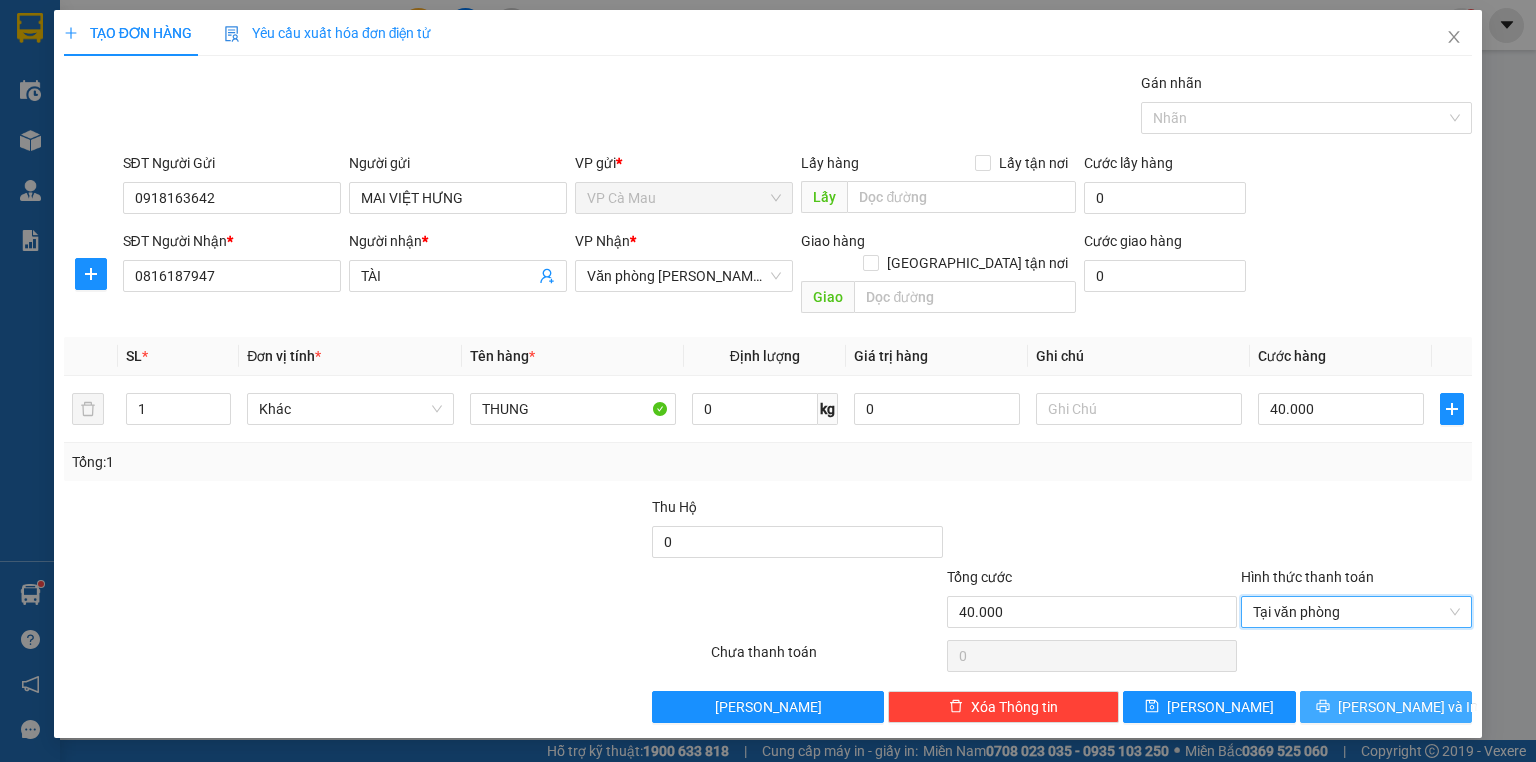 click on "[PERSON_NAME] và In" at bounding box center (1408, 707) 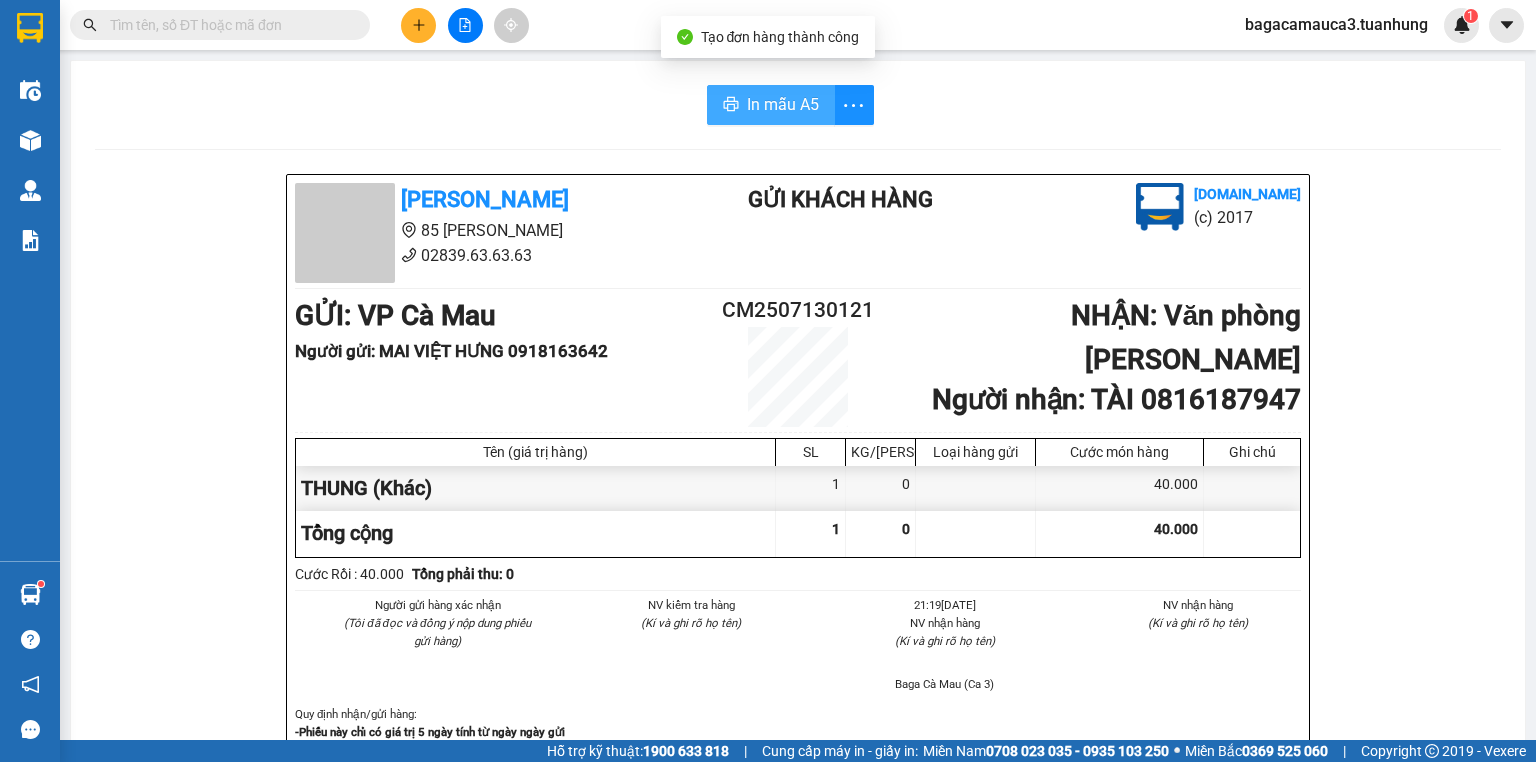 click on "In mẫu A5" at bounding box center [783, 104] 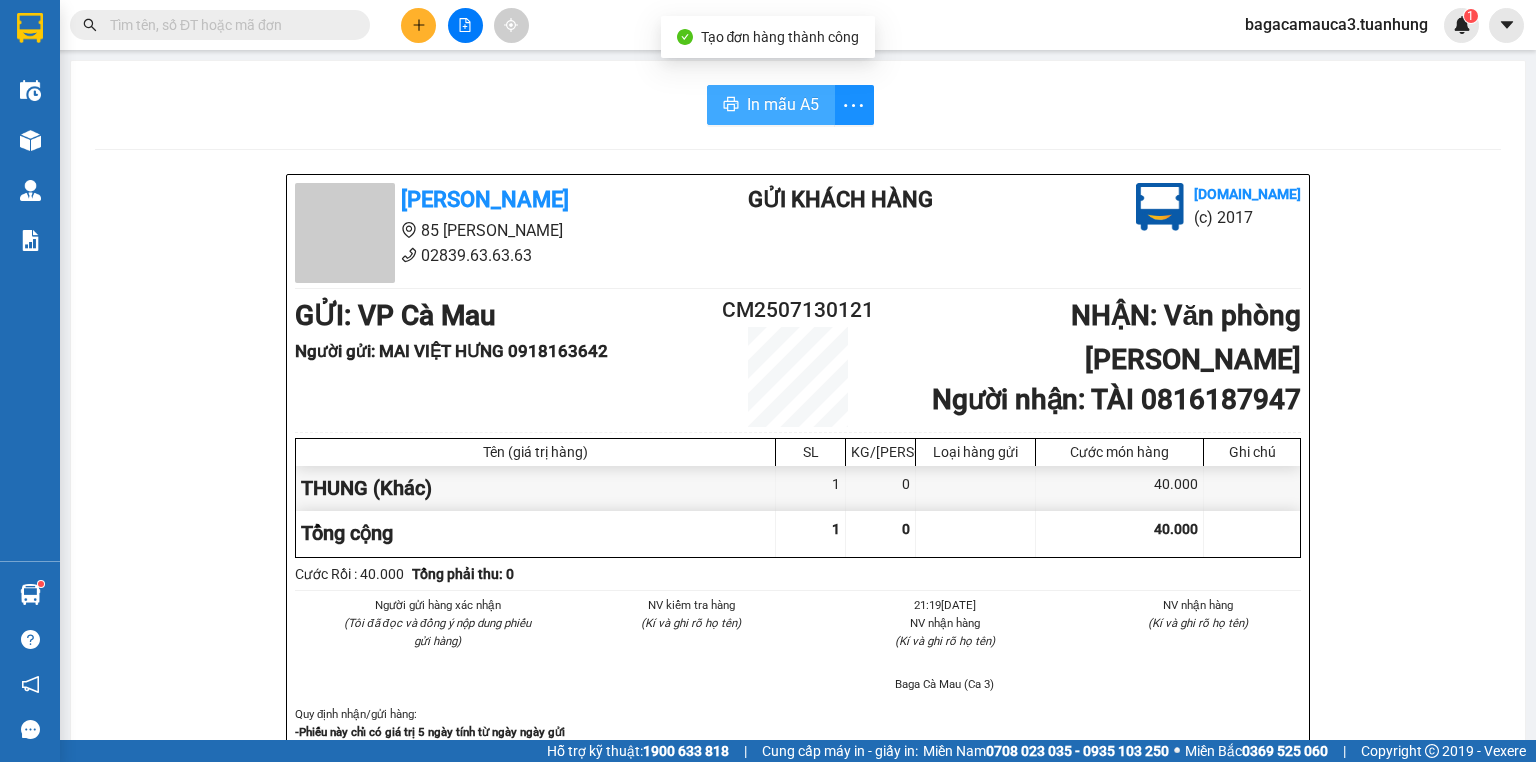 scroll, scrollTop: 0, scrollLeft: 0, axis: both 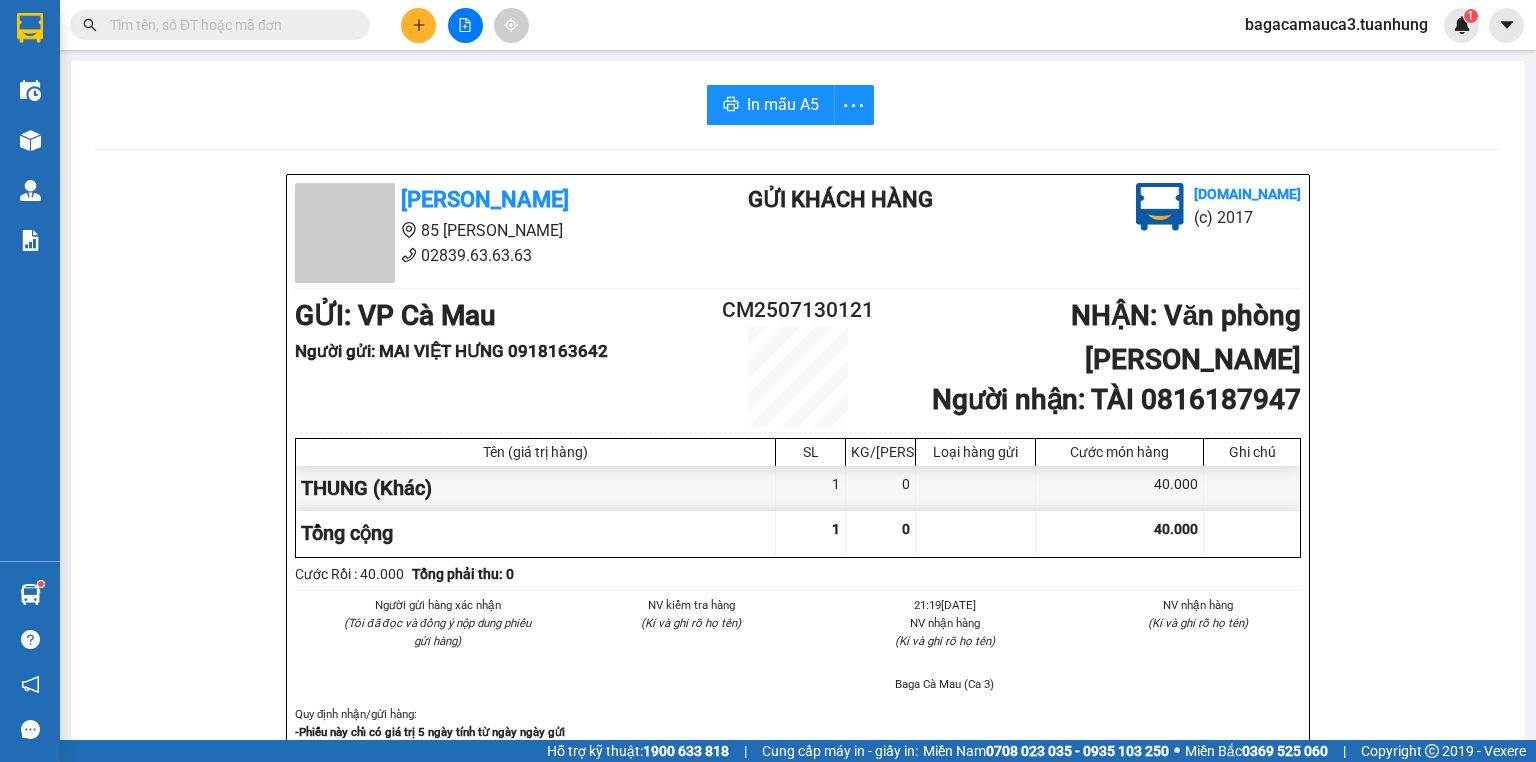 click at bounding box center [418, 25] 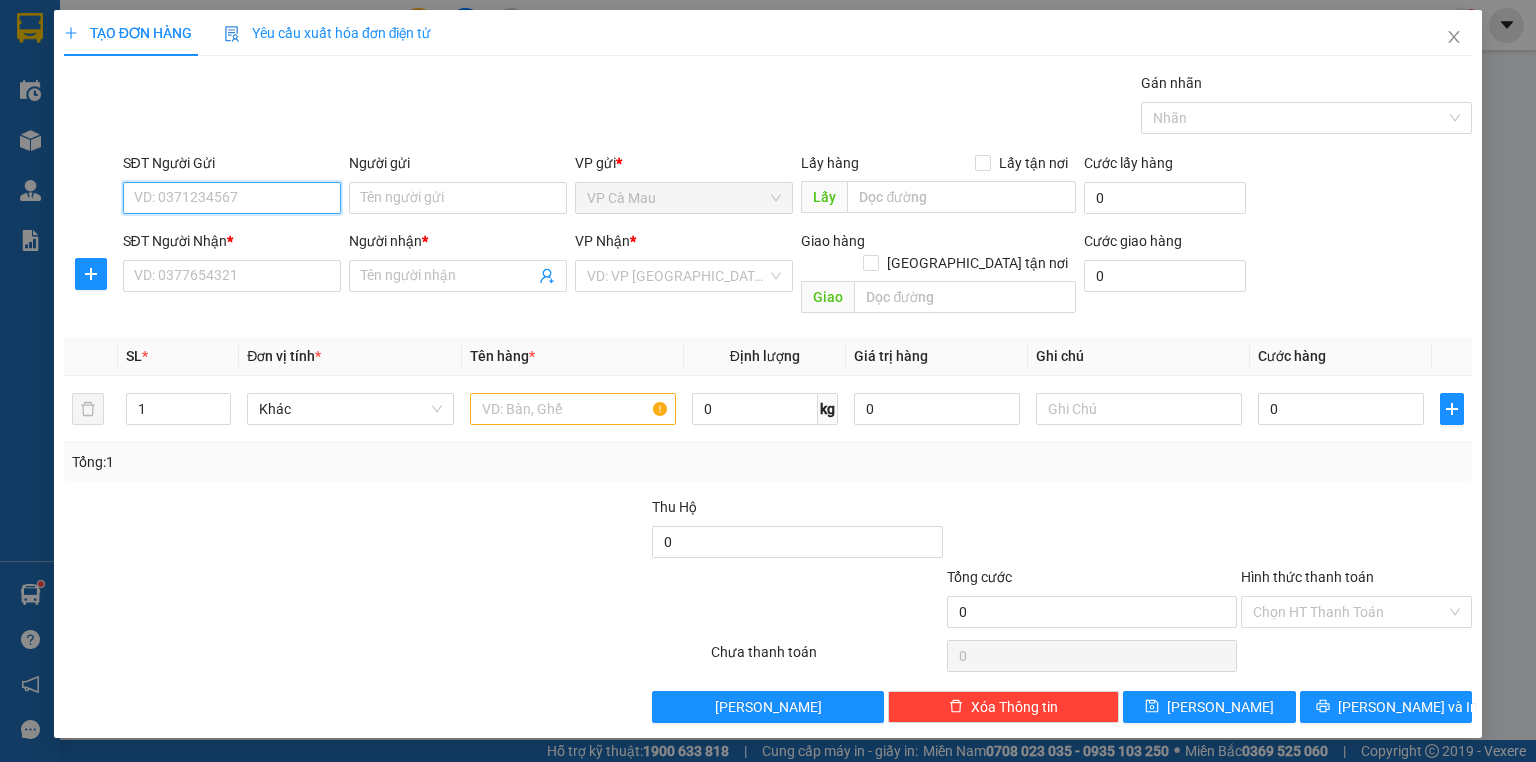click on "SĐT Người Gửi" at bounding box center (232, 198) 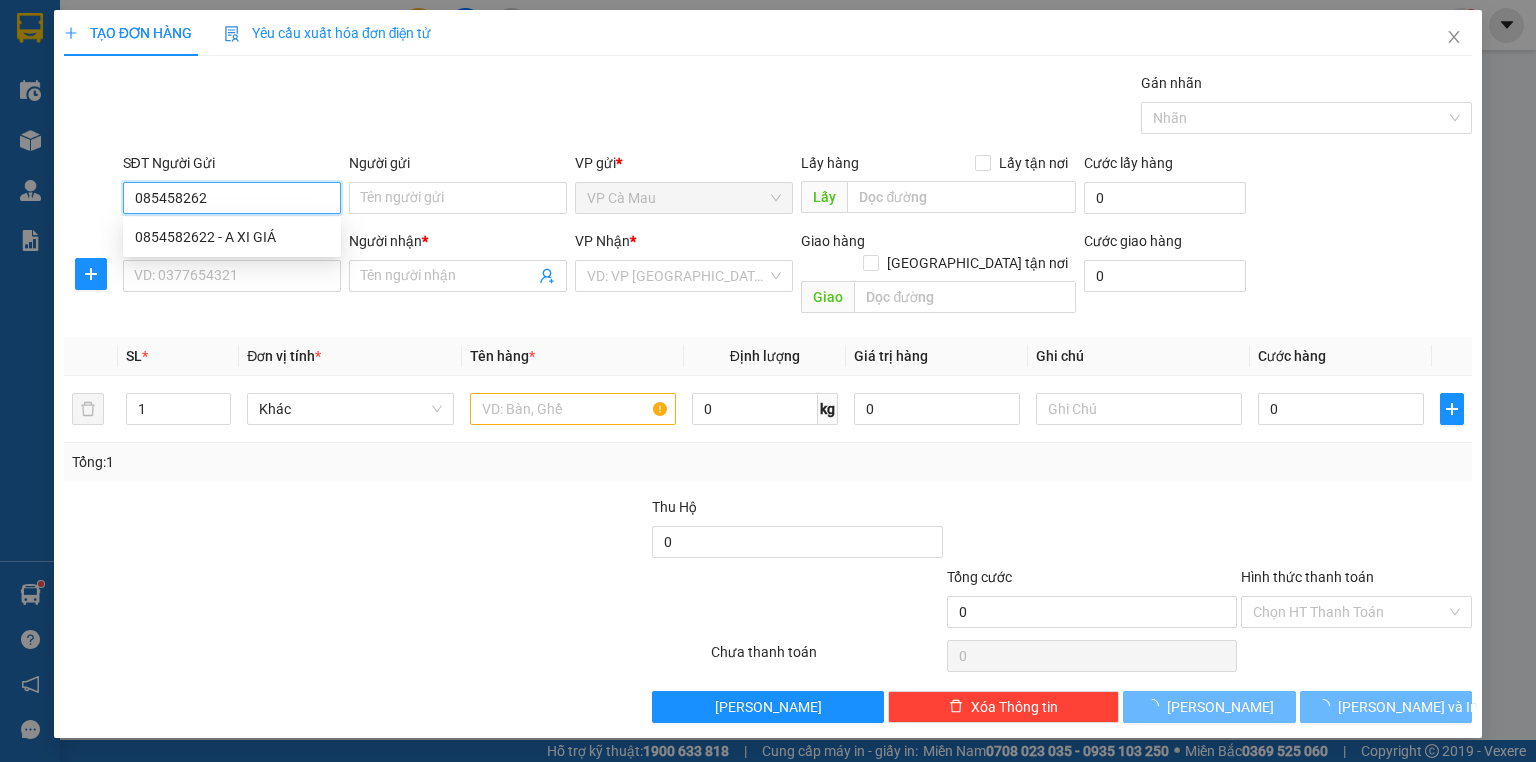 type on "0854582622" 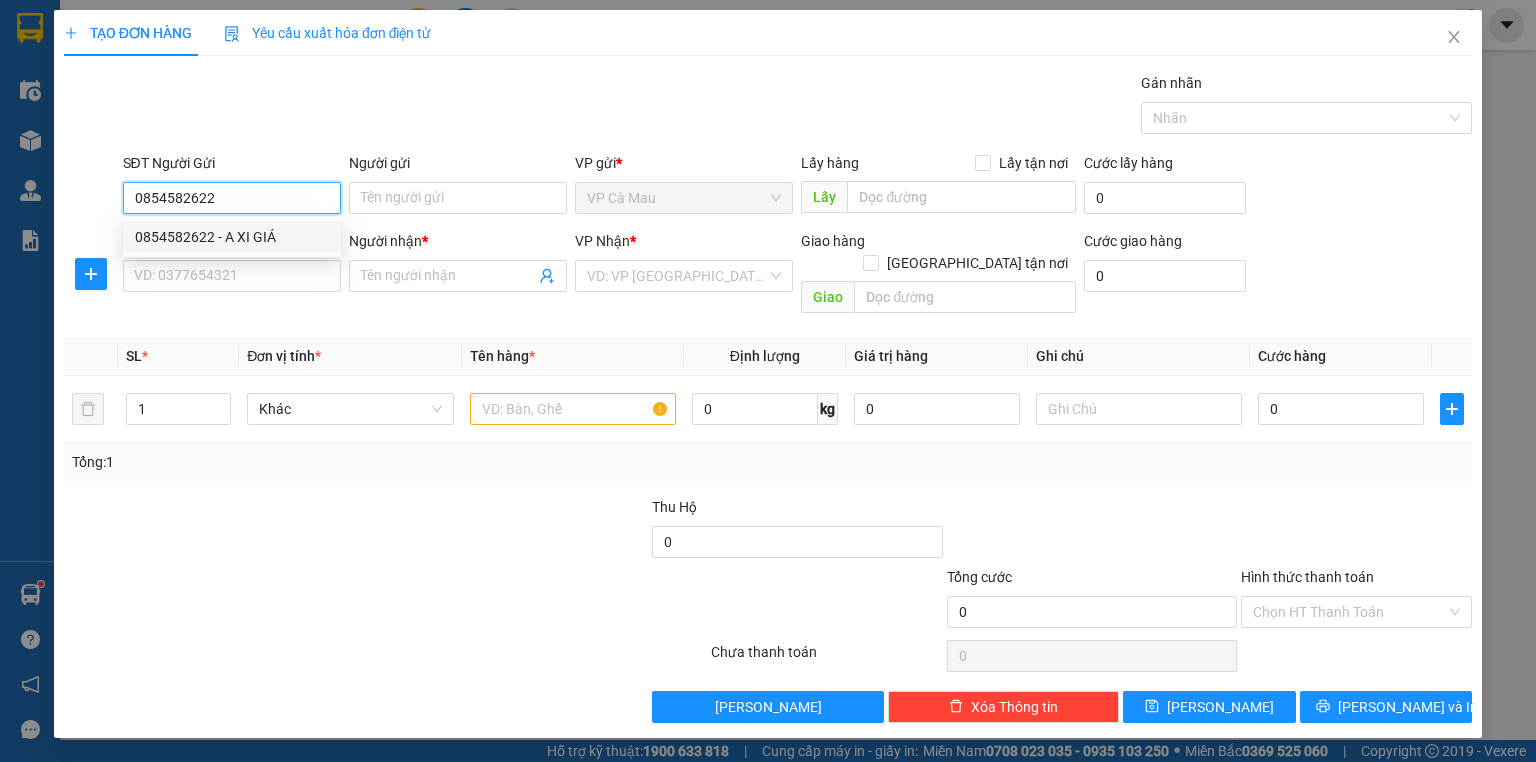click on "0854582622 - A XI GIÁ" at bounding box center [232, 237] 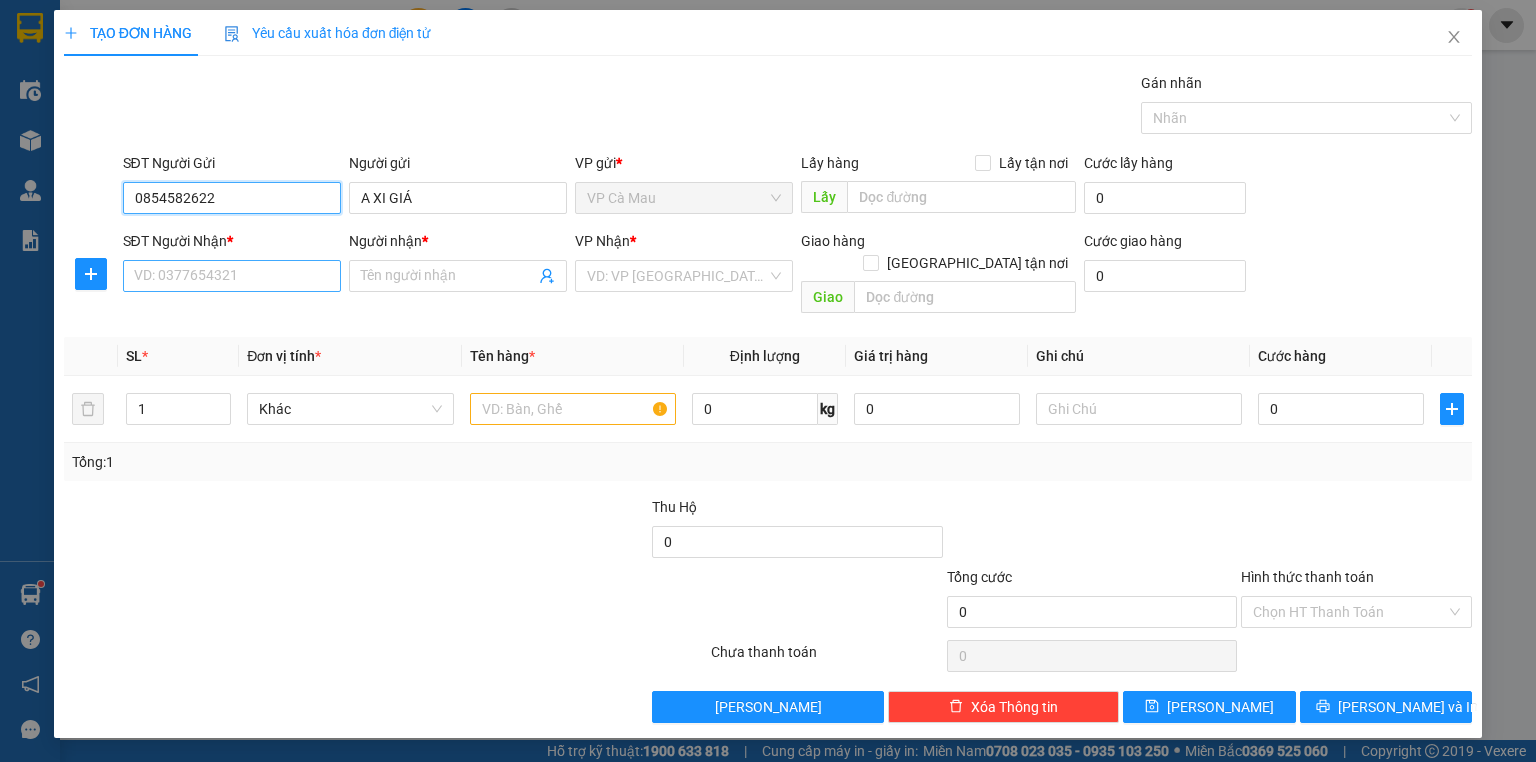 type on "0854582622" 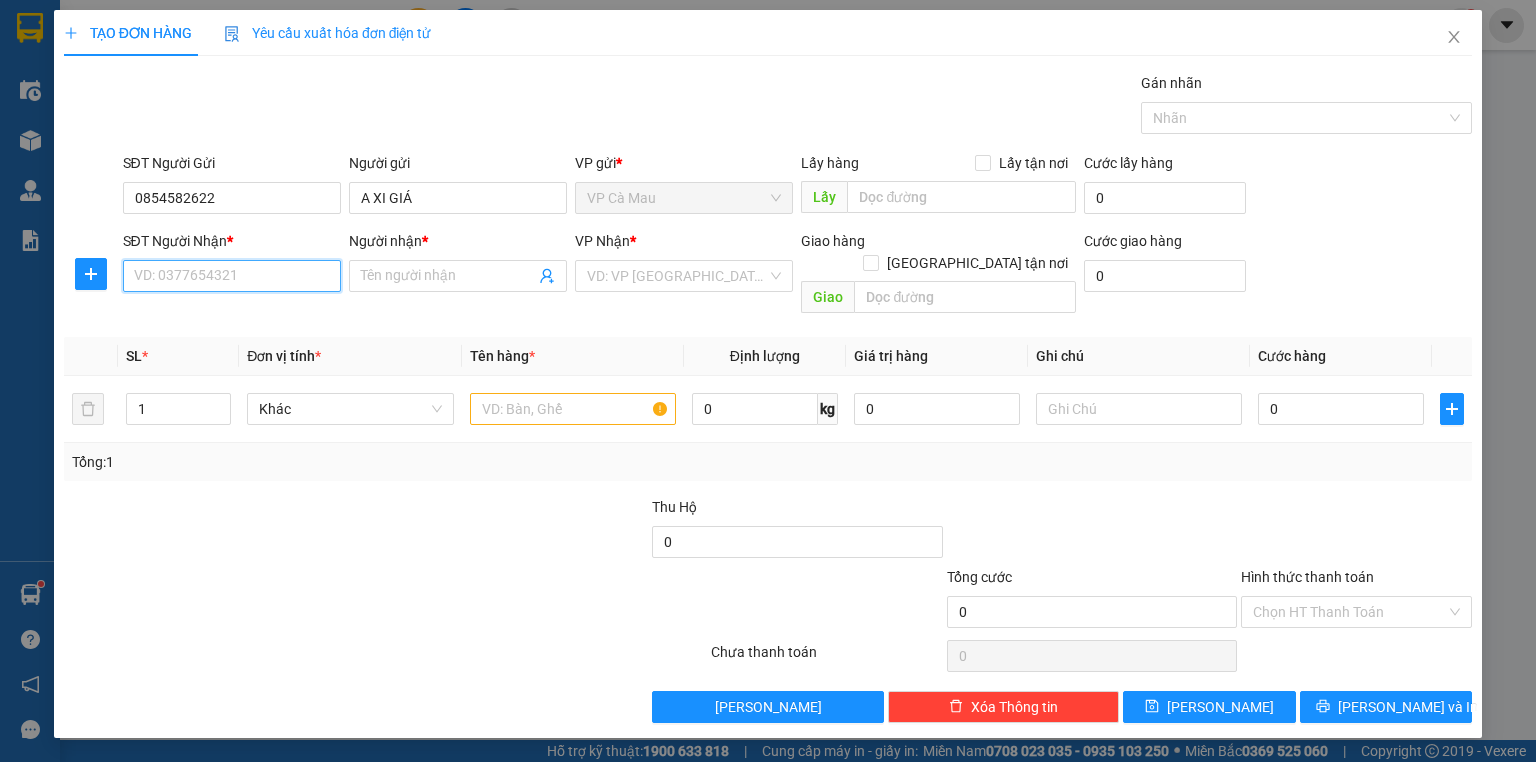 click on "SĐT Người Nhận  *" at bounding box center [232, 276] 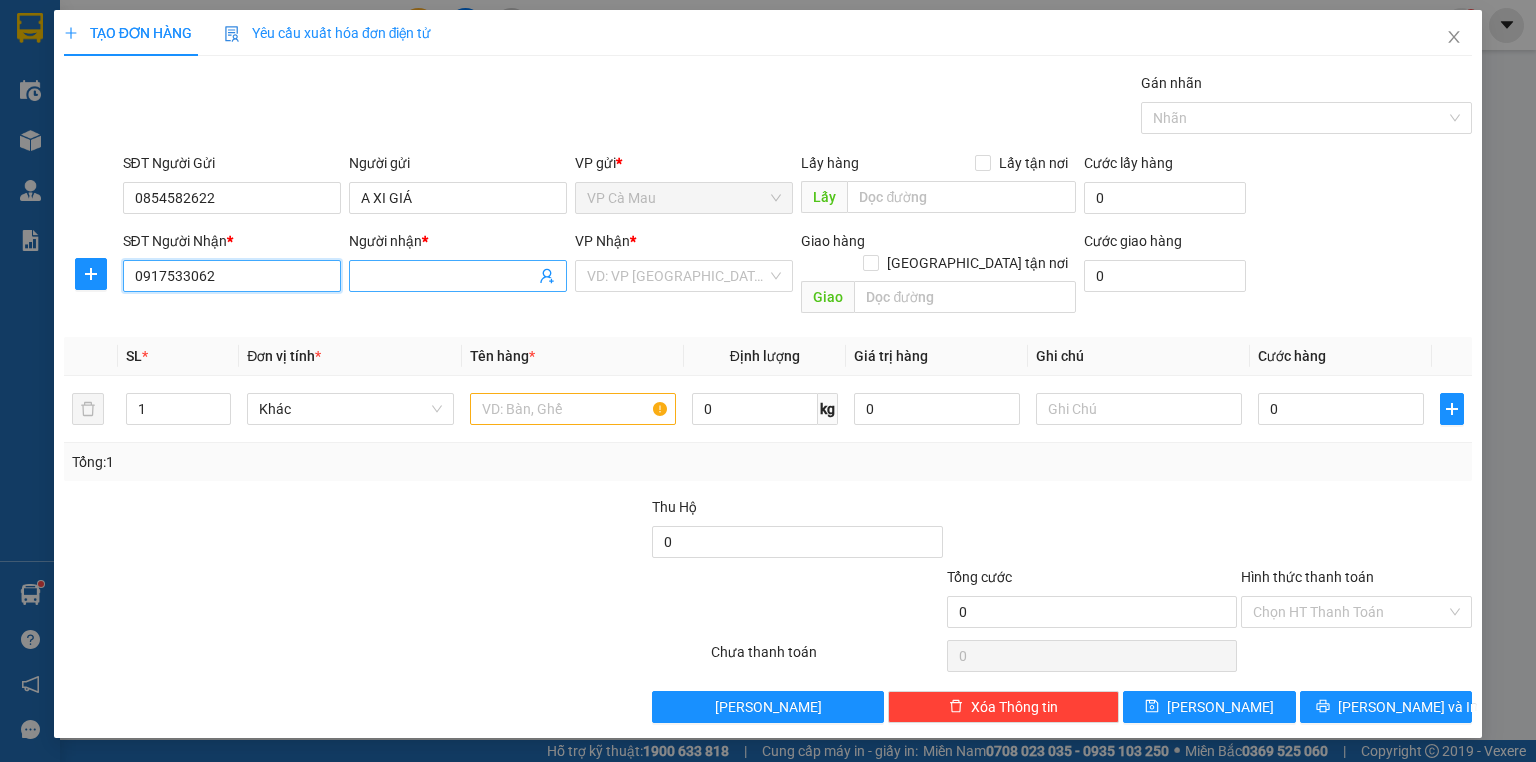 type on "0917533062" 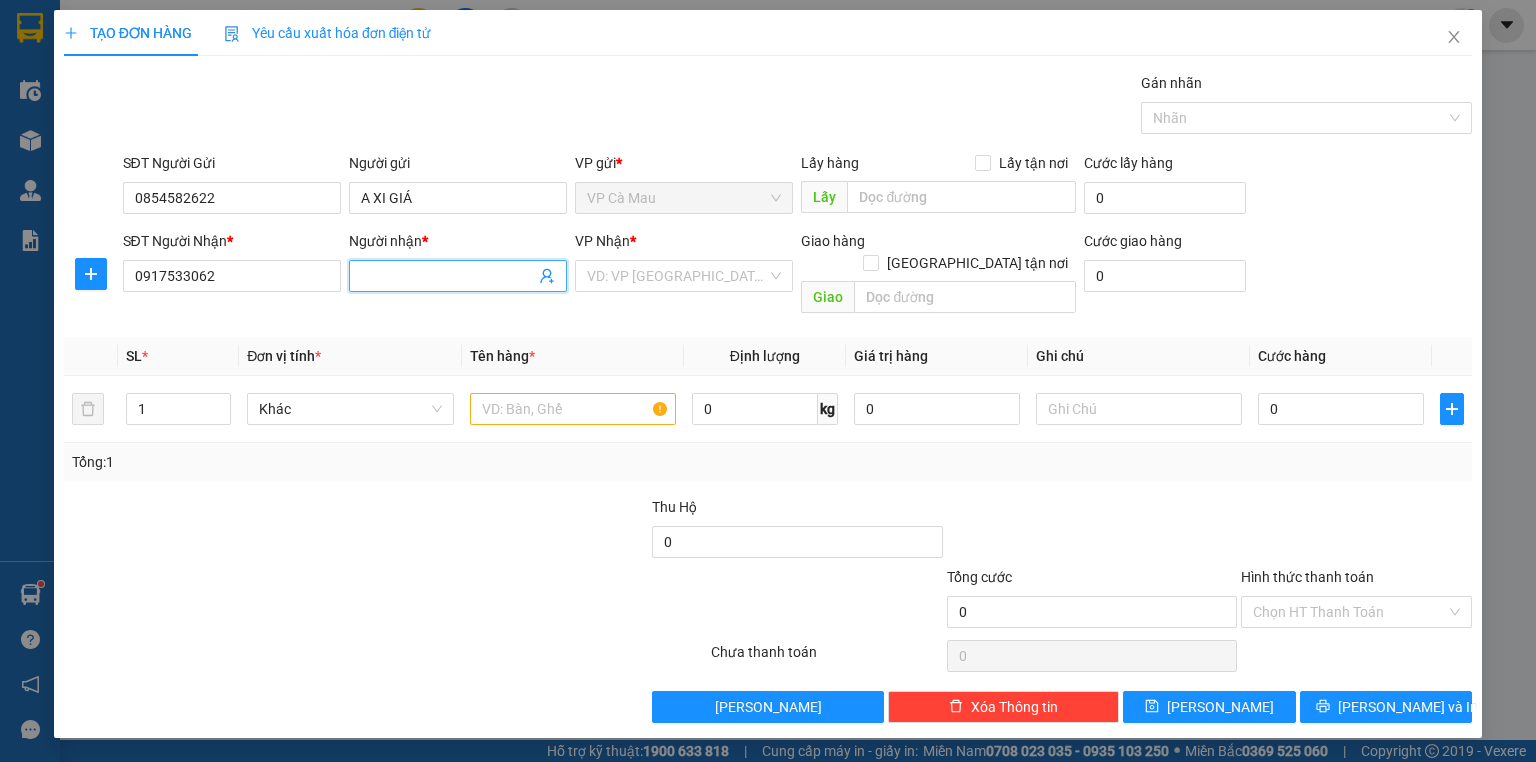 click on "Người nhận  *" at bounding box center [448, 276] 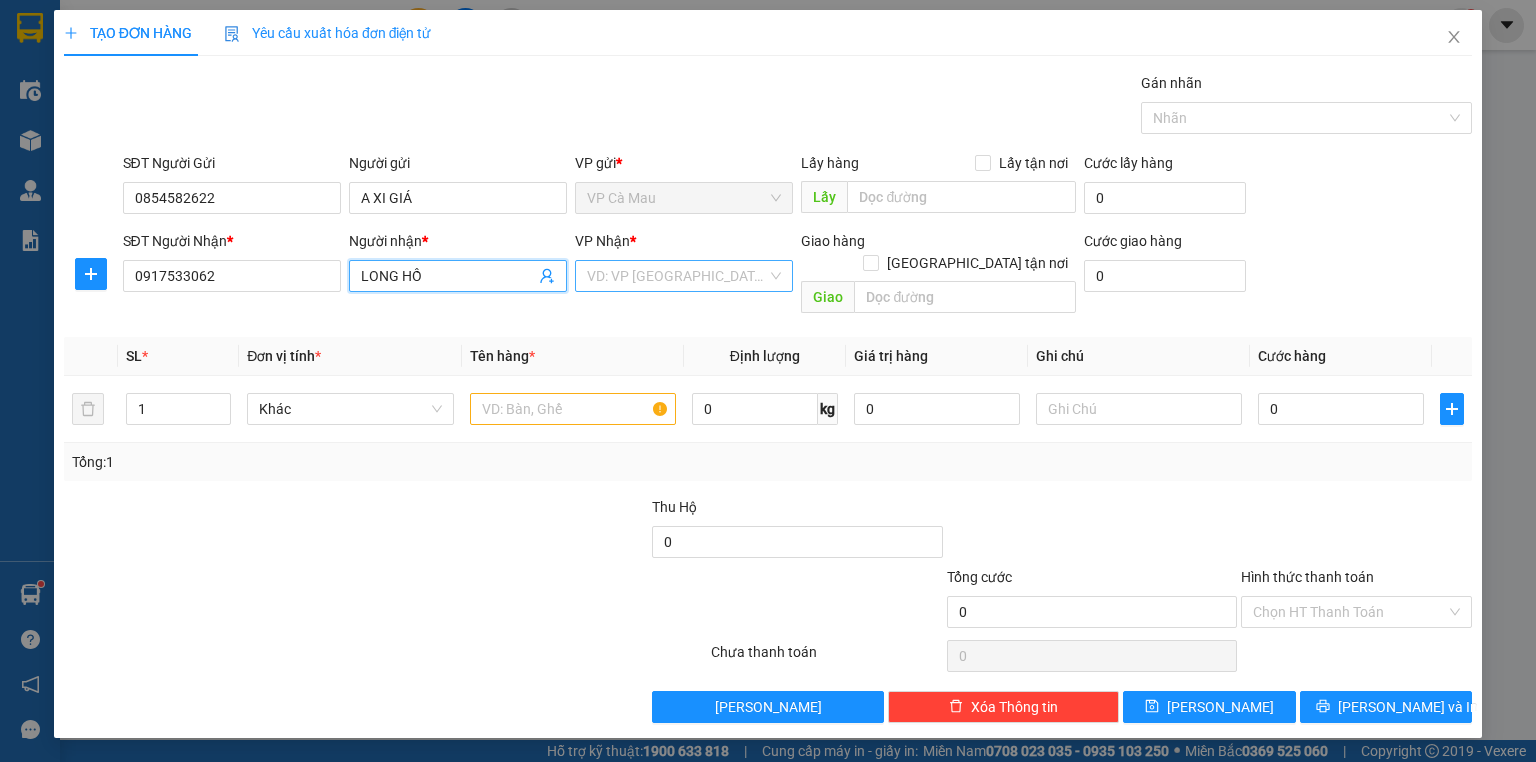 type on "LONG HỒ" 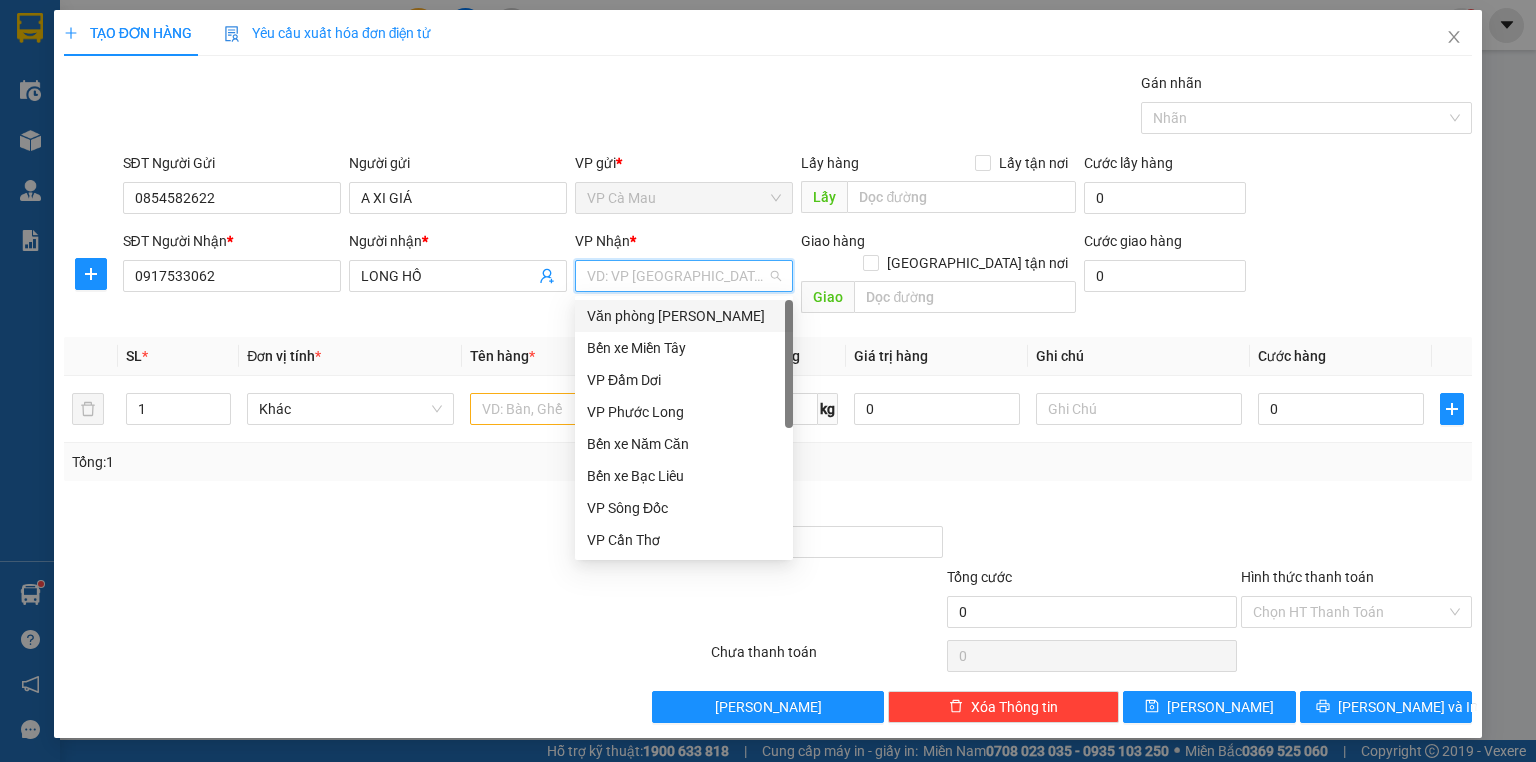 click on "Văn phòng [PERSON_NAME]" at bounding box center (684, 316) 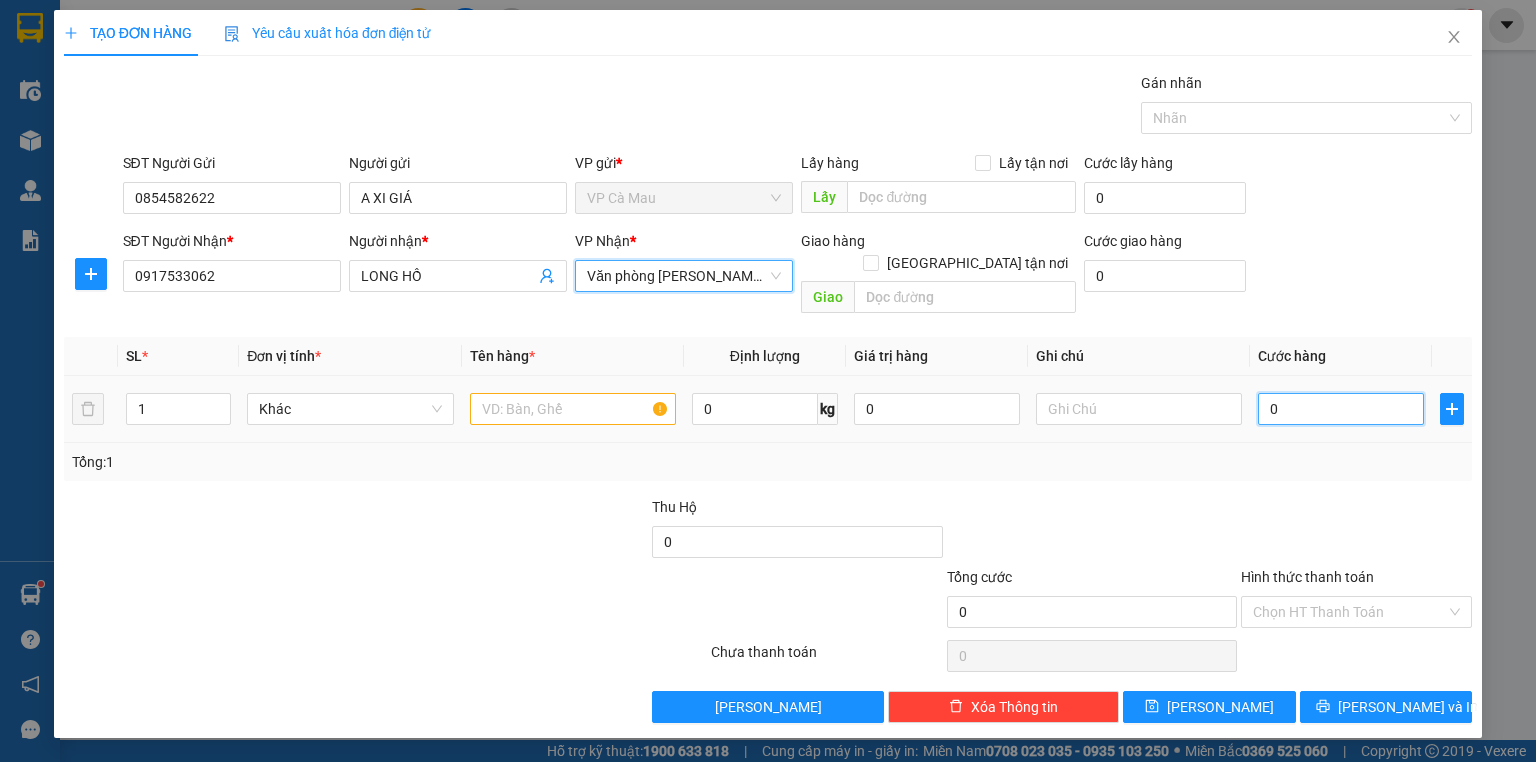 click on "0" at bounding box center [1341, 409] 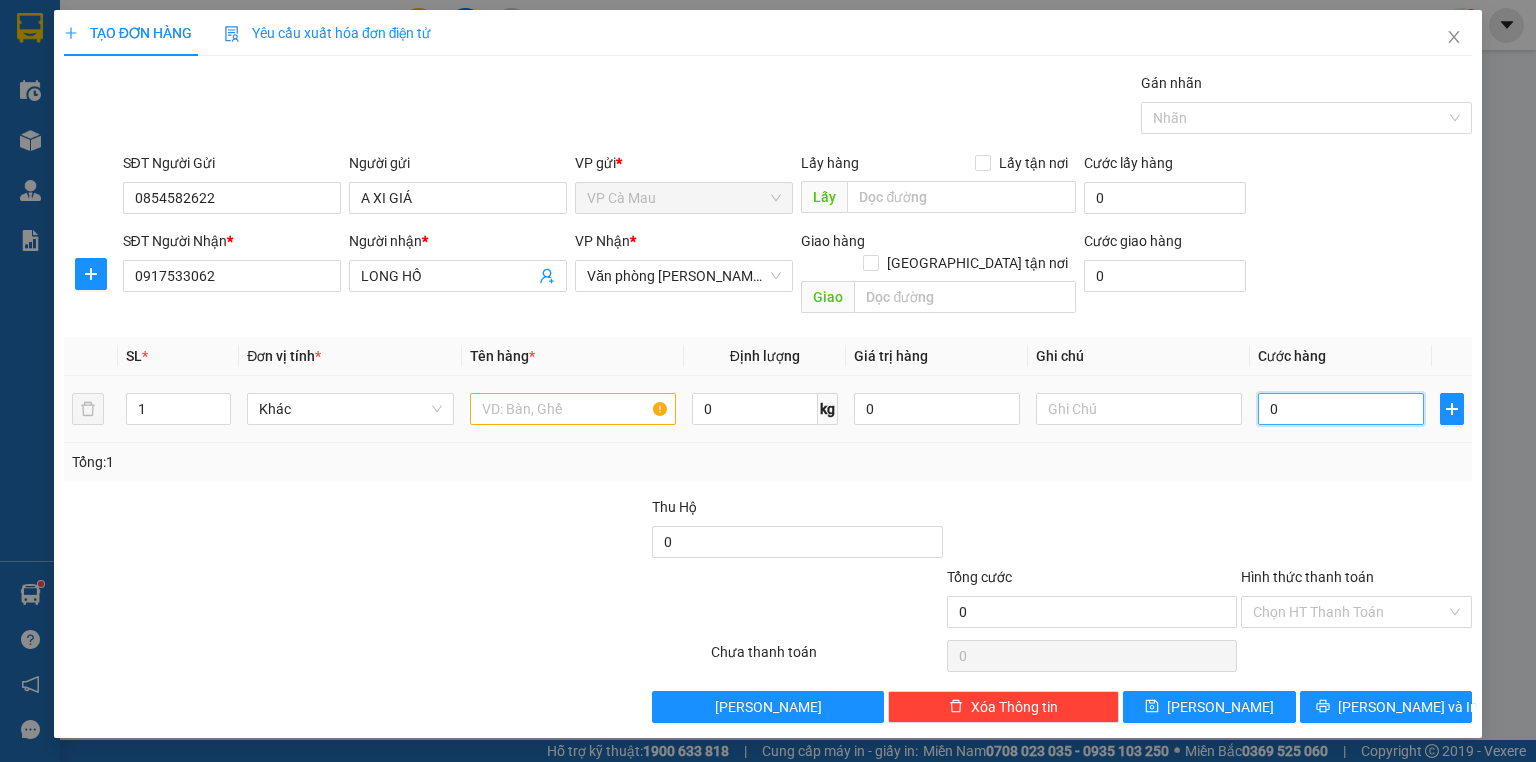 type on "3" 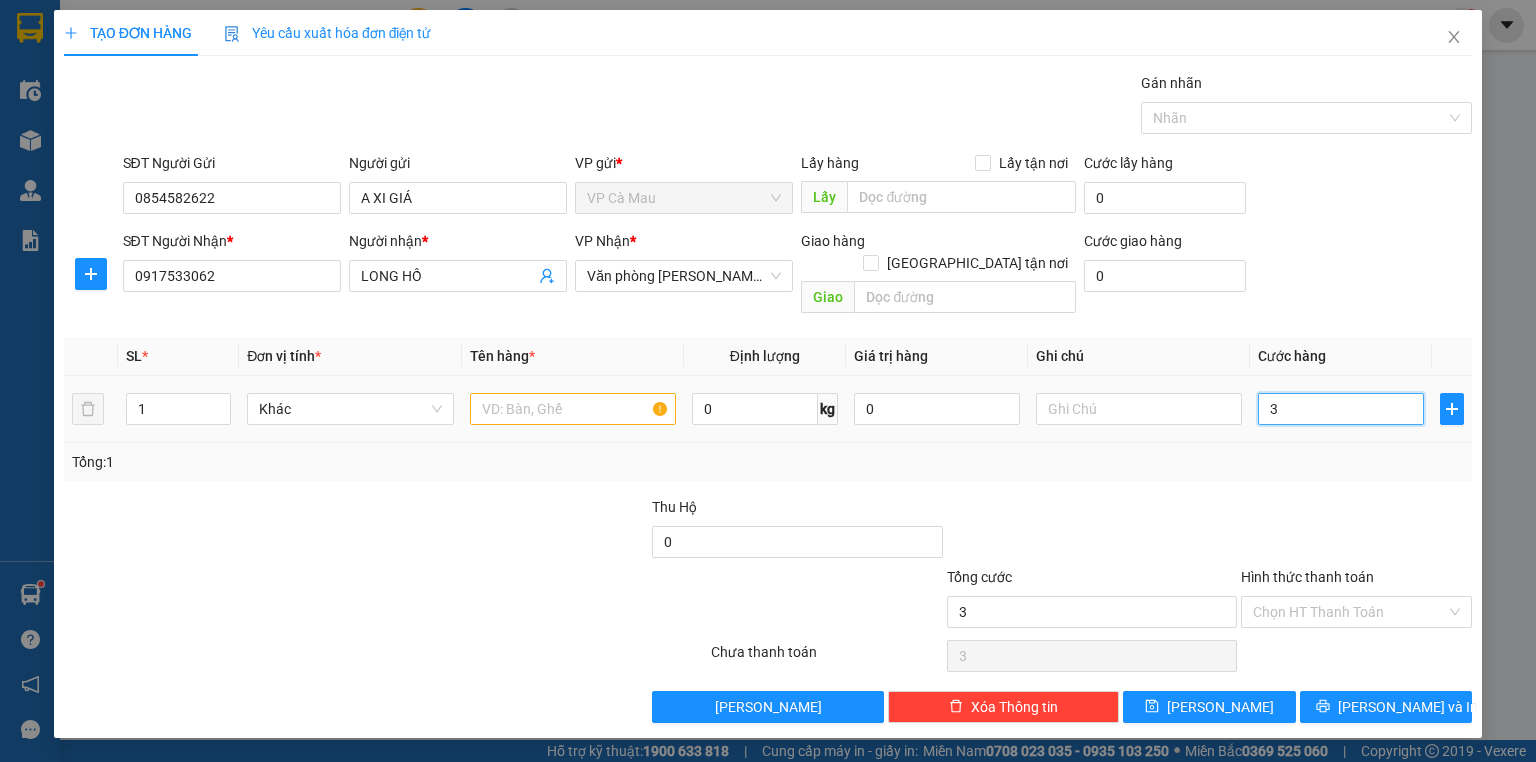 type on "30" 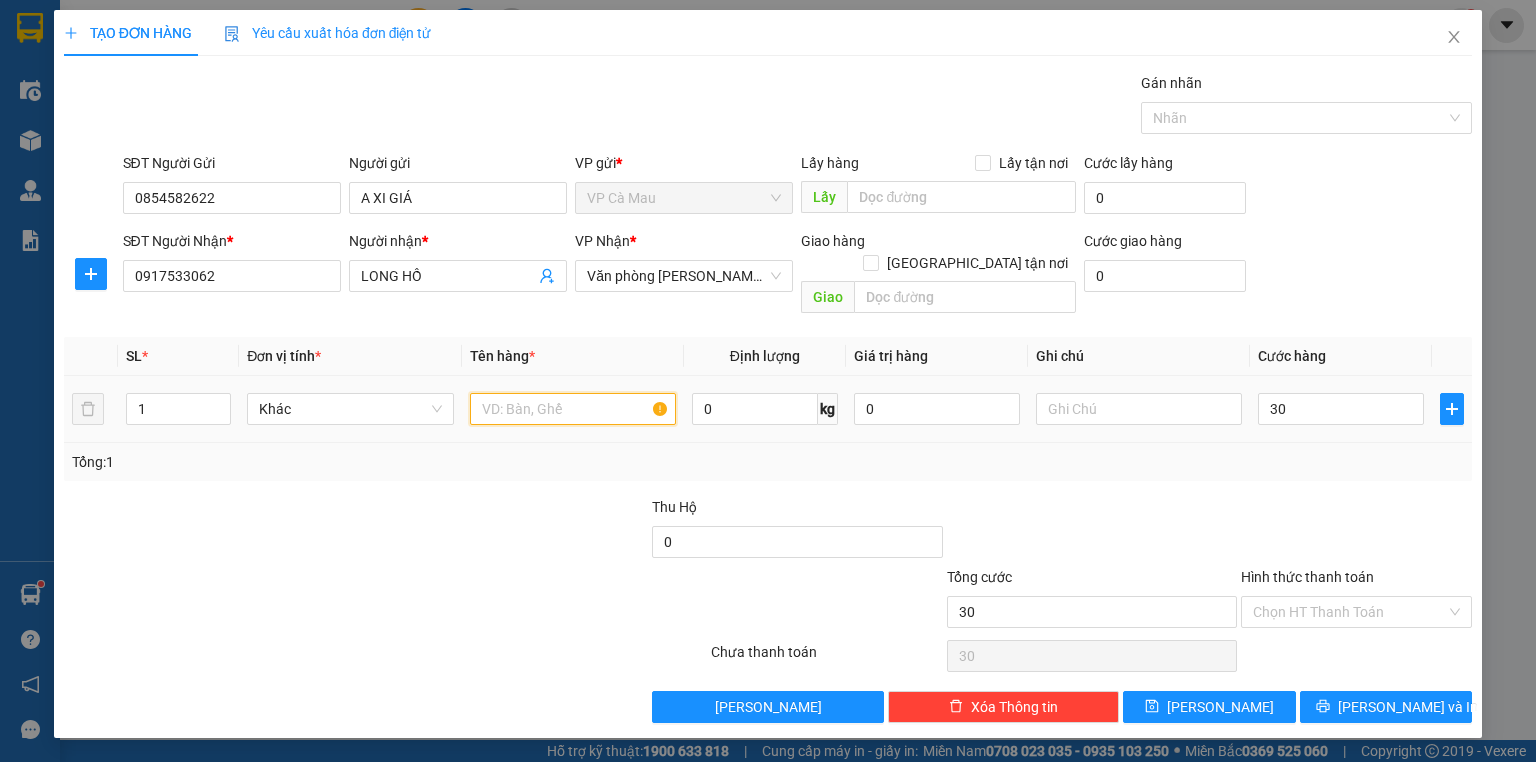 type on "30.000" 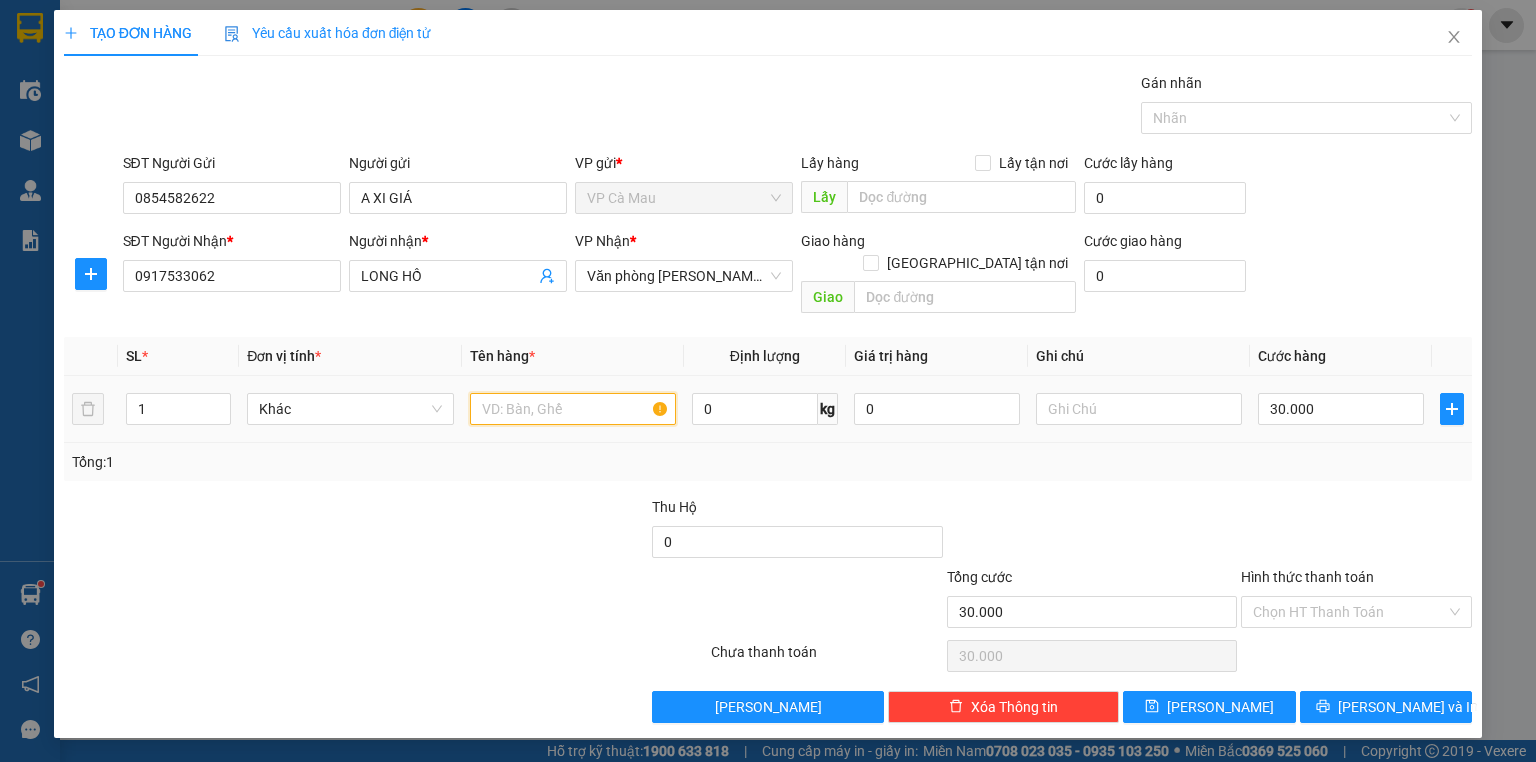 click at bounding box center [573, 409] 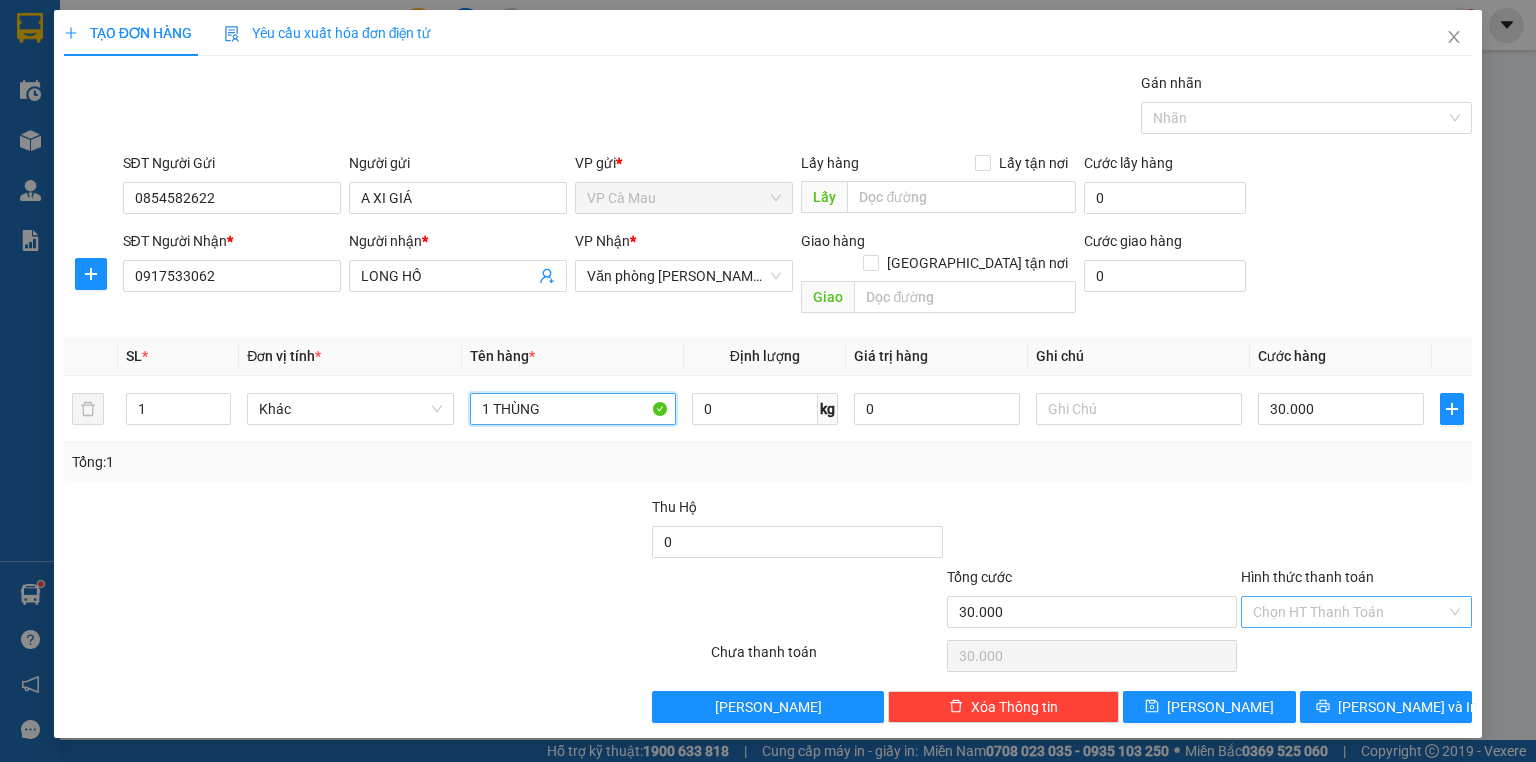 type on "1 THÙNG" 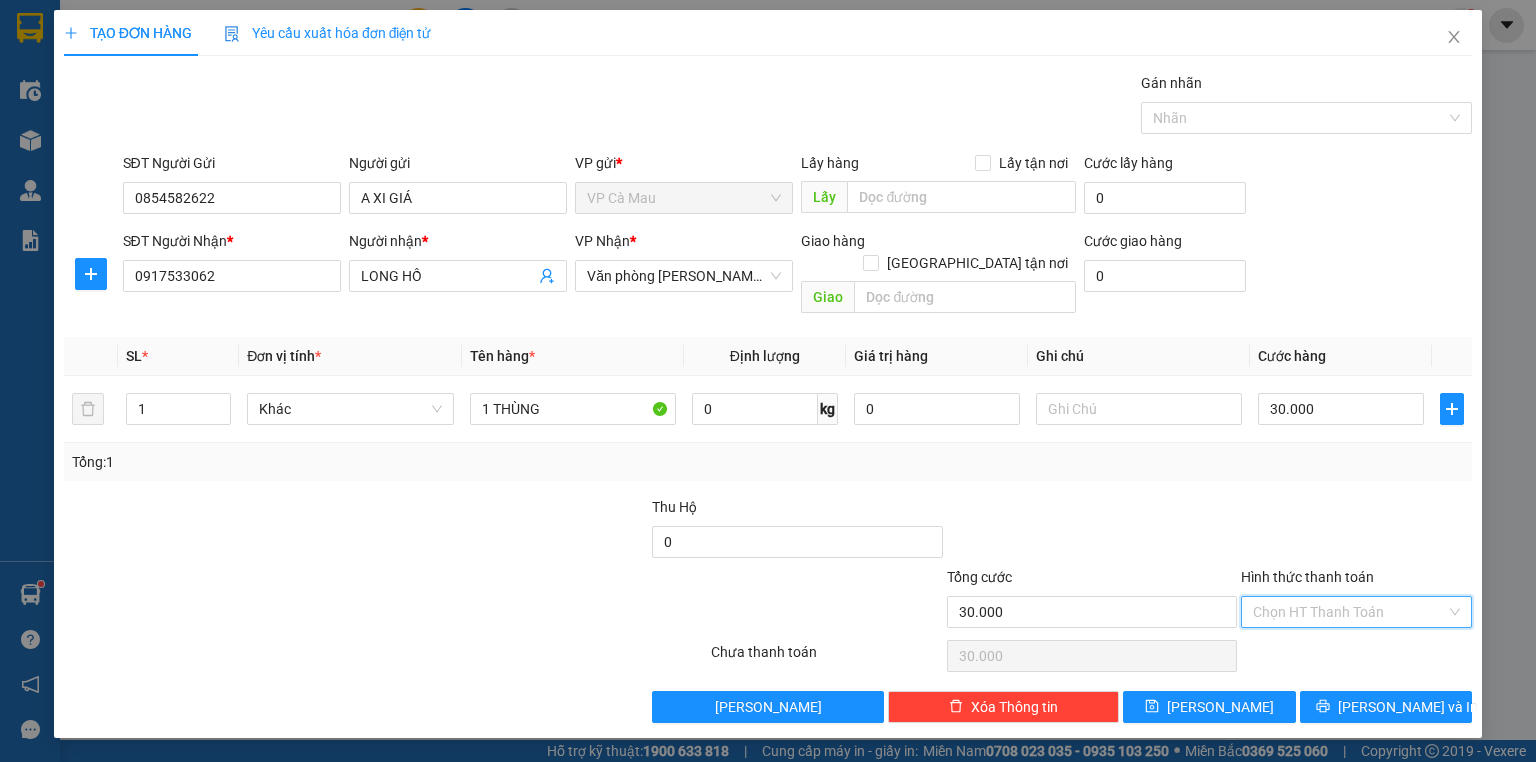 click on "Hình thức thanh toán" at bounding box center [1349, 612] 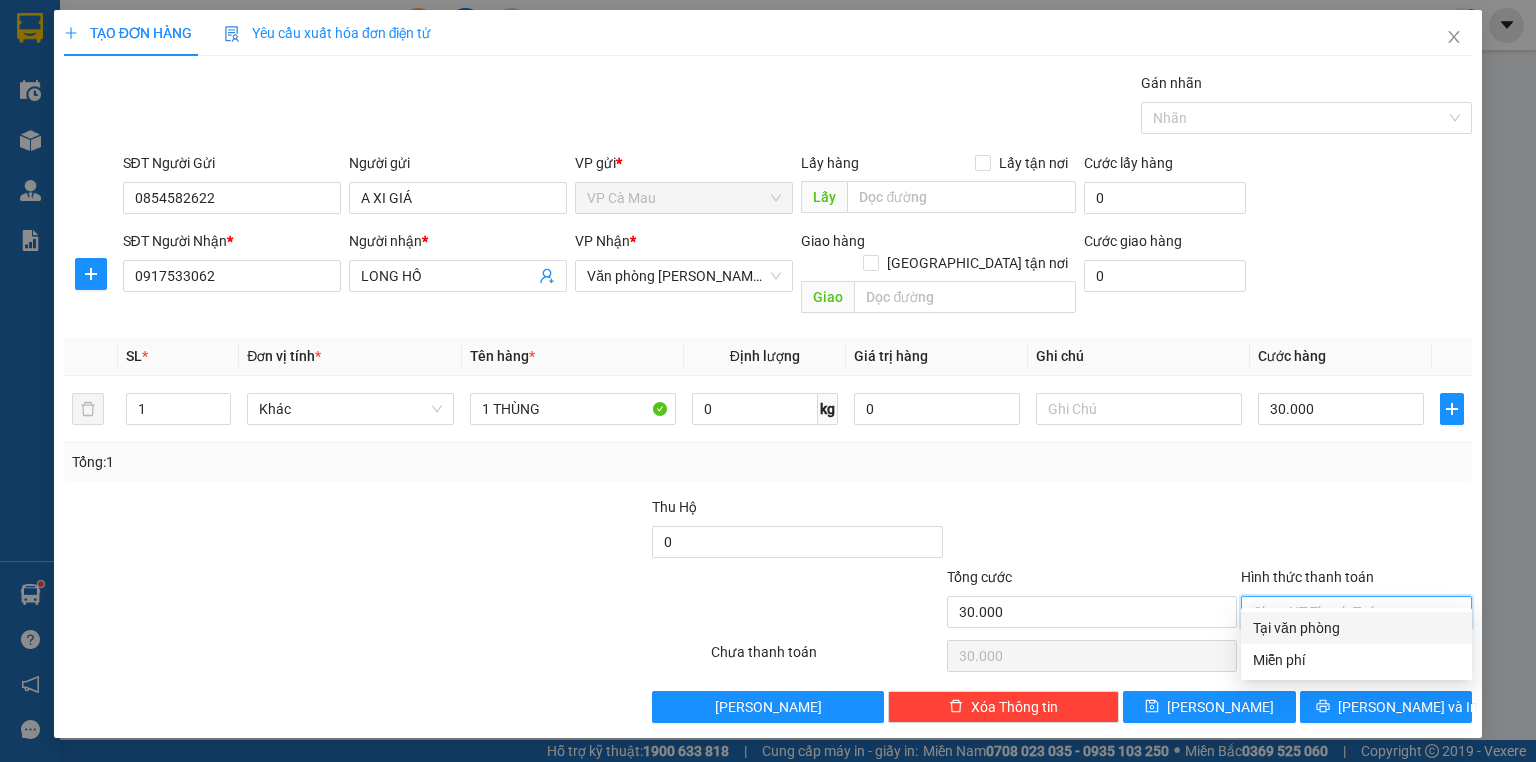 click on "Tại văn phòng" at bounding box center (1356, 628) 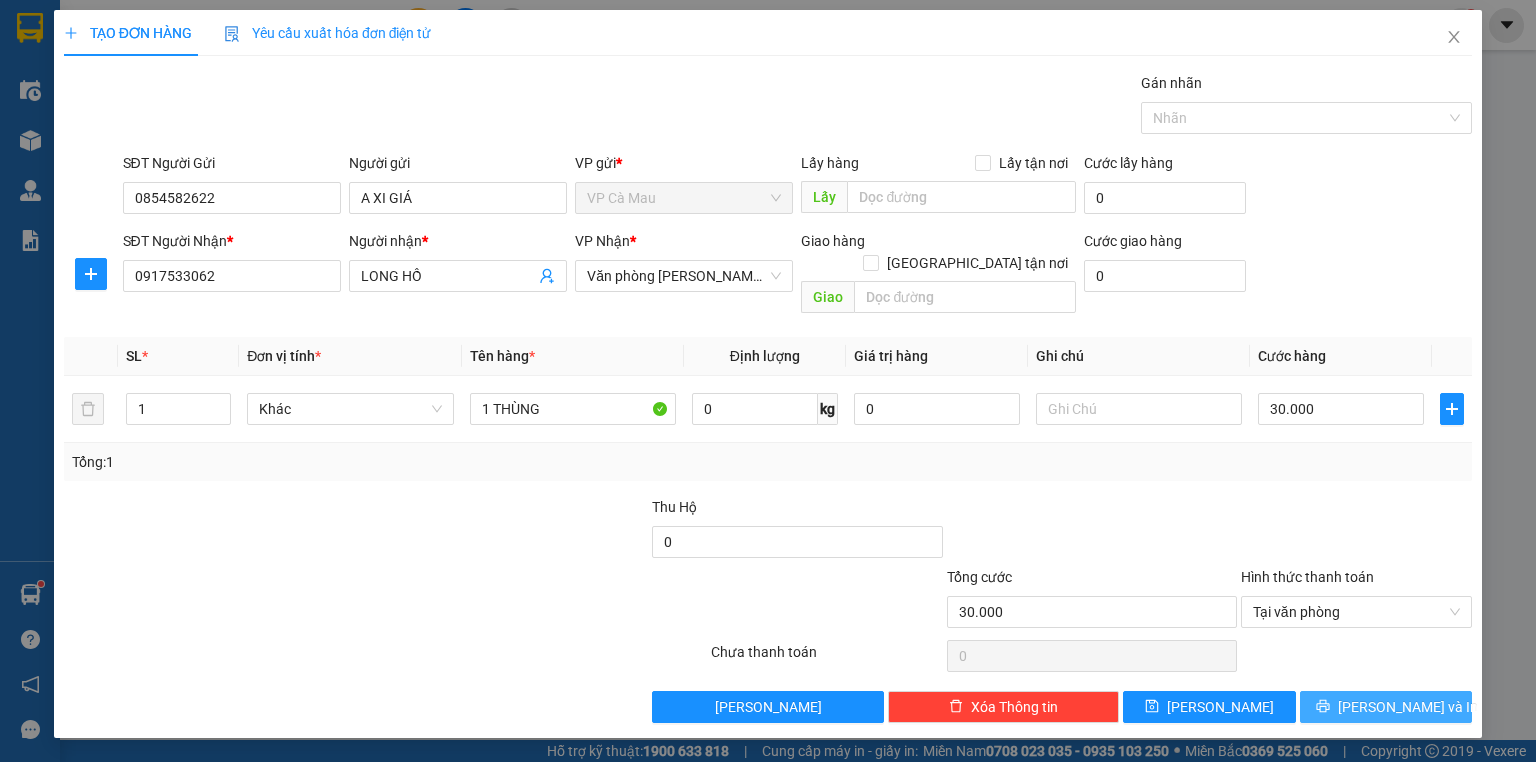 click on "[PERSON_NAME] và In" at bounding box center [1386, 707] 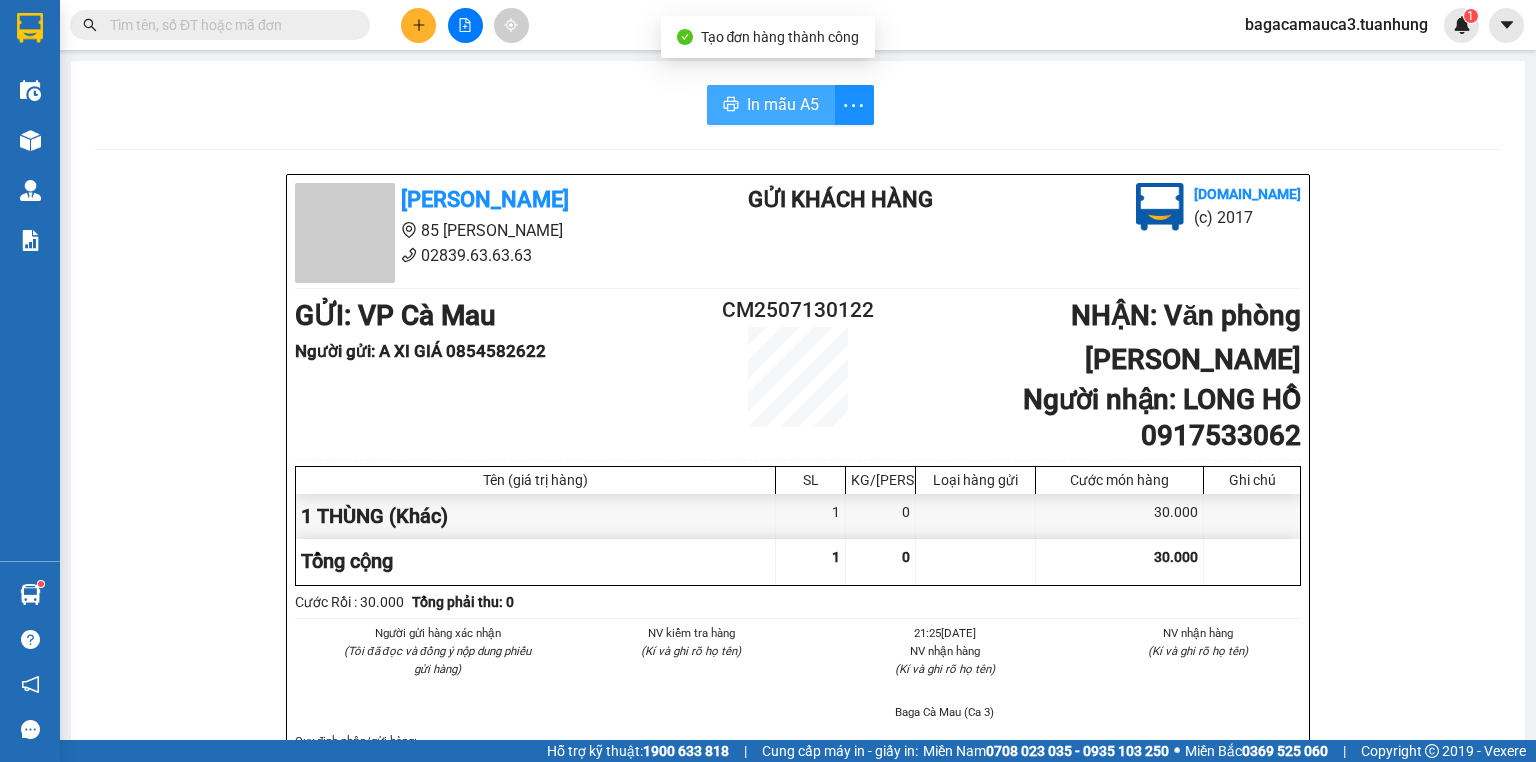 click on "In mẫu A5" at bounding box center (783, 104) 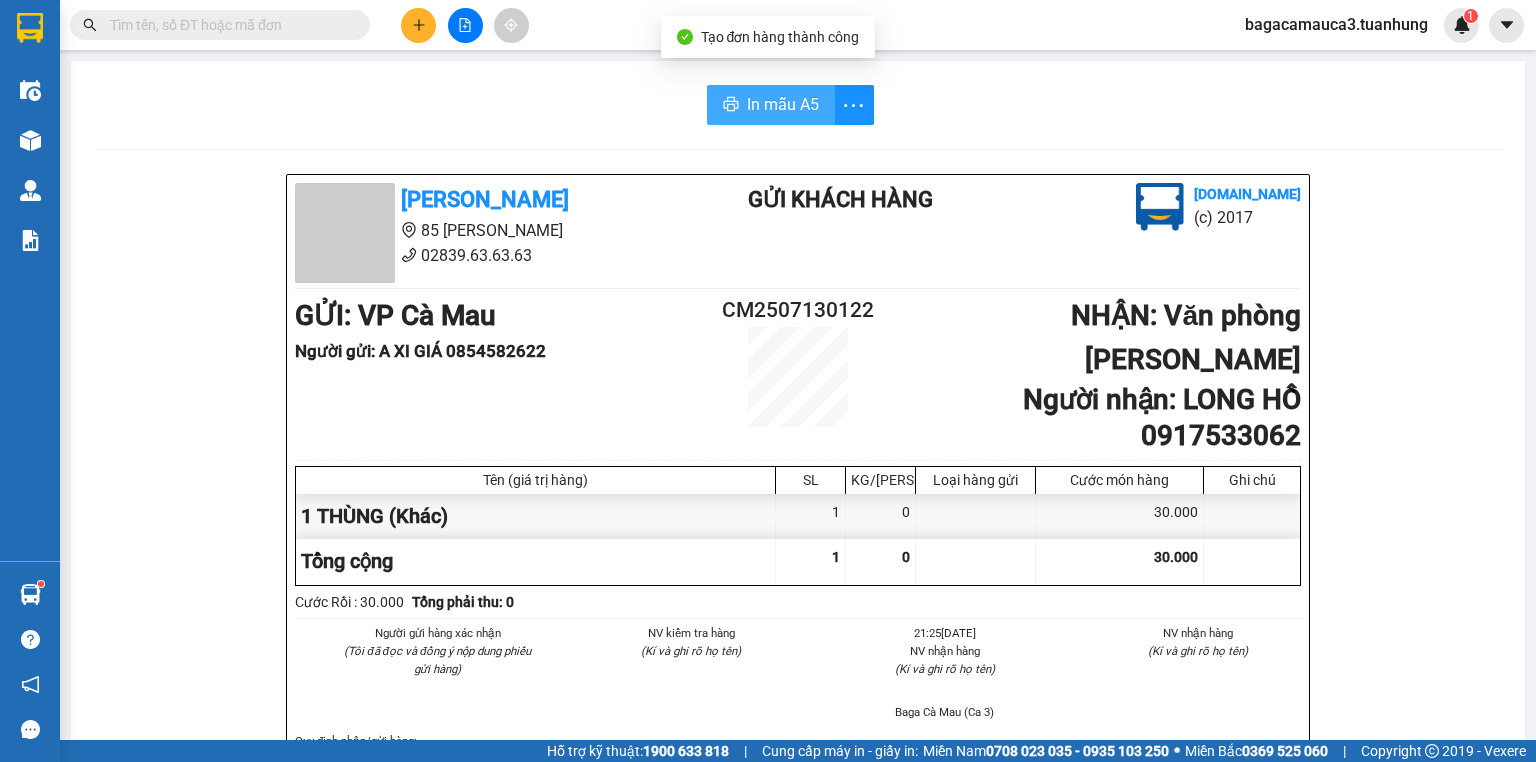 scroll, scrollTop: 0, scrollLeft: 0, axis: both 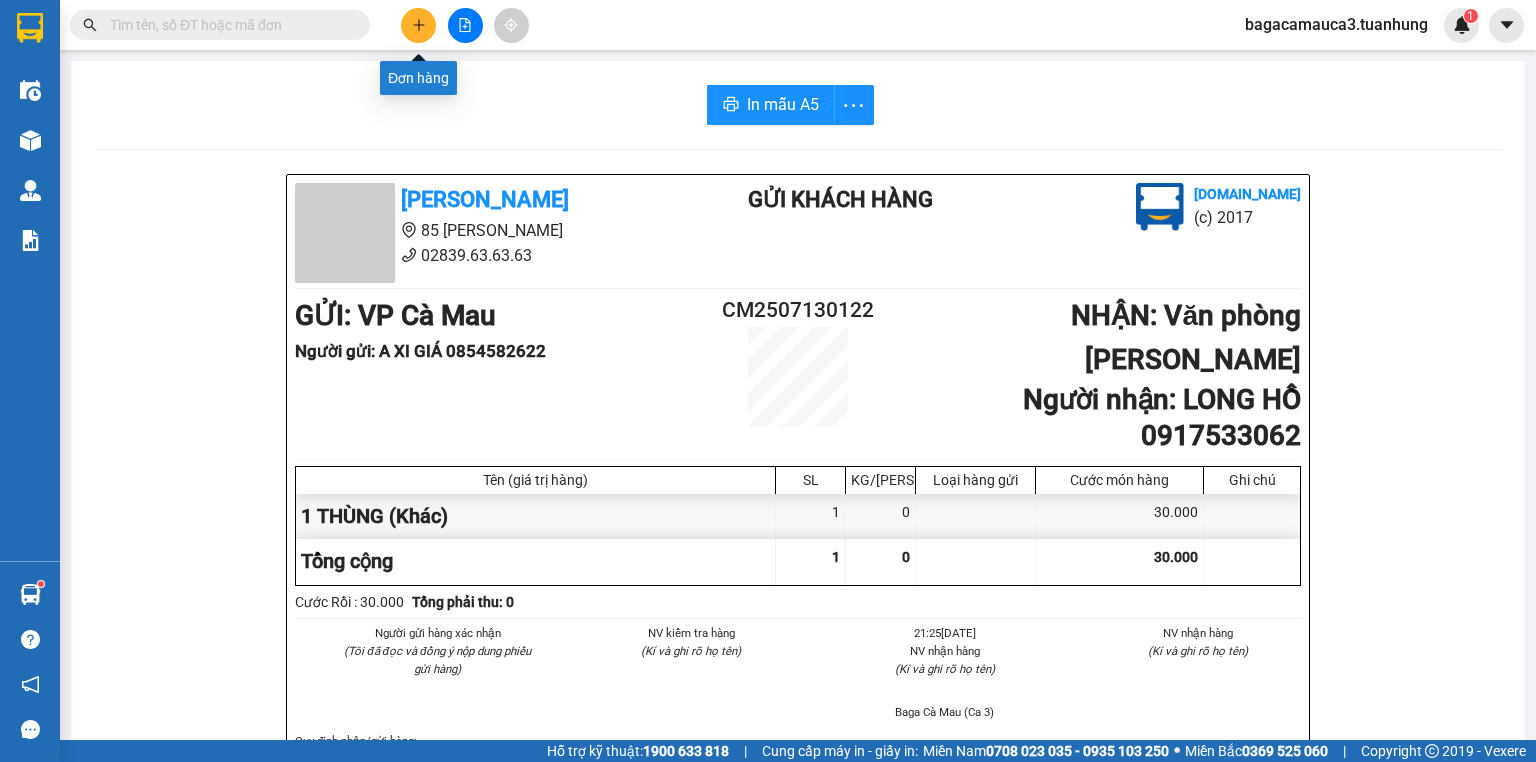 click 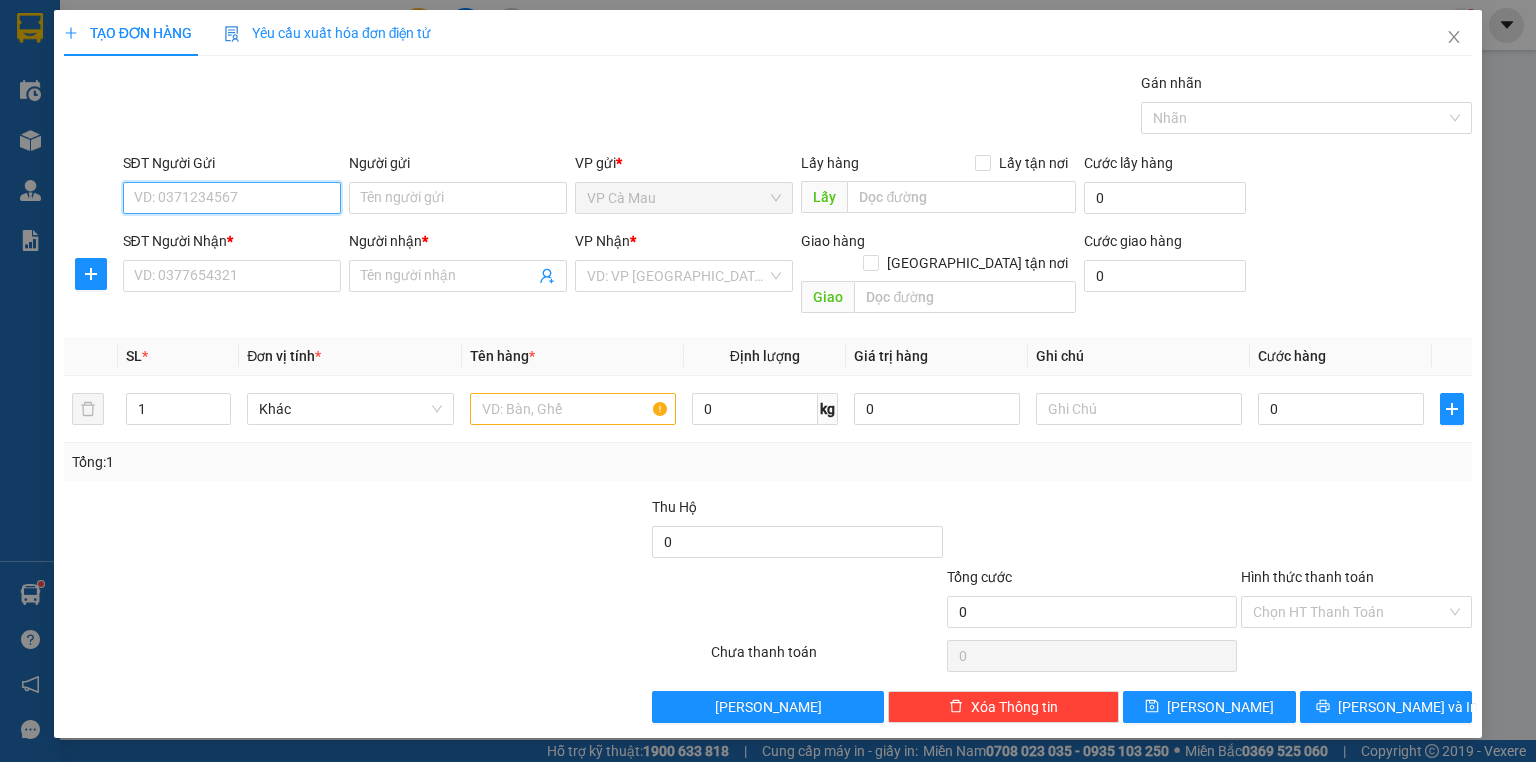 click on "SĐT Người Gửi" at bounding box center (232, 198) 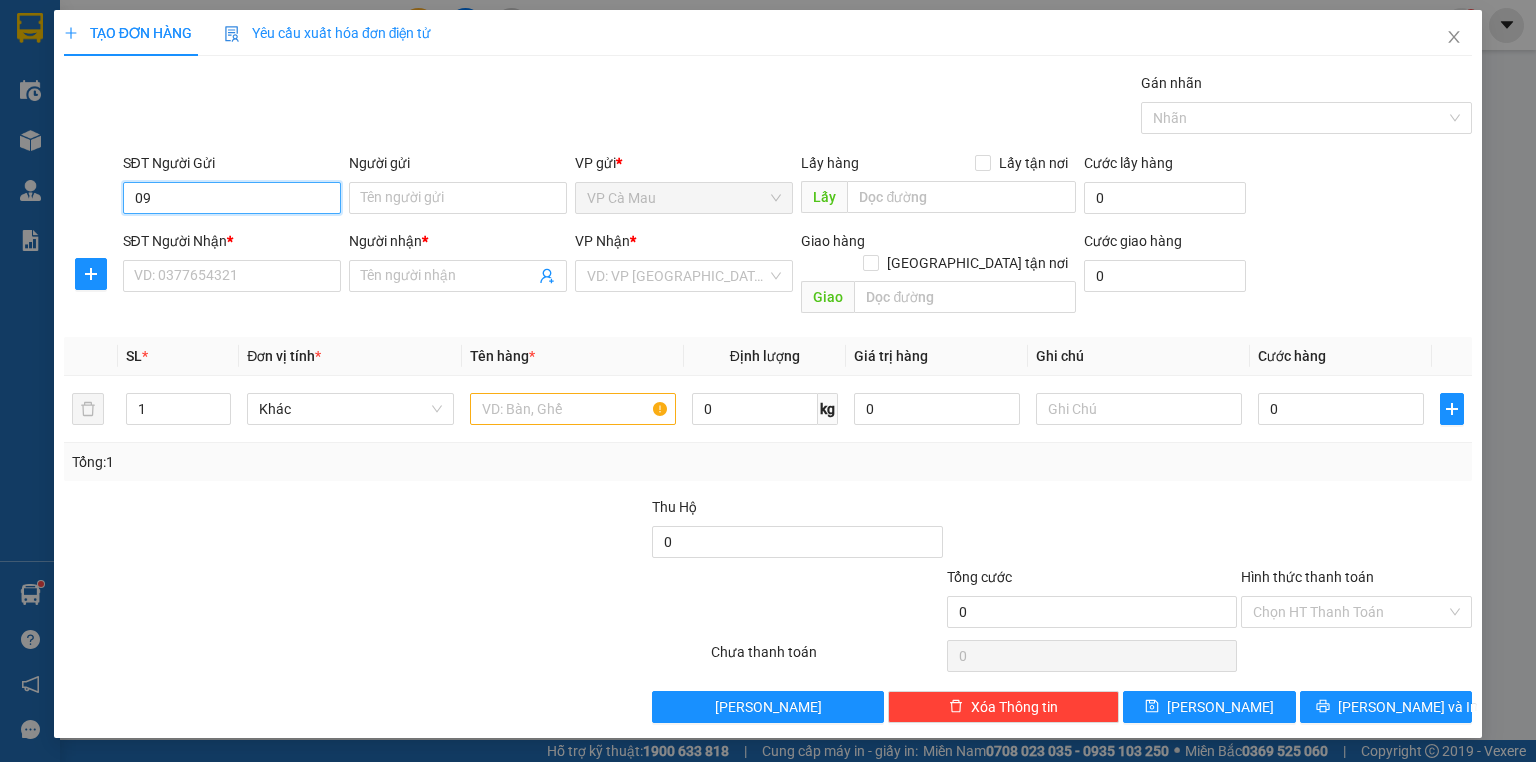 type on "0" 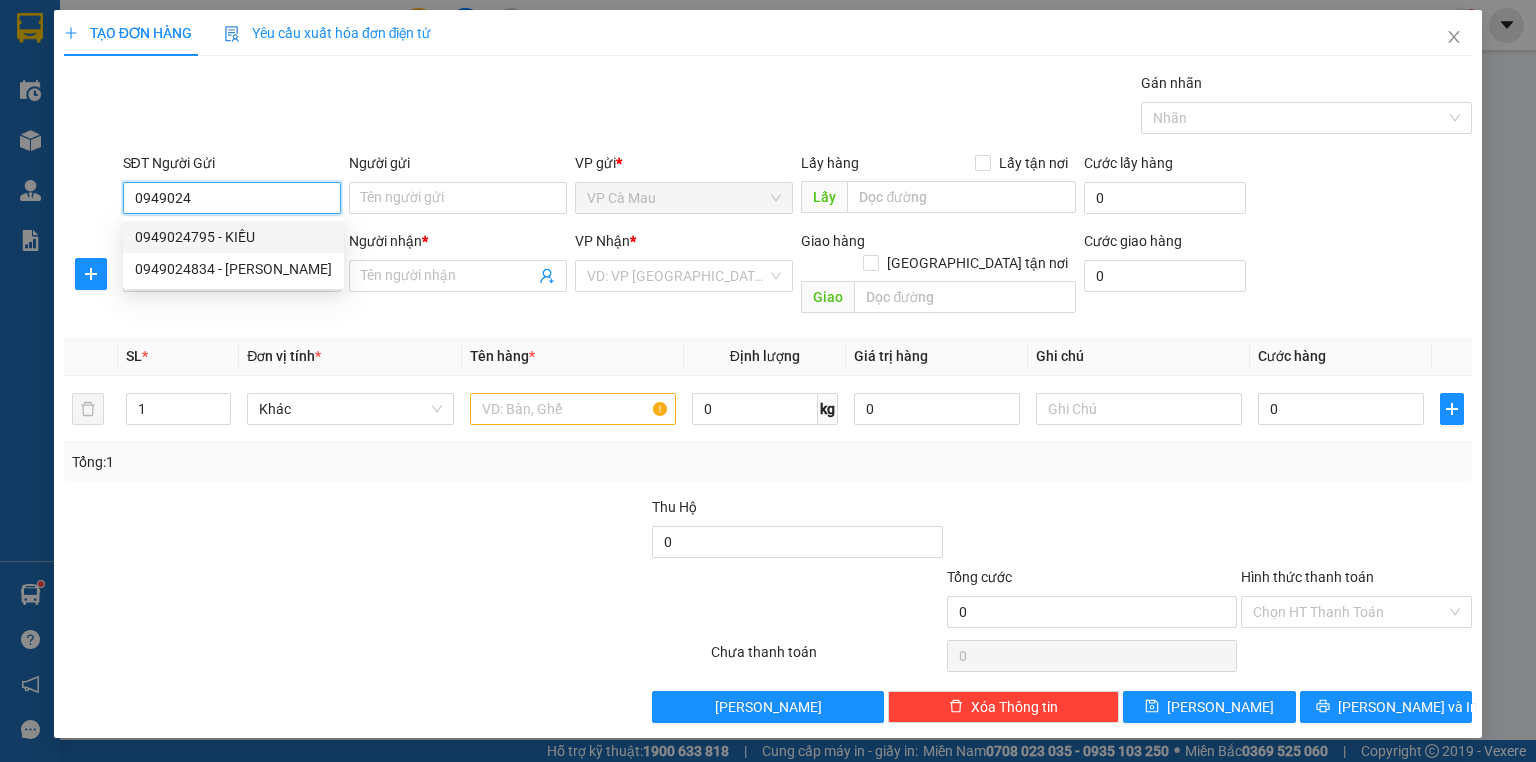 click on "0949024795 - KIỀU" at bounding box center [233, 237] 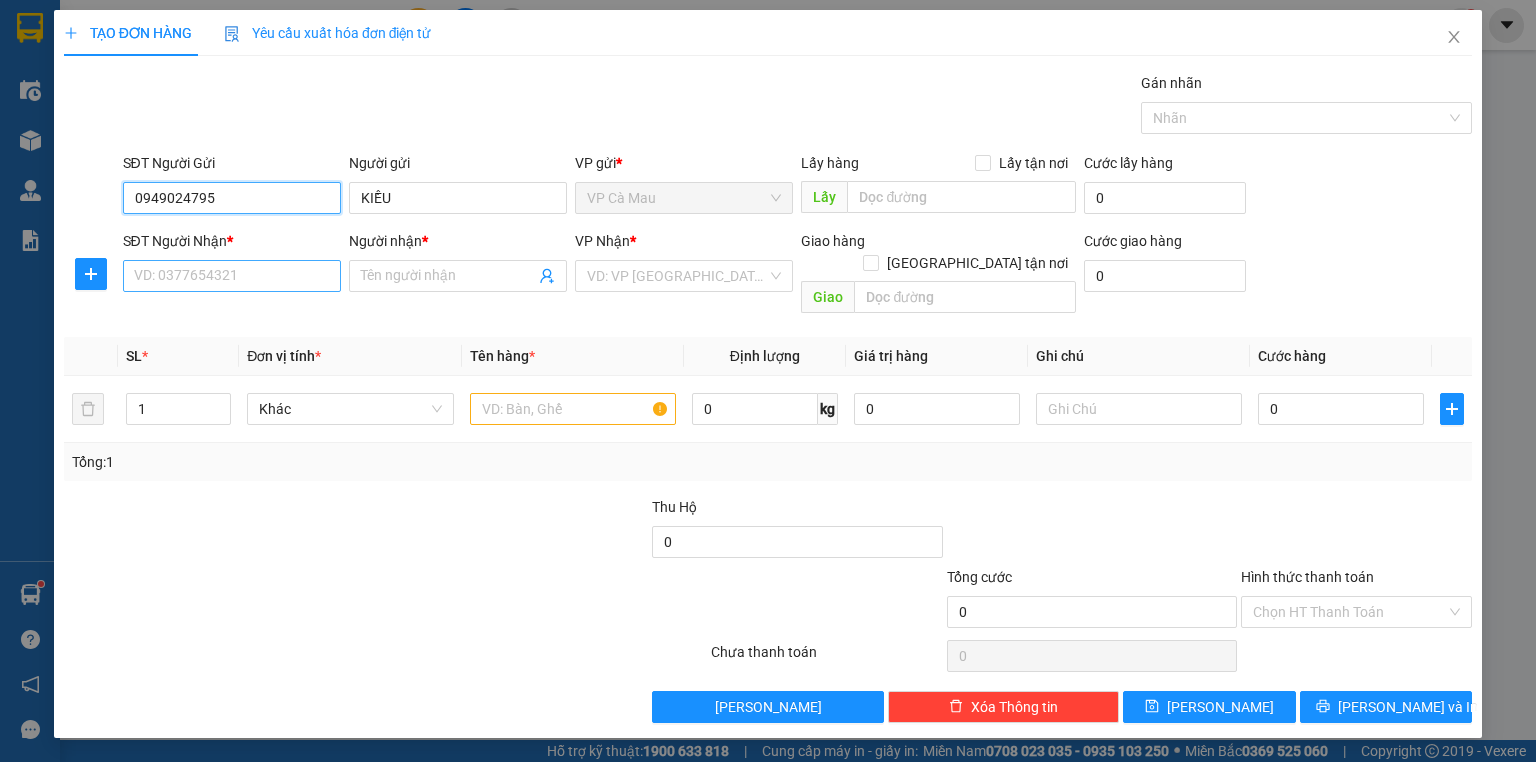 type on "0949024795" 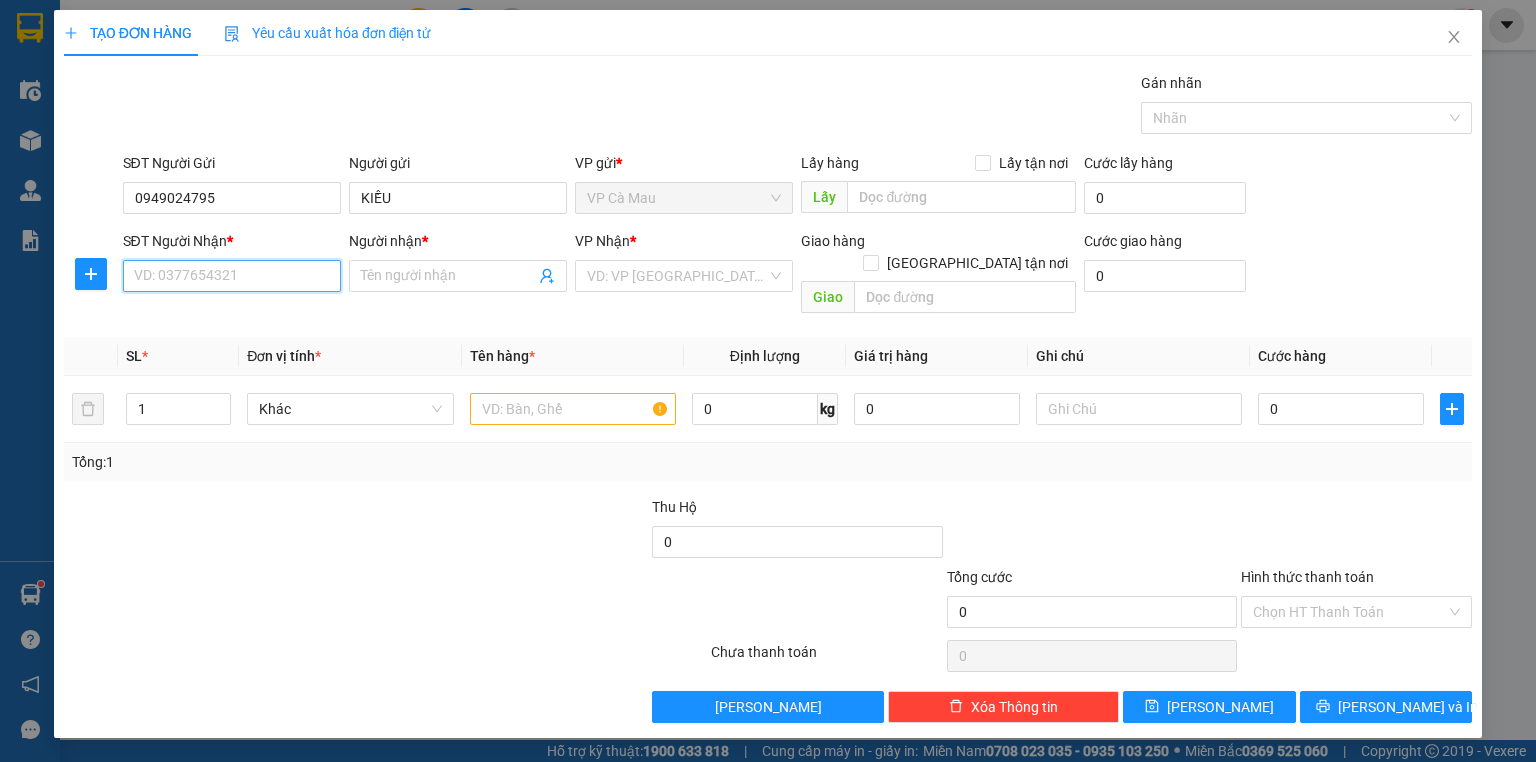click on "SĐT Người Nhận  *" at bounding box center (232, 276) 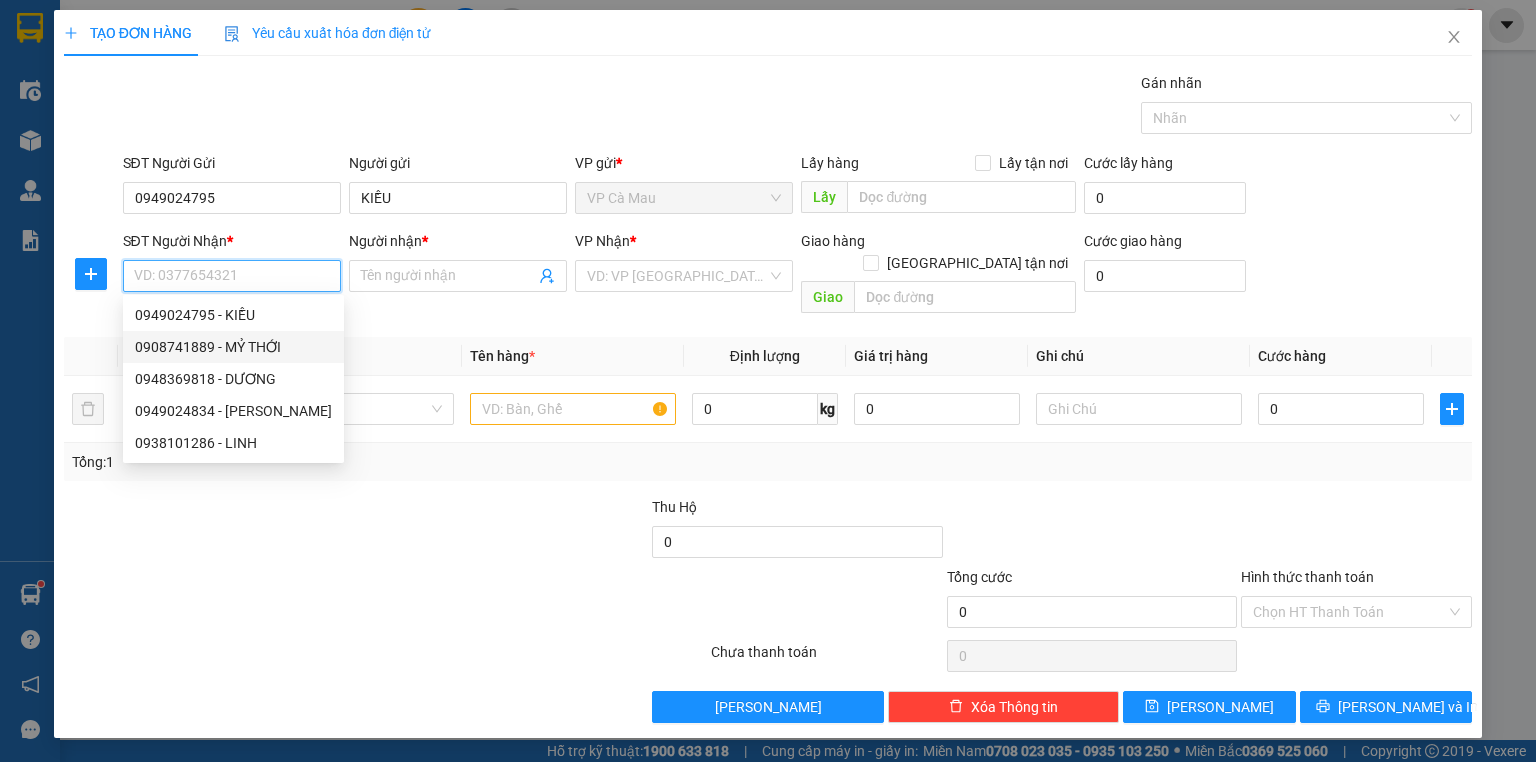click on "0908741889 - MỶ THỚI" at bounding box center [233, 347] 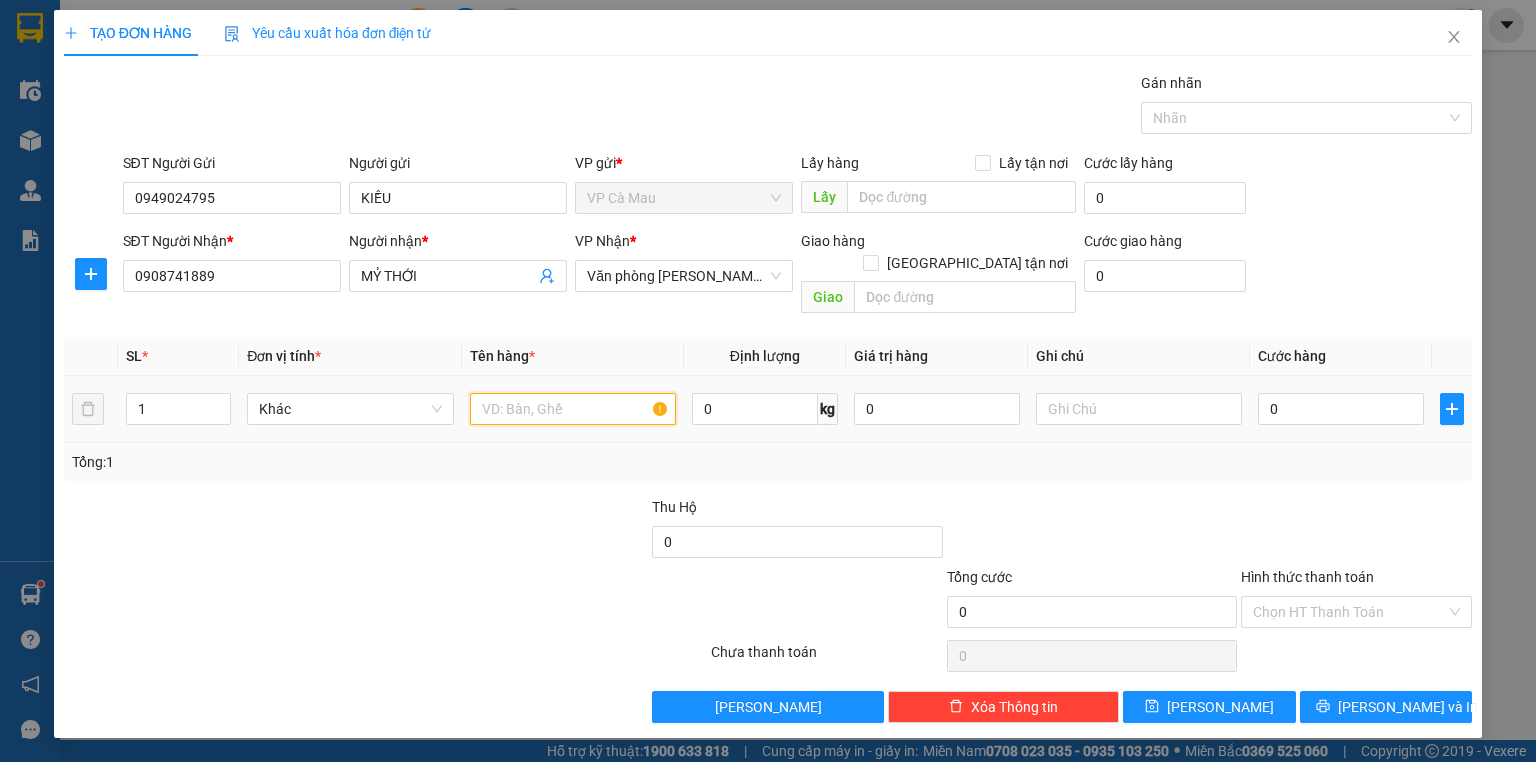 click at bounding box center (573, 409) 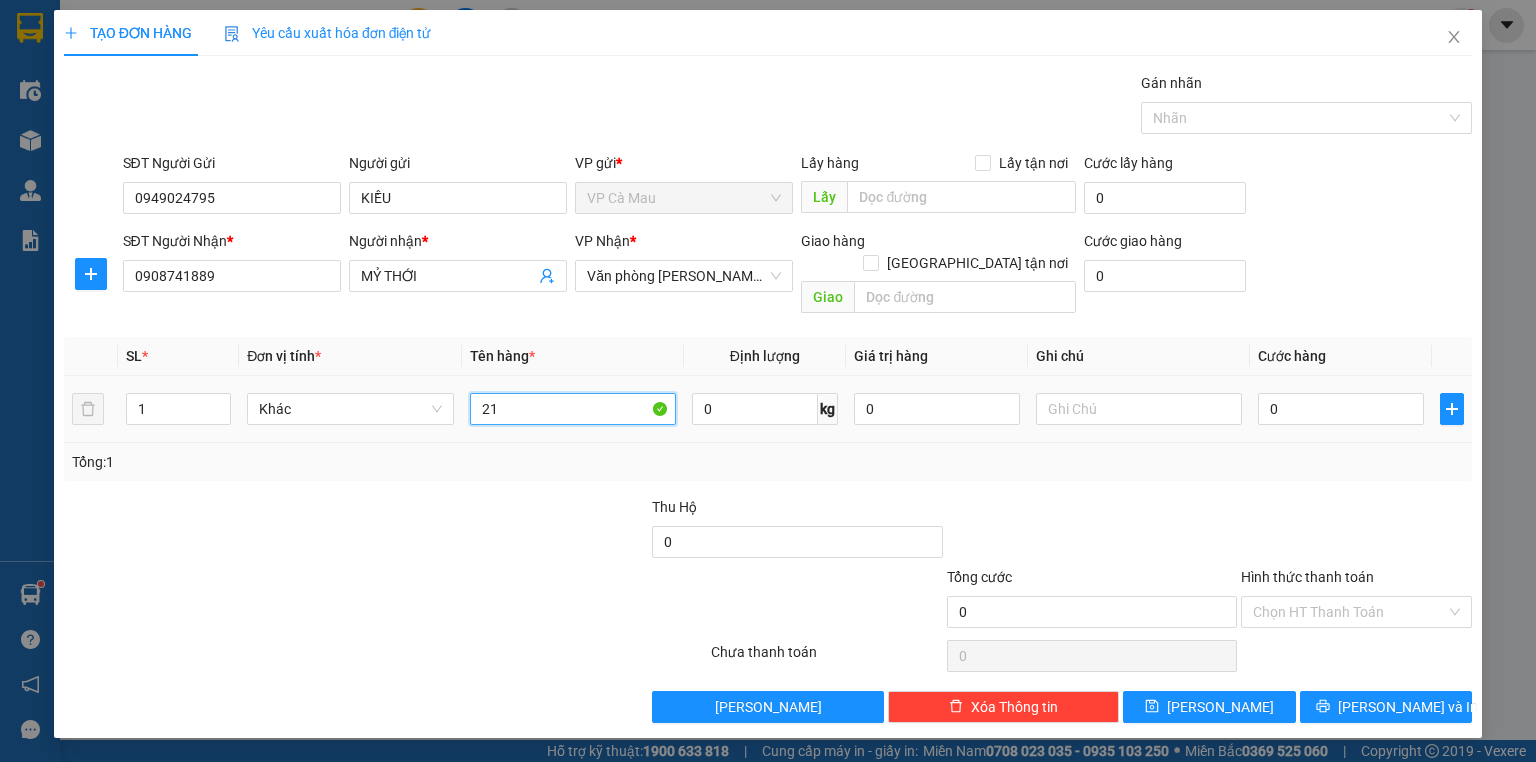 type on "2" 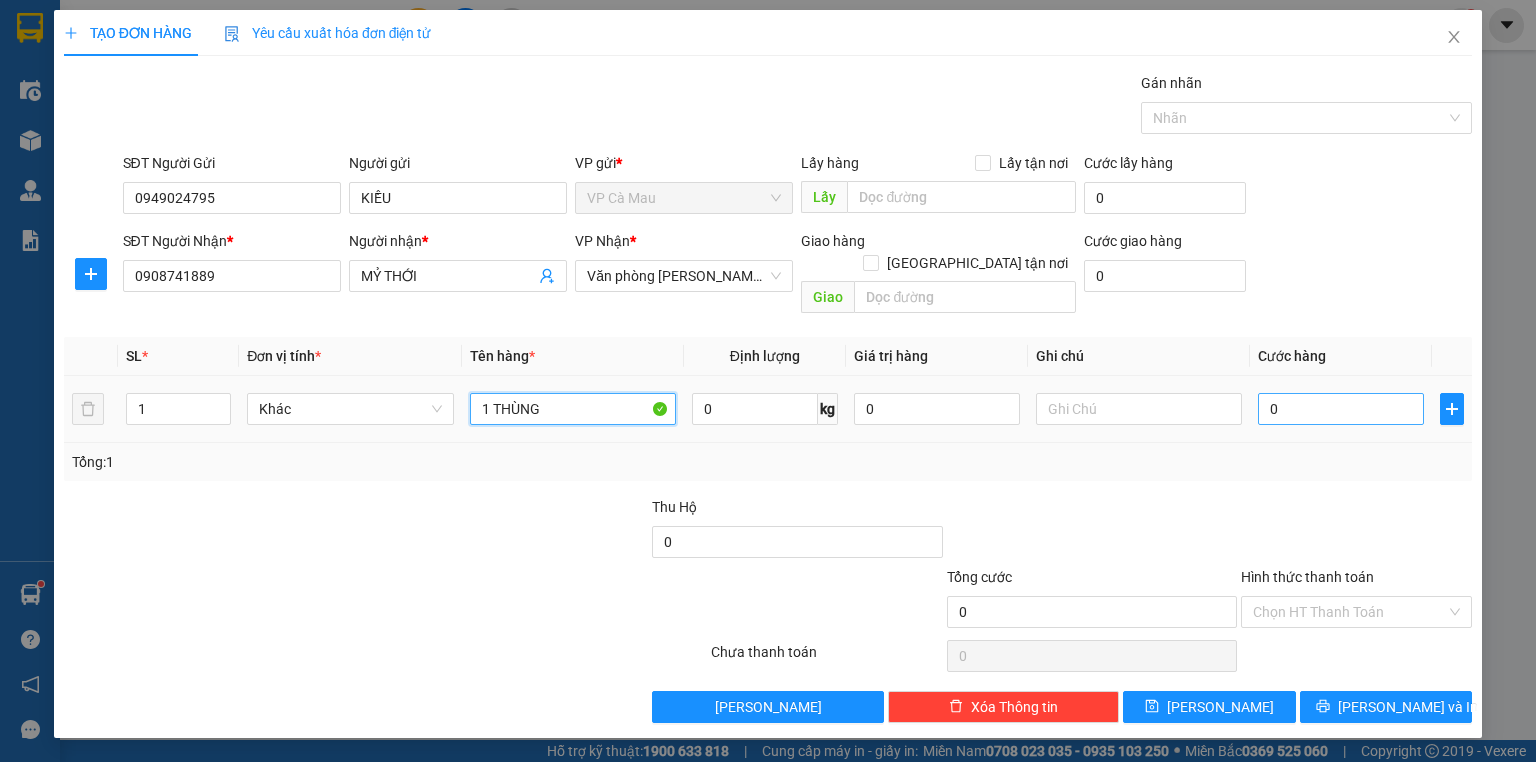 type on "1 THÙNG" 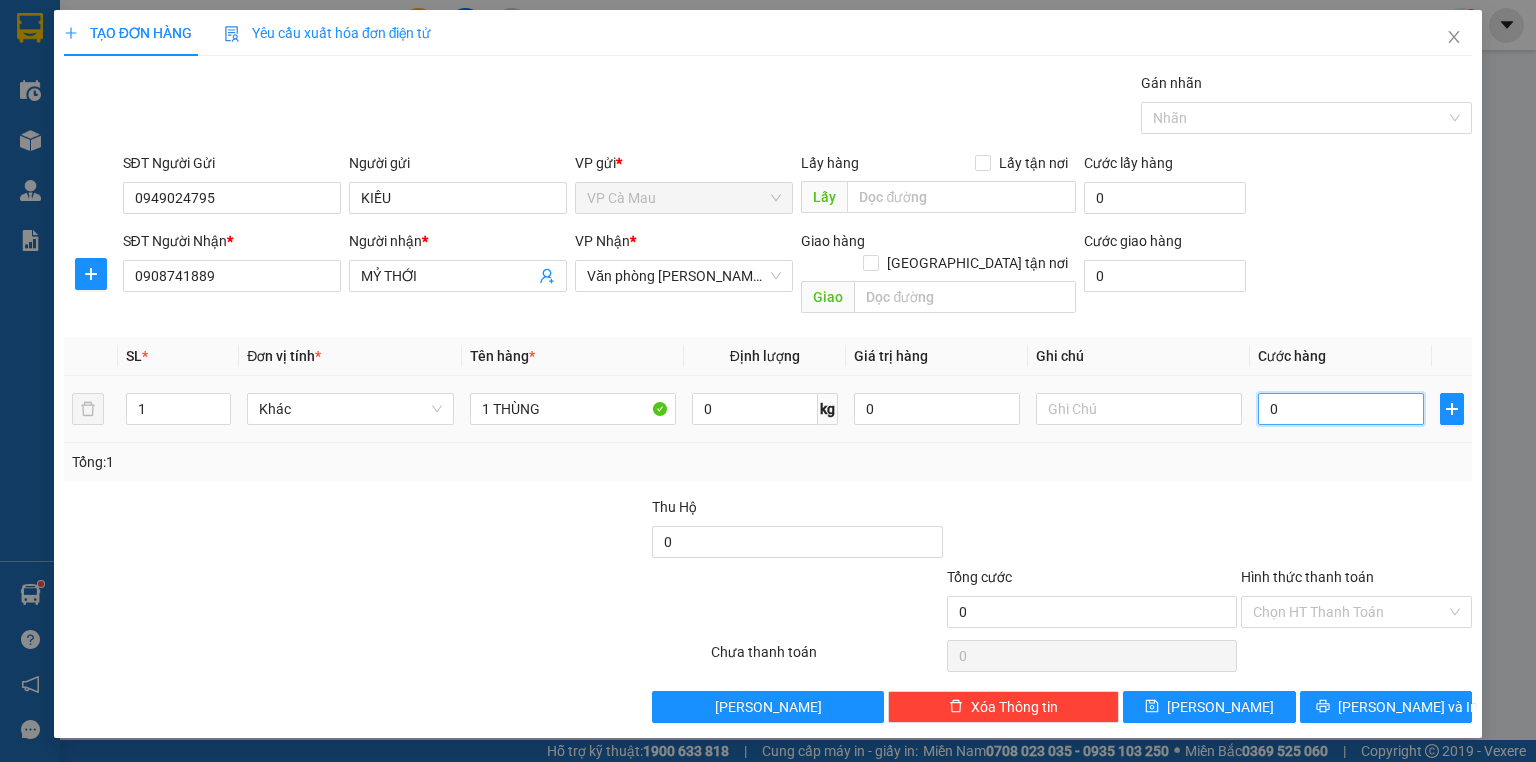 click on "0" at bounding box center [1341, 409] 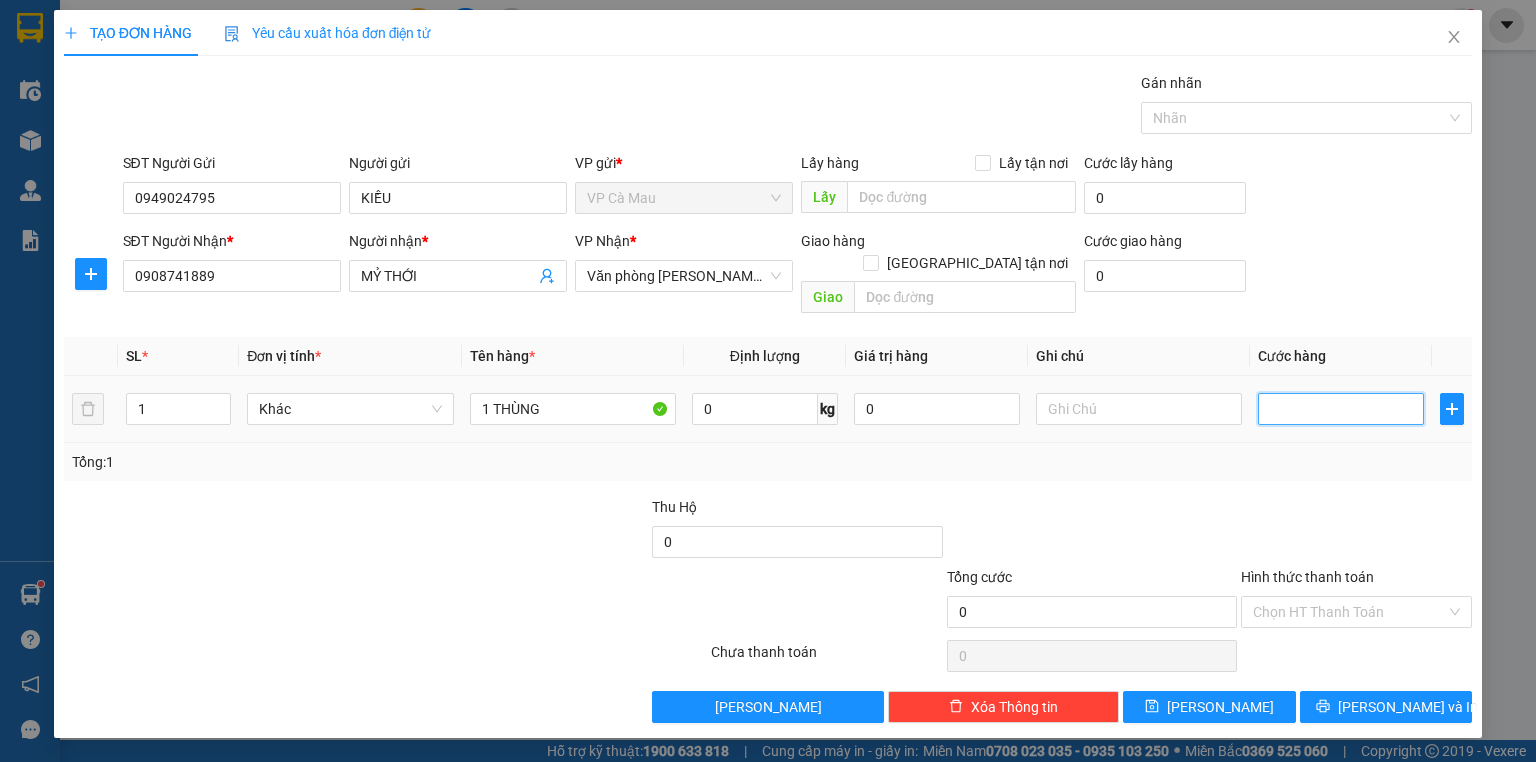 type on "3" 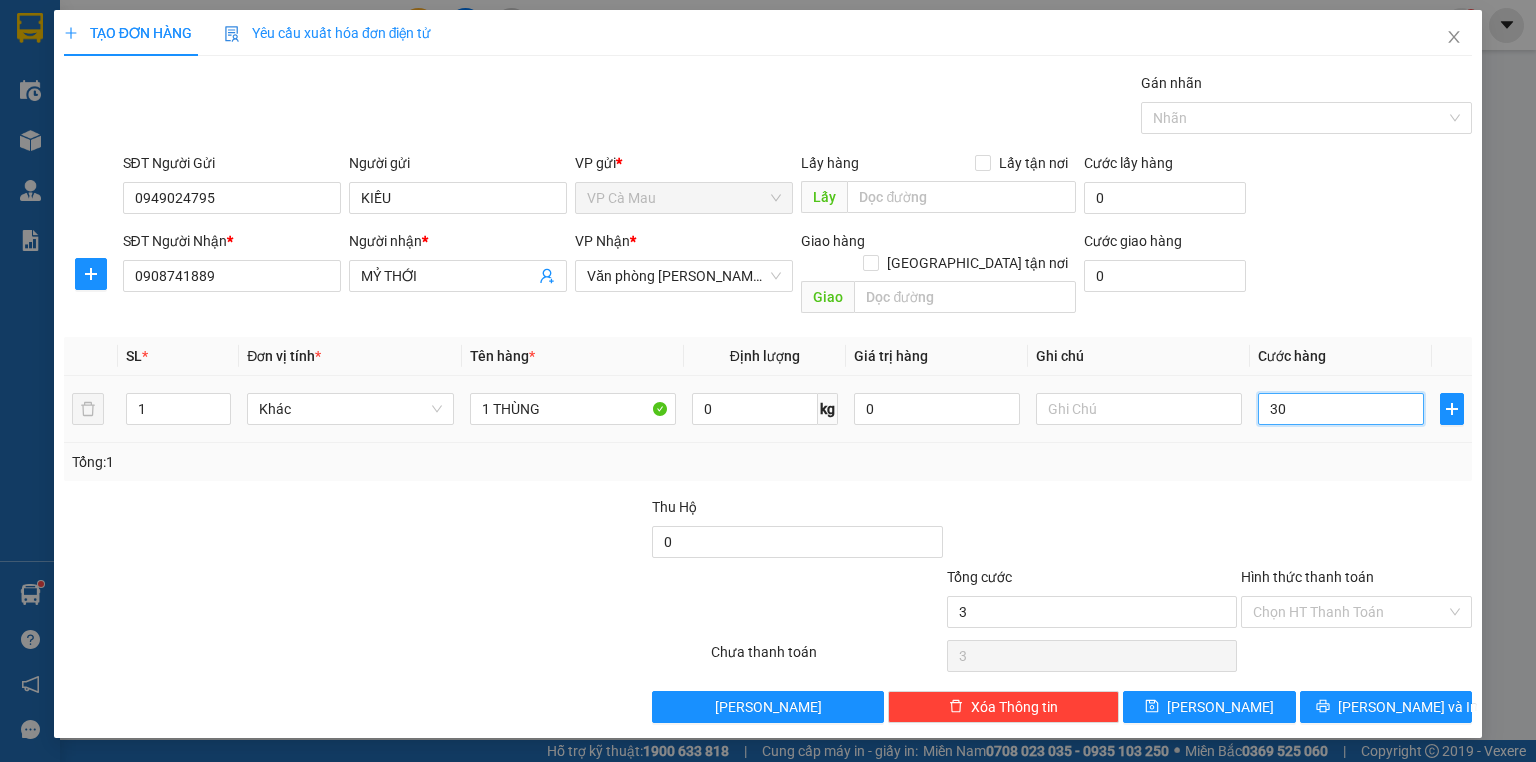 type on "301" 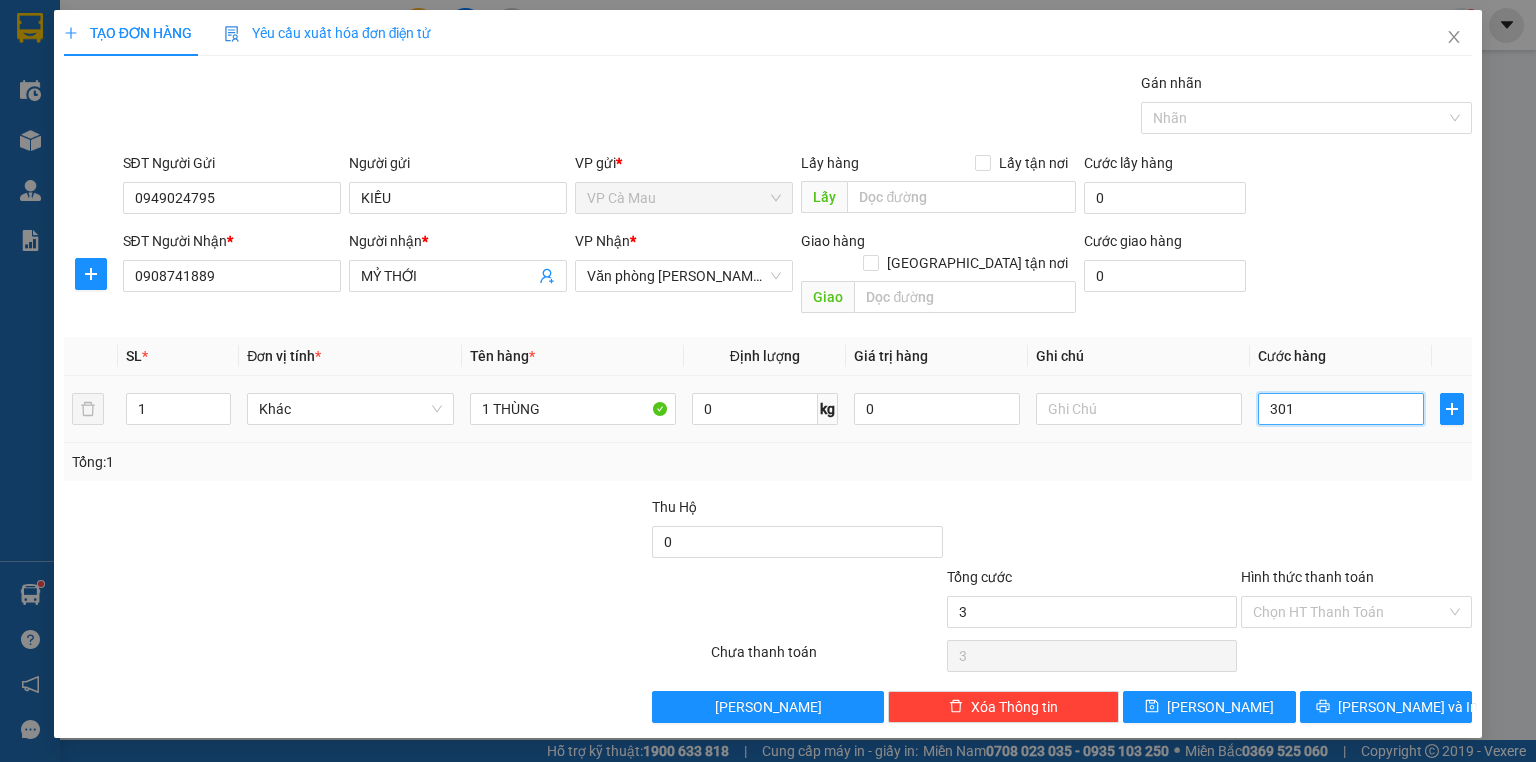 type on "301" 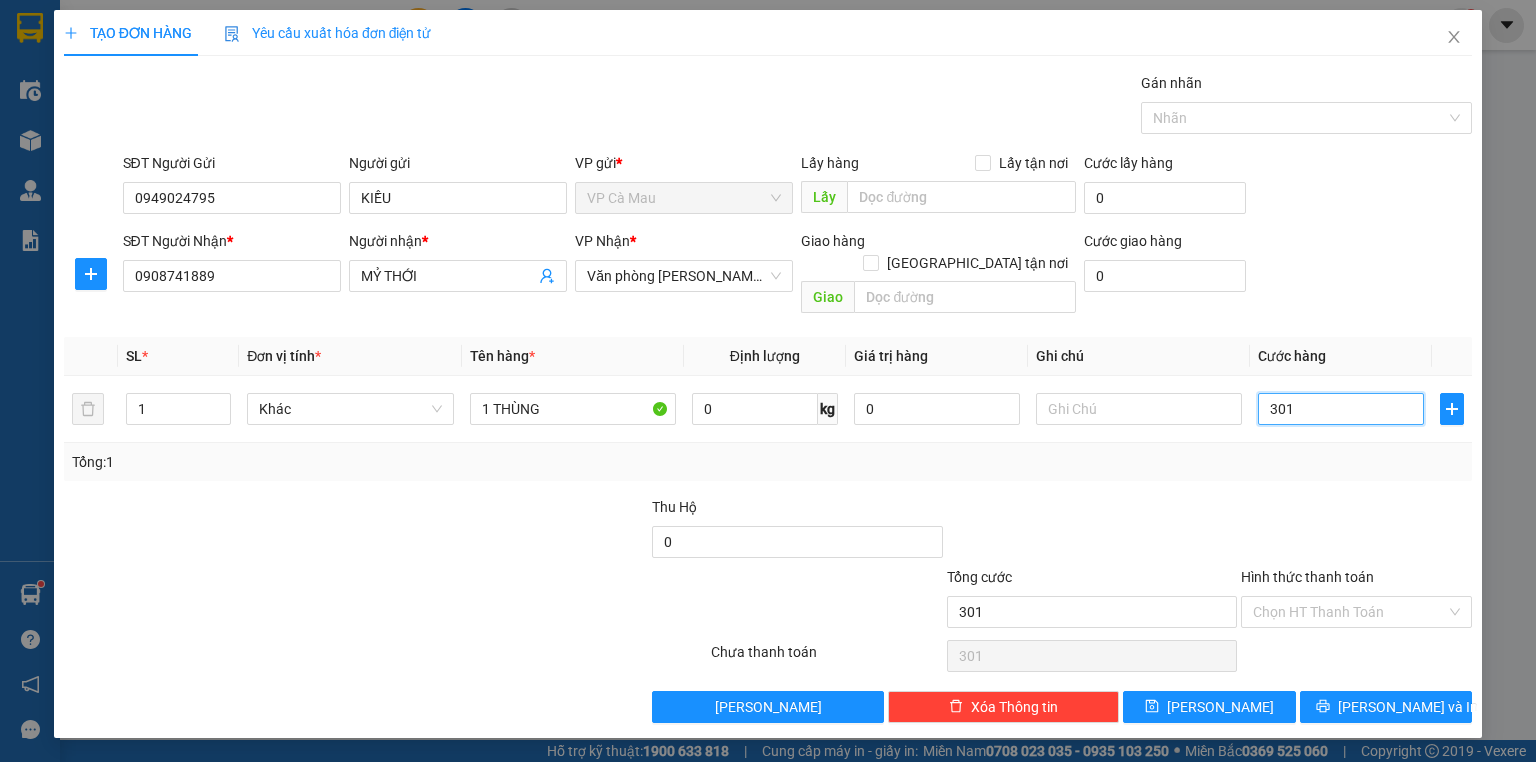 type on "30" 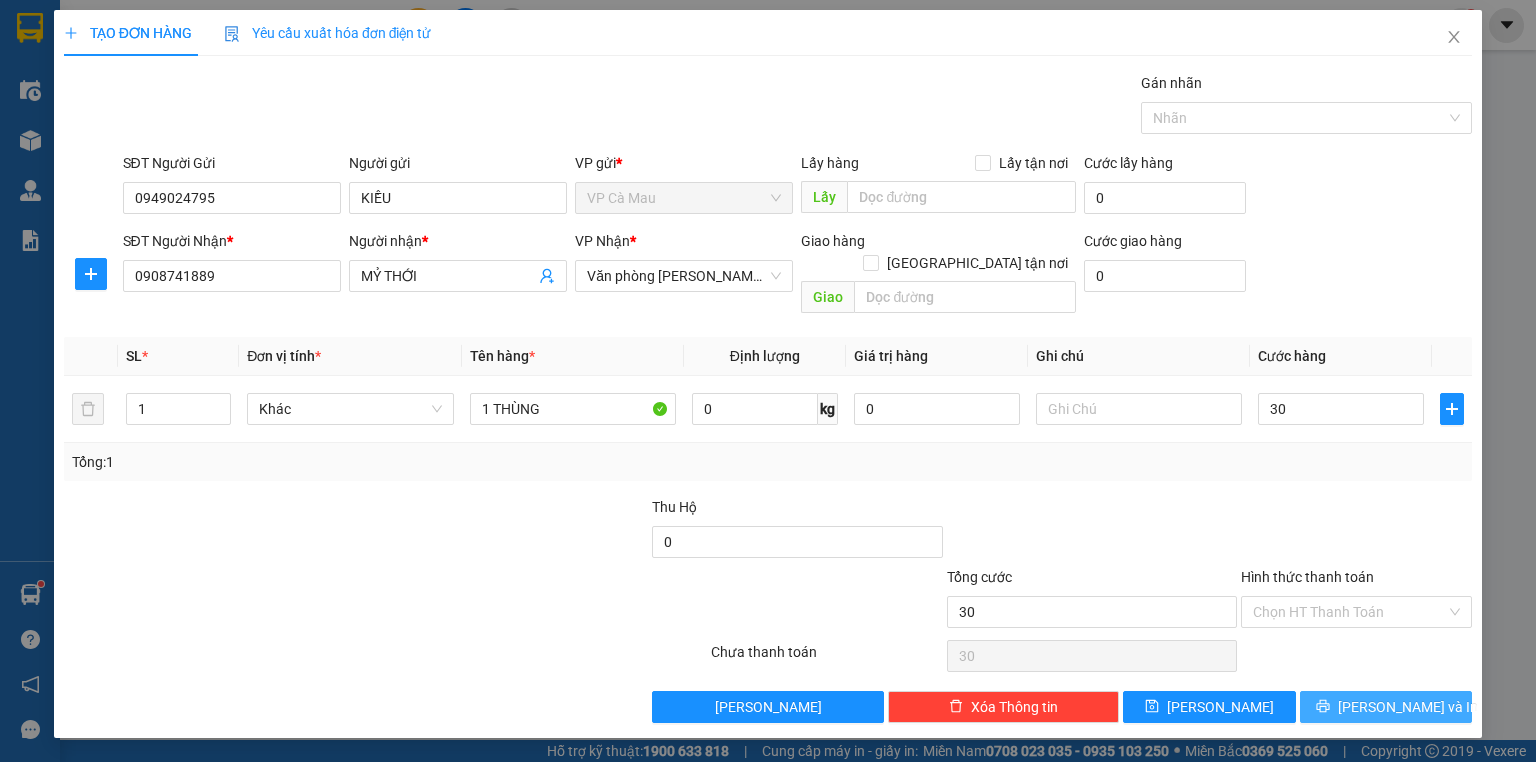 type on "30.000" 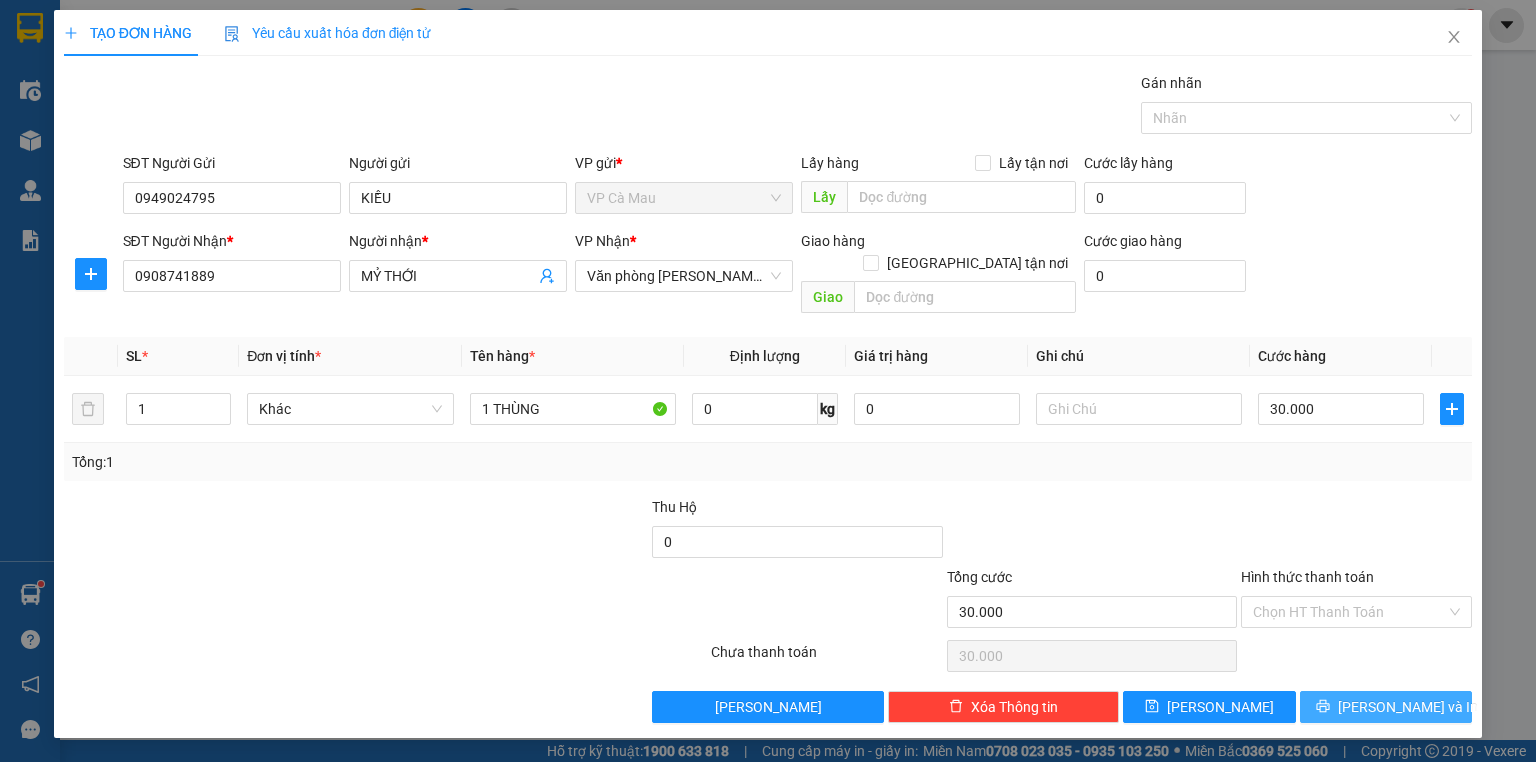 click at bounding box center [1323, 707] 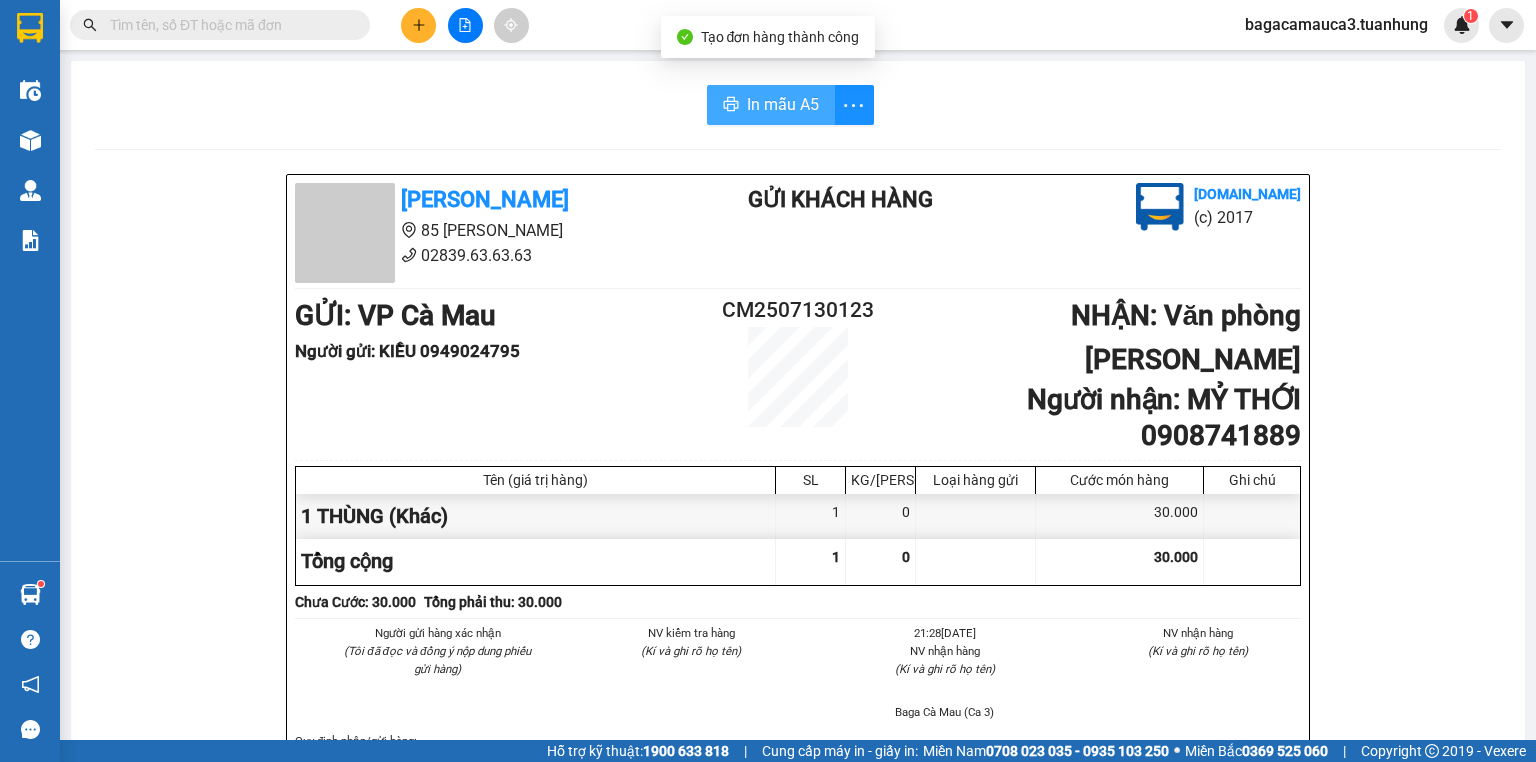 click on "In mẫu A5" at bounding box center (783, 104) 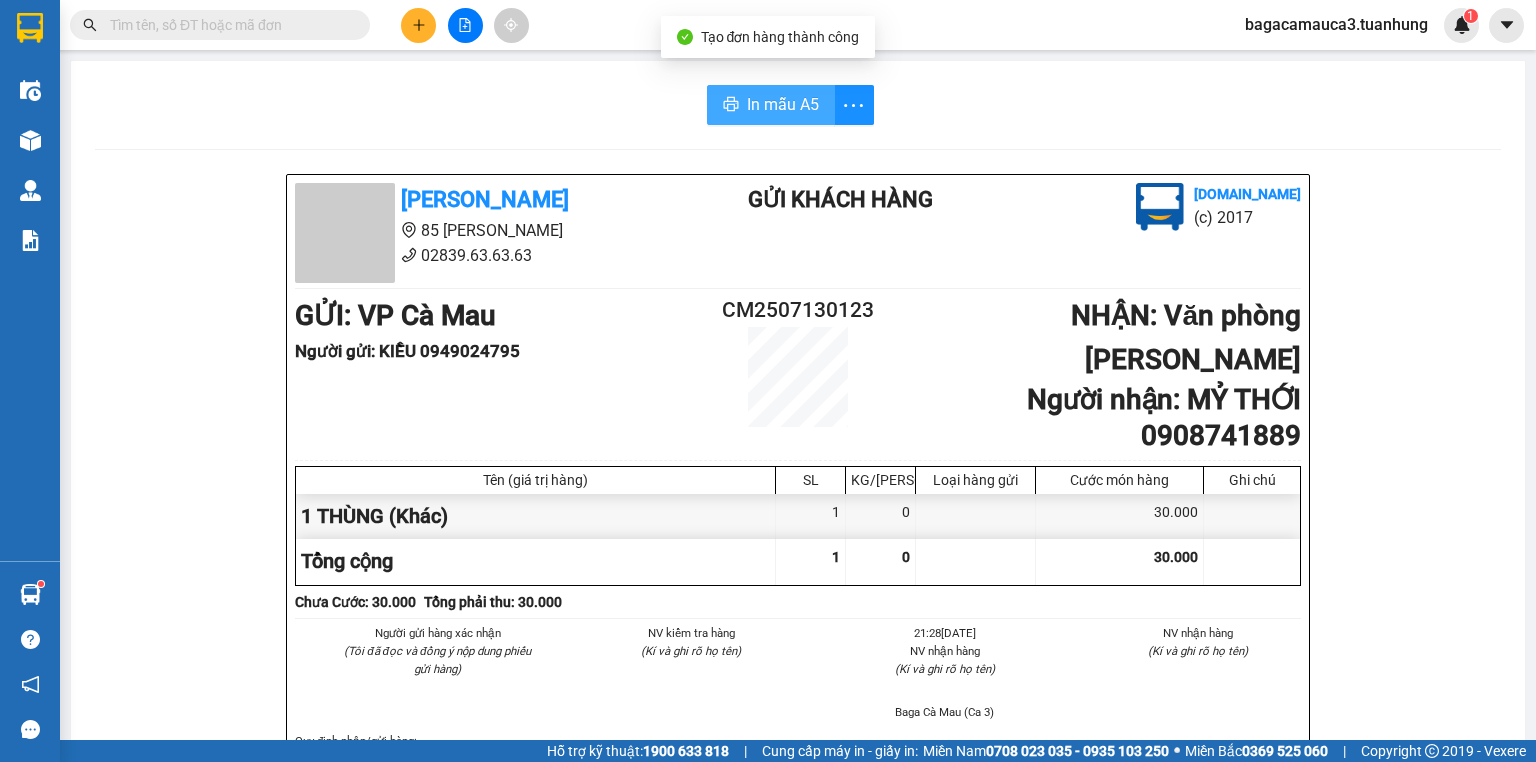 scroll, scrollTop: 0, scrollLeft: 0, axis: both 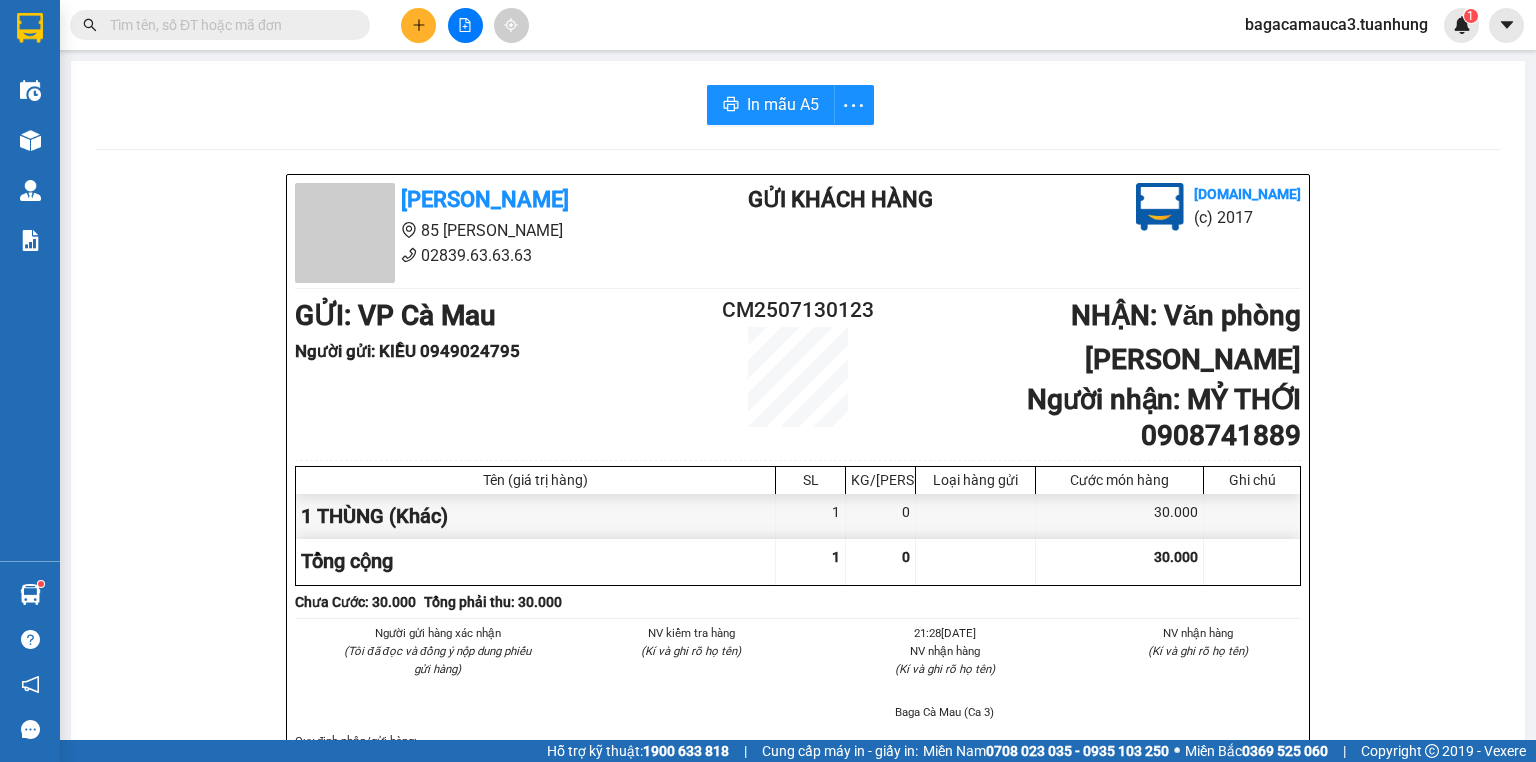 drag, startPoint x: 296, startPoint y: 42, endPoint x: 306, endPoint y: 26, distance: 18.867962 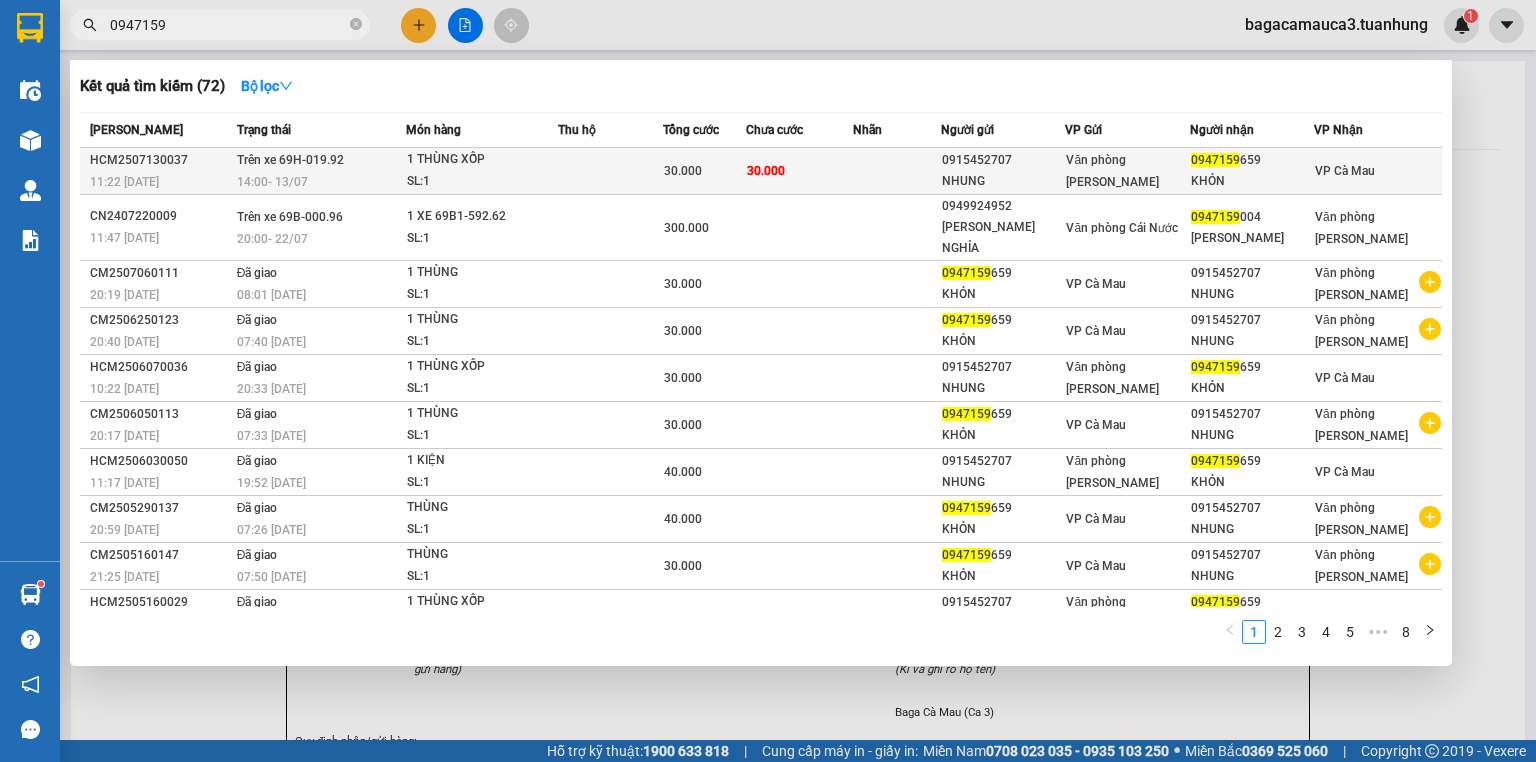 type on "0947159" 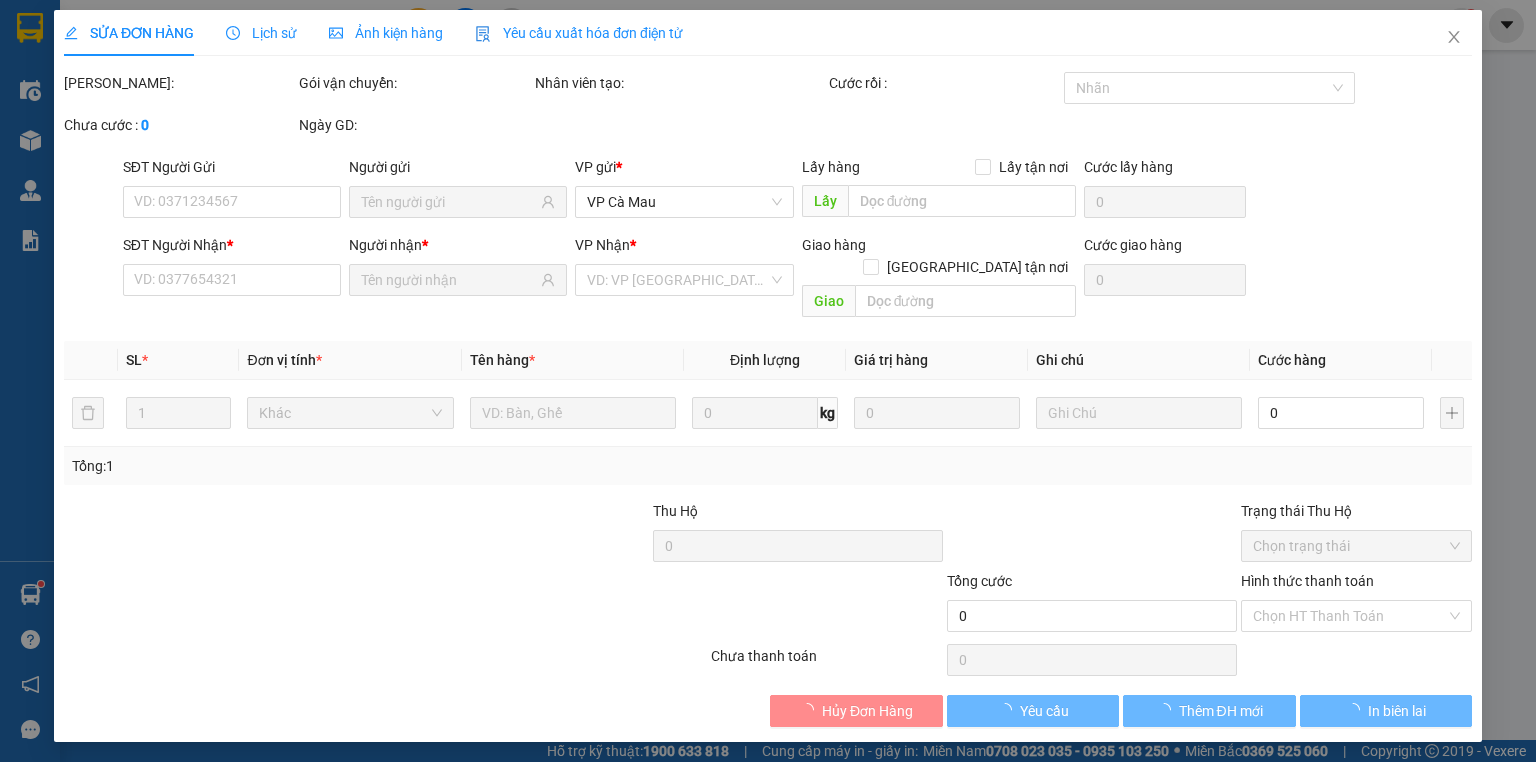 type on "0915452707" 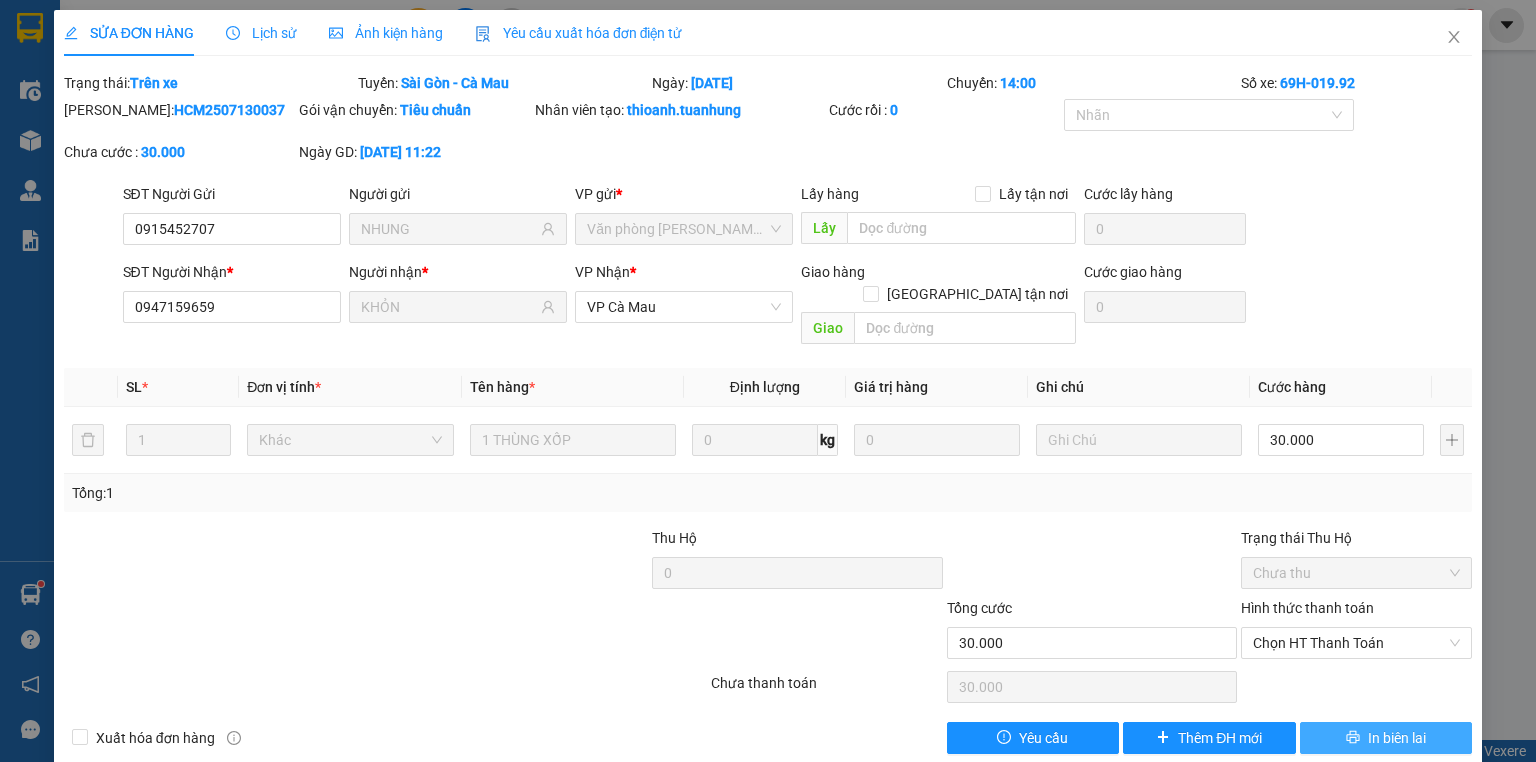 click on "In biên lai" at bounding box center [1386, 738] 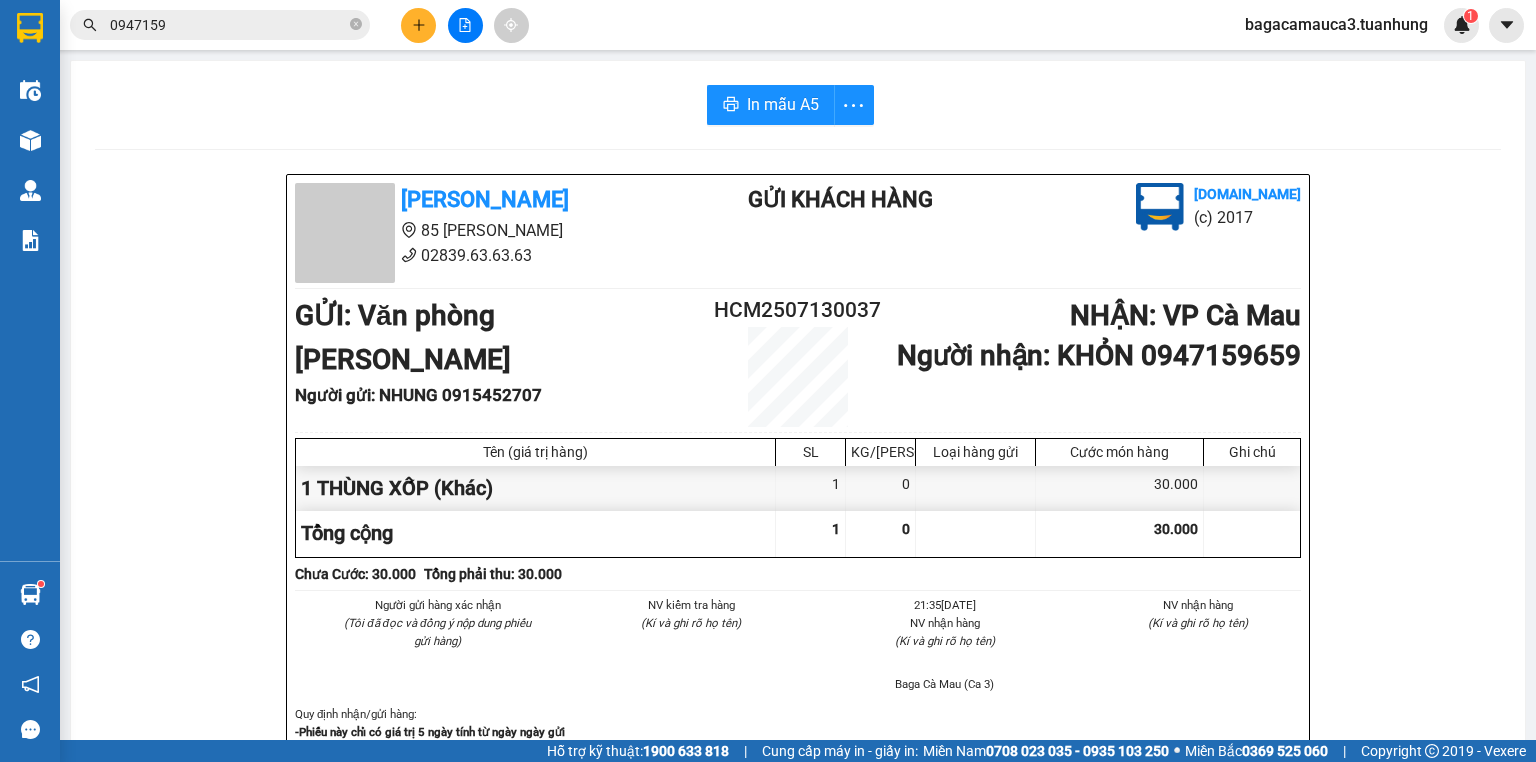 click on "0947159" at bounding box center (228, 25) 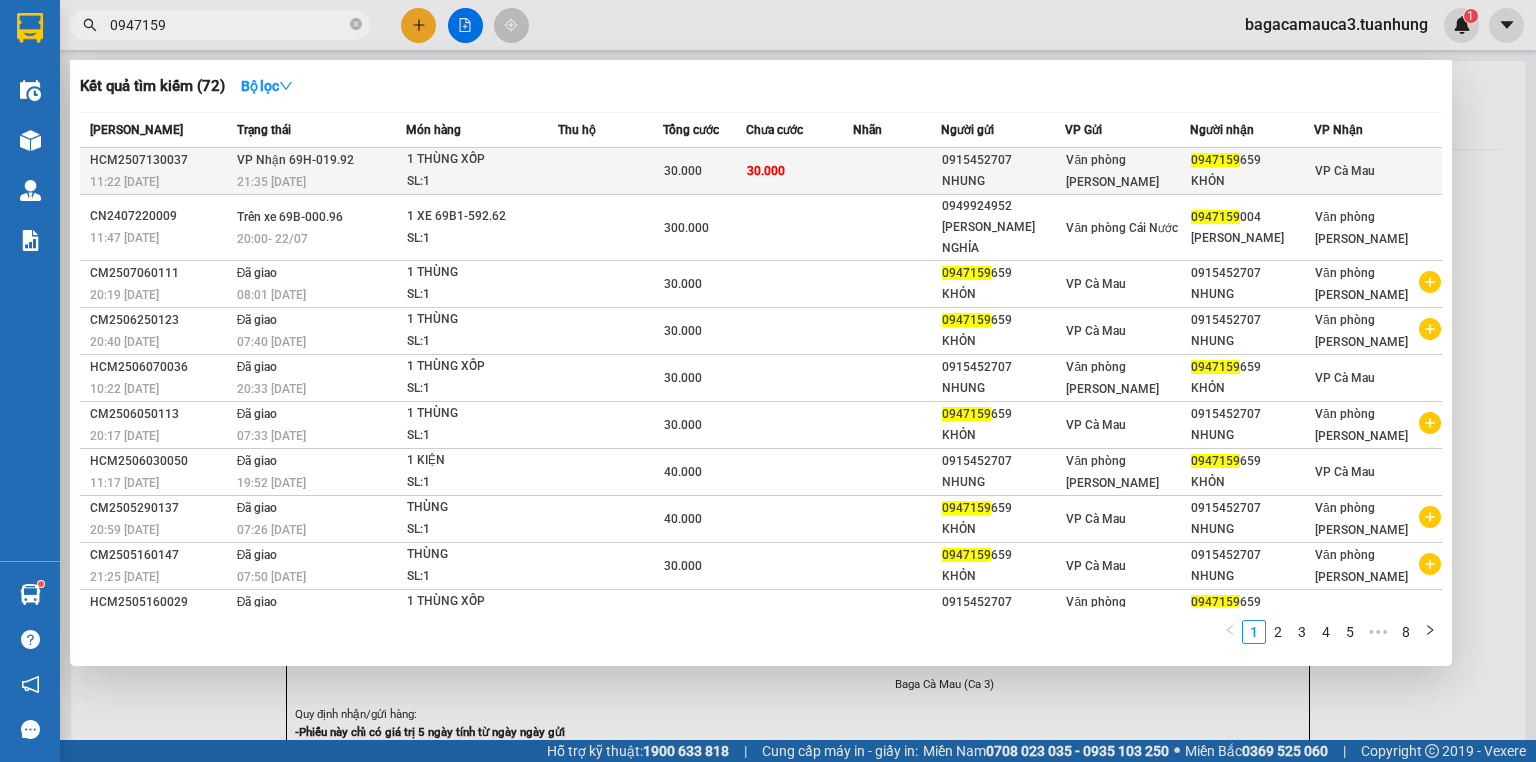 click on "VP Nhận   69H-019.92 21:35 [DATE]" at bounding box center [319, 171] 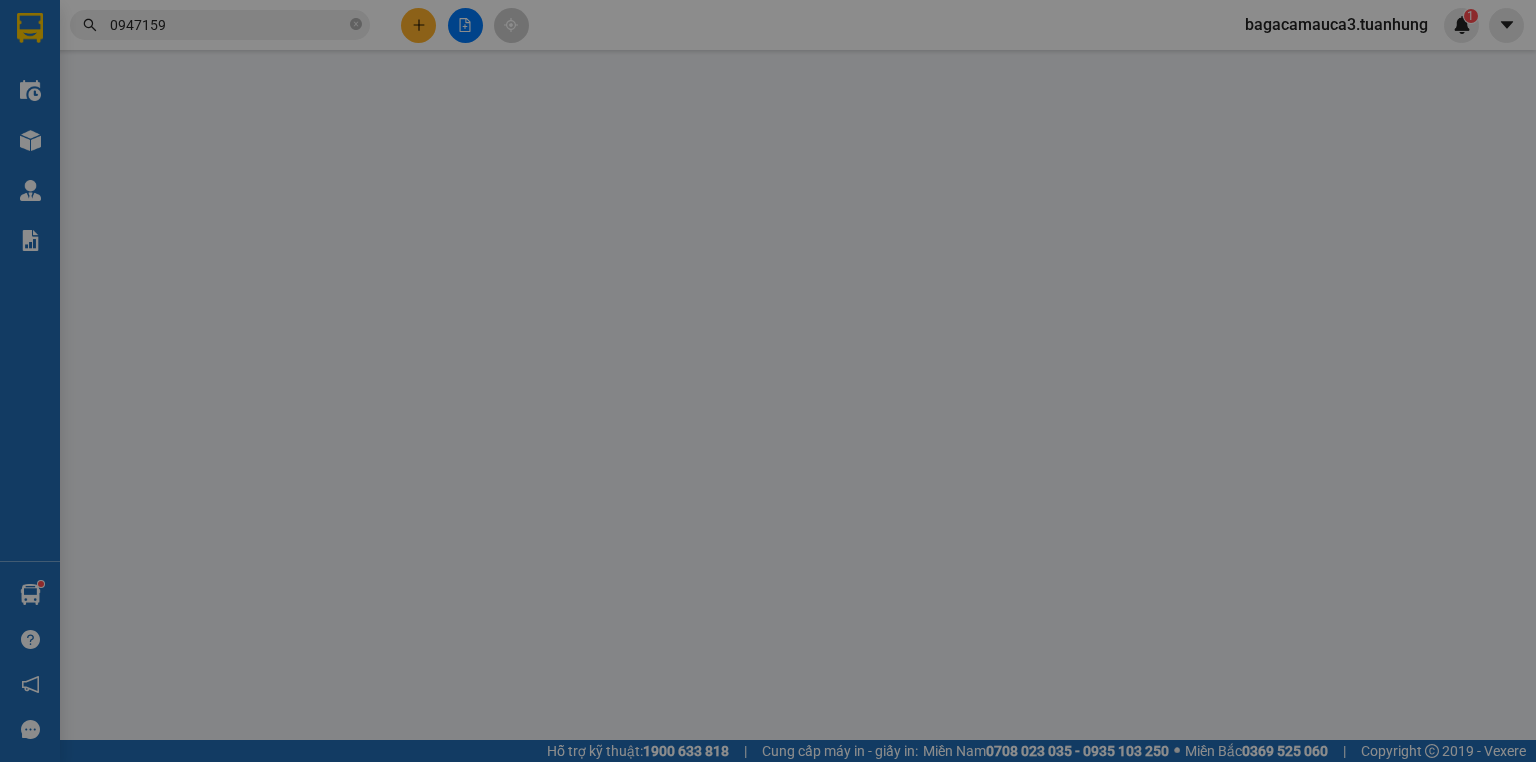 type on "0915452707" 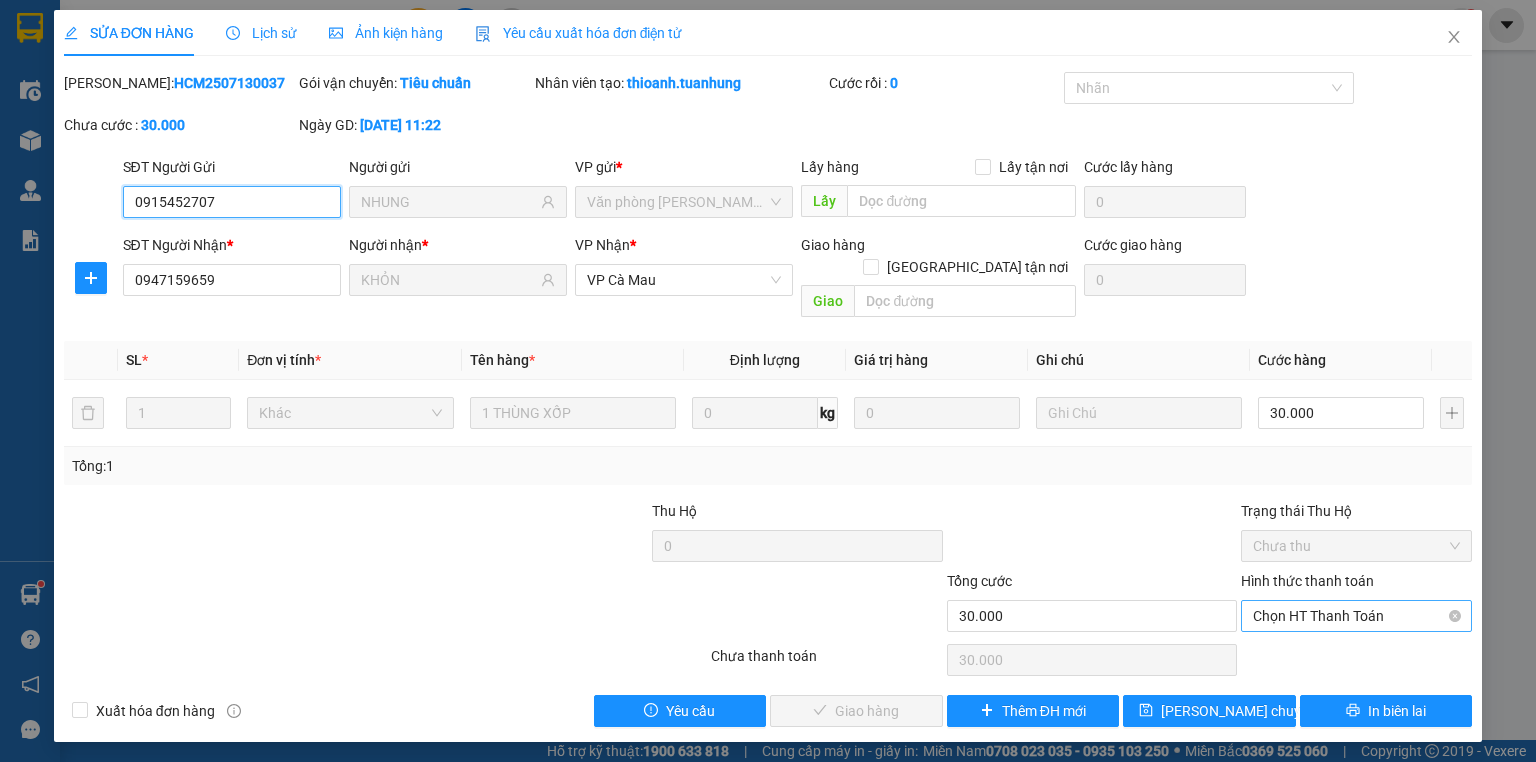 click on "Chọn HT Thanh Toán" at bounding box center (1356, 616) 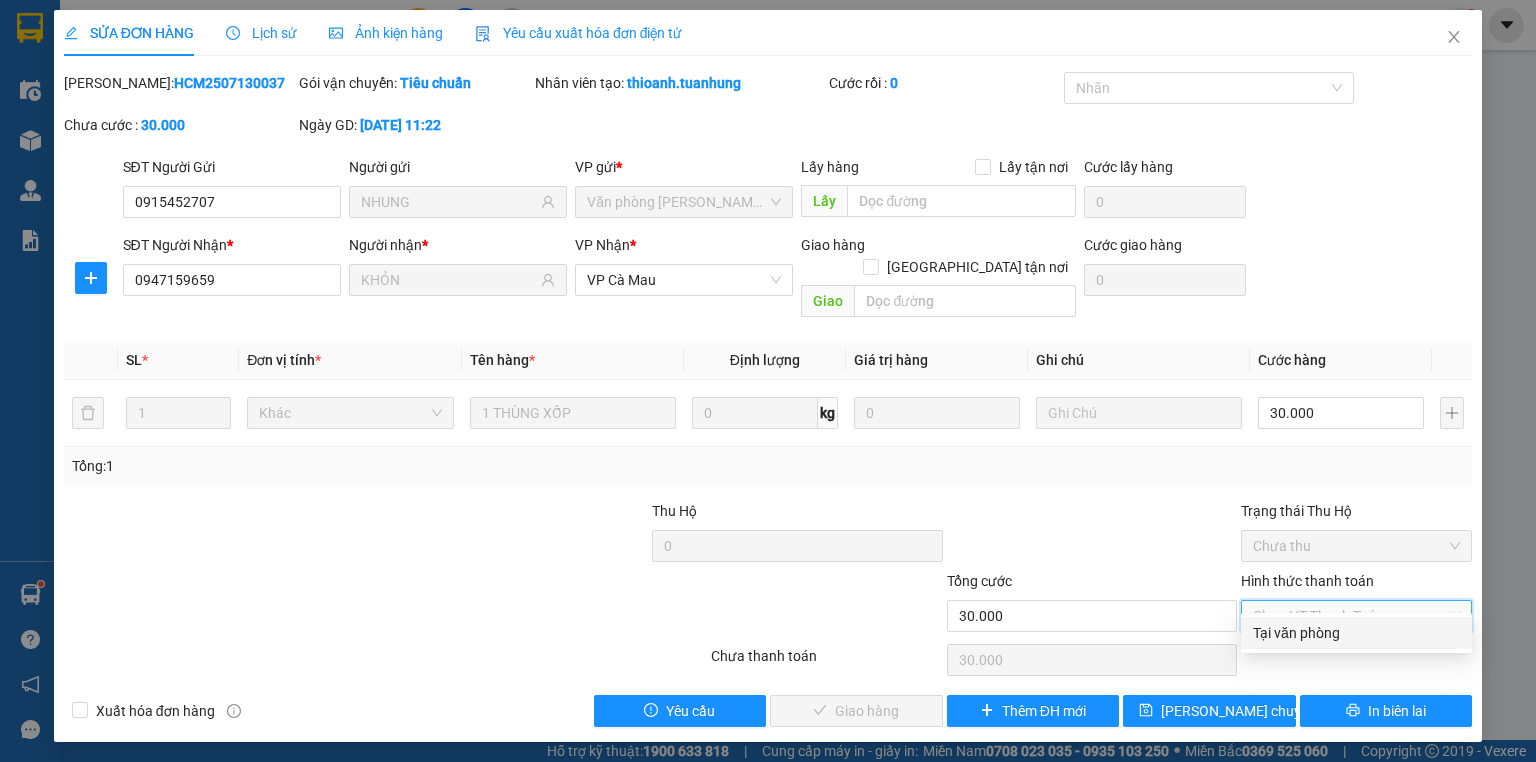 drag, startPoint x: 1322, startPoint y: 628, endPoint x: 1162, endPoint y: 624, distance: 160.04999 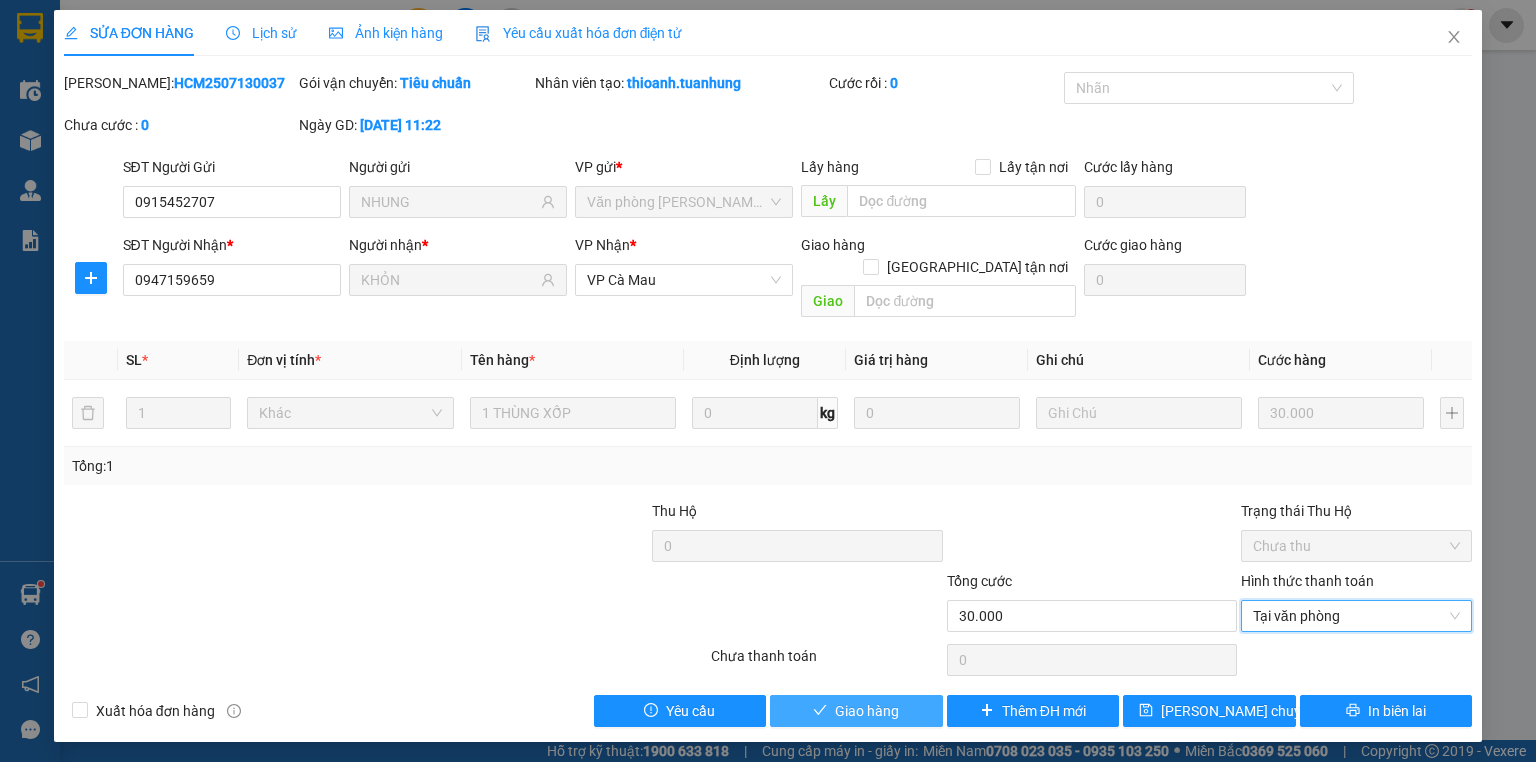 click on "Giao hàng" at bounding box center [867, 711] 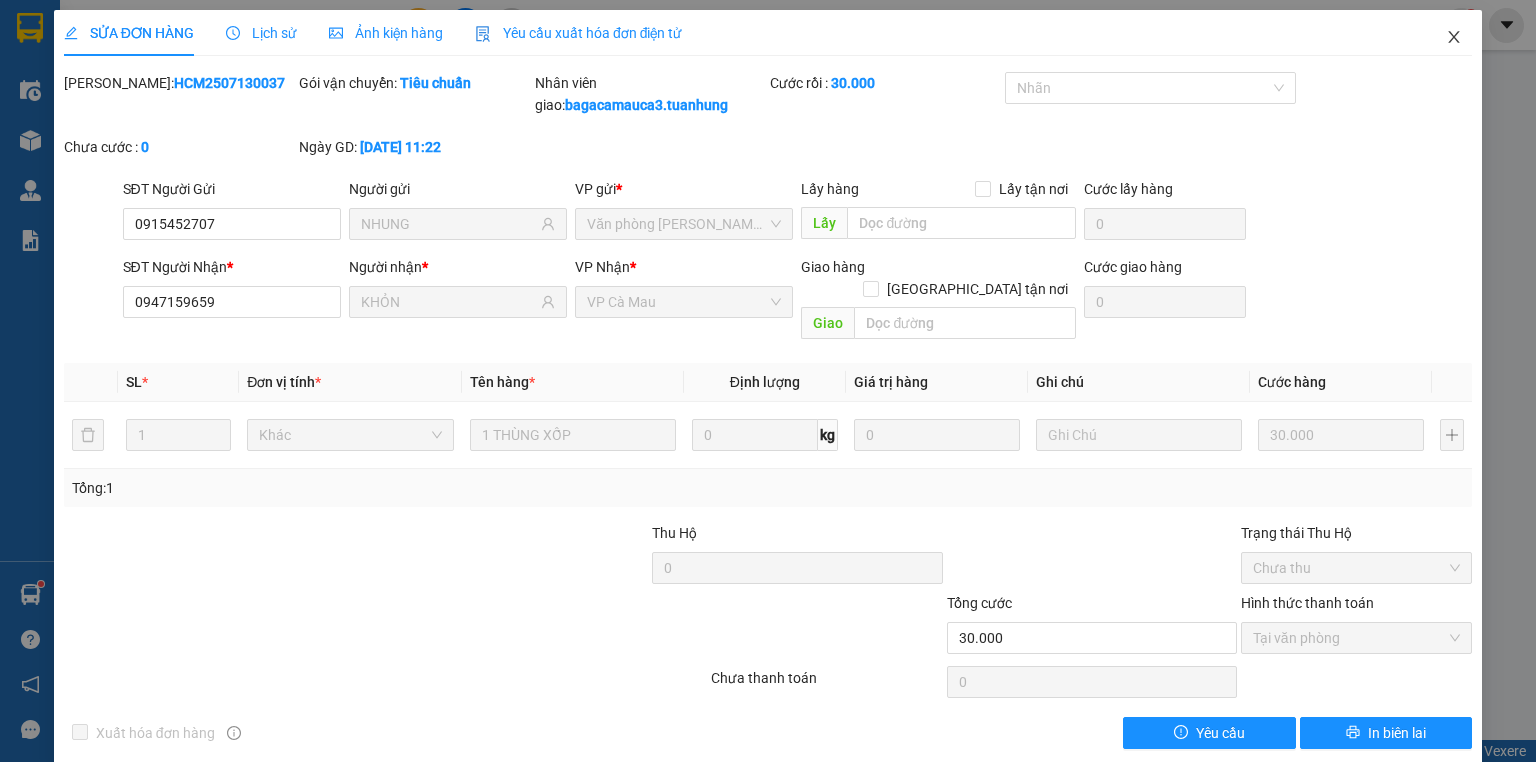 click at bounding box center (1454, 38) 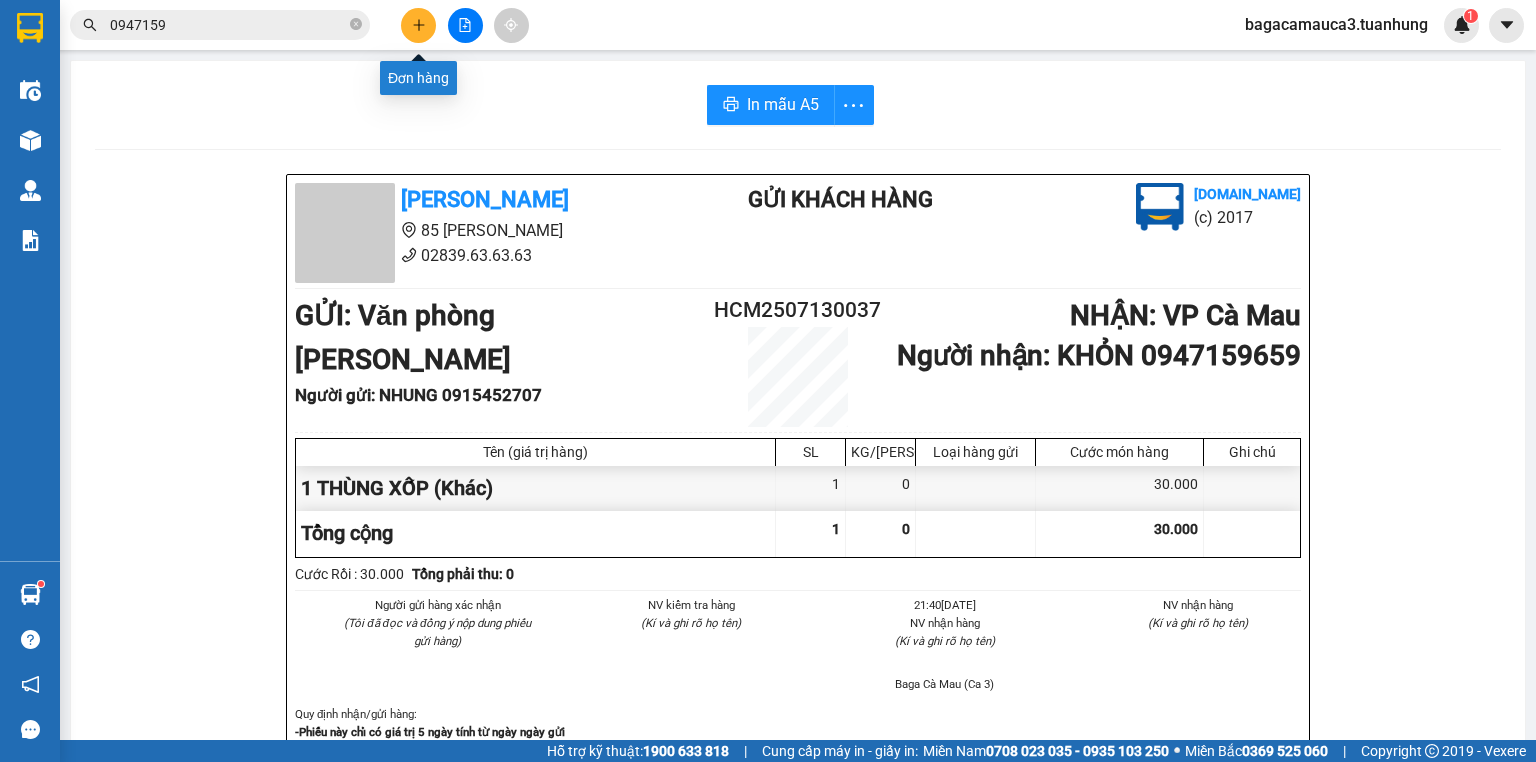 click 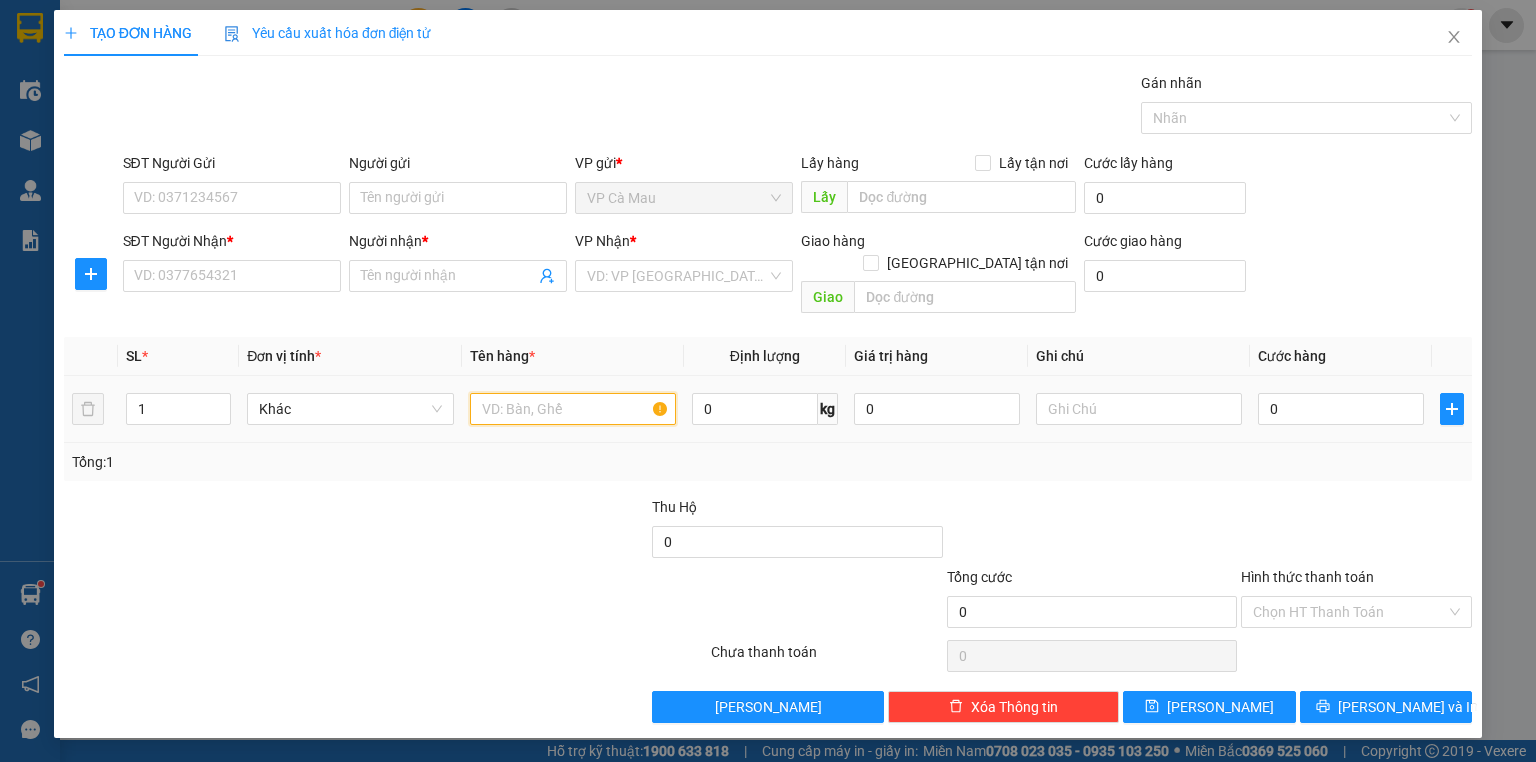 click at bounding box center [573, 409] 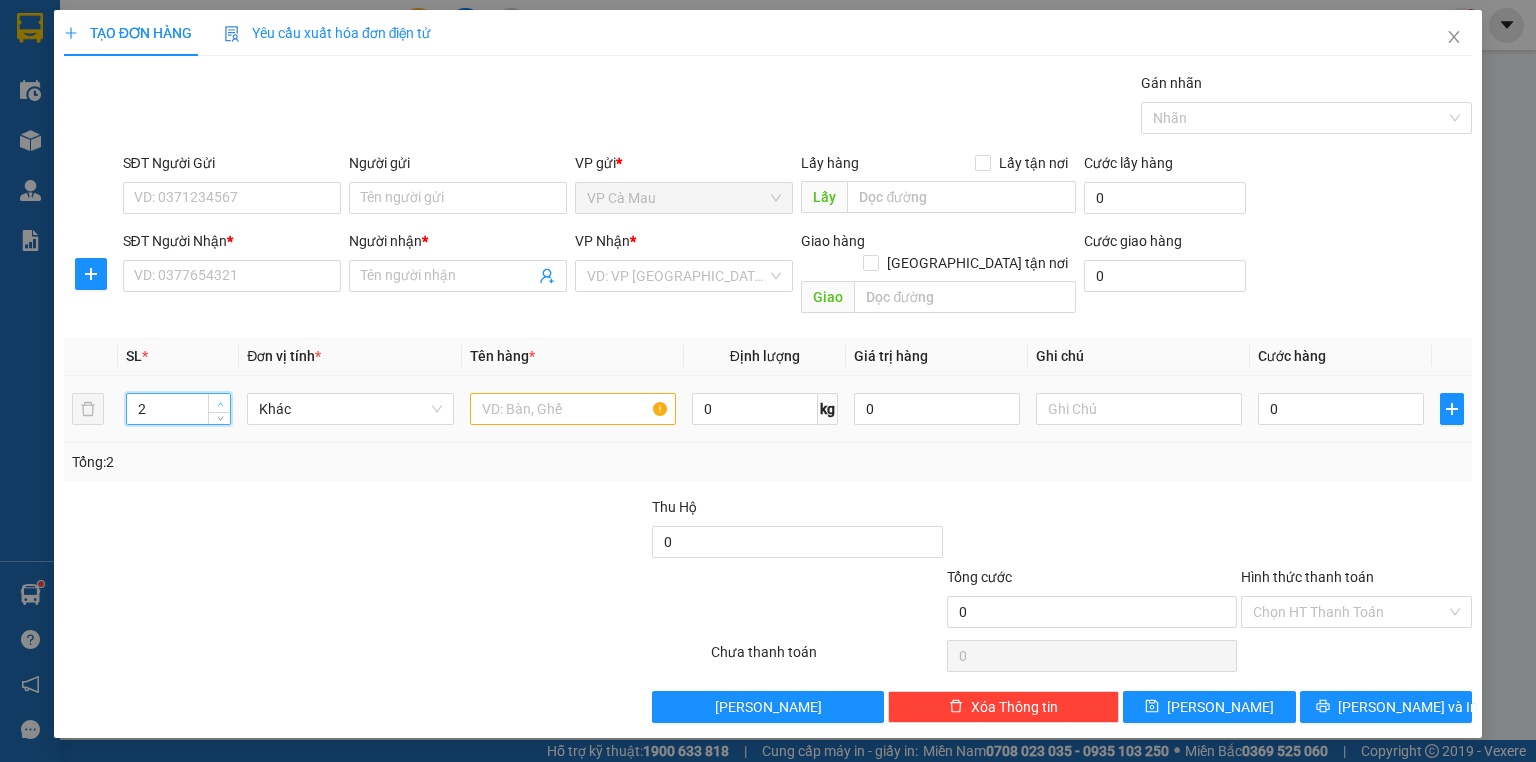 click at bounding box center (220, 404) 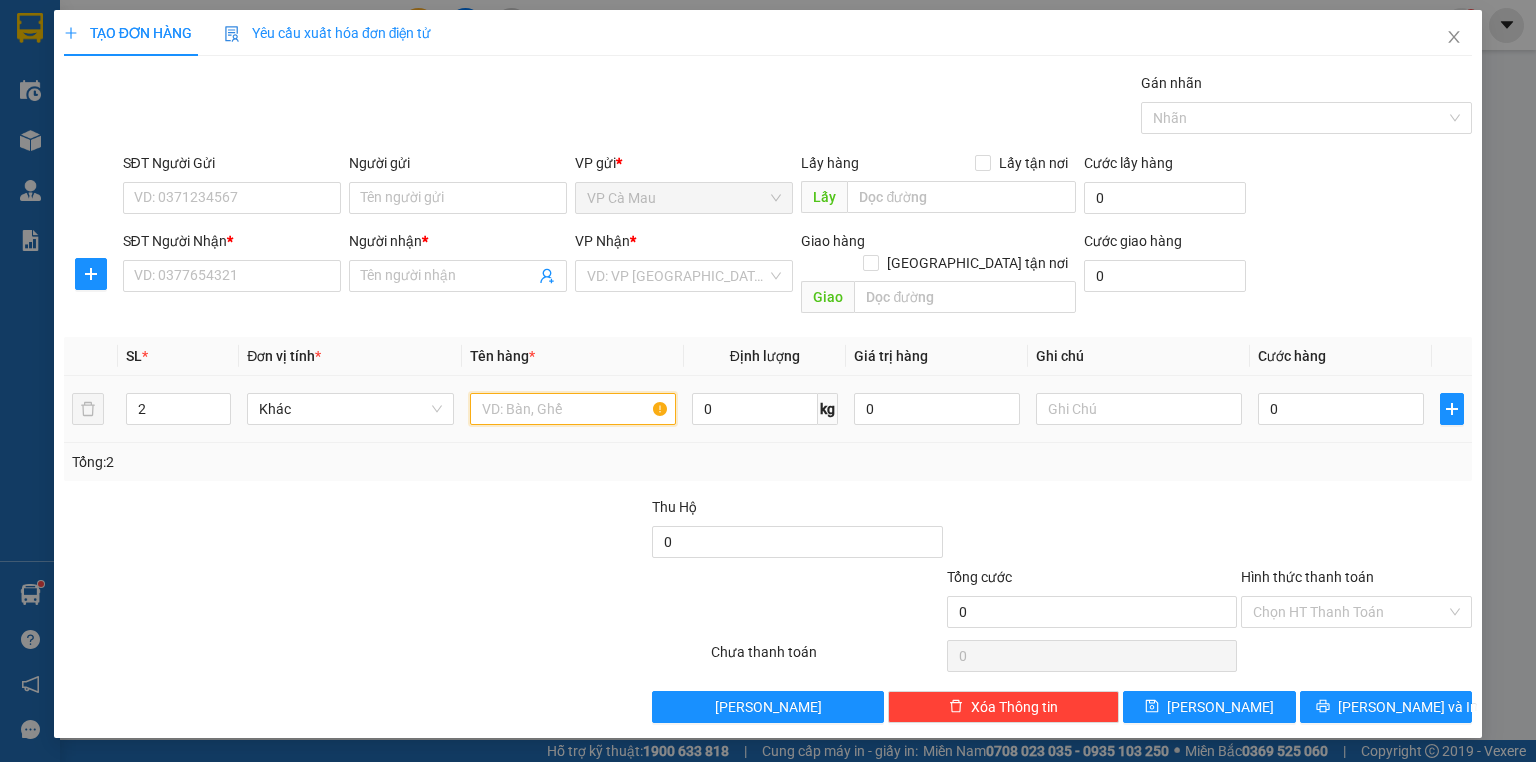 click at bounding box center (573, 409) 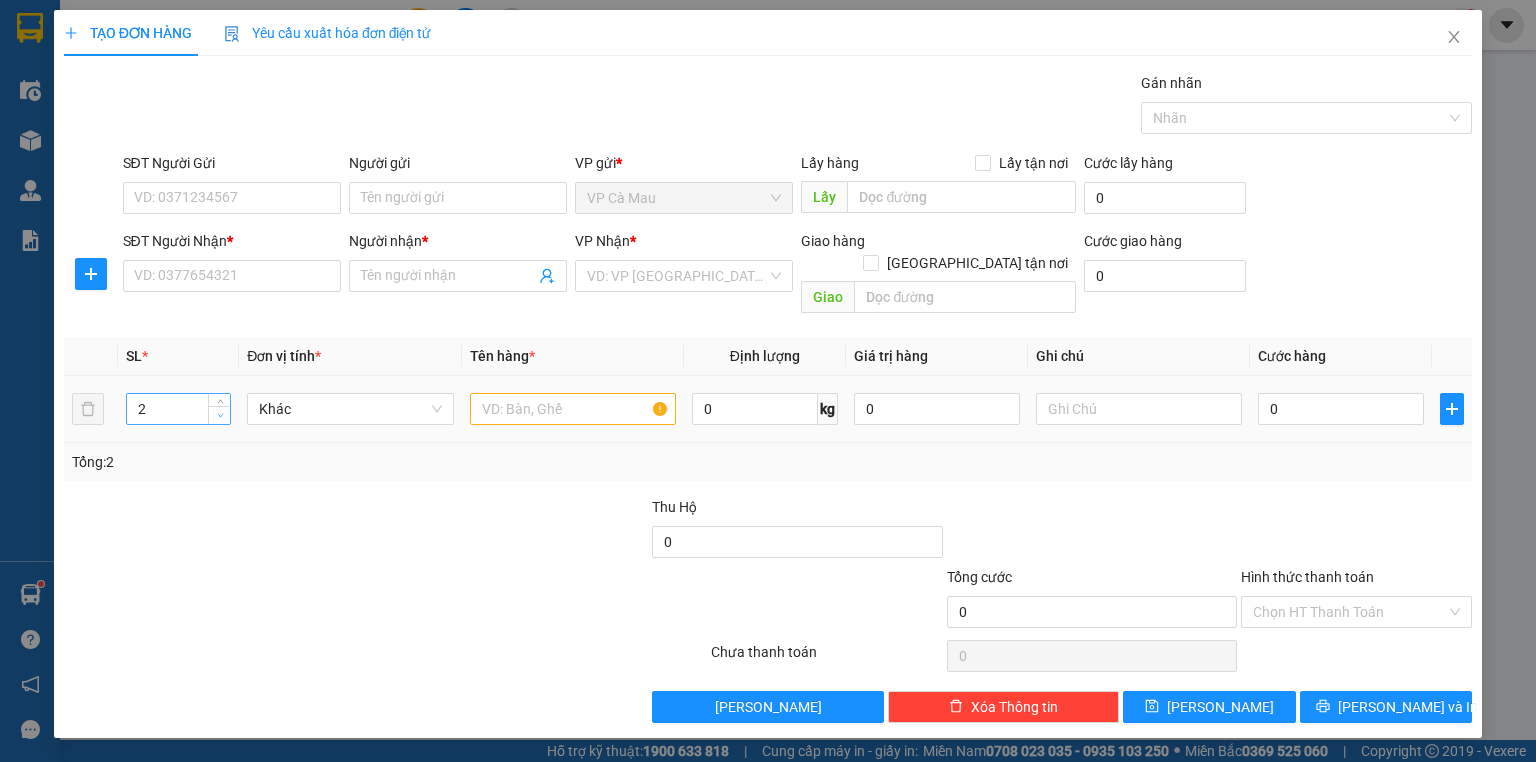 type on "1" 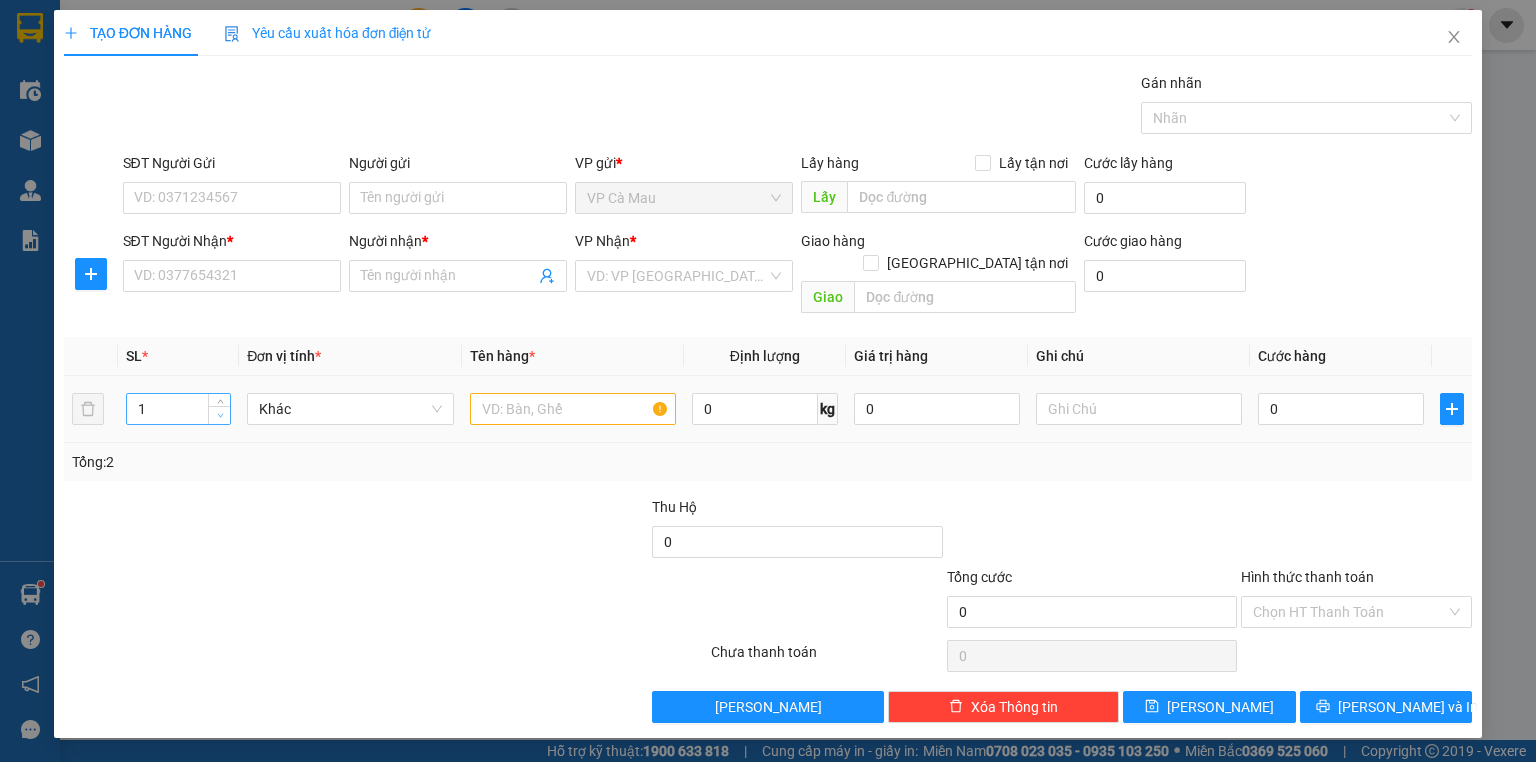 click at bounding box center (220, 416) 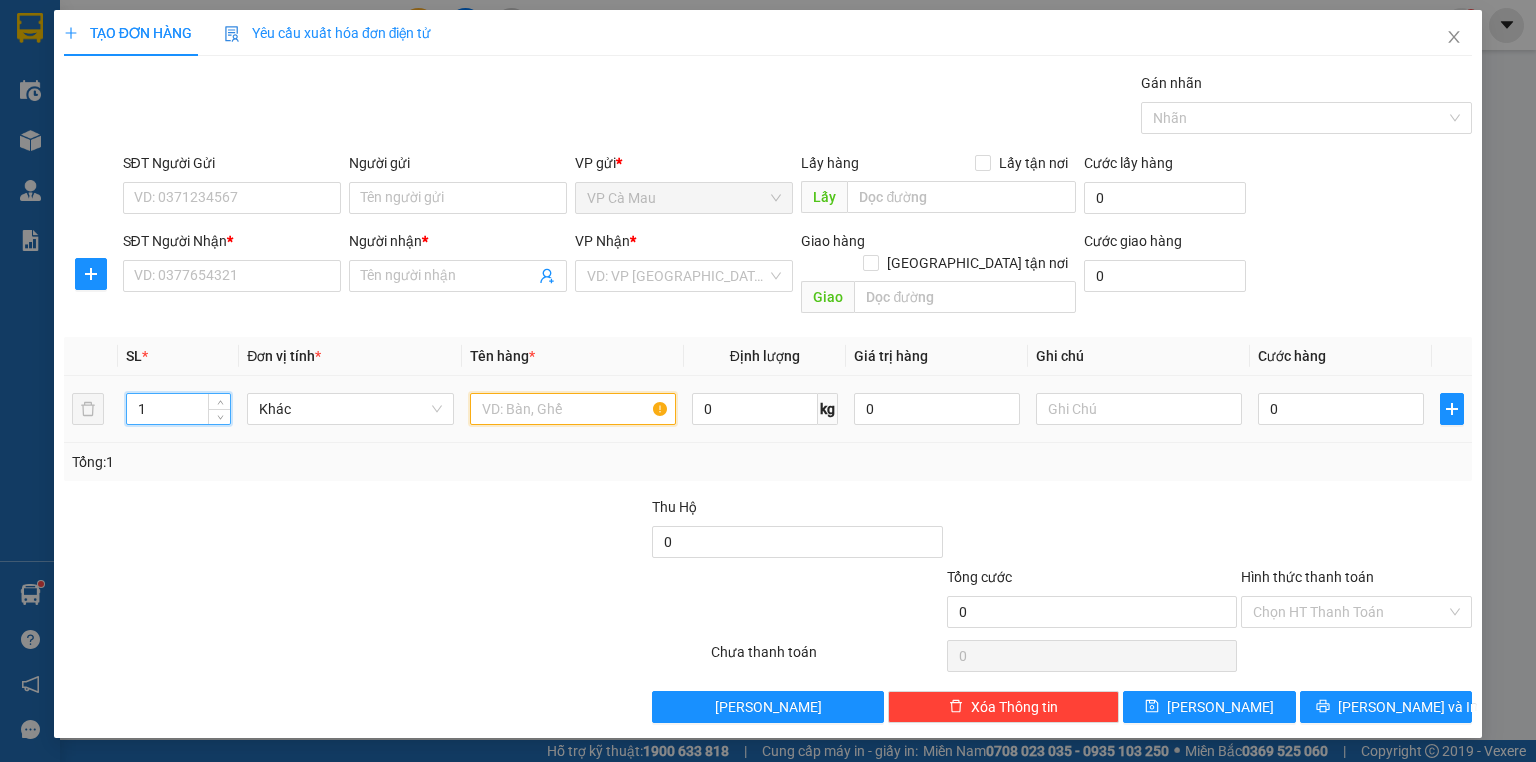 click at bounding box center (573, 409) 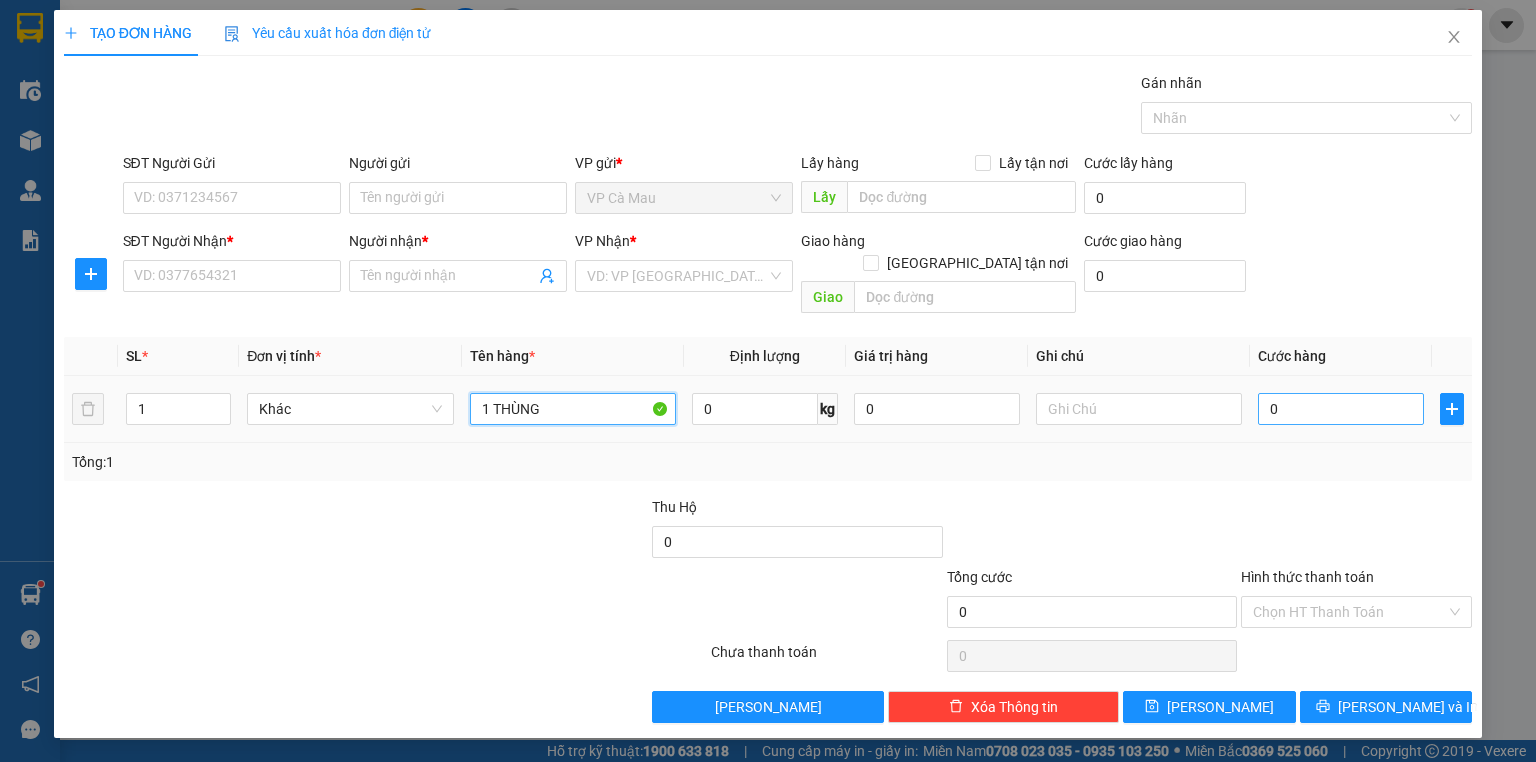 type on "1 THÙNG" 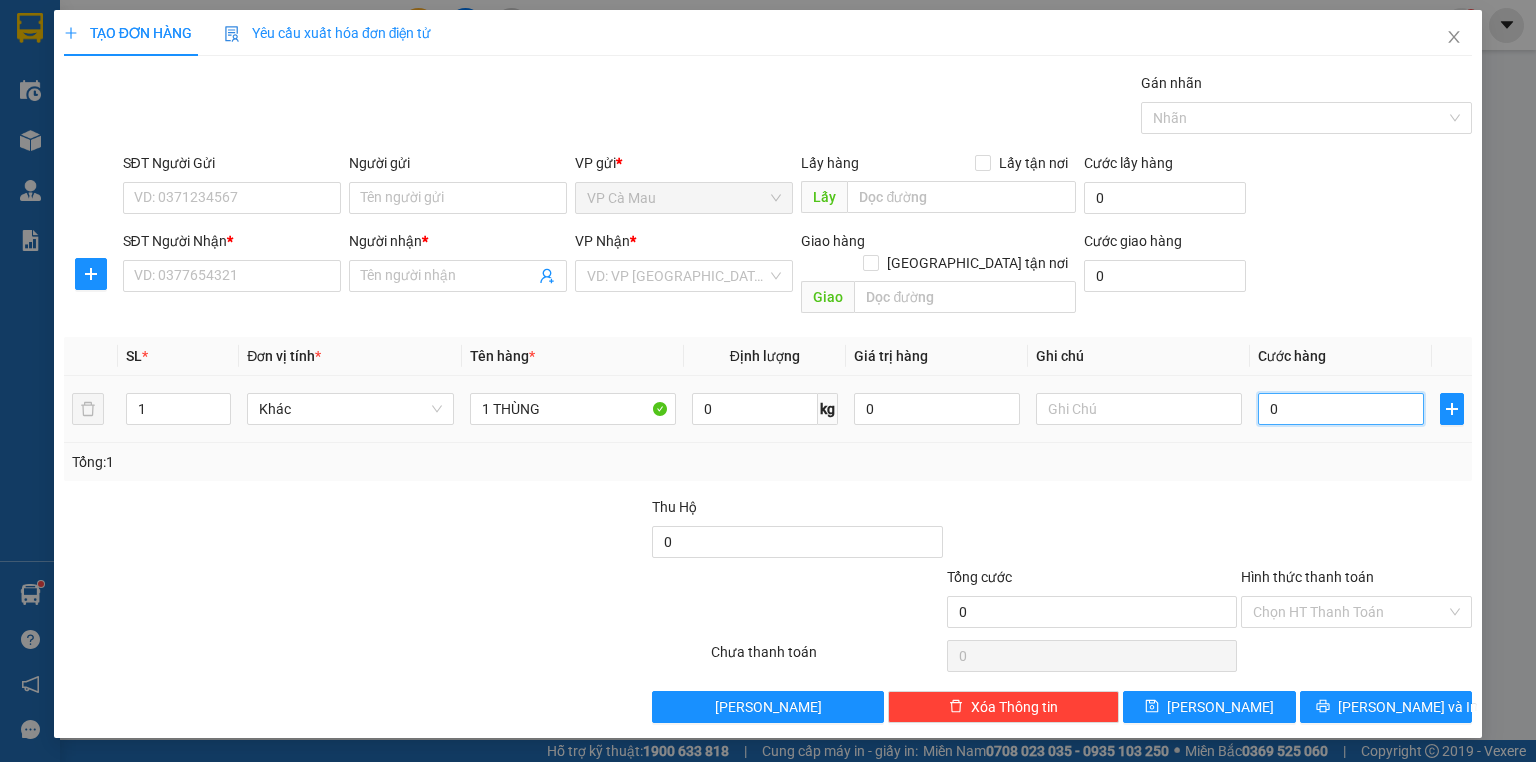 click on "0" at bounding box center (1341, 409) 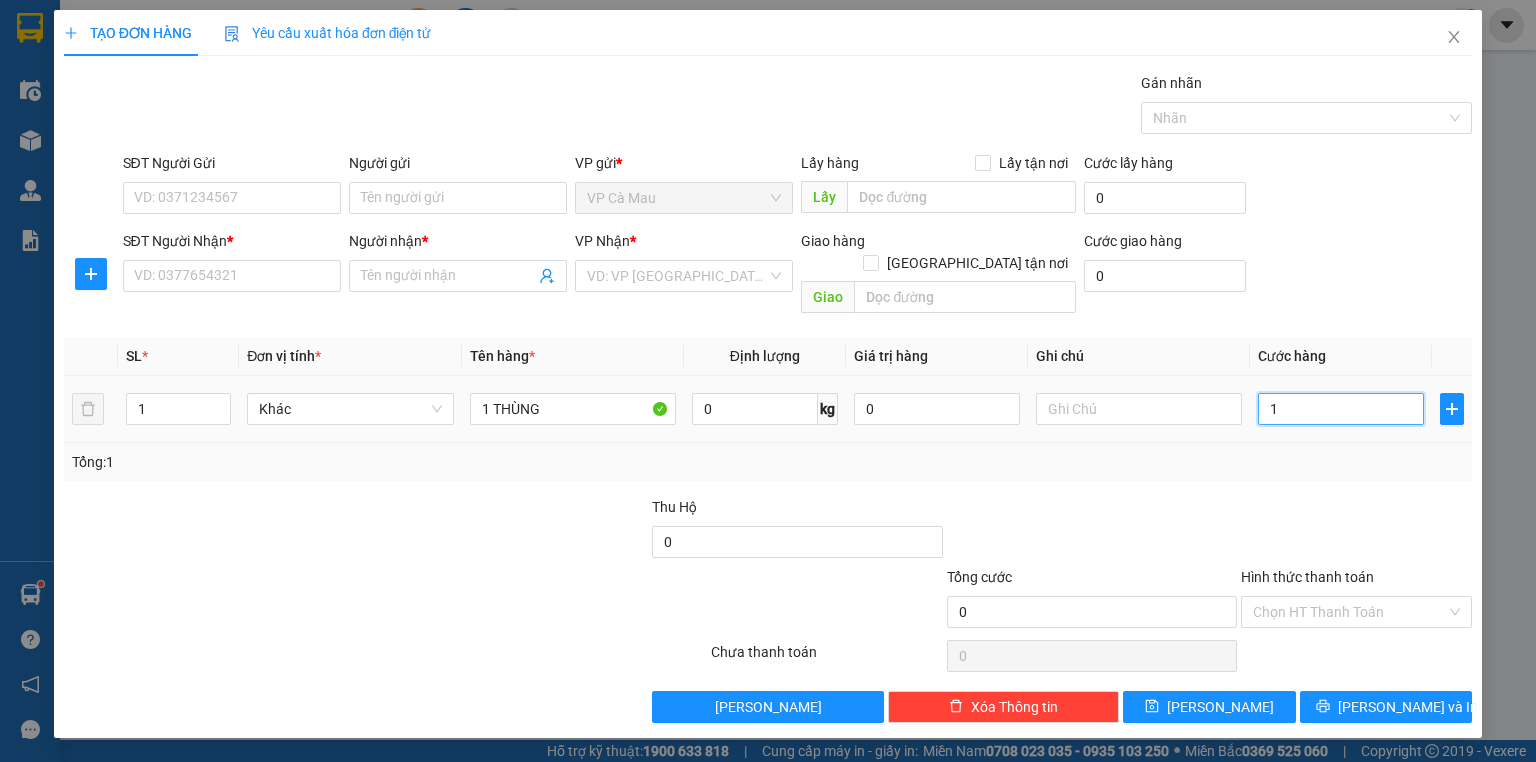type on "1" 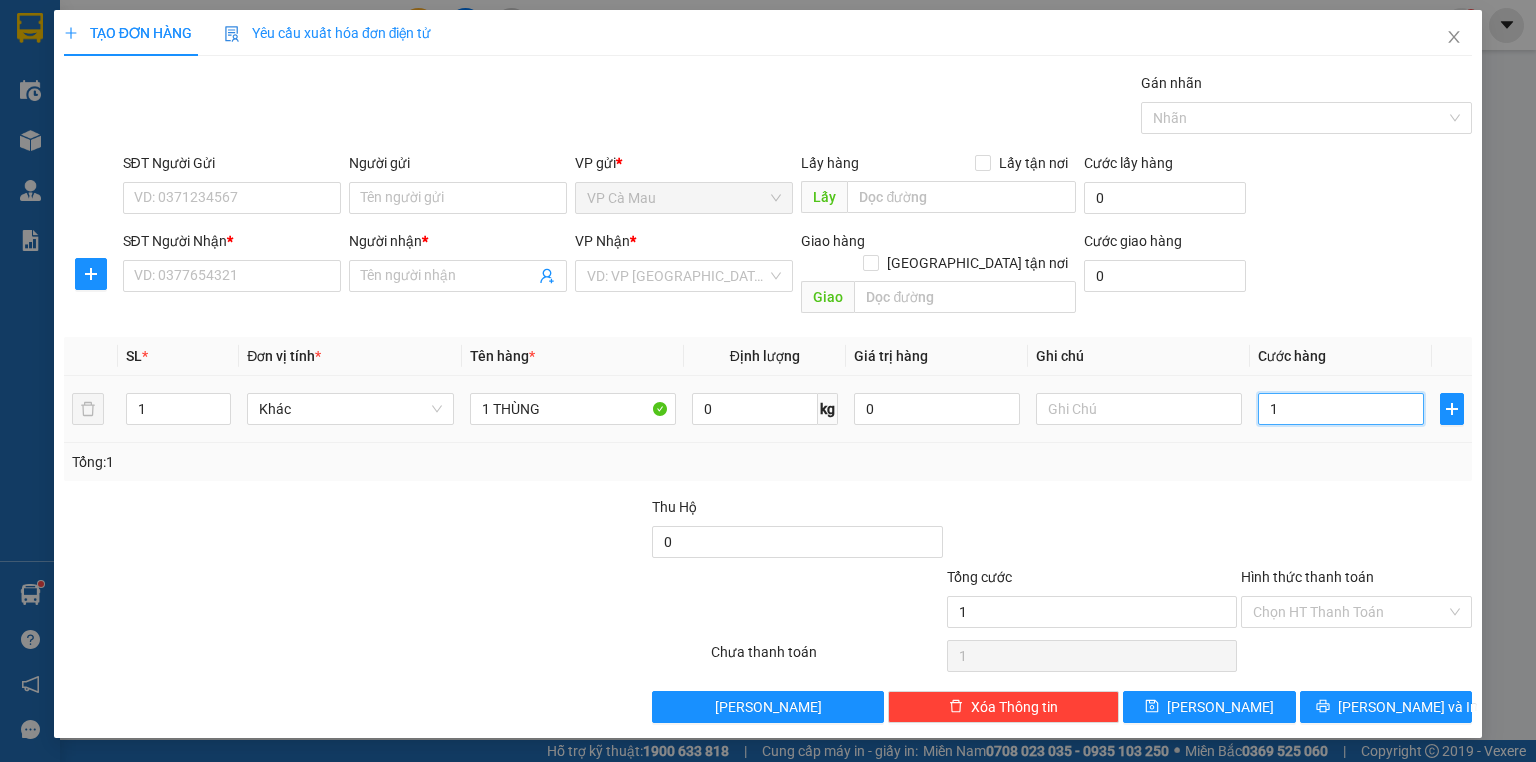 type on "10" 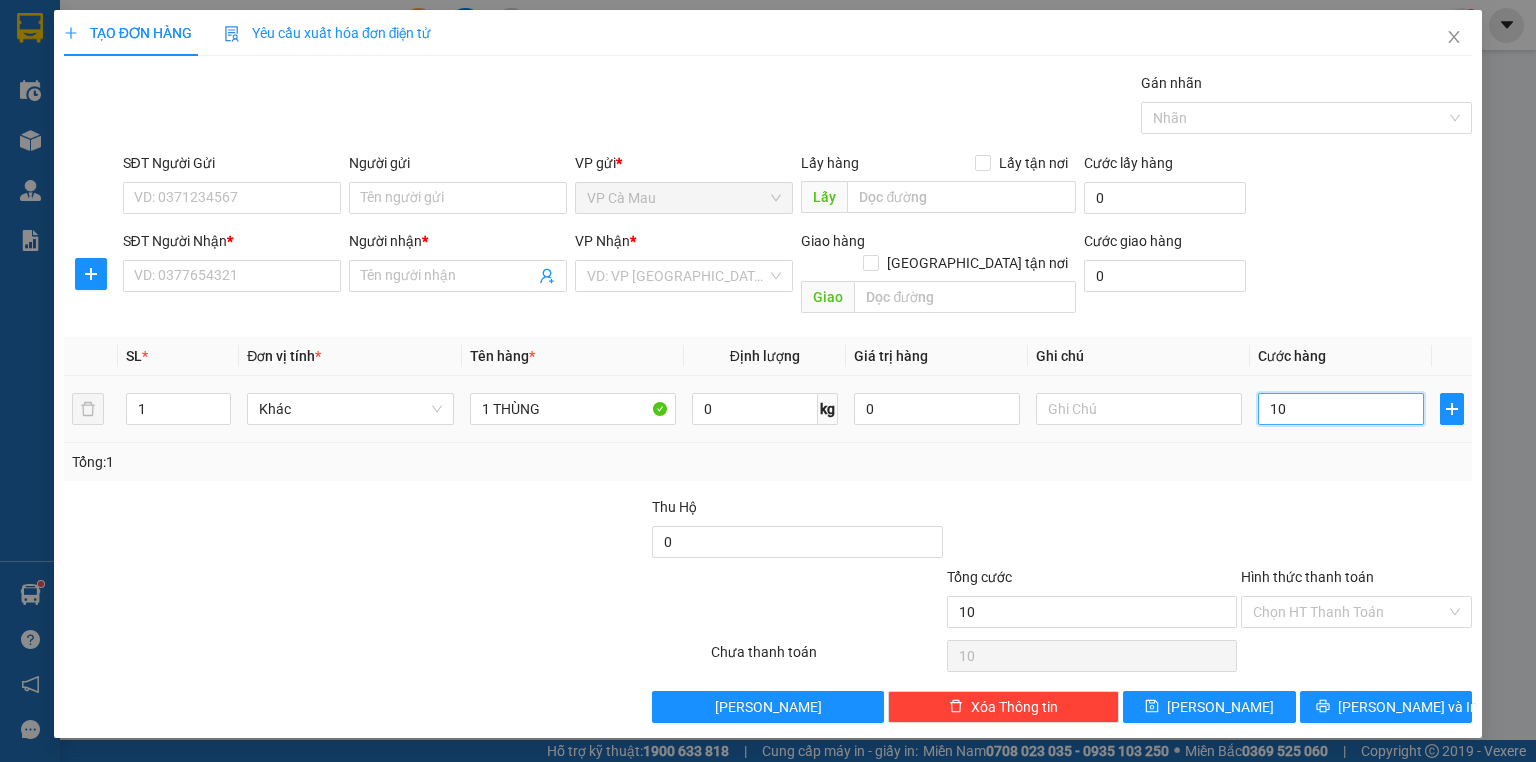 type on "100" 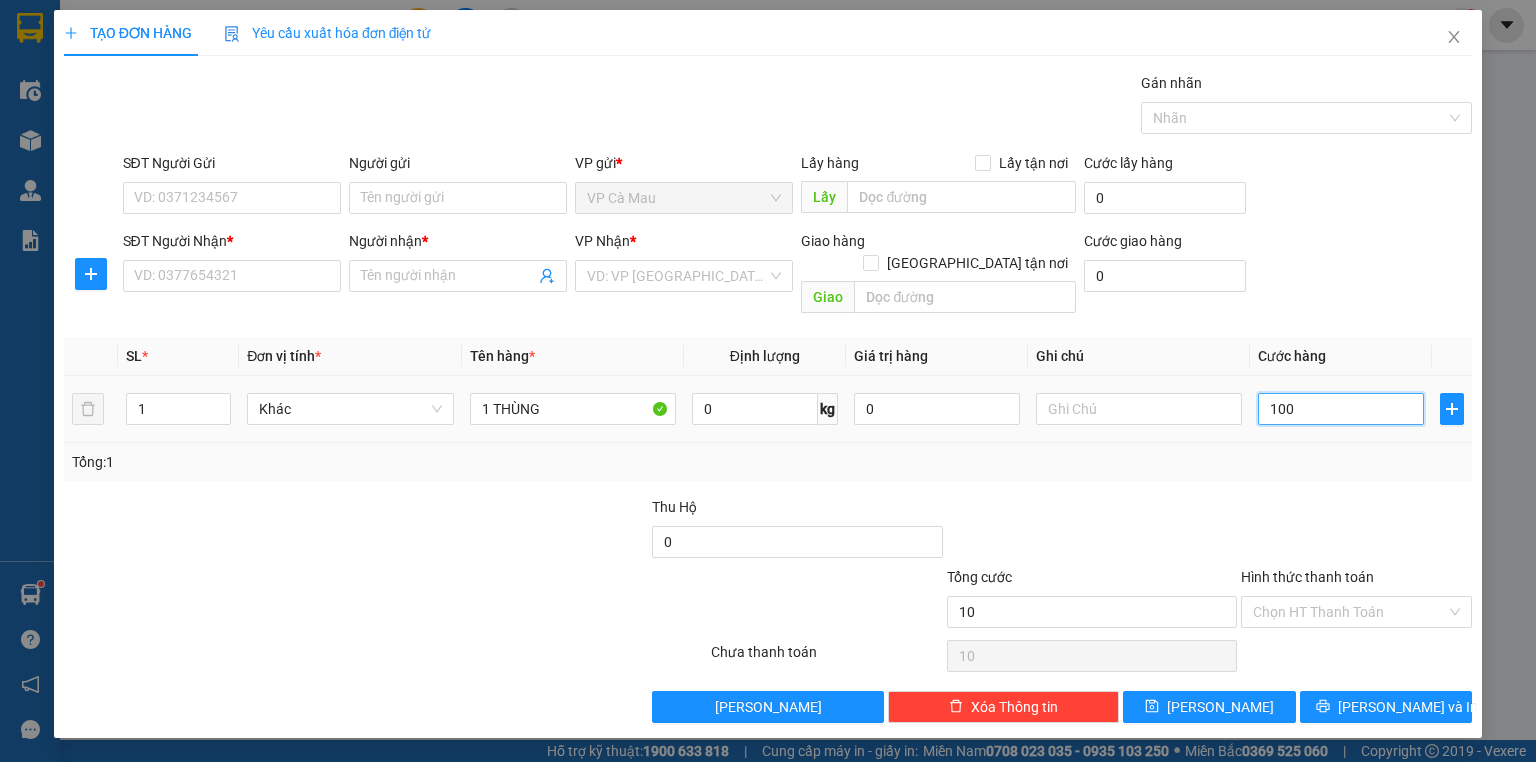type on "100" 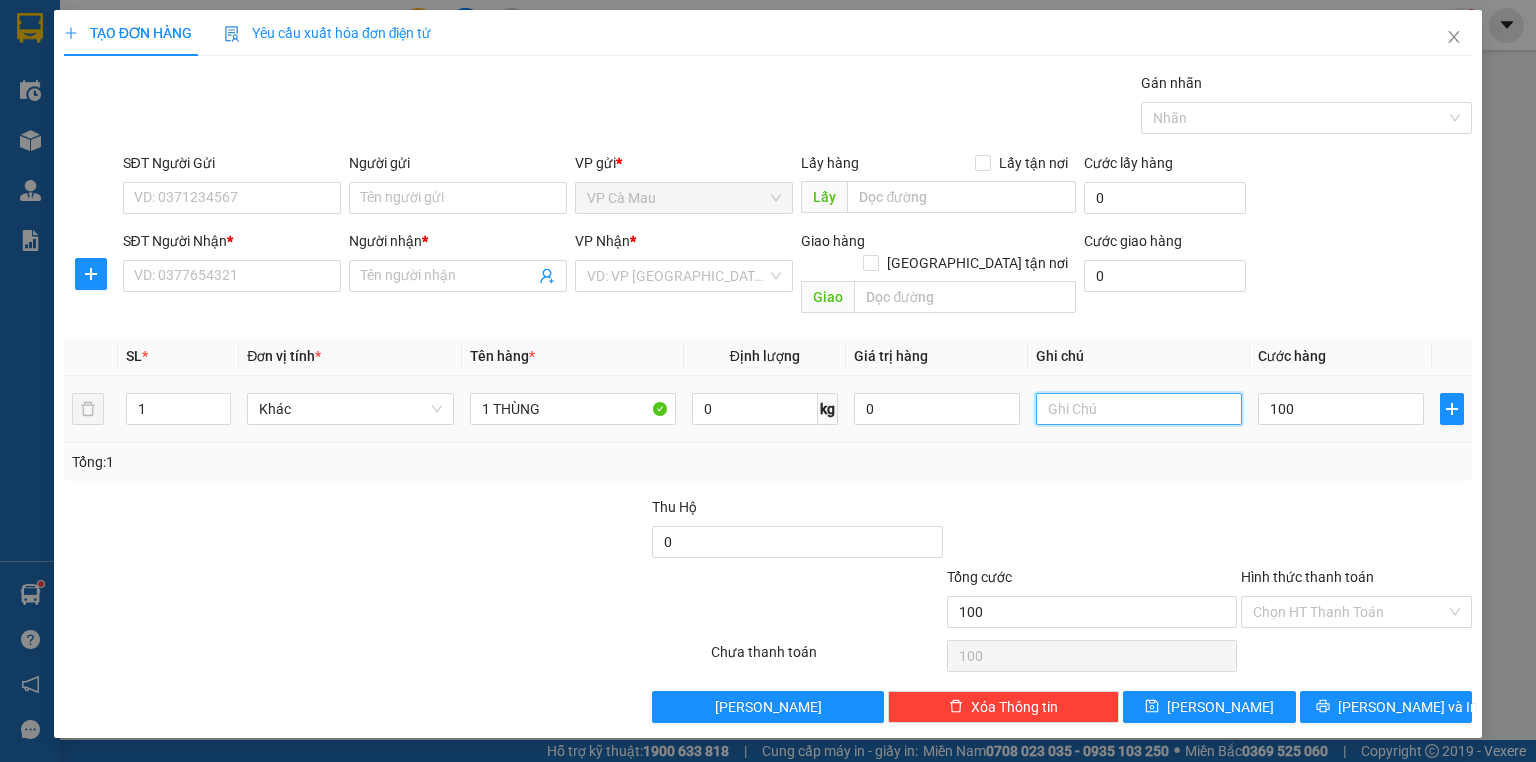 type on "100.000" 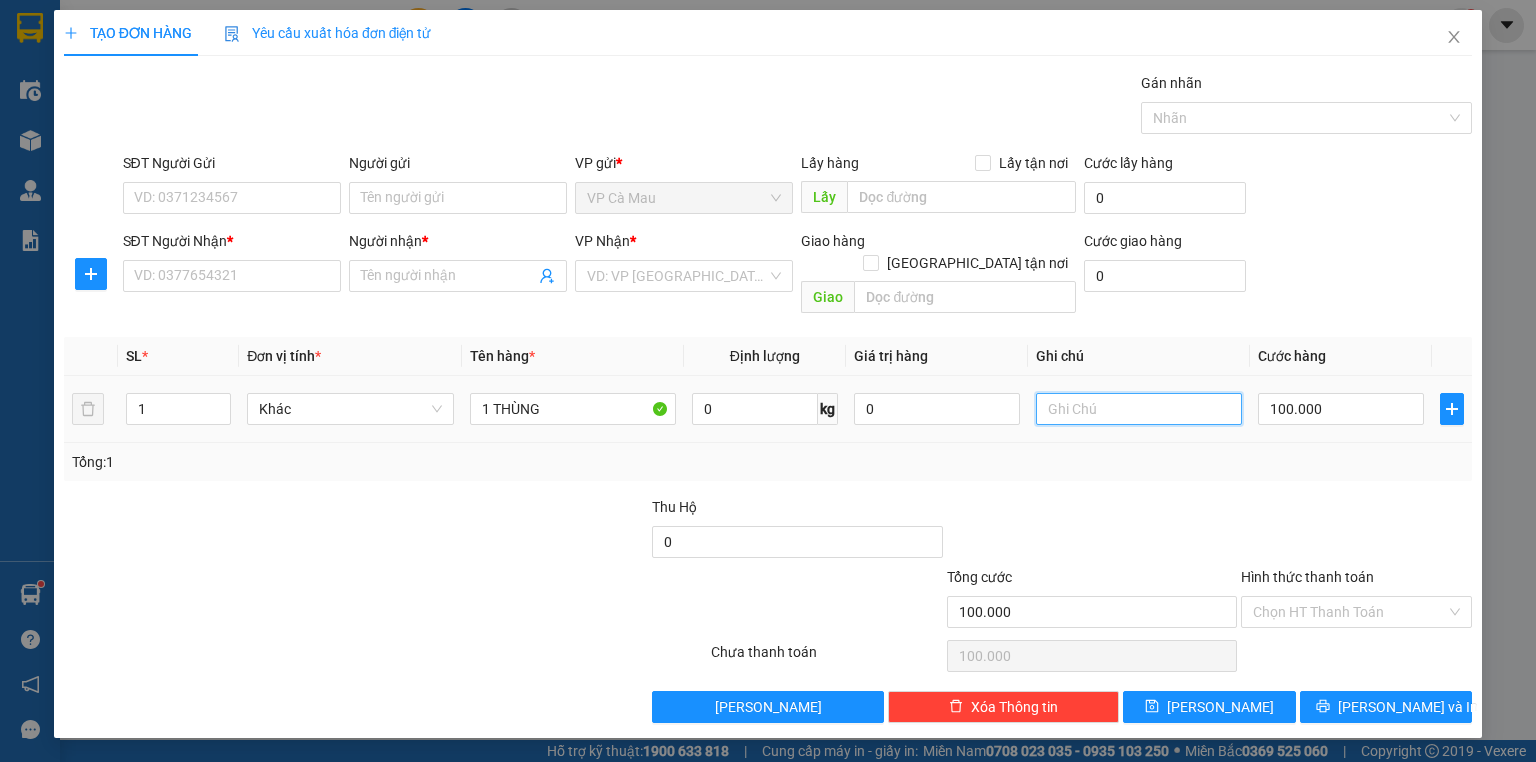 click at bounding box center [1139, 409] 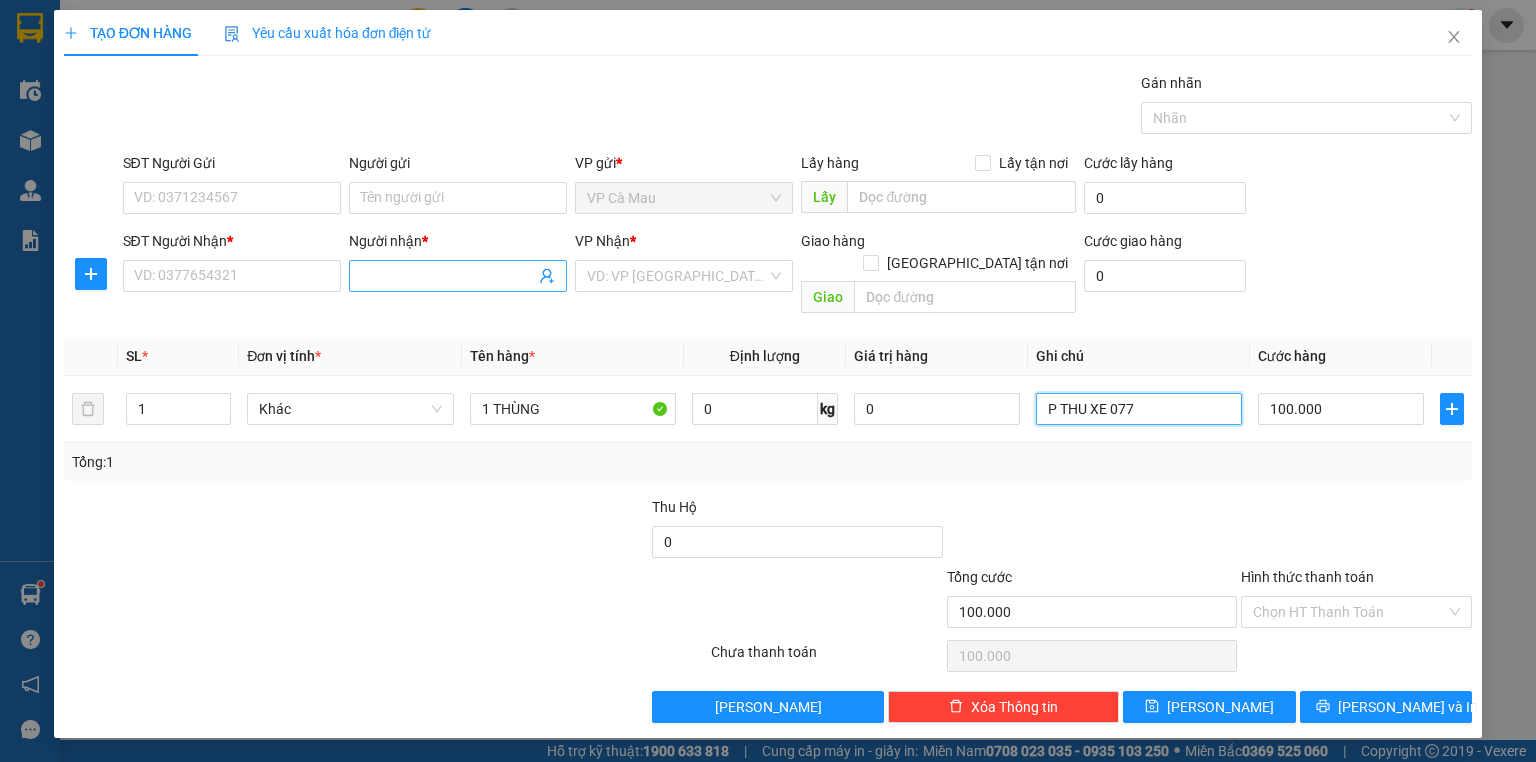 type on "P THU XE 077" 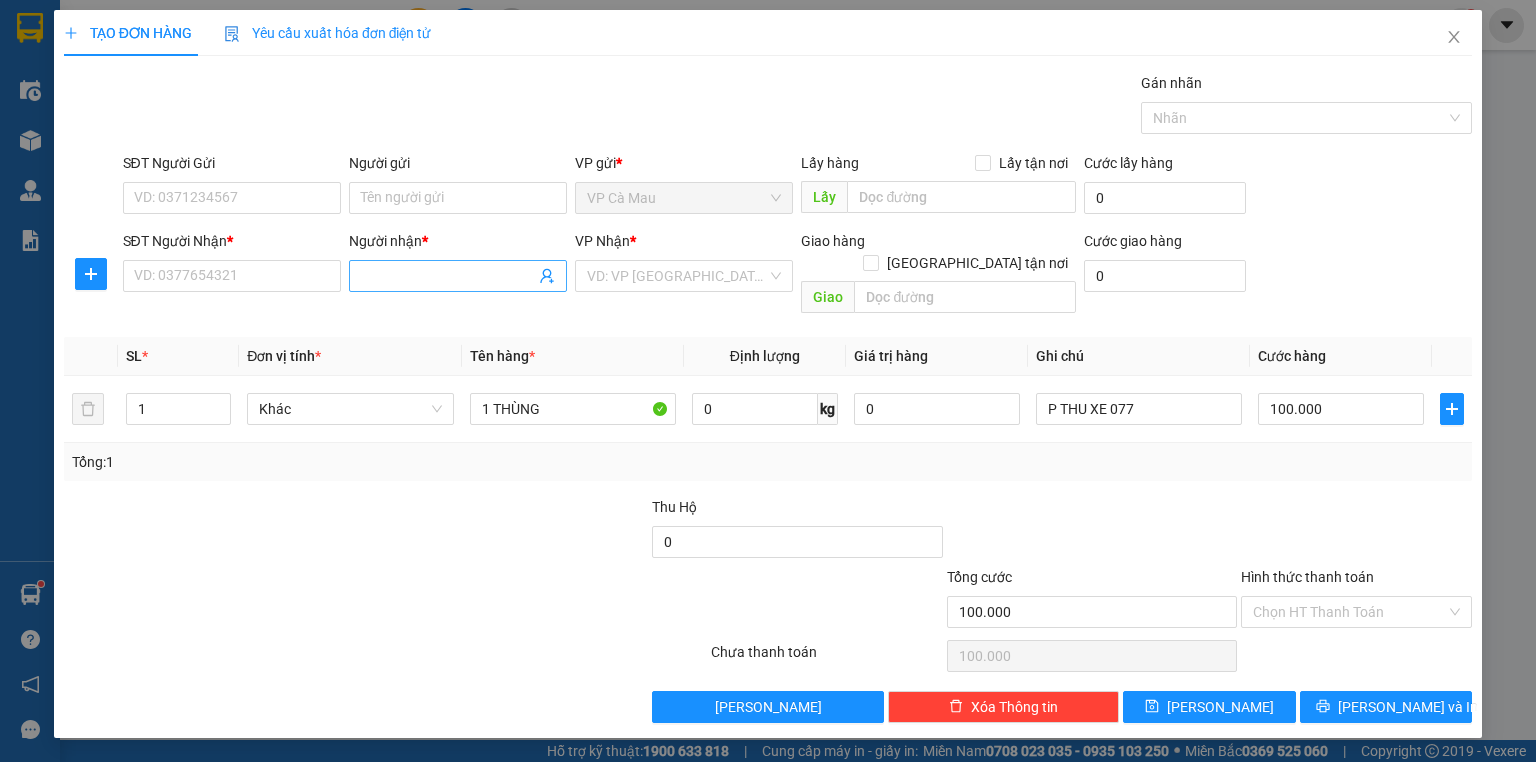 click on "Người nhận  *" at bounding box center [448, 276] 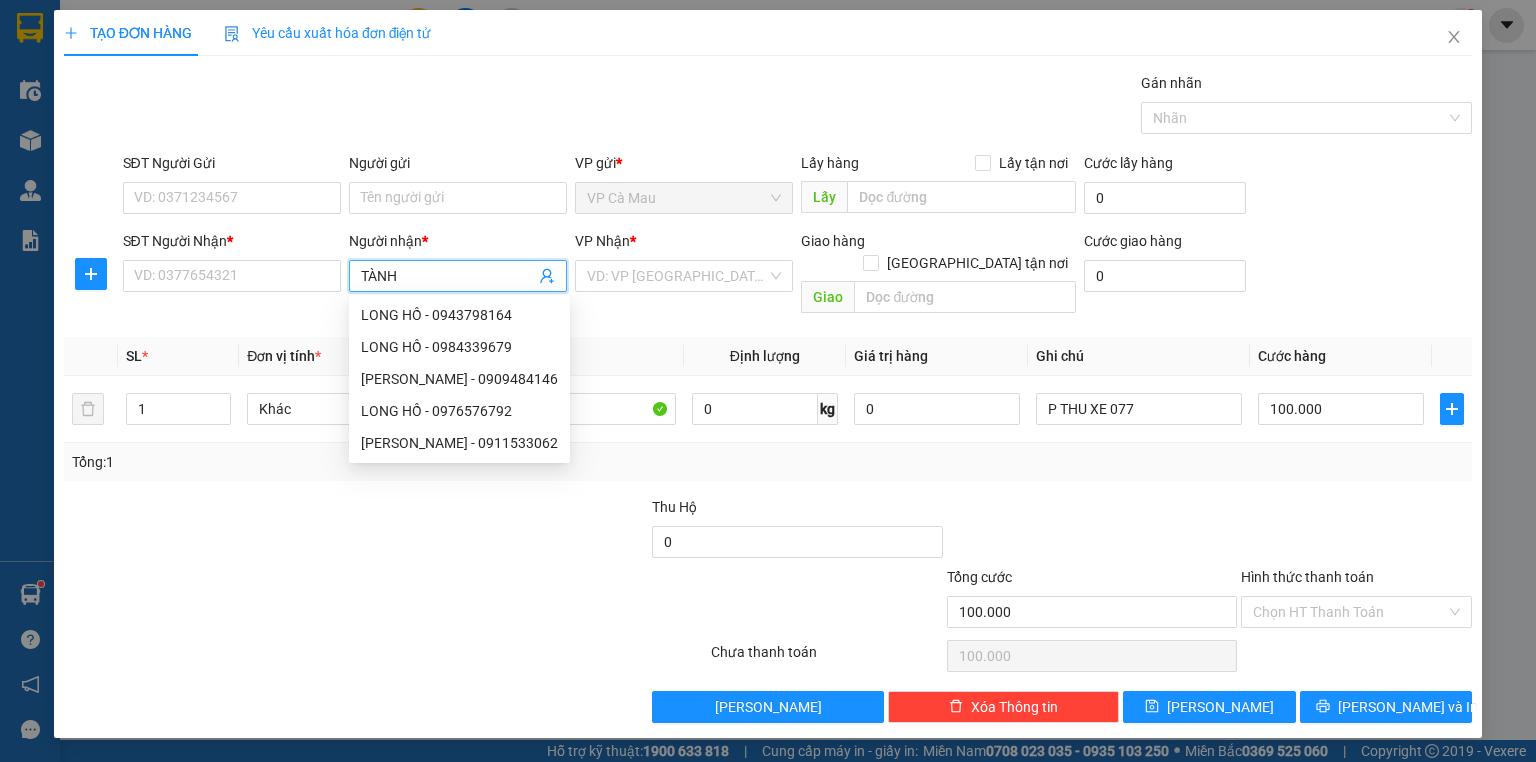 click on "TÀNH" at bounding box center [448, 276] 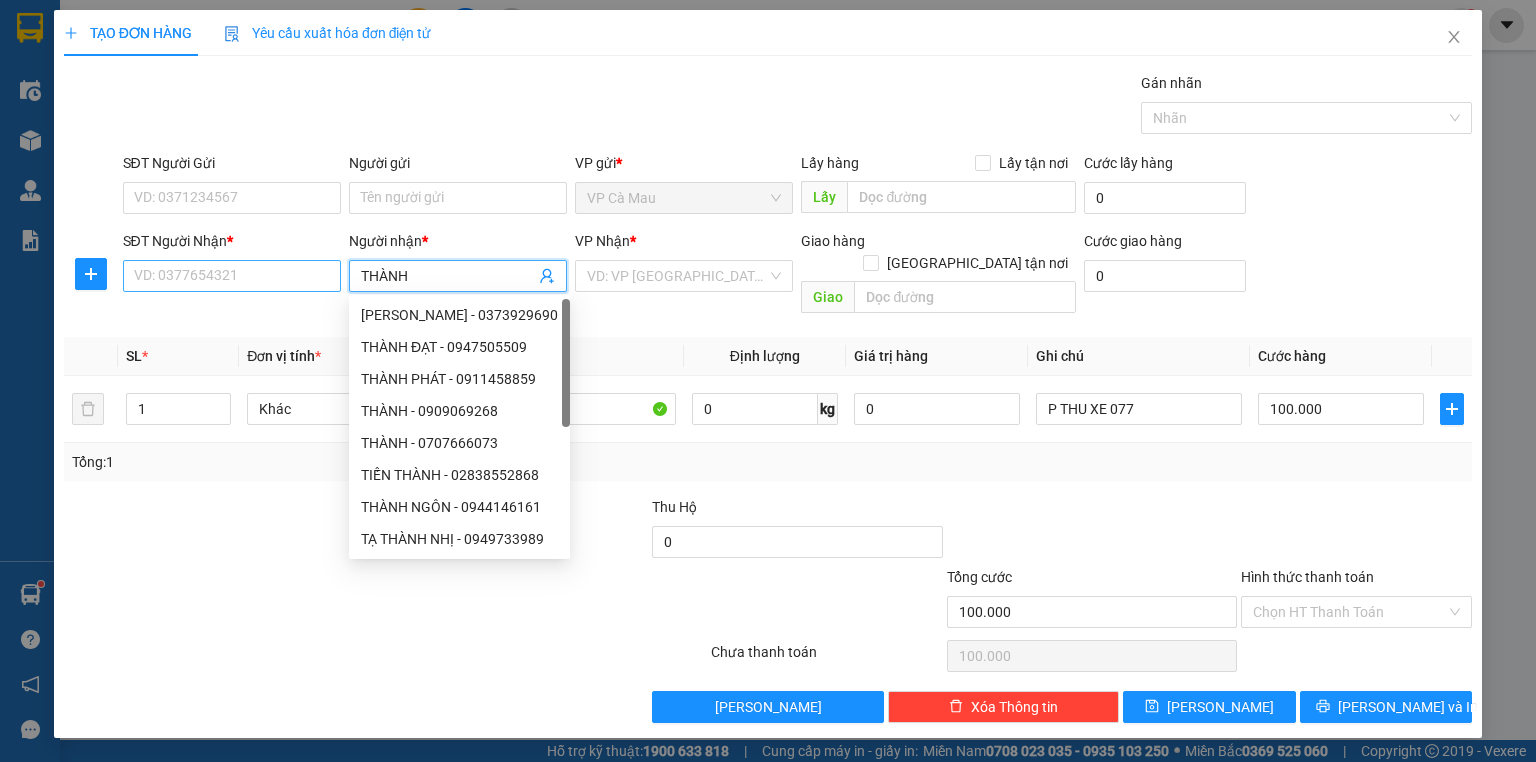 type on "THÀNH" 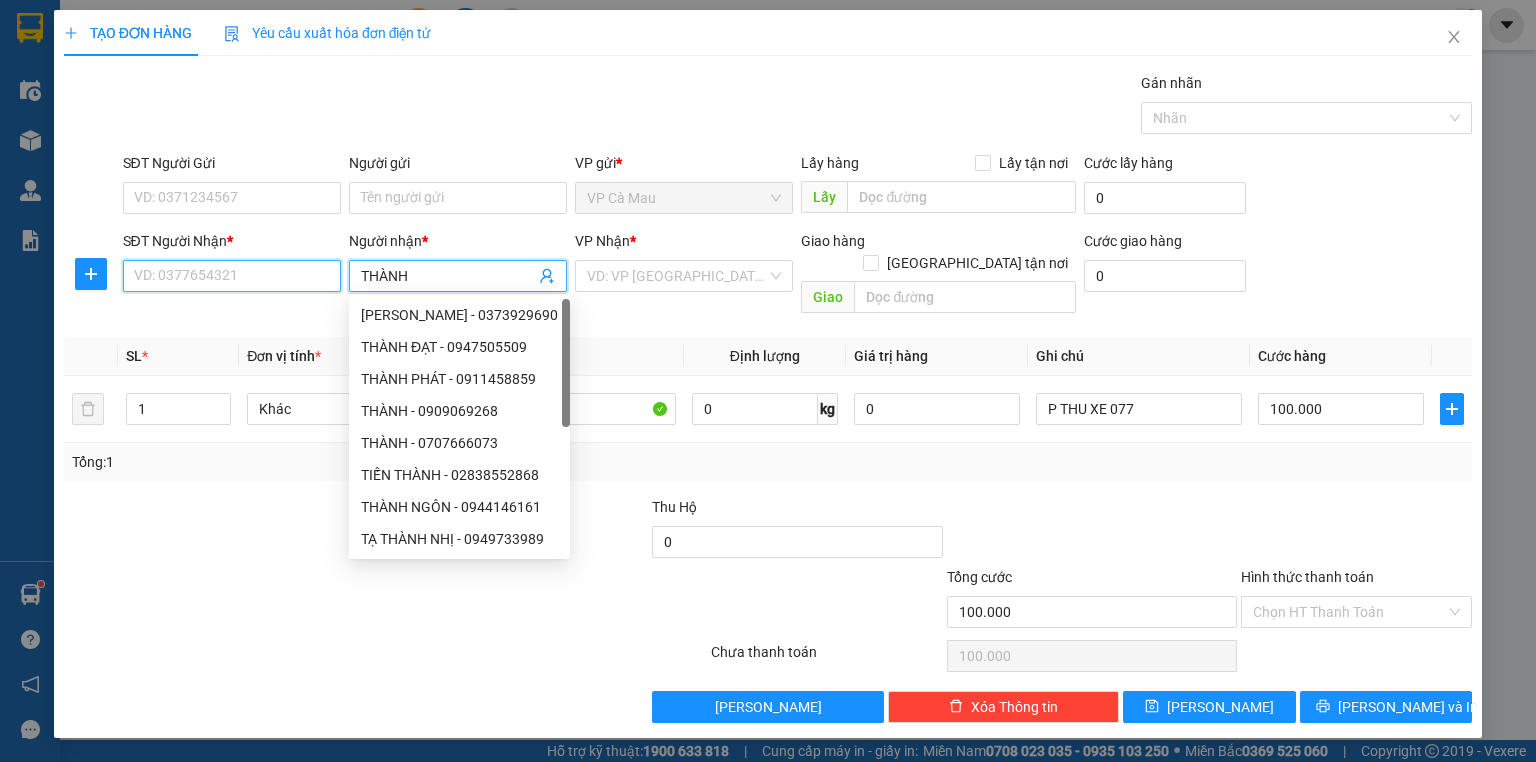 click on "SĐT Người Nhận  *" at bounding box center (232, 276) 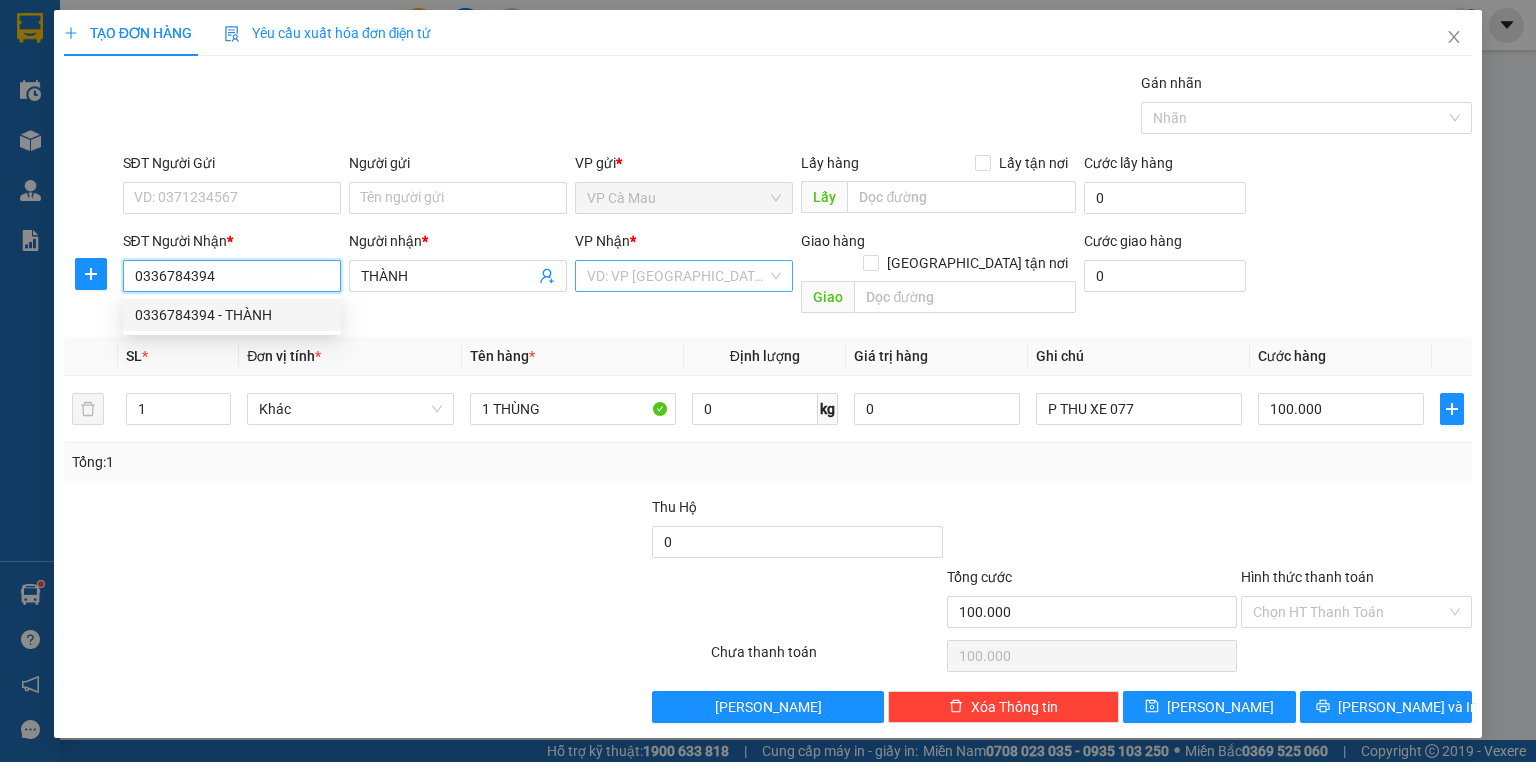 type on "0336784394" 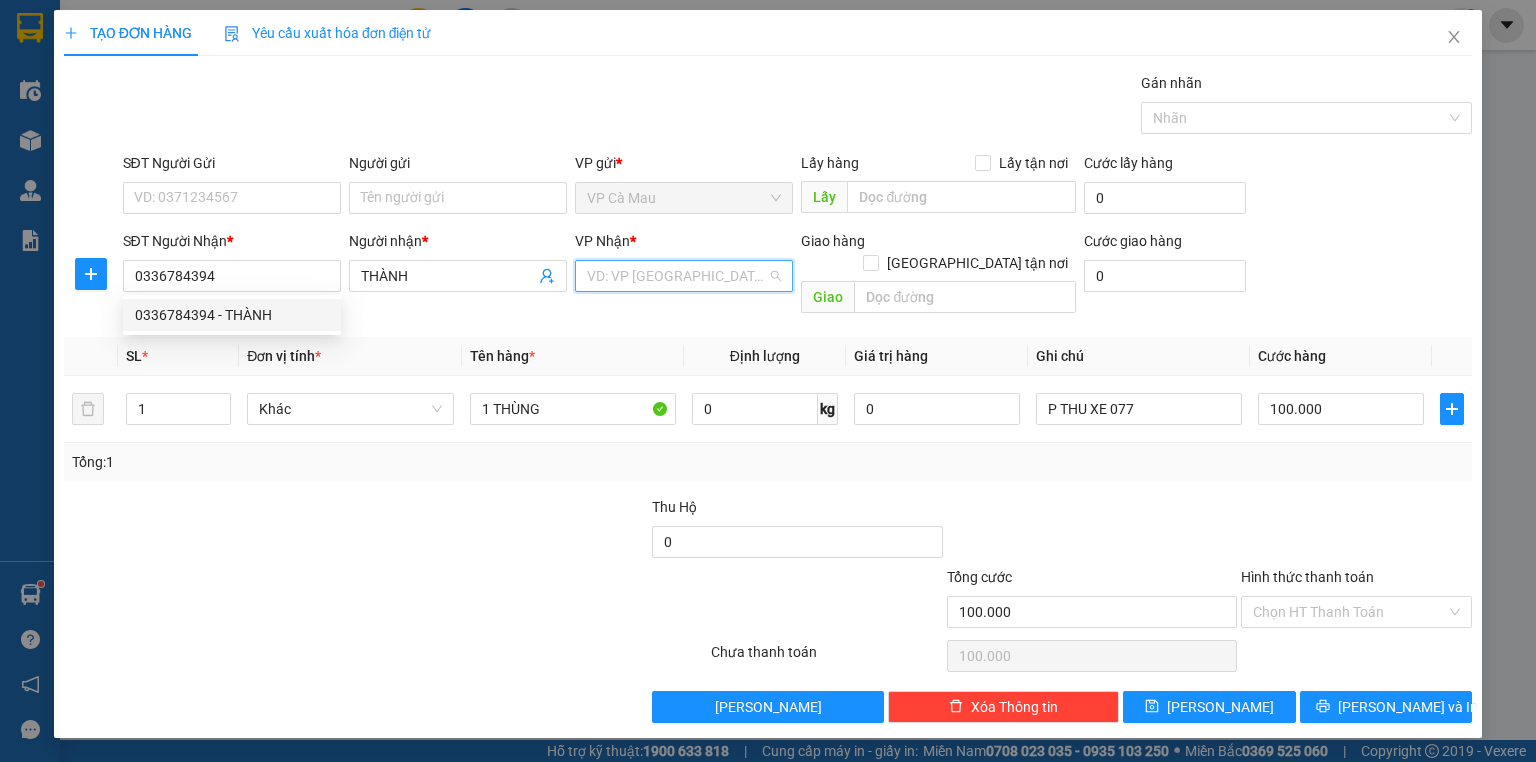 drag, startPoint x: 664, startPoint y: 277, endPoint x: 725, endPoint y: 306, distance: 67.54258 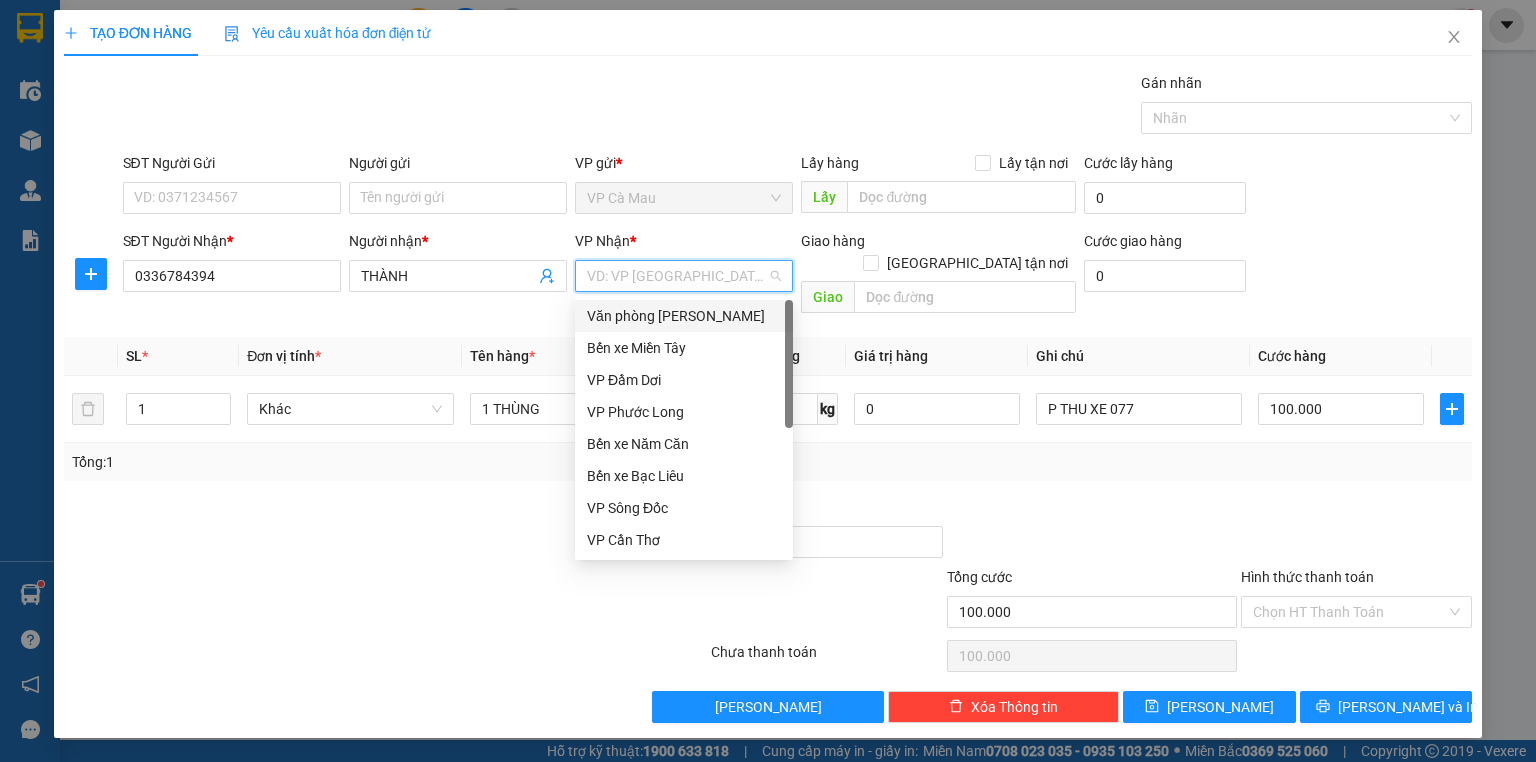 click on "Văn phòng [PERSON_NAME]" at bounding box center (684, 316) 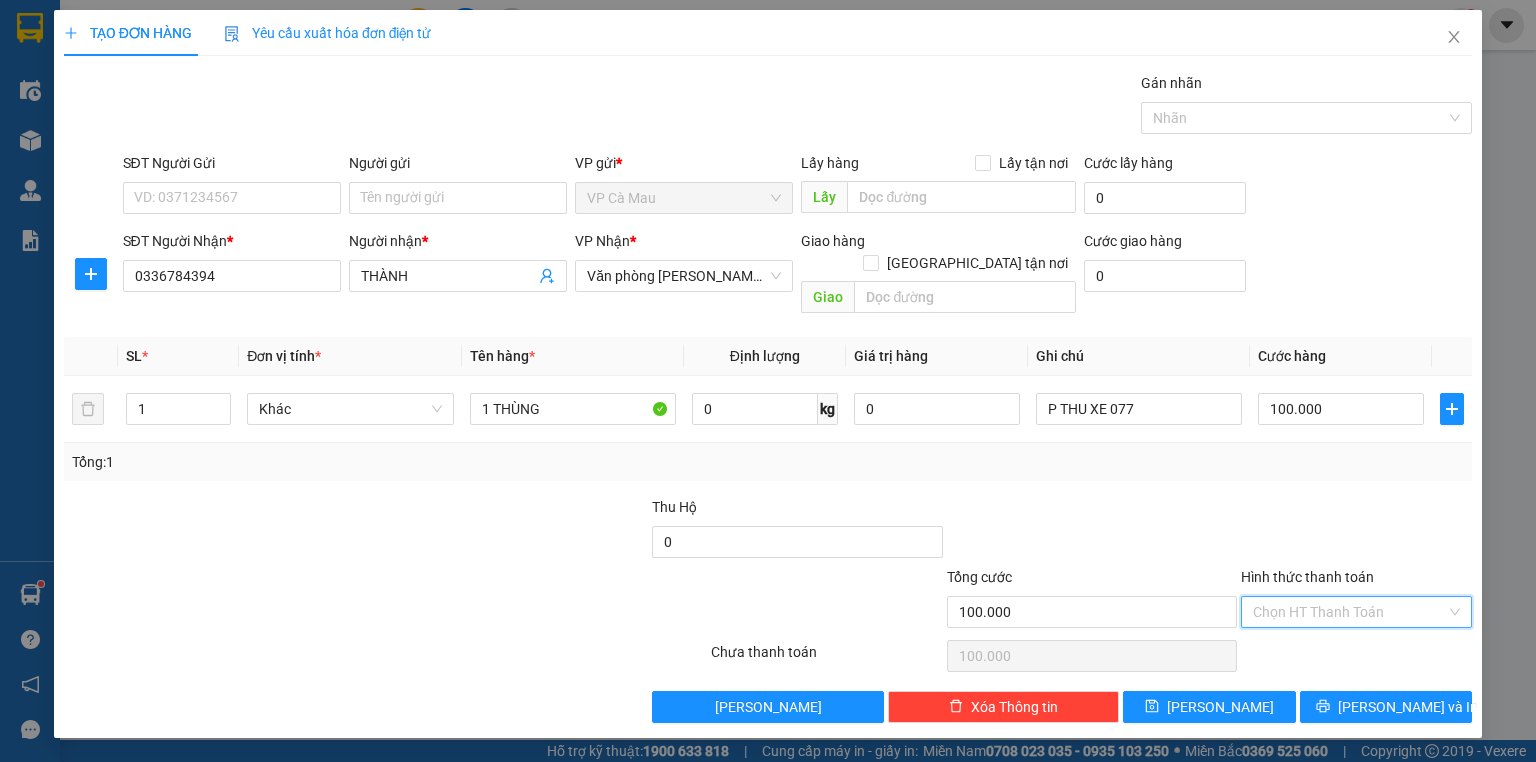 drag, startPoint x: 1339, startPoint y: 580, endPoint x: 1345, endPoint y: 619, distance: 39.45884 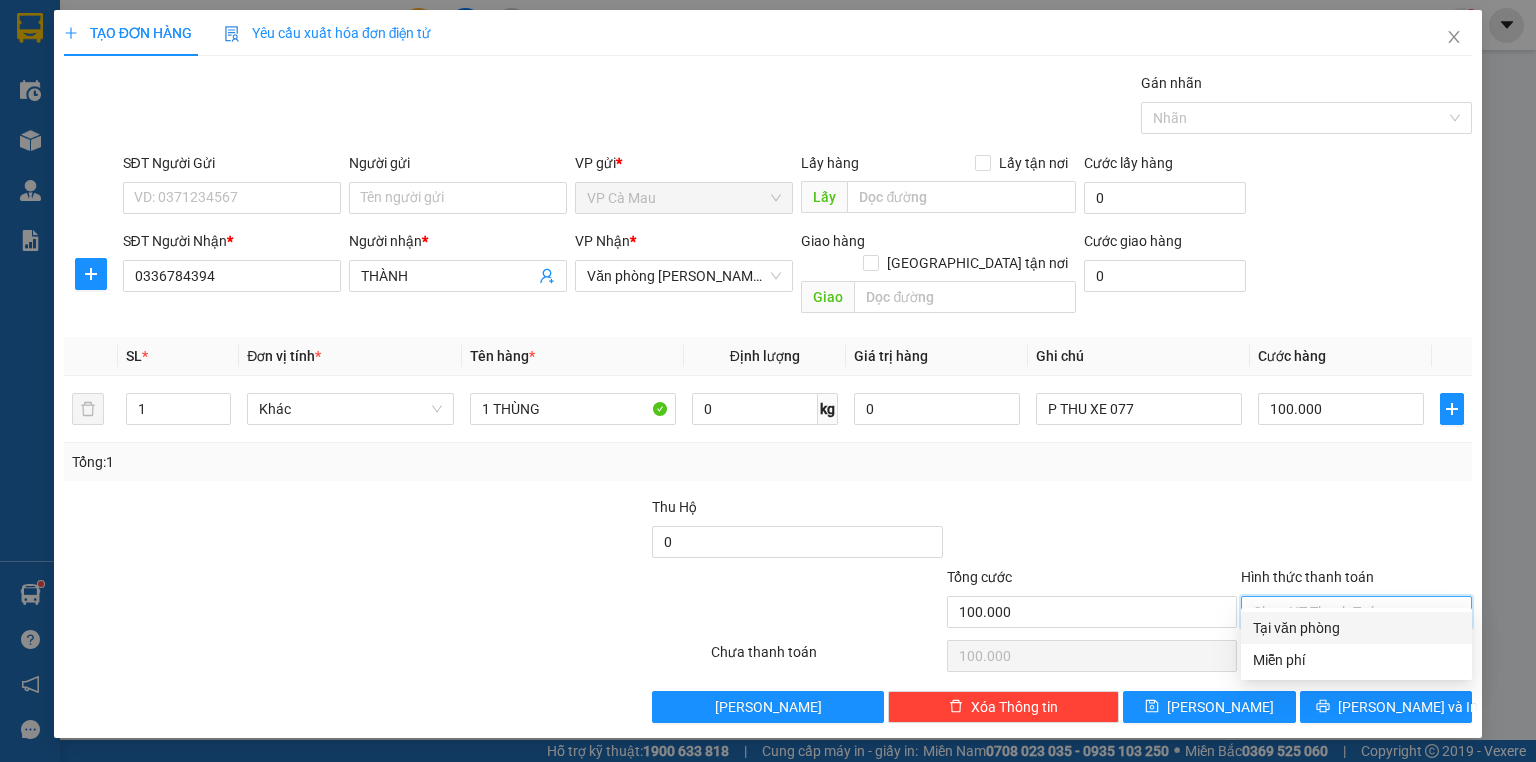 click on "Tại văn phòng" at bounding box center (1356, 628) 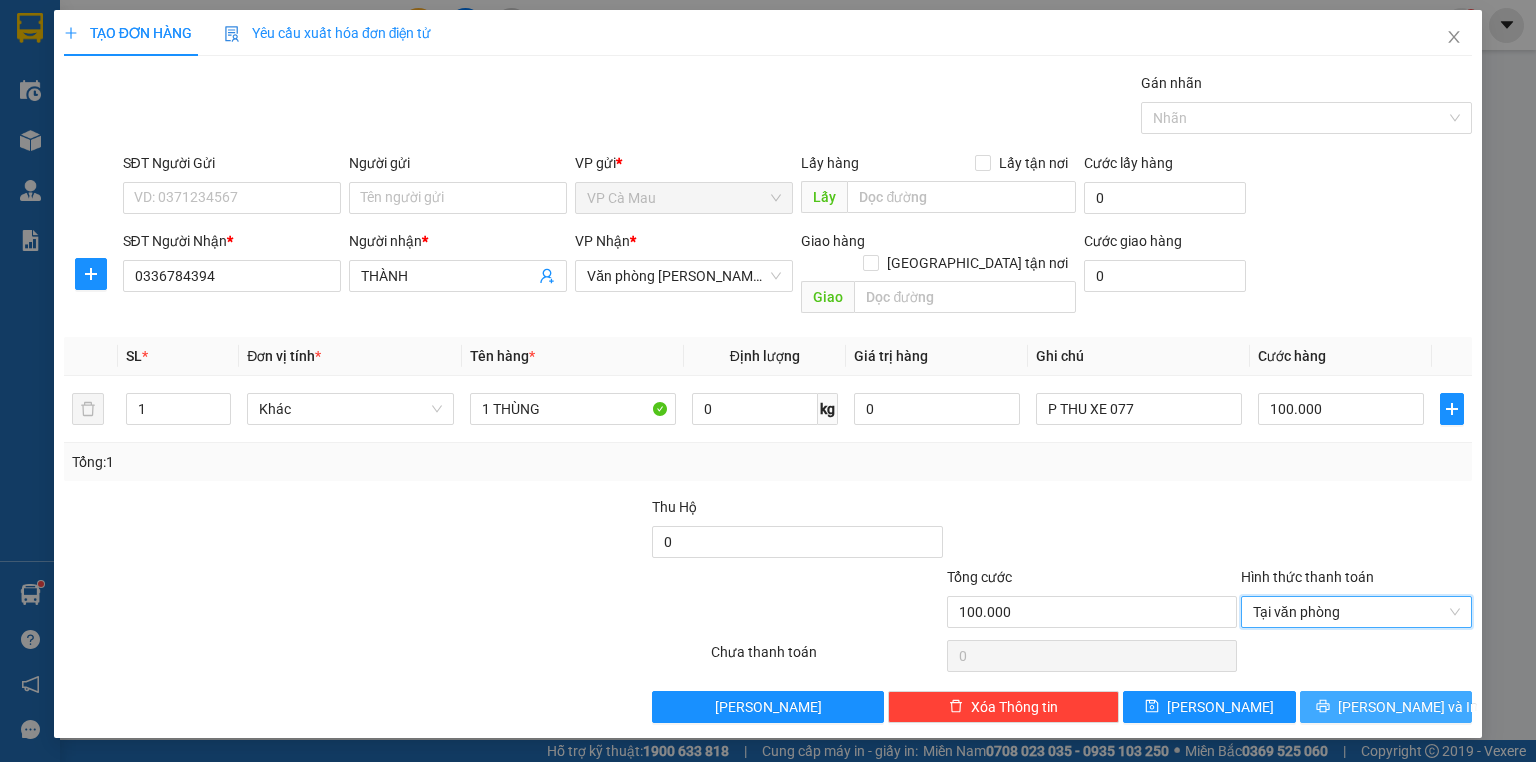 click on "[PERSON_NAME] và In" at bounding box center (1386, 707) 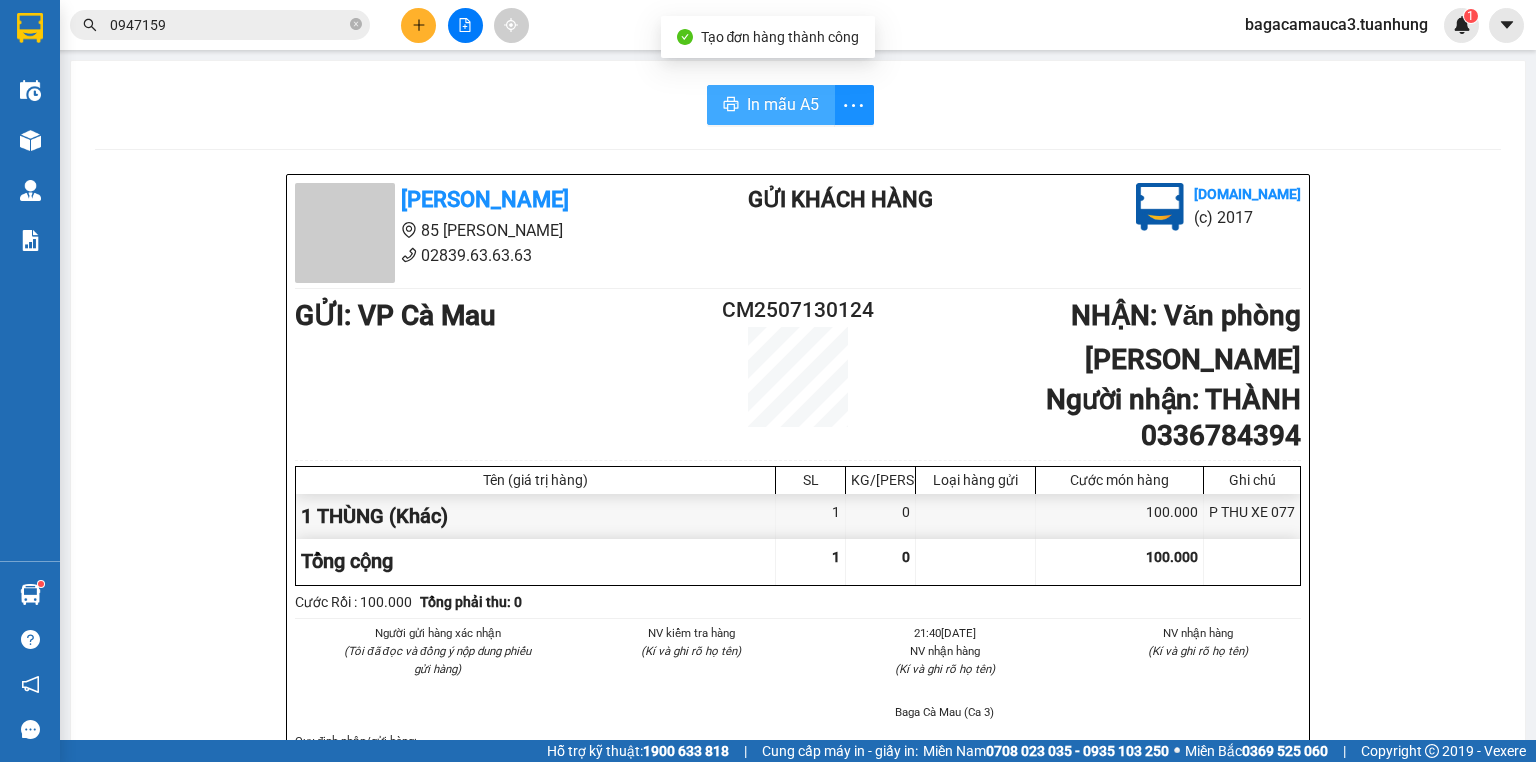 click on "In mẫu A5" at bounding box center [771, 105] 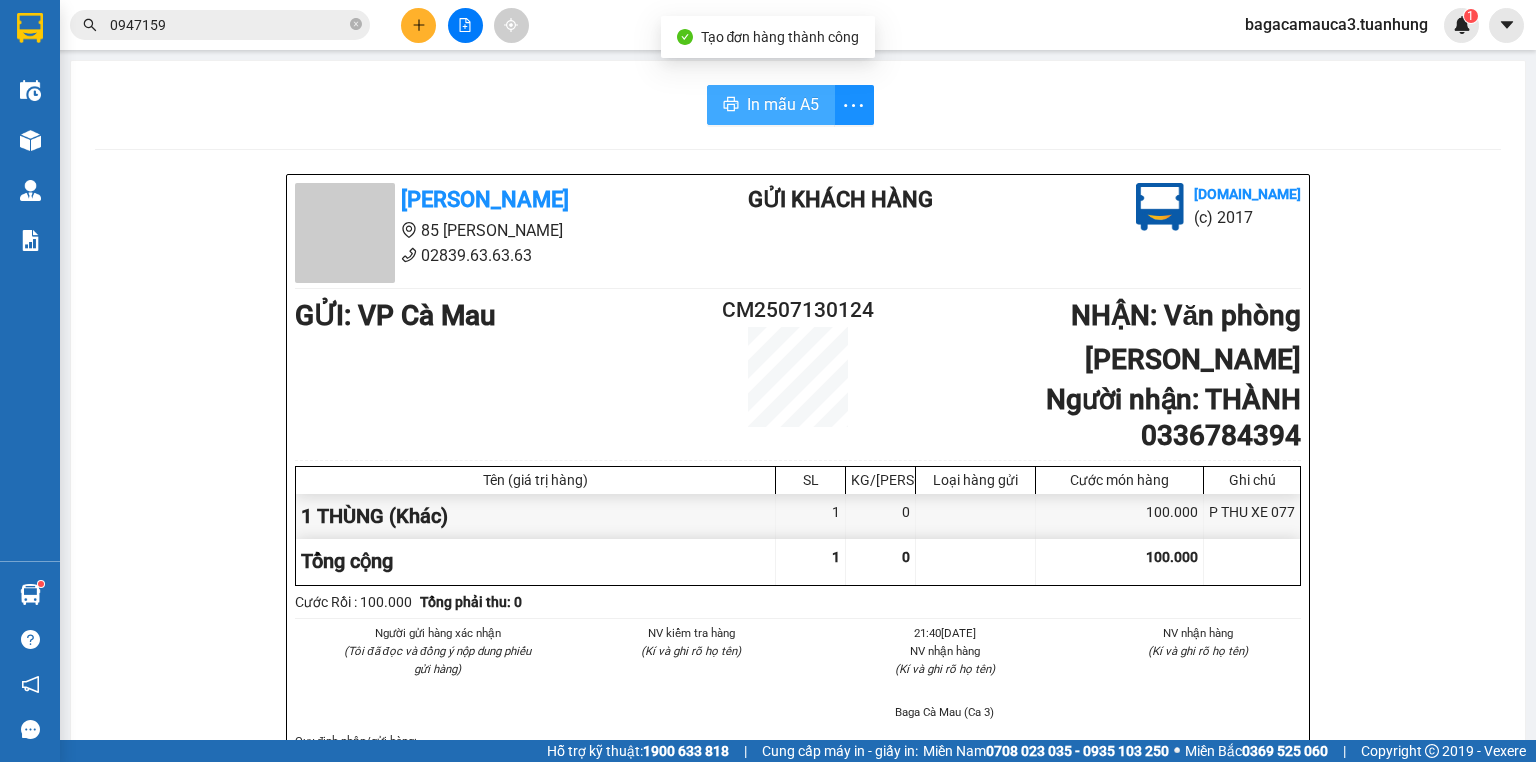 scroll, scrollTop: 0, scrollLeft: 0, axis: both 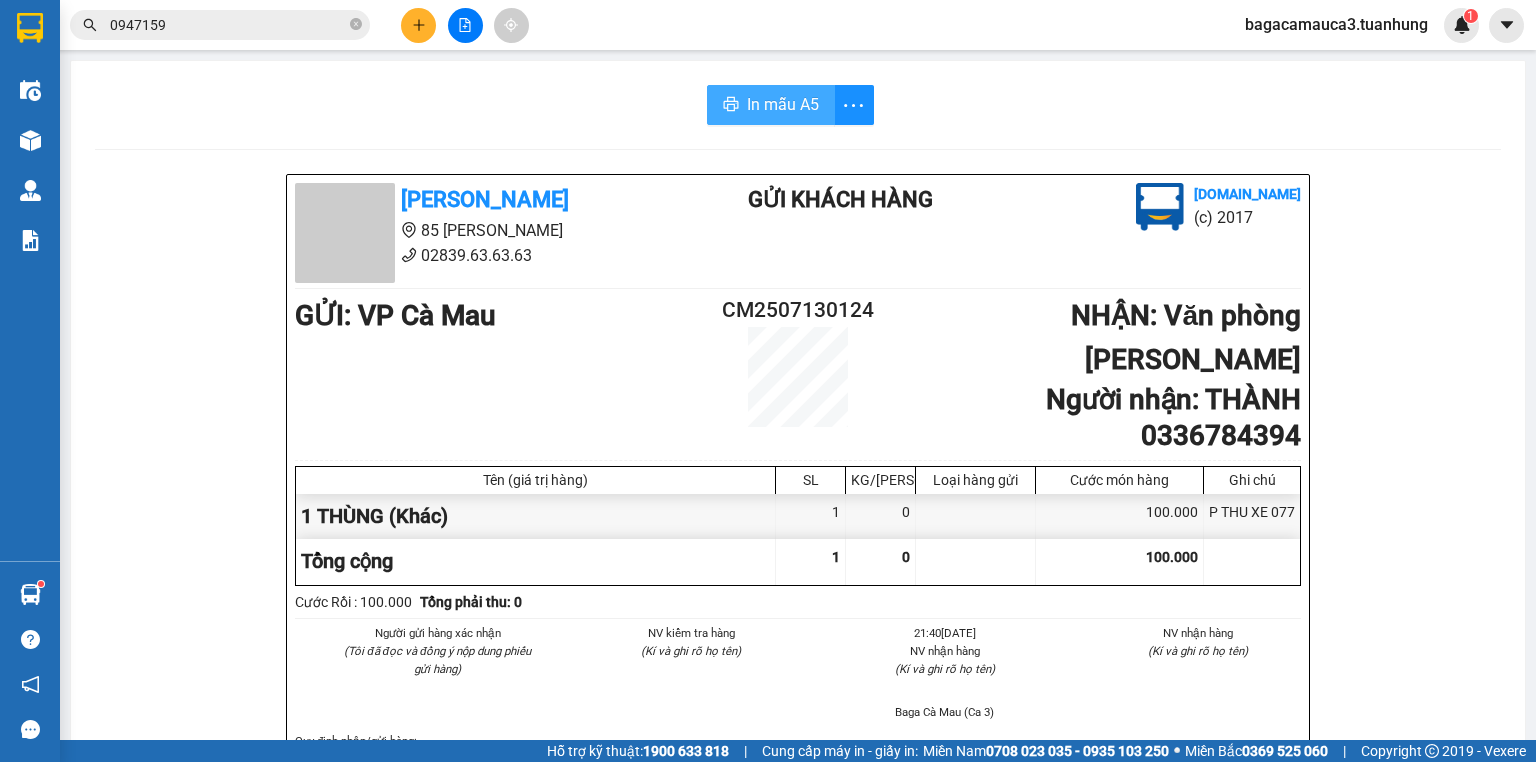 click on "In mẫu A5" at bounding box center (783, 104) 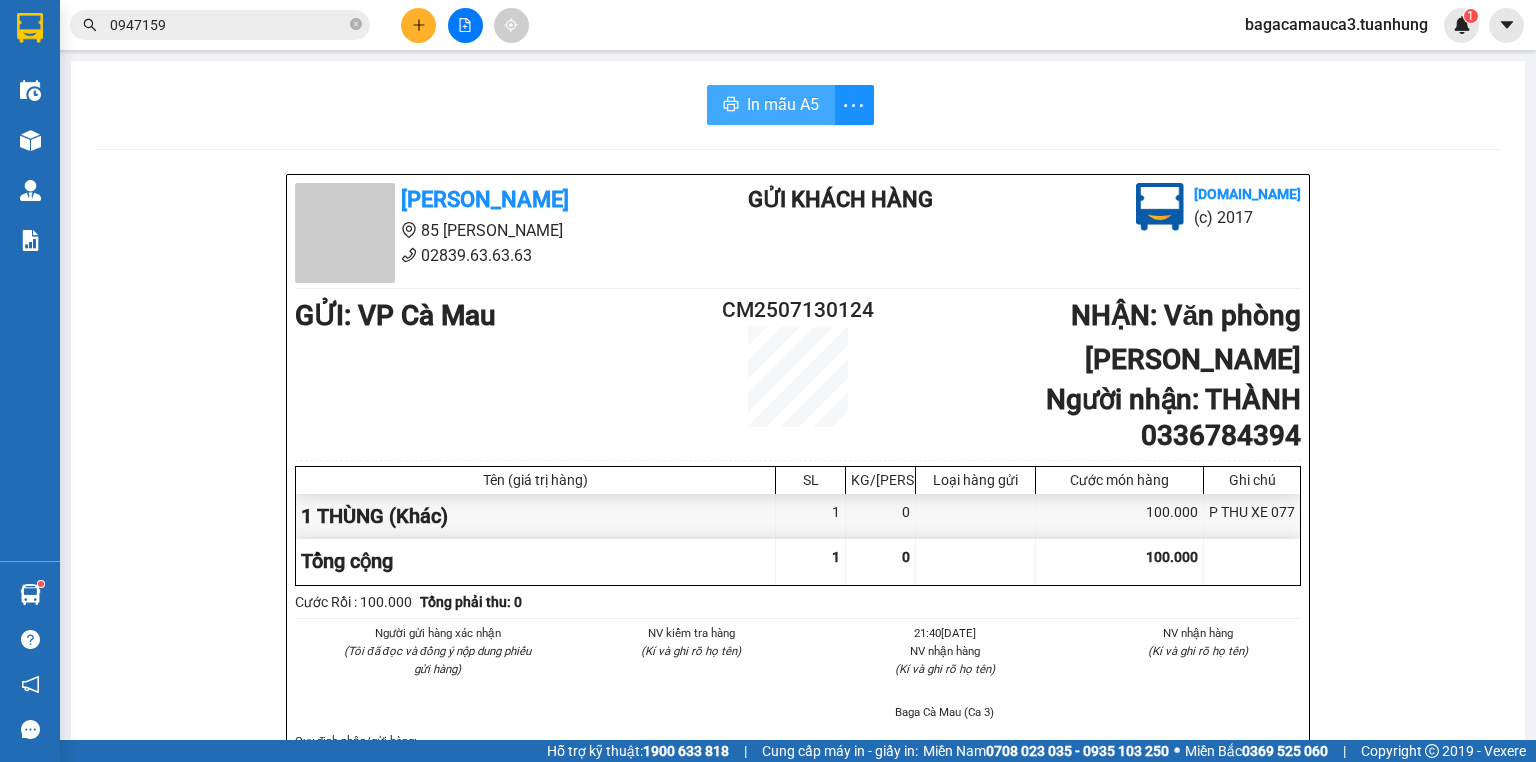scroll, scrollTop: 0, scrollLeft: 0, axis: both 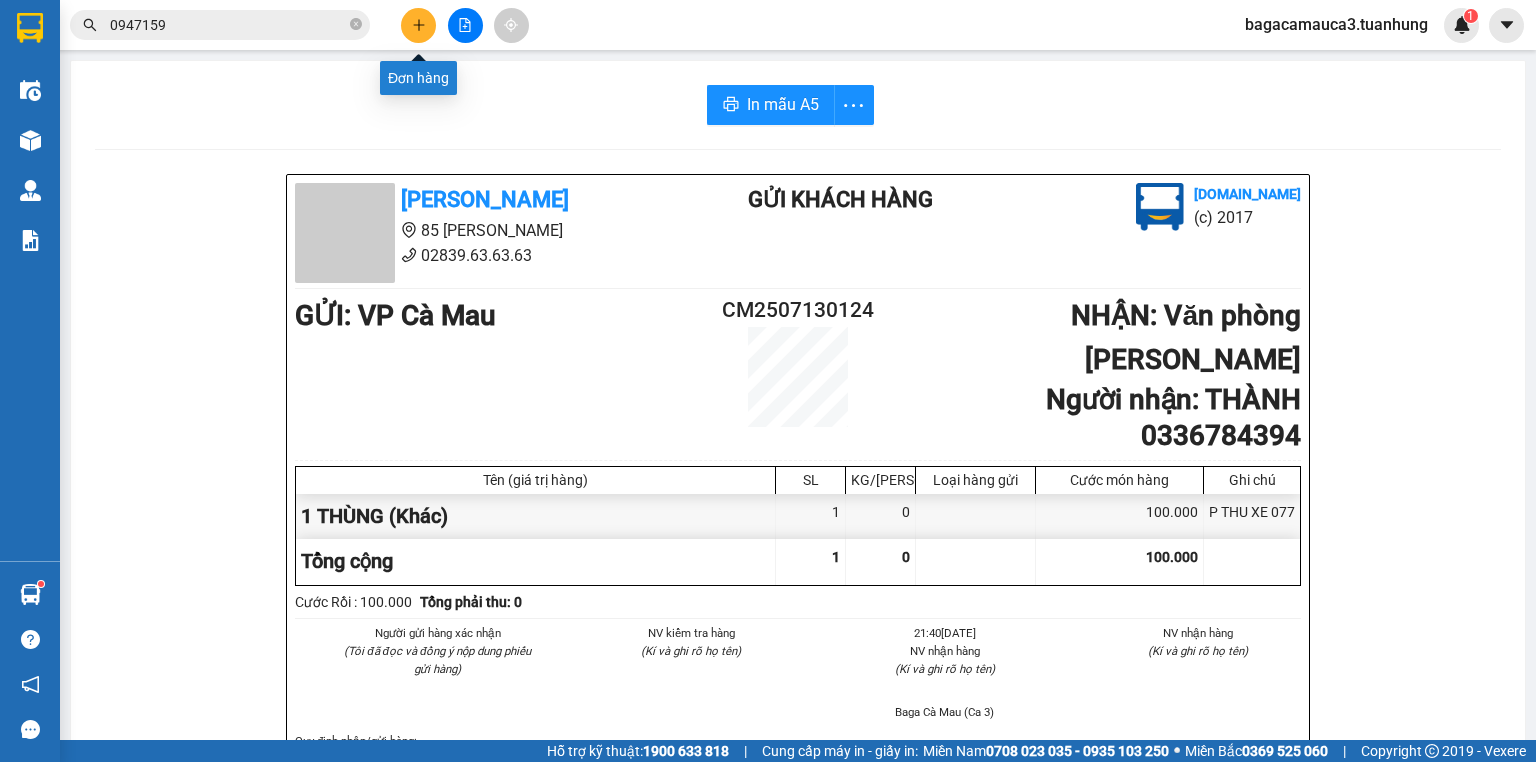 click at bounding box center (418, 25) 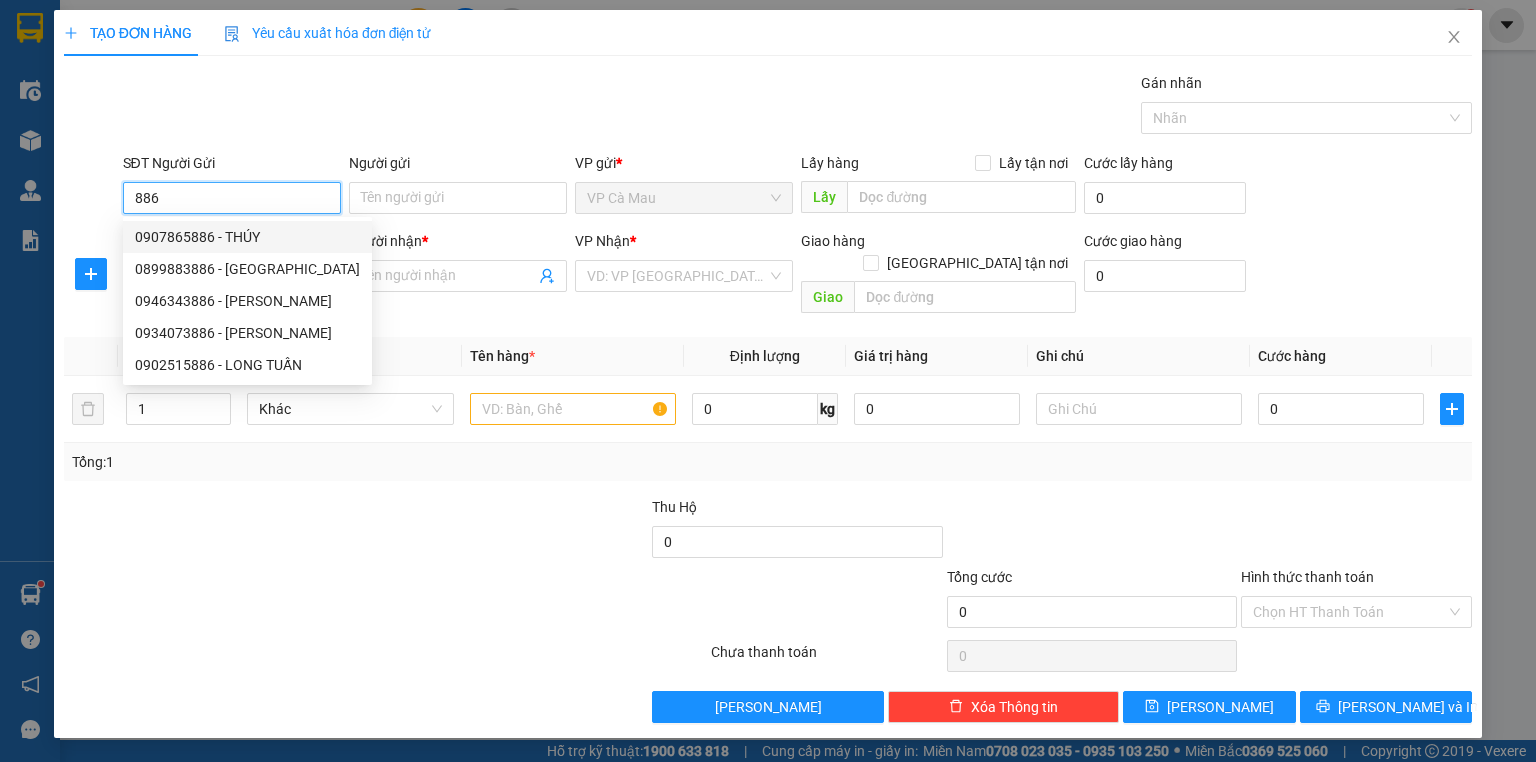 click on "0907865886 - THÚY" at bounding box center [247, 237] 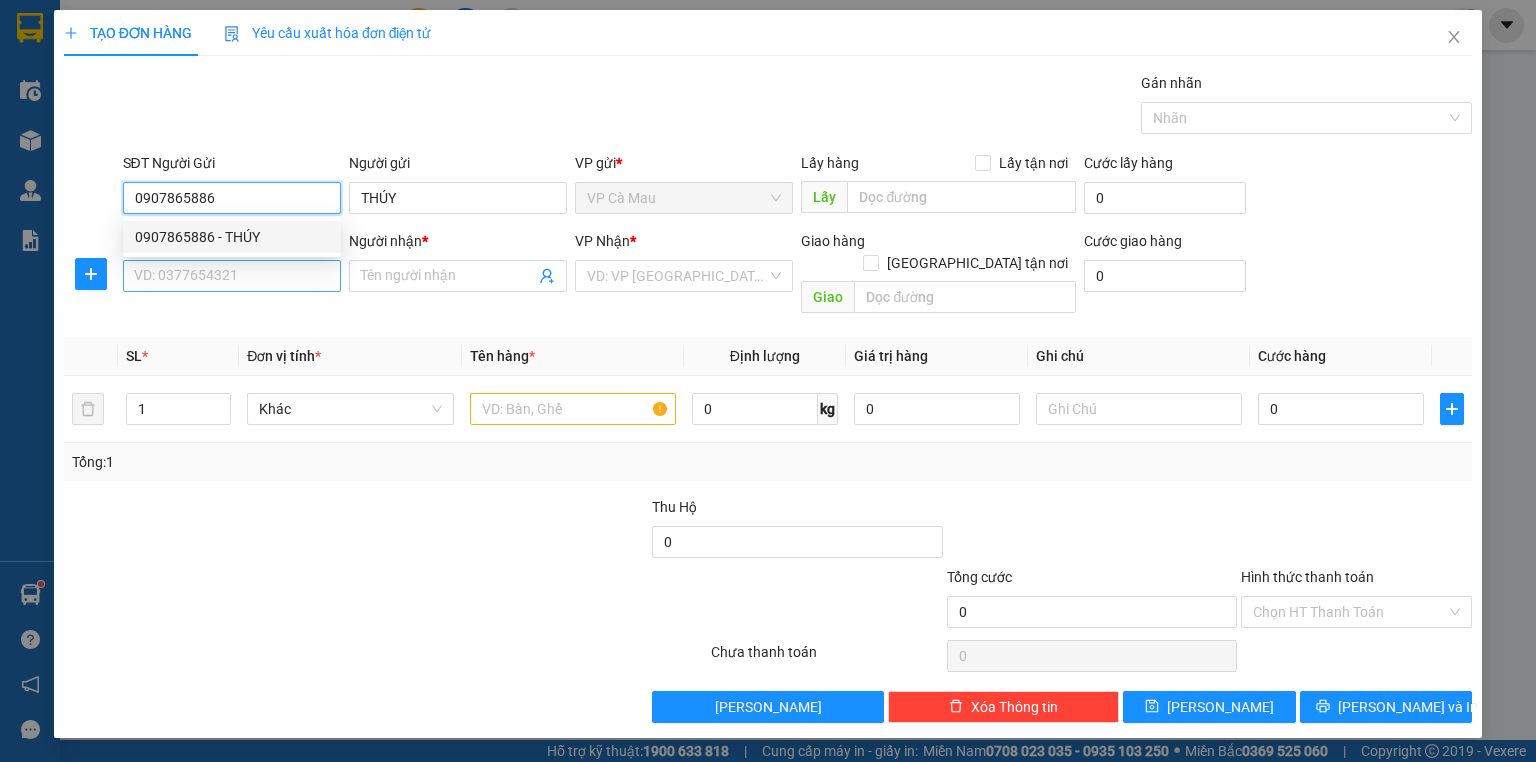 type on "0907865886" 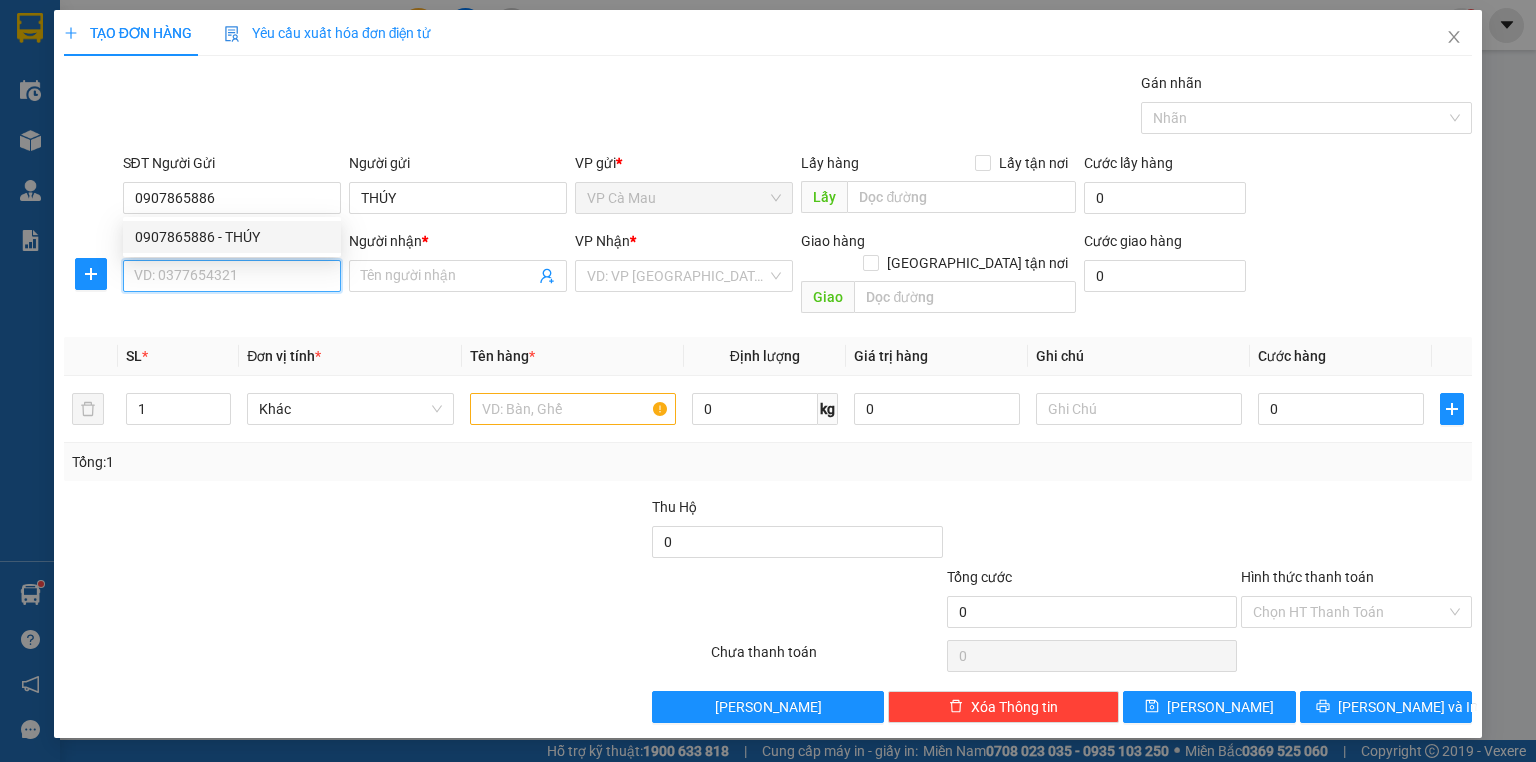 click on "SĐT Người Nhận  *" at bounding box center [232, 276] 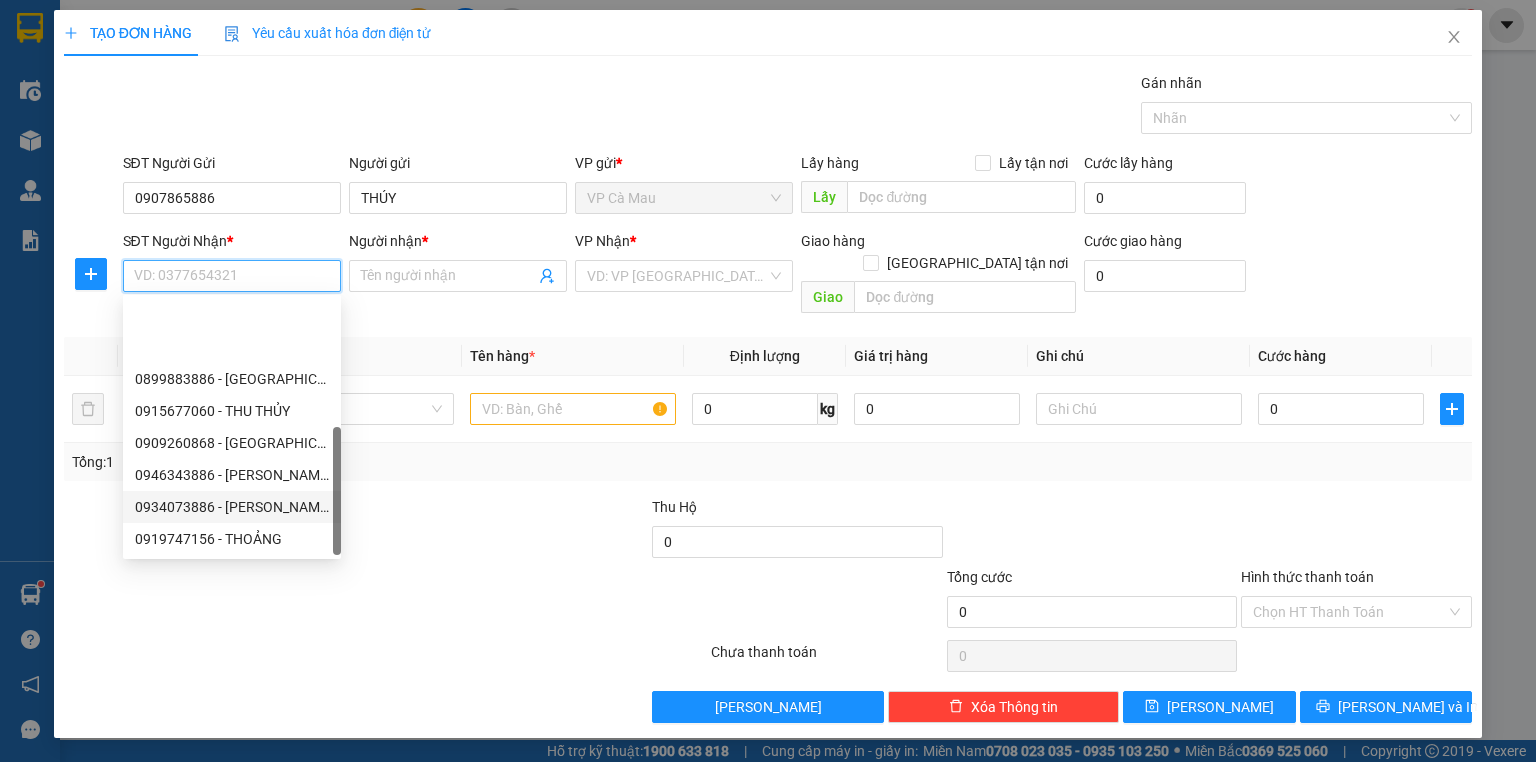 scroll, scrollTop: 96, scrollLeft: 0, axis: vertical 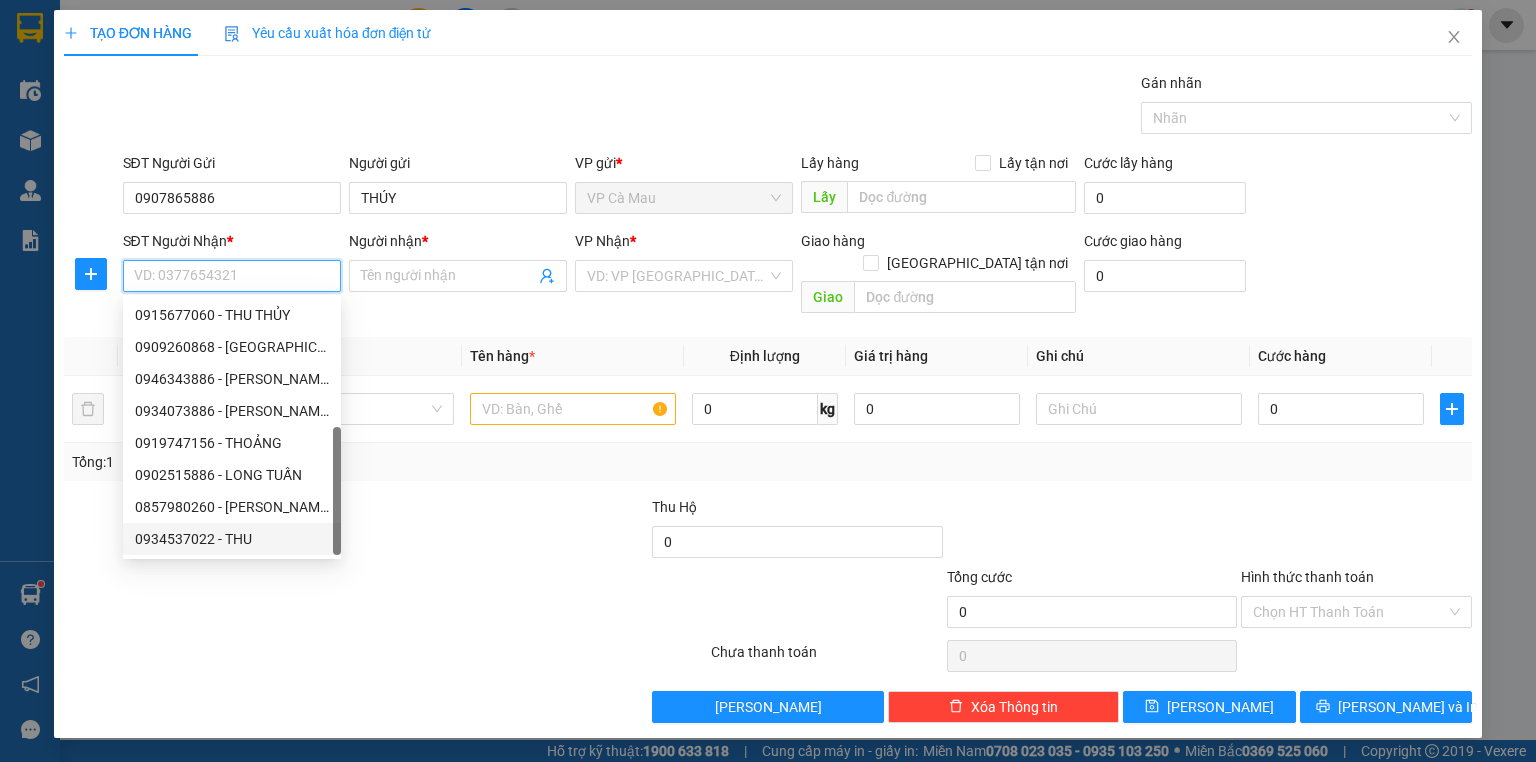 click on "0934537022 - THU" at bounding box center (232, 539) 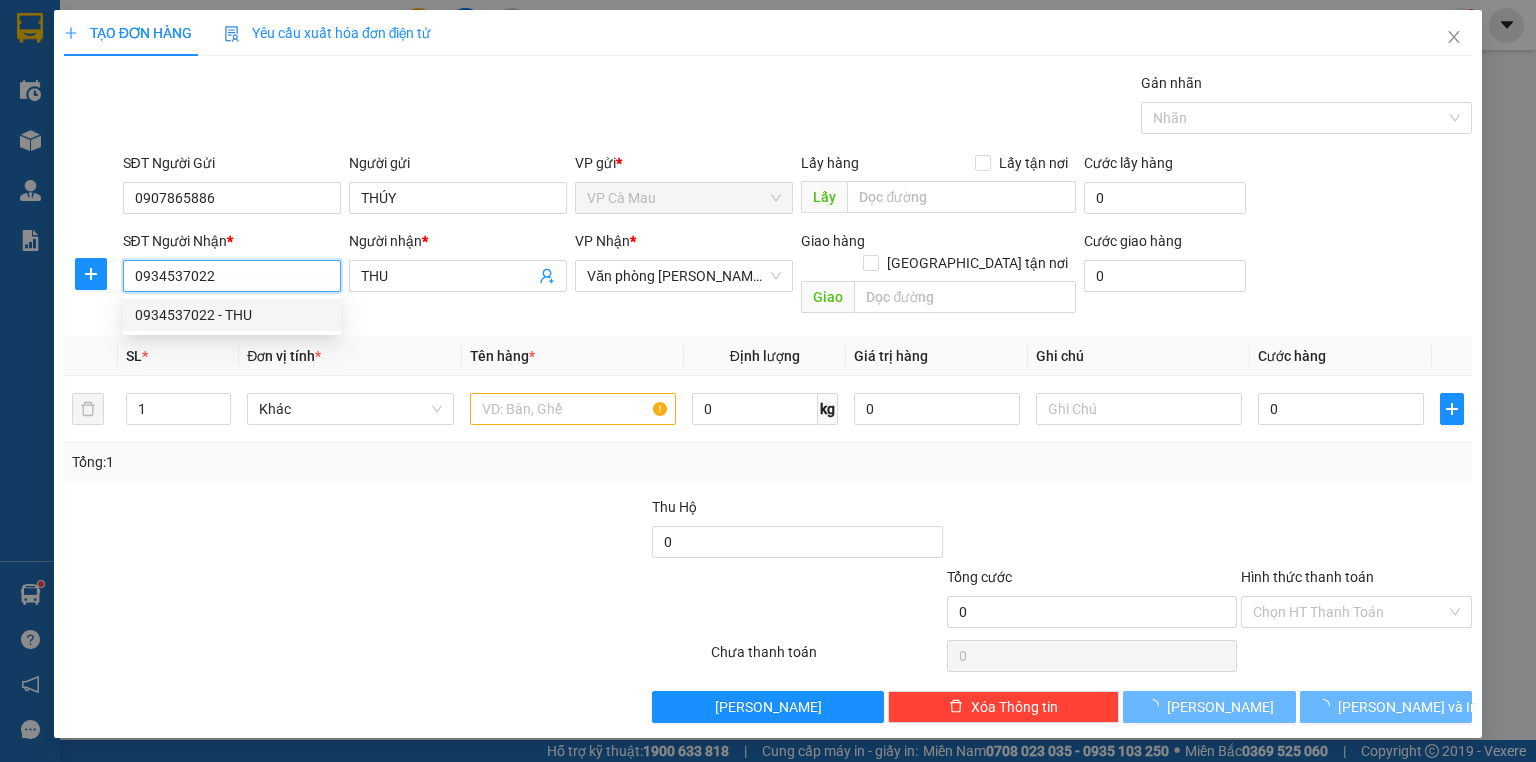 scroll, scrollTop: 0, scrollLeft: 0, axis: both 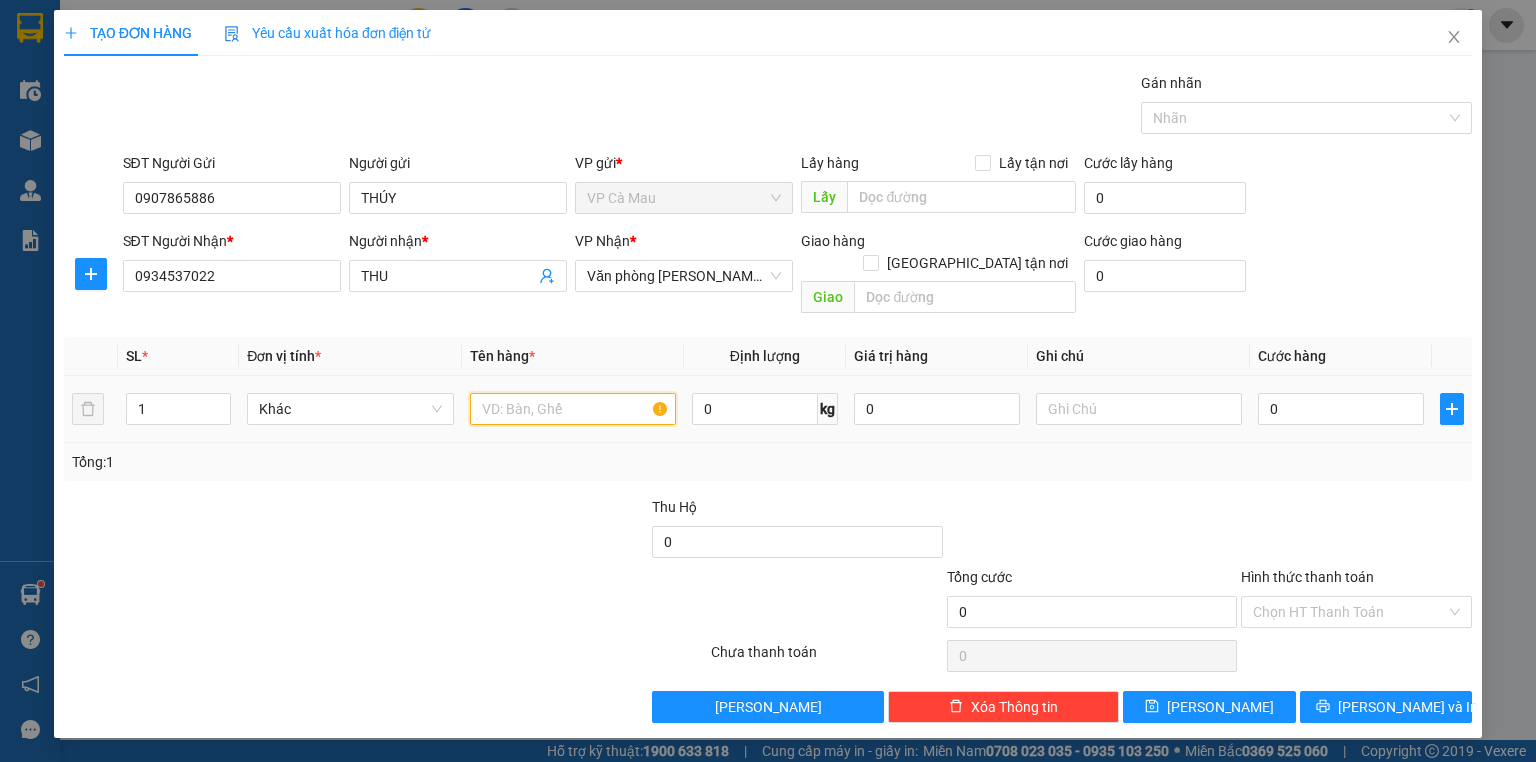 click at bounding box center (573, 409) 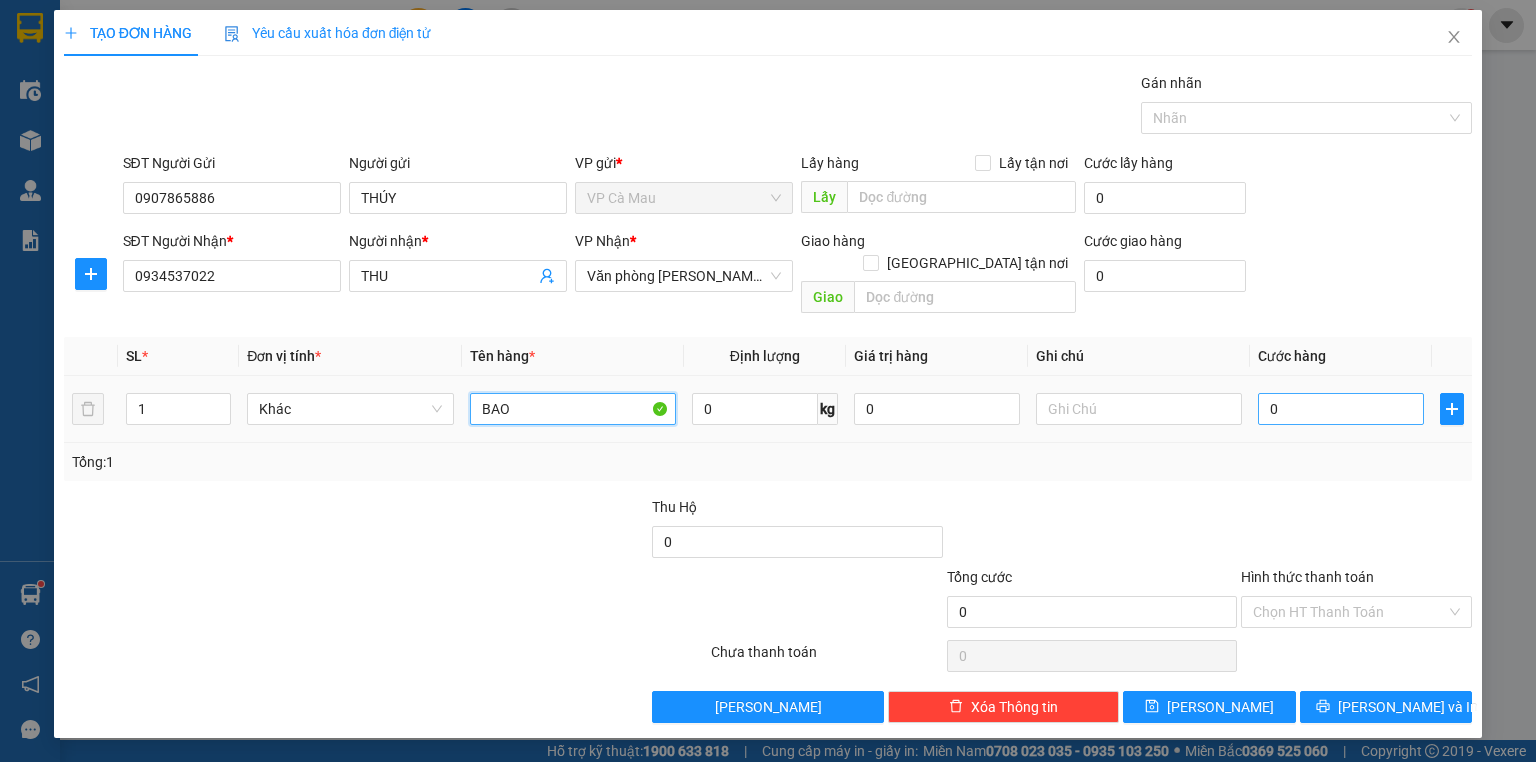 type on "BAO" 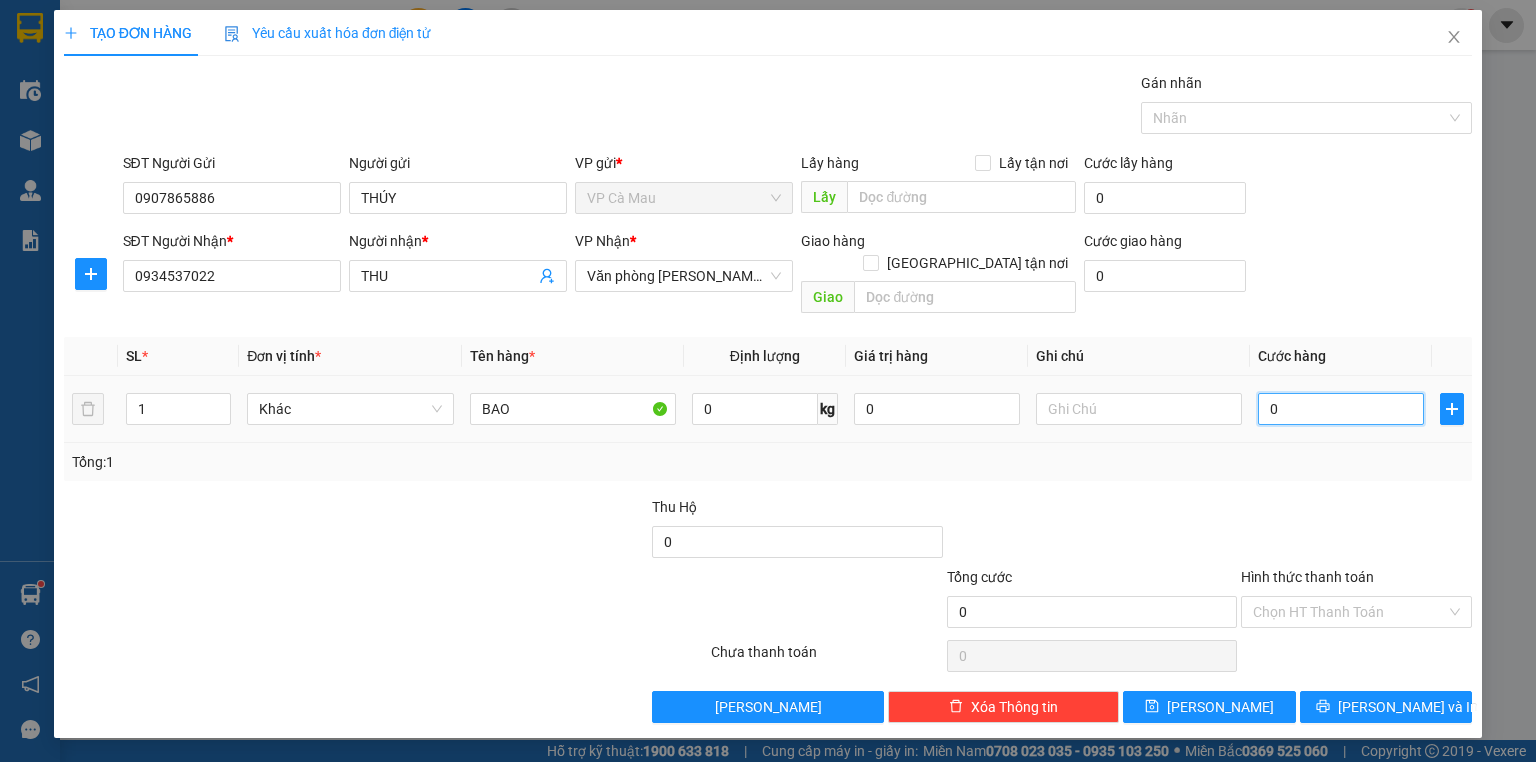 click on "0" at bounding box center [1341, 409] 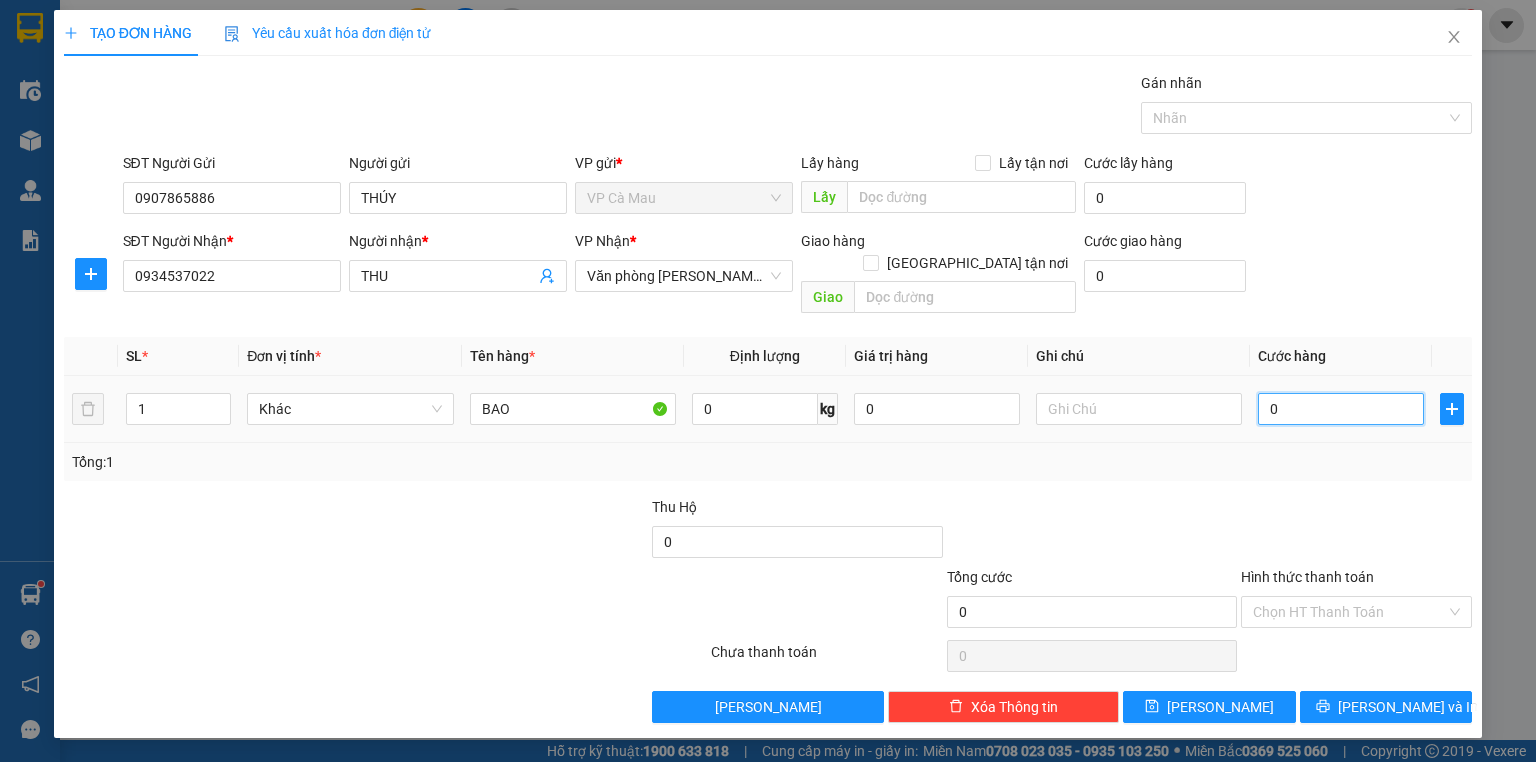 type on "6" 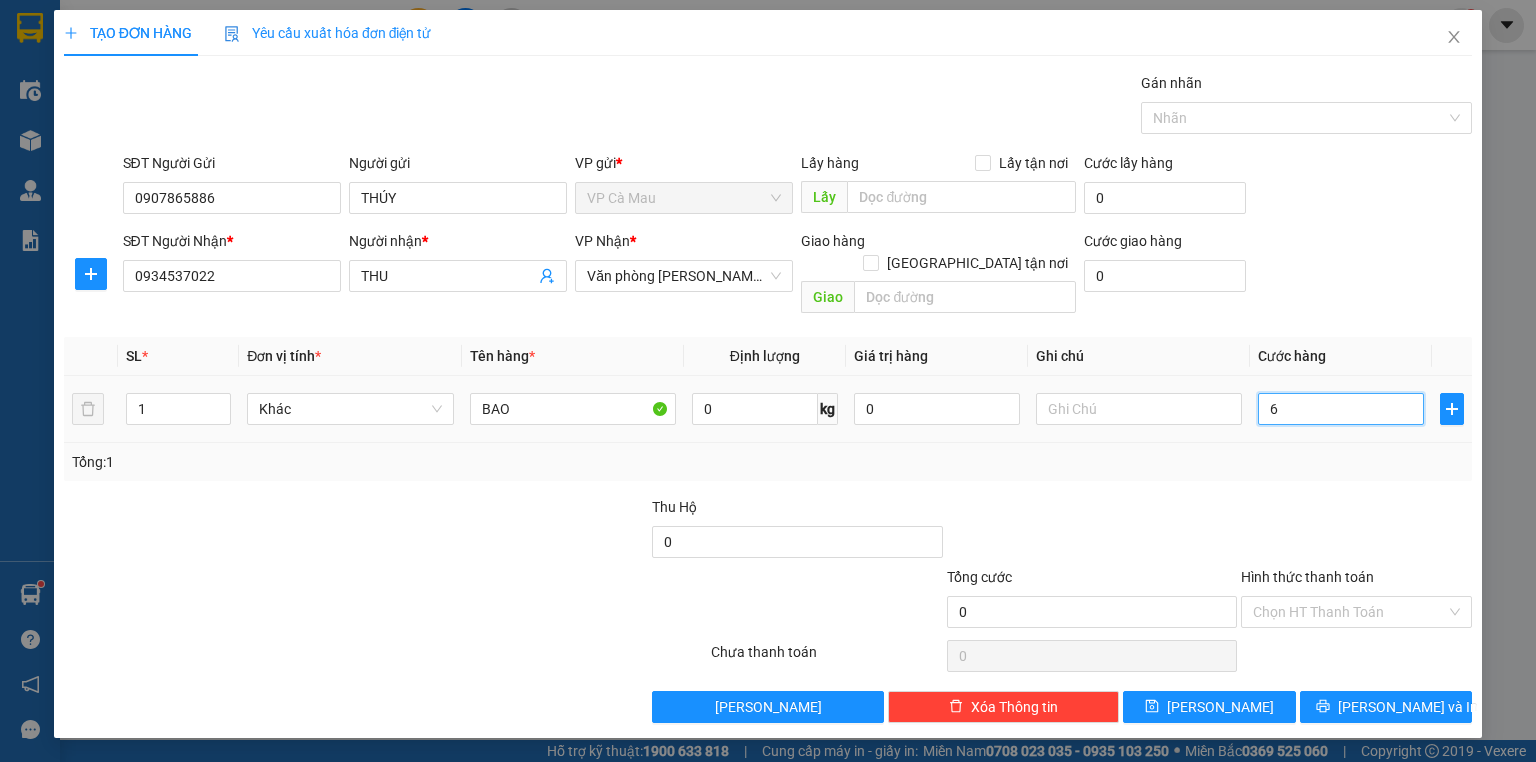 type 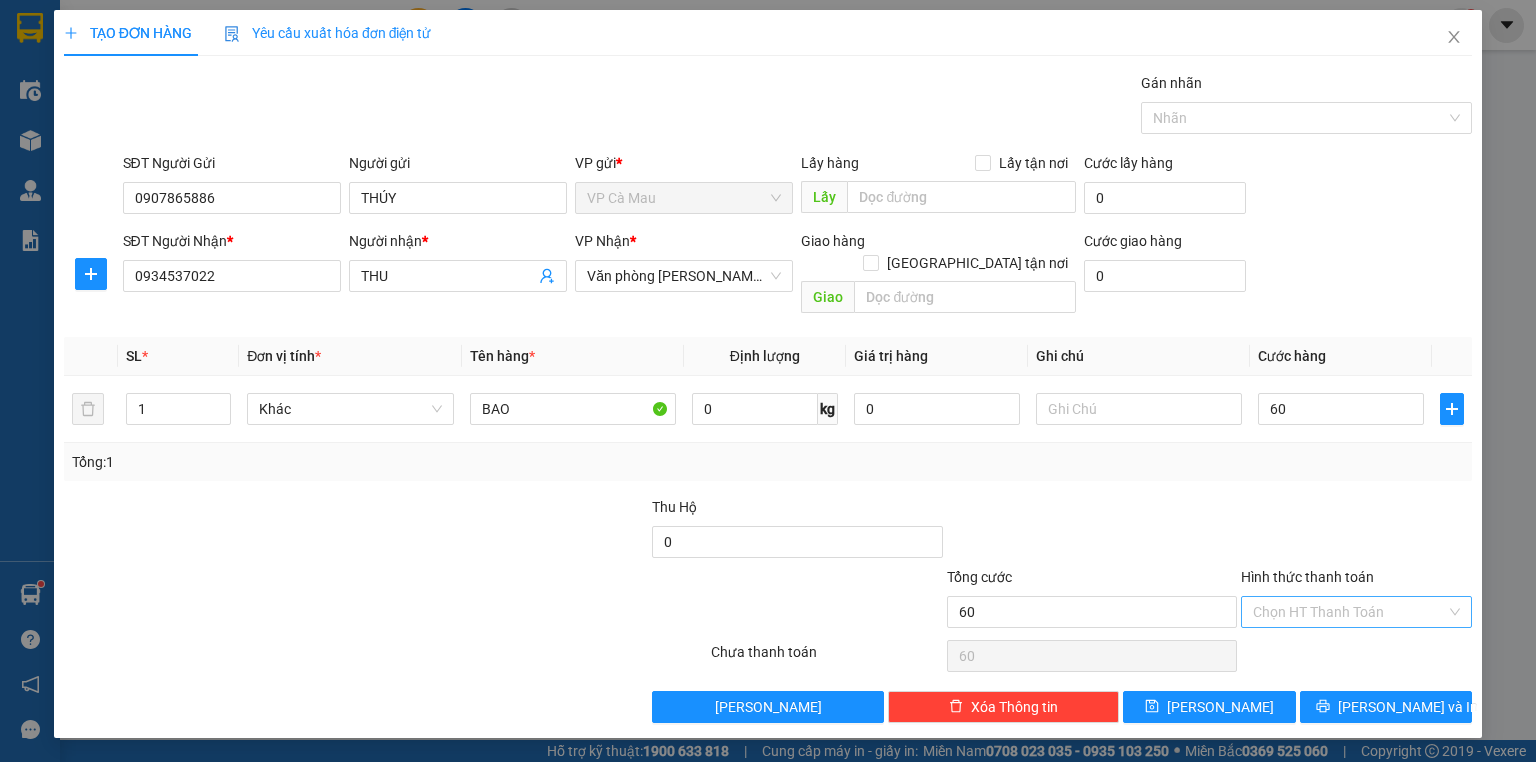 click on "Hình thức thanh toán" at bounding box center (1349, 612) 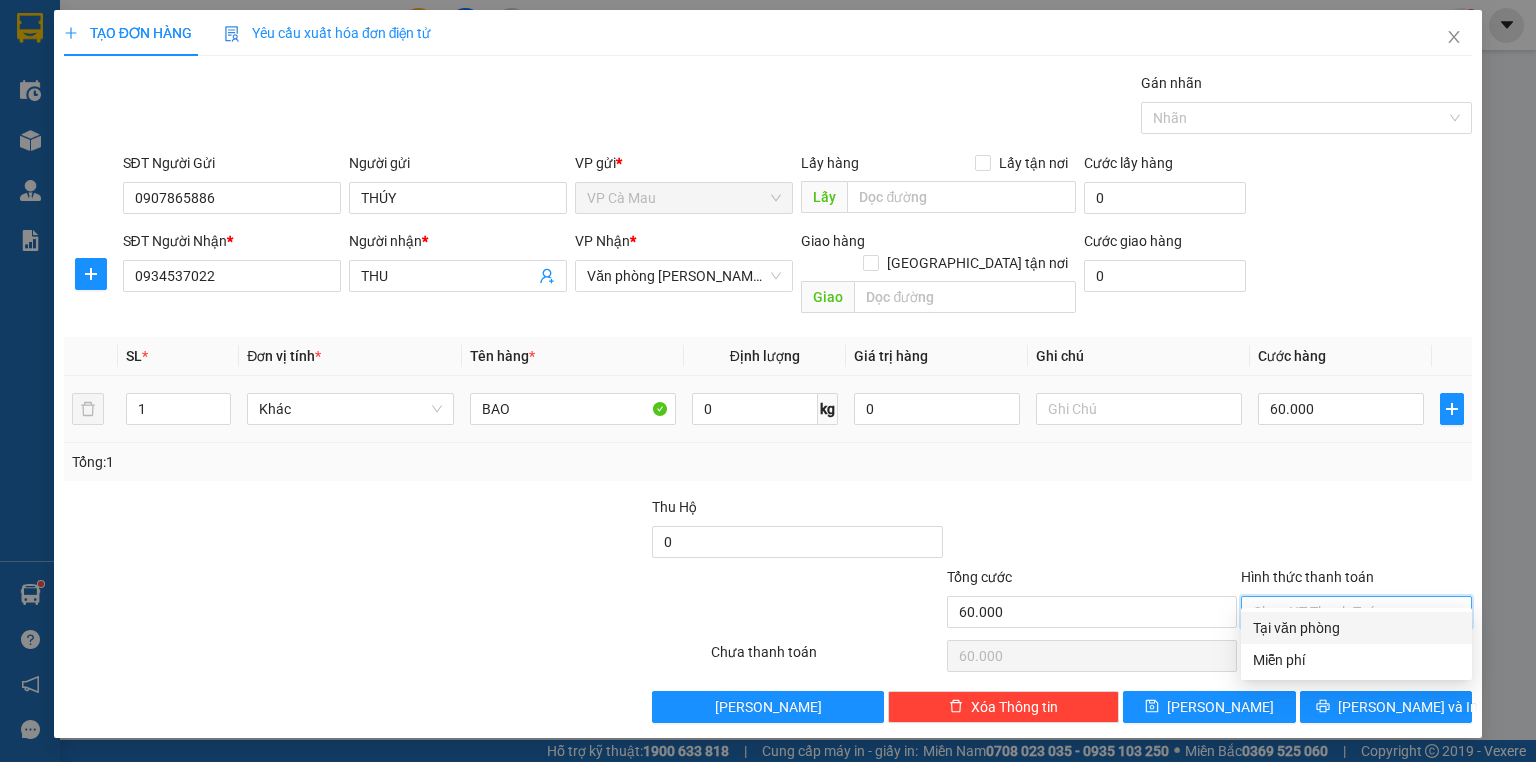 click on "60.000" at bounding box center [1341, 409] 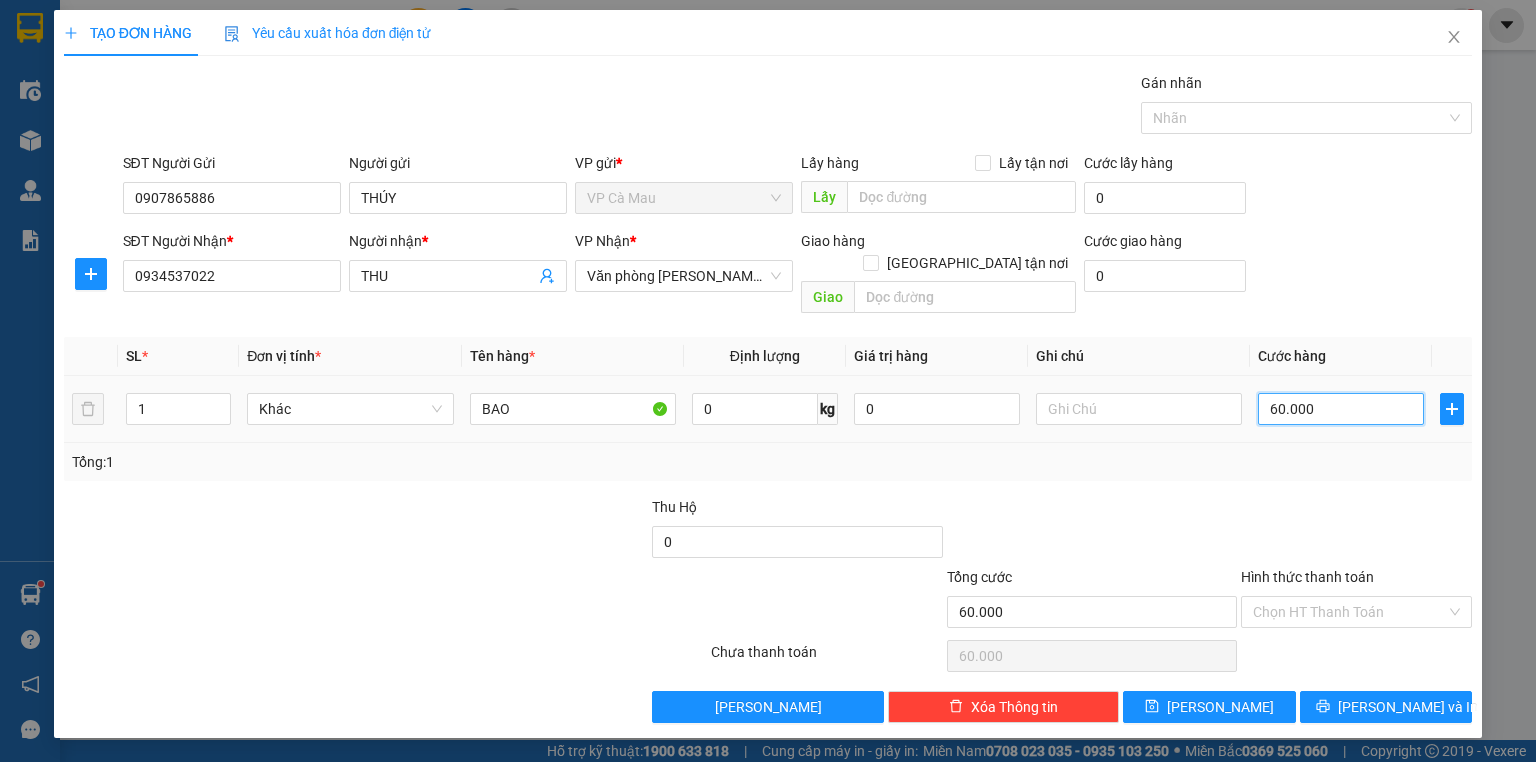 click on "60.000" at bounding box center (1341, 409) 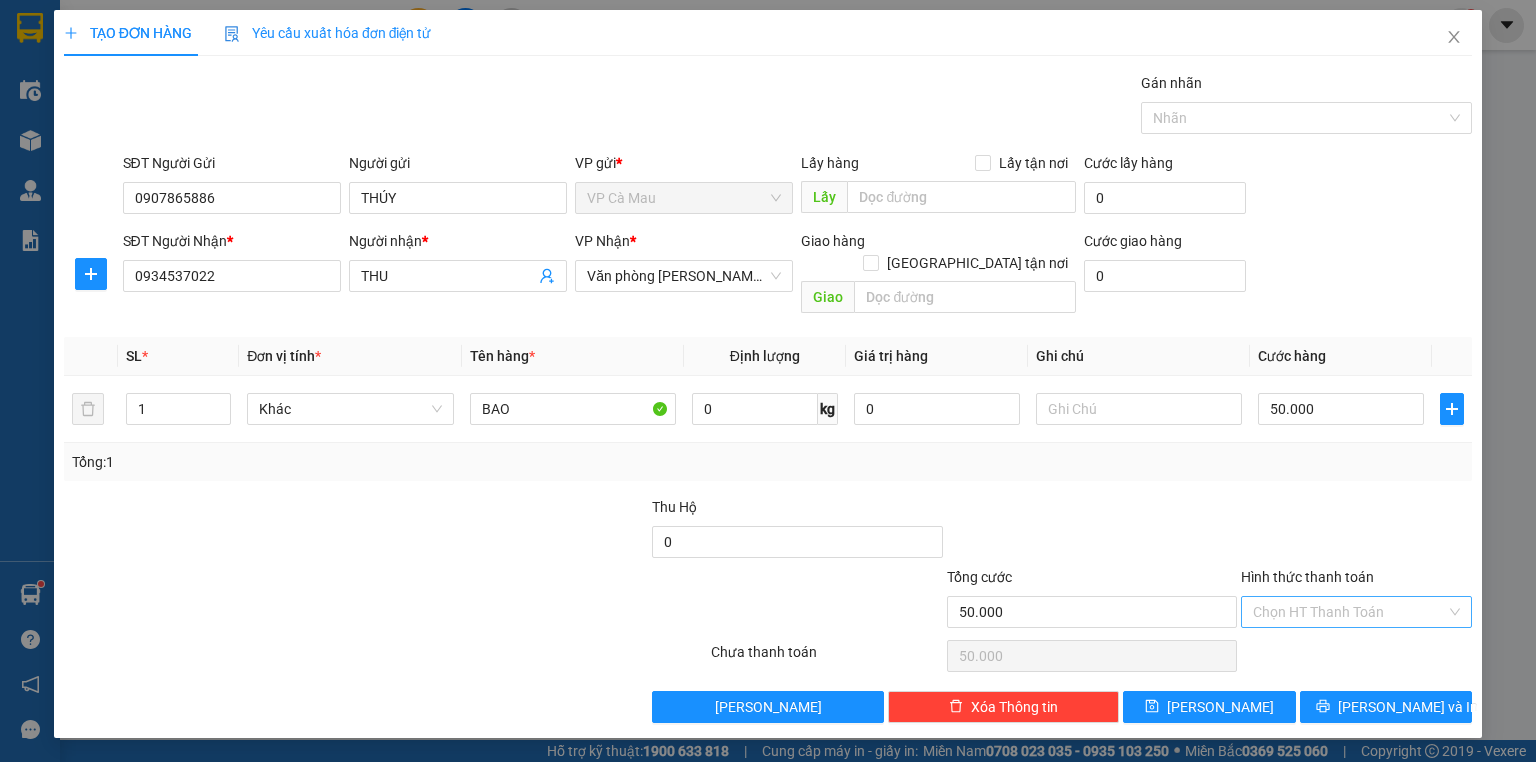 click on "Hình thức thanh toán" at bounding box center [1349, 612] 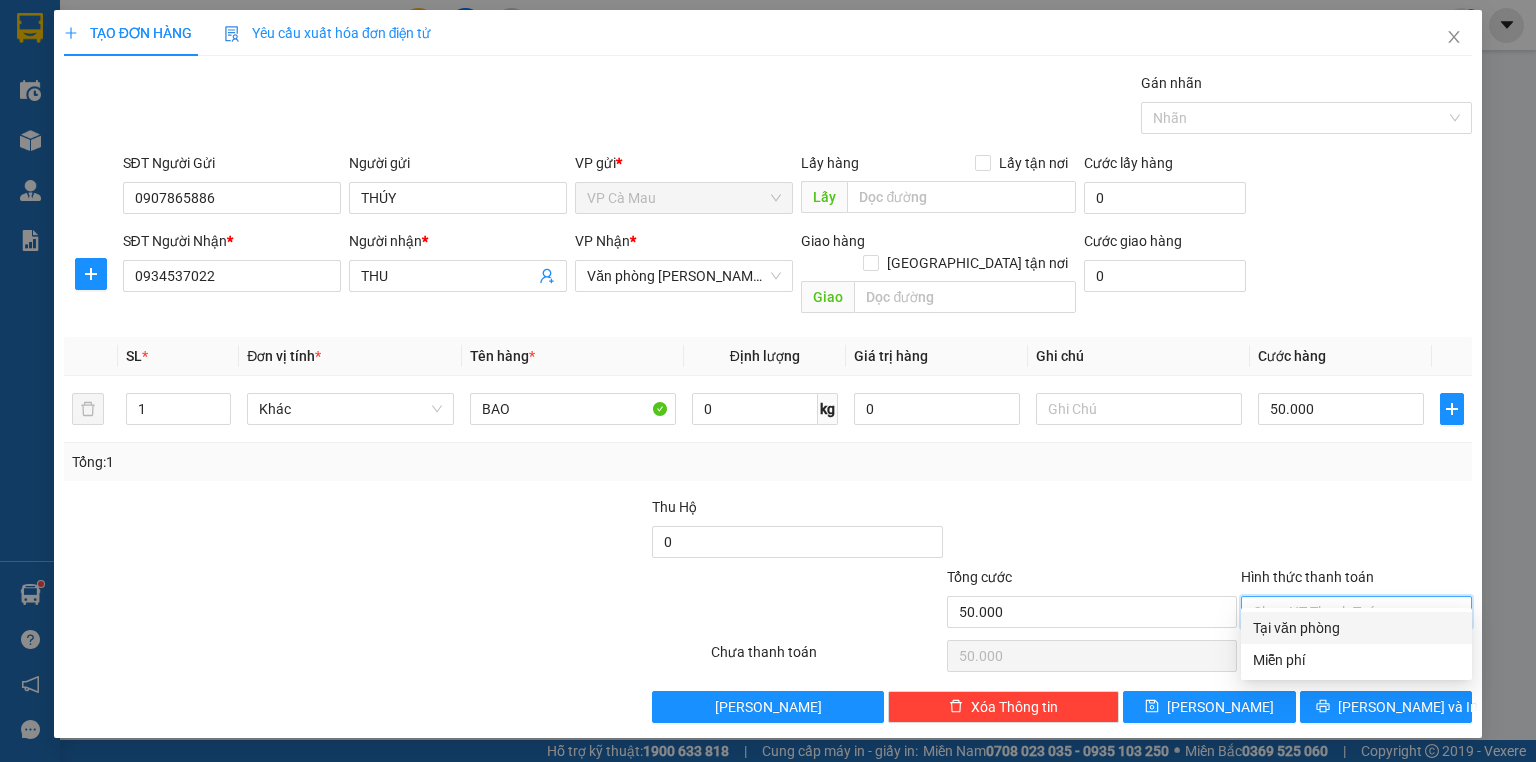 click on "Tại văn phòng" at bounding box center [1356, 628] 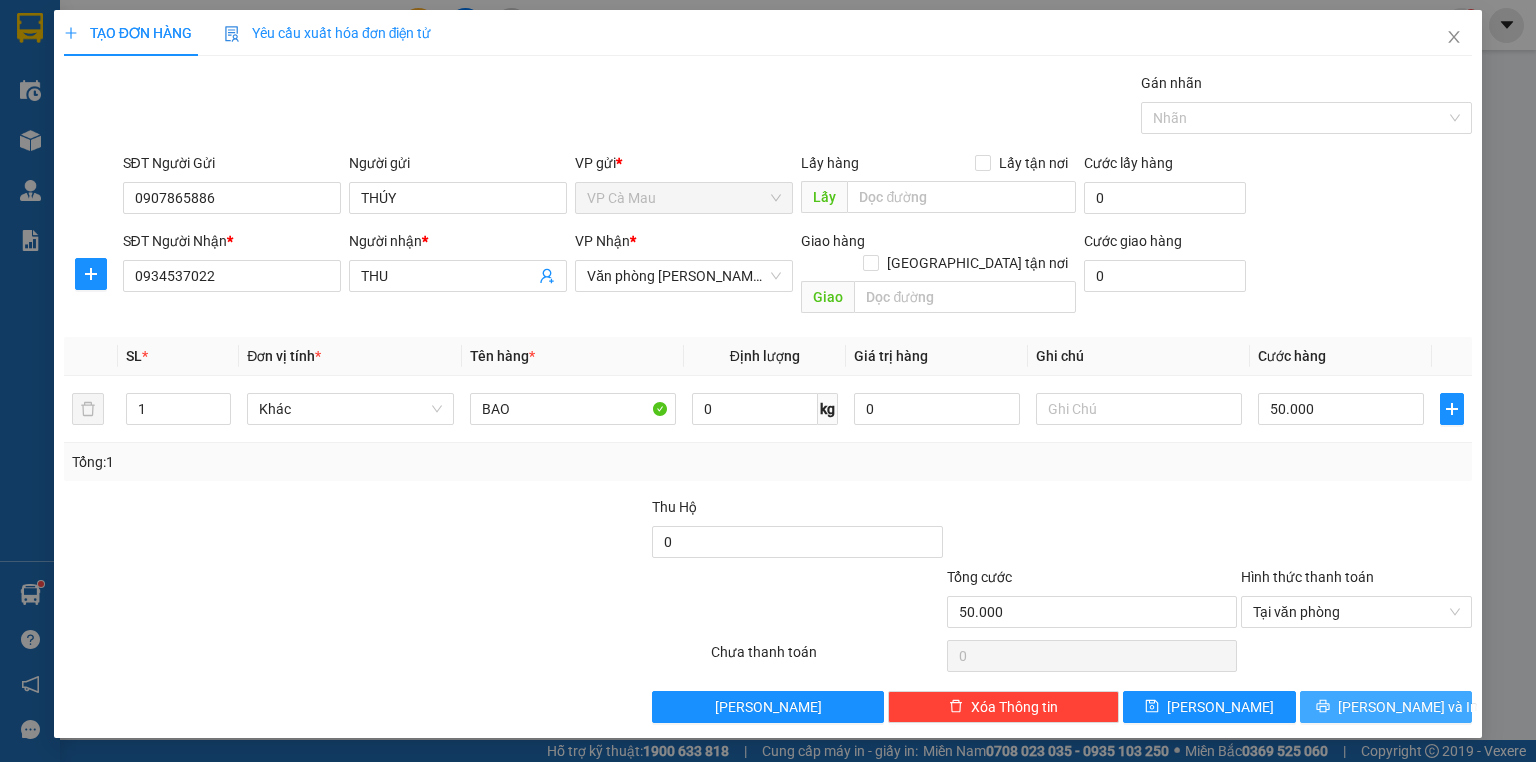 click 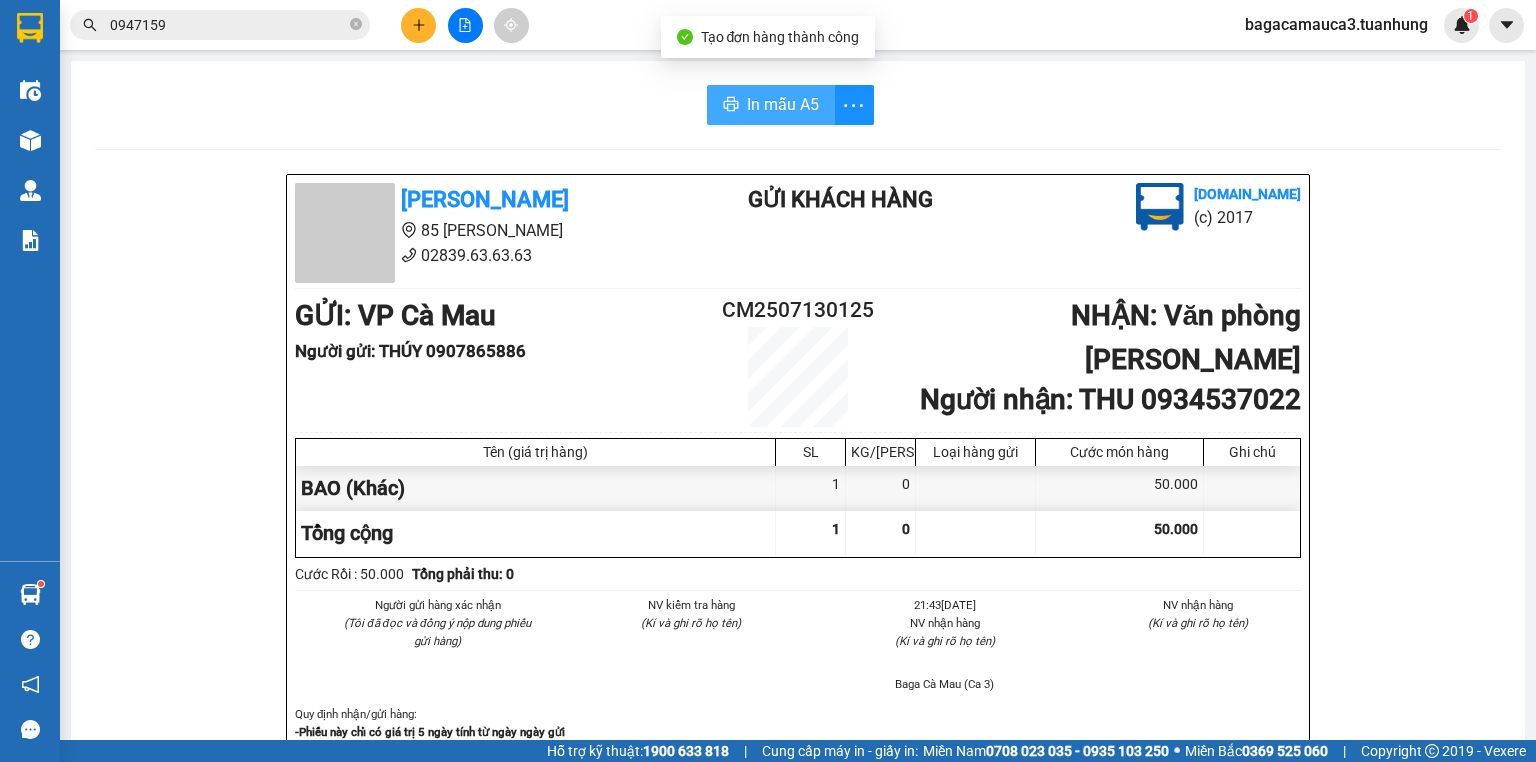click on "In mẫu A5" at bounding box center [783, 104] 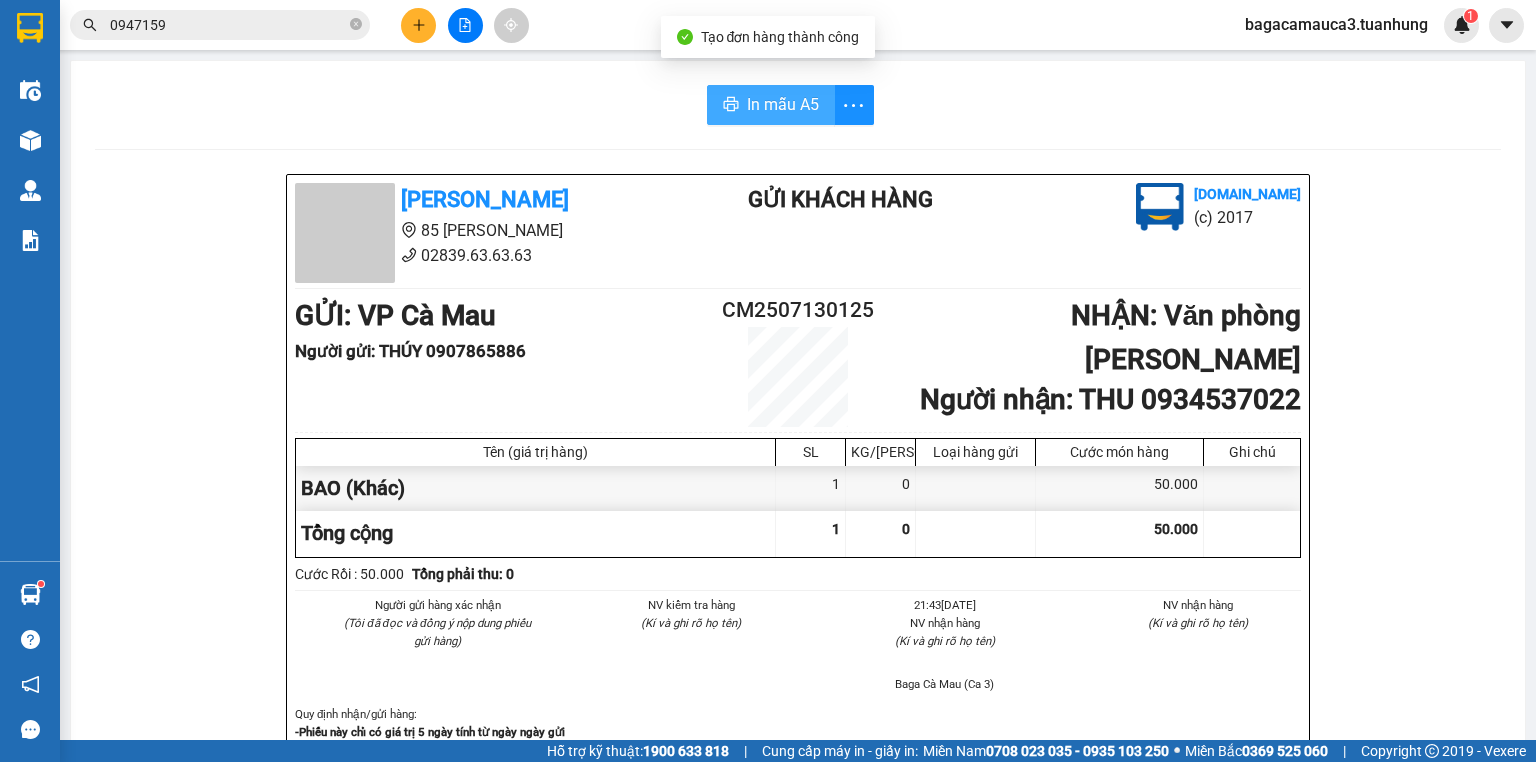 scroll, scrollTop: 0, scrollLeft: 0, axis: both 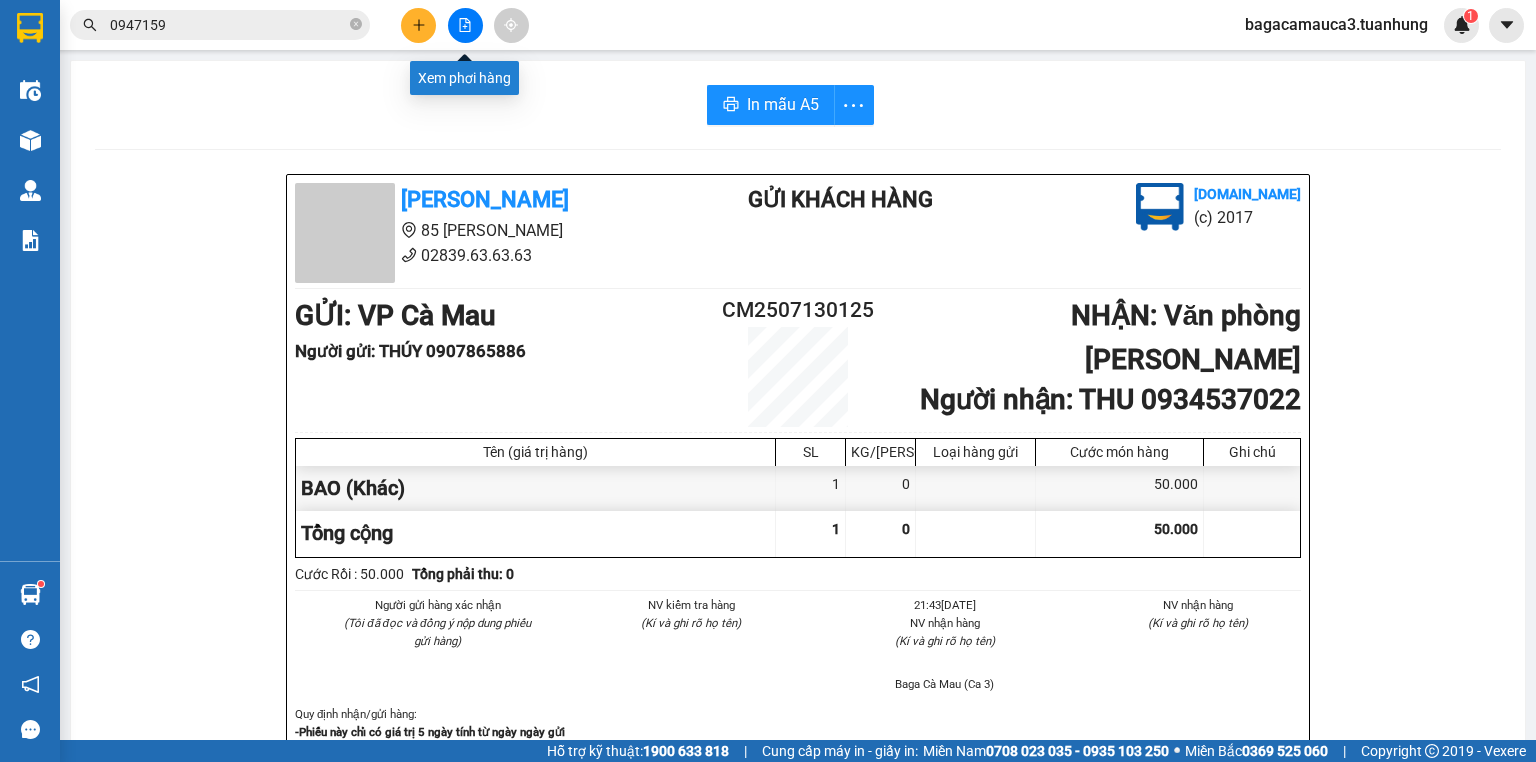 click at bounding box center (465, 25) 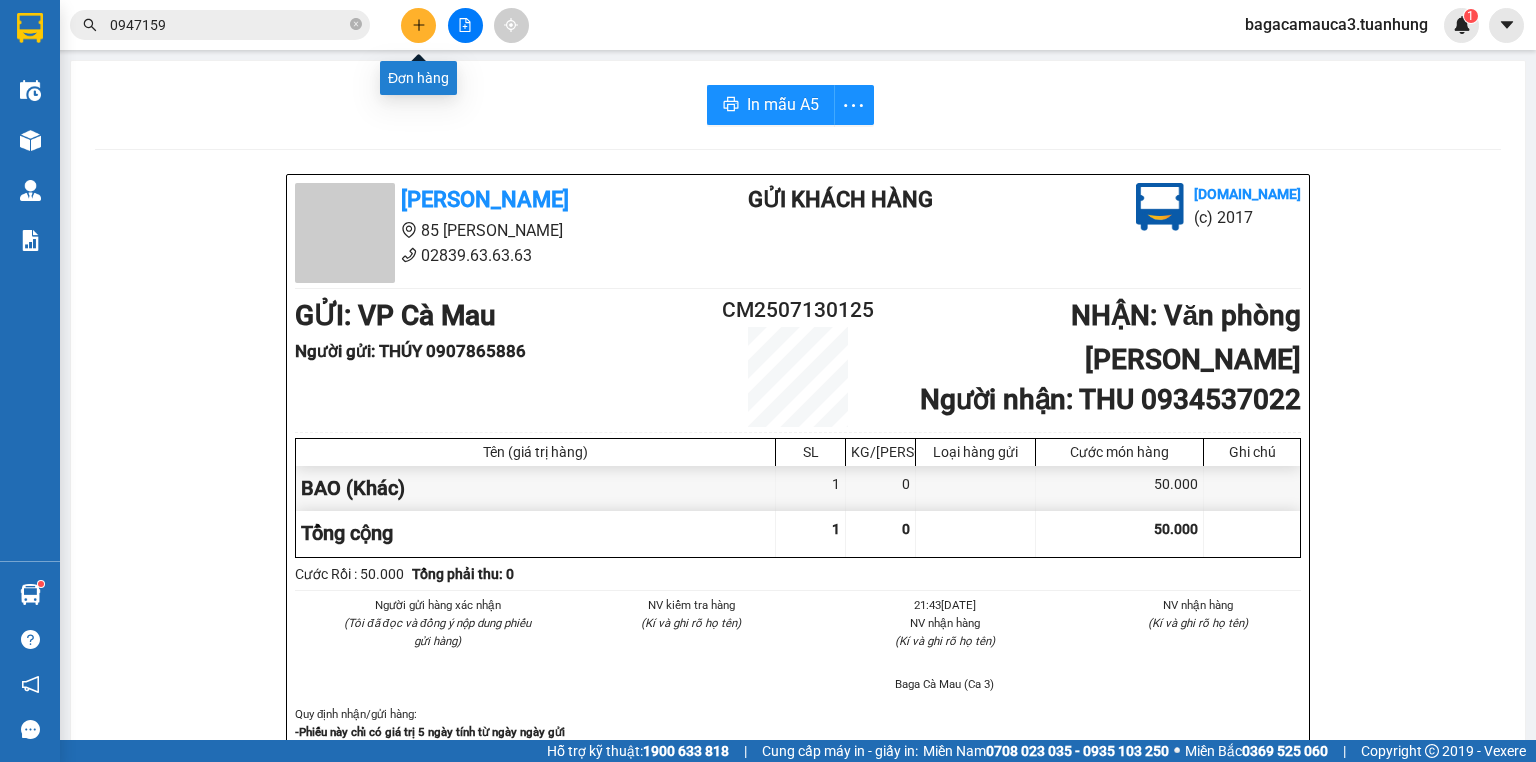 click at bounding box center [418, 25] 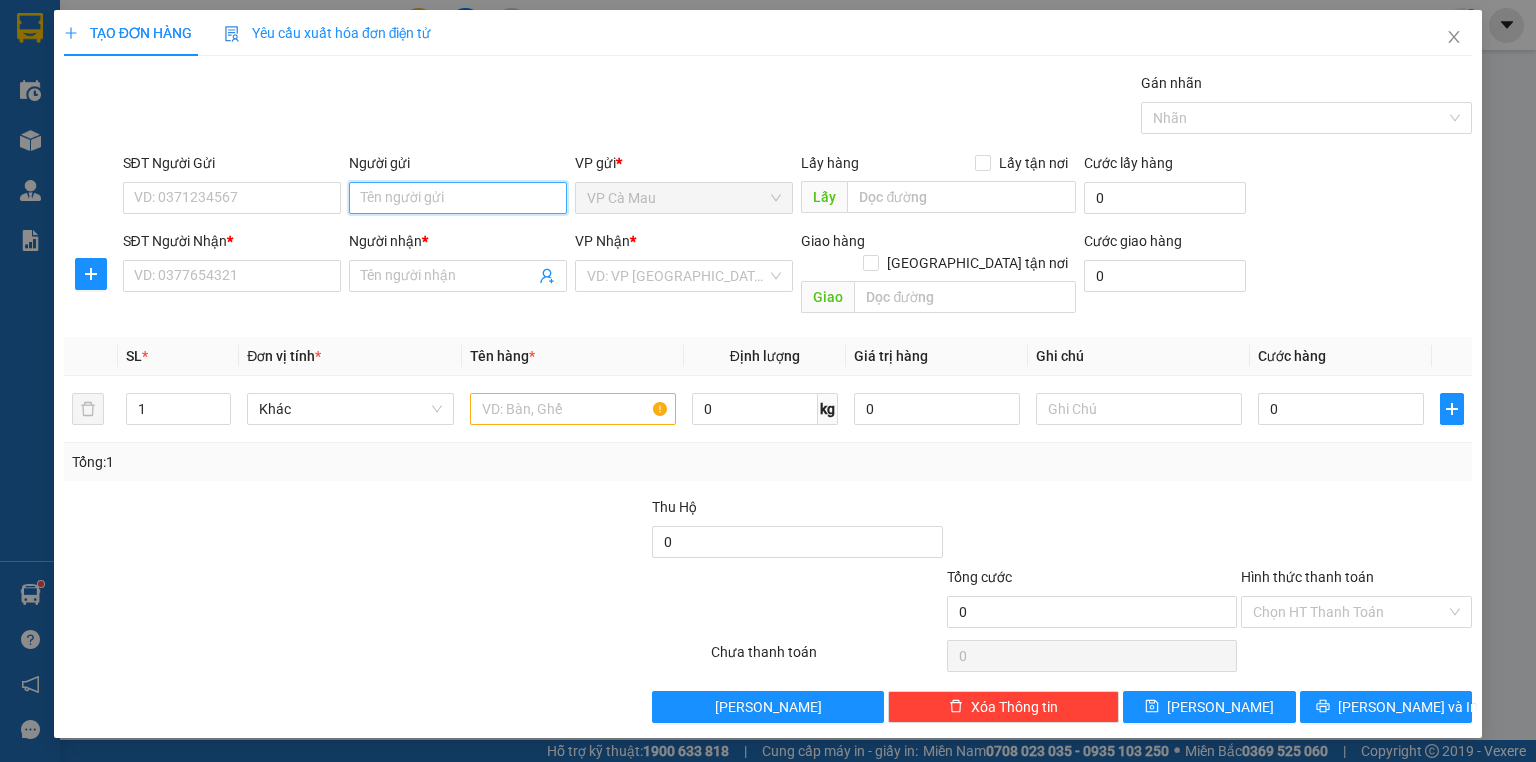 click on "Người gửi" at bounding box center (458, 198) 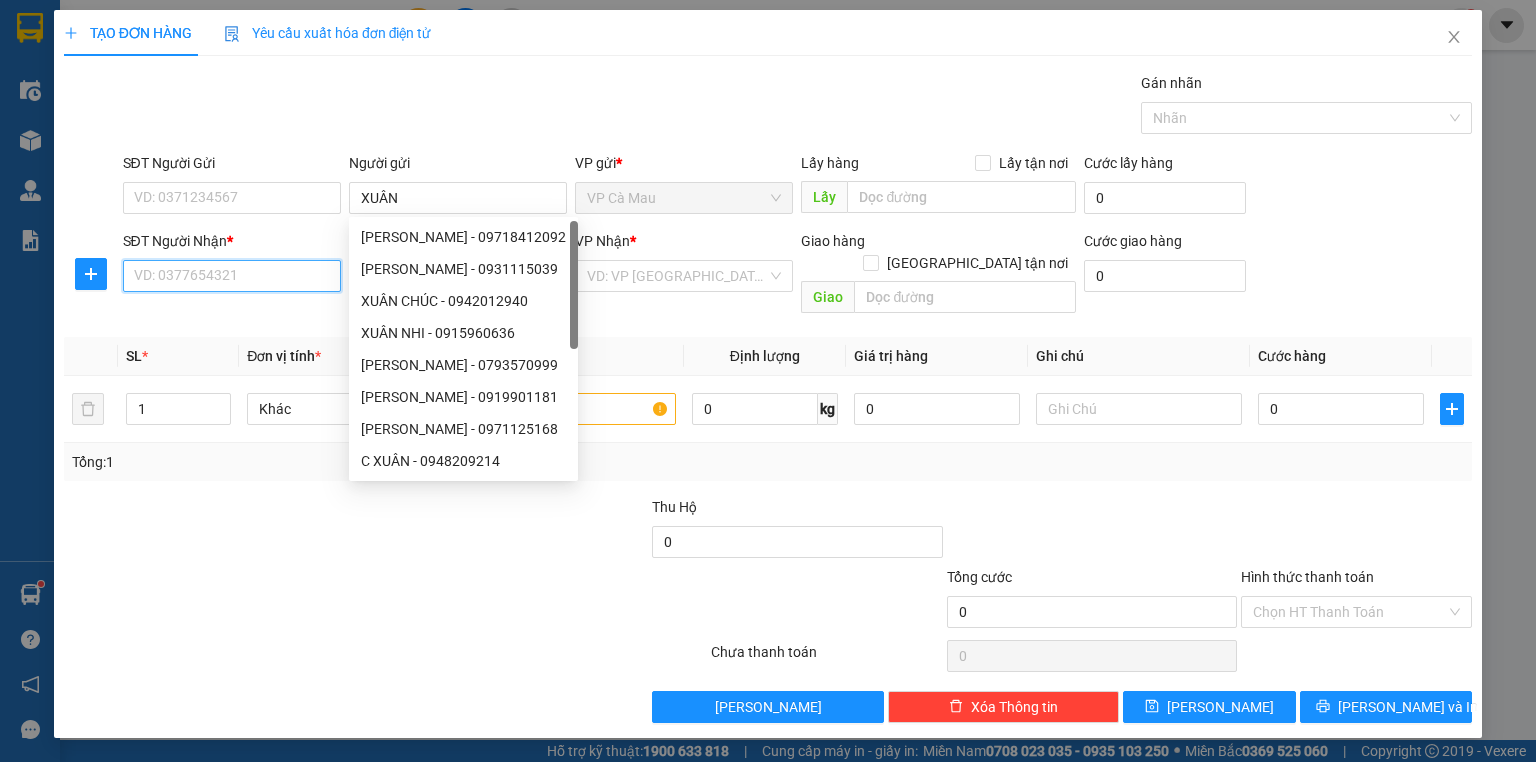 click on "SĐT Người Nhận  *" at bounding box center (232, 276) 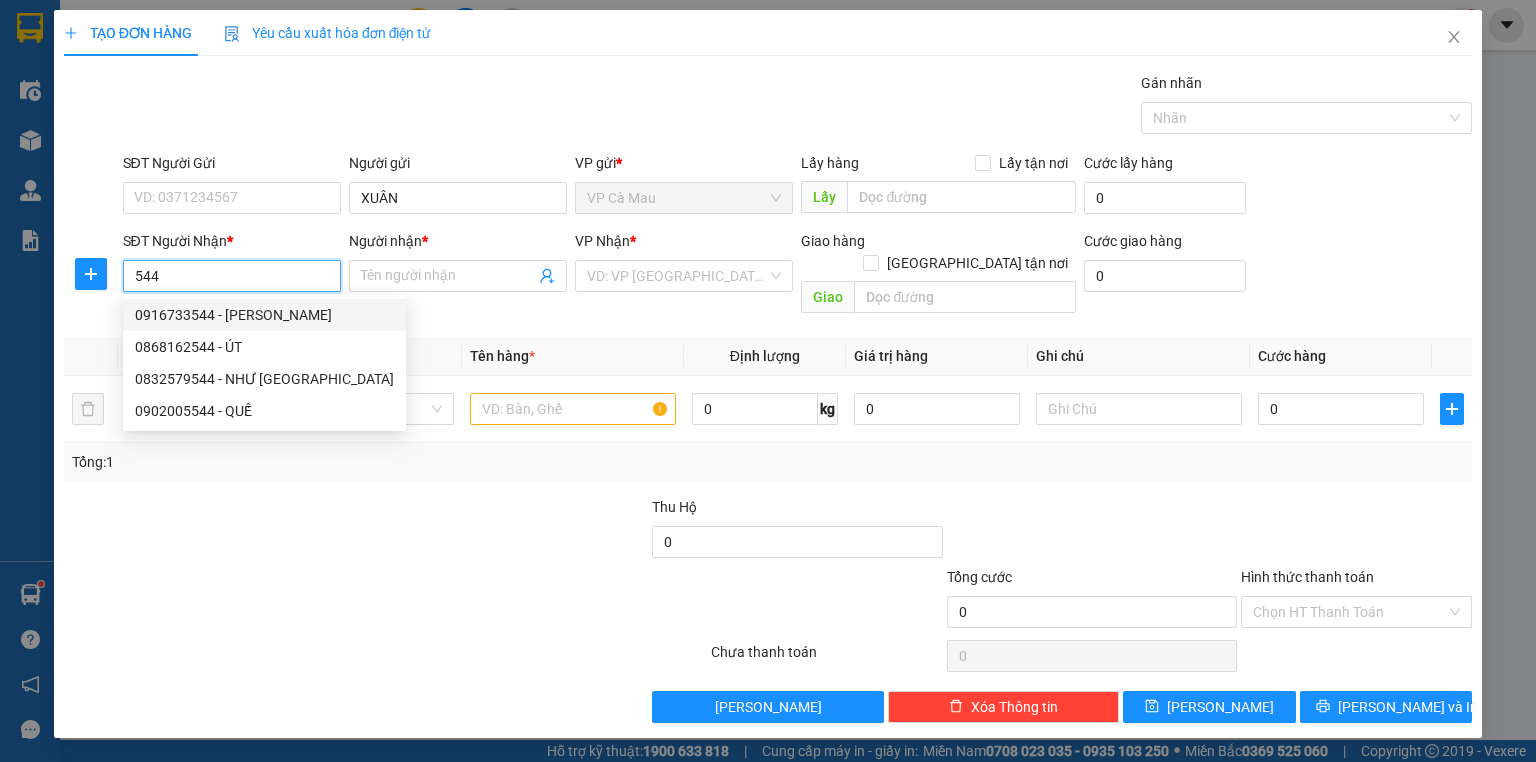click on "0916733544 - [PERSON_NAME]" at bounding box center [264, 315] 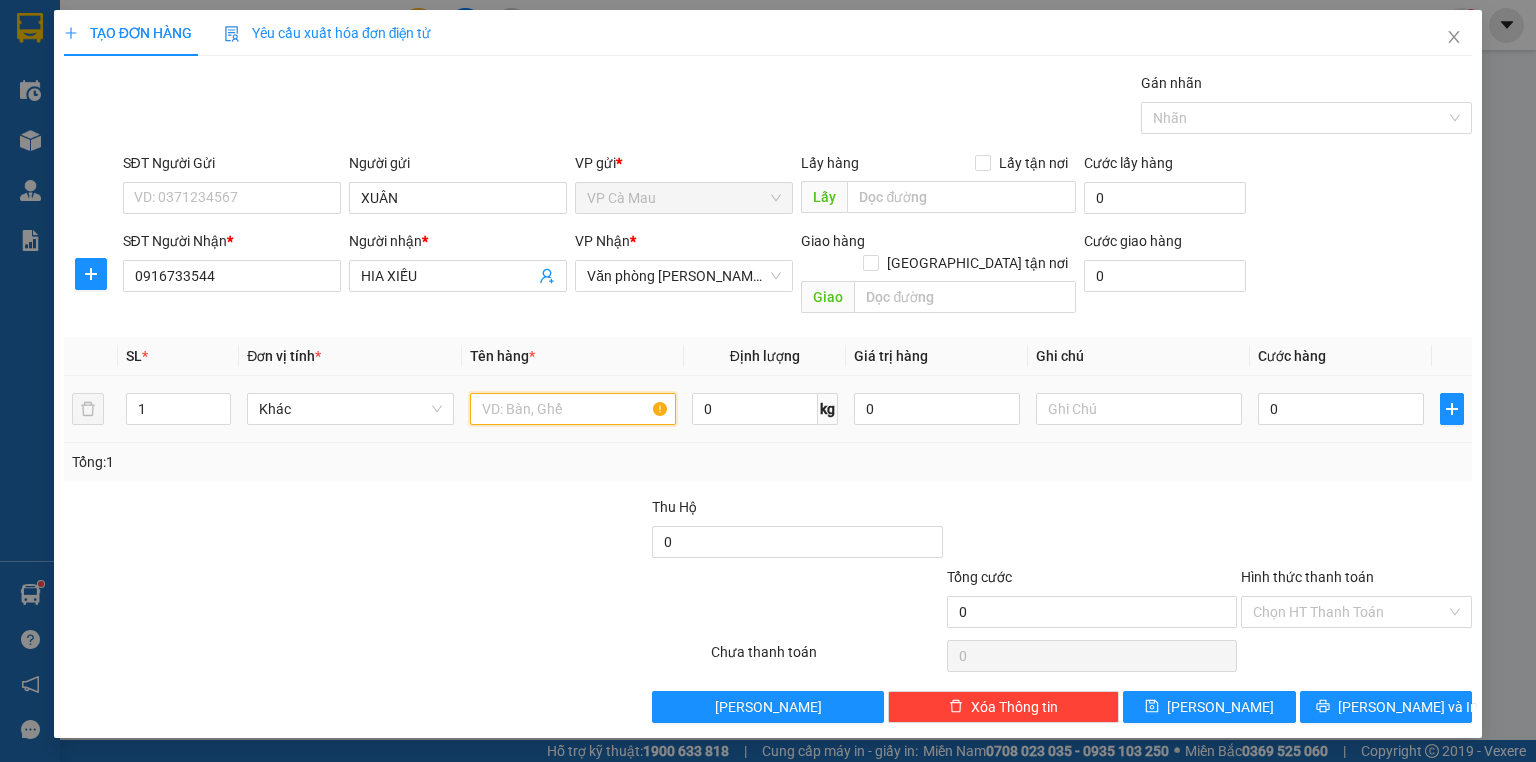 click at bounding box center [573, 409] 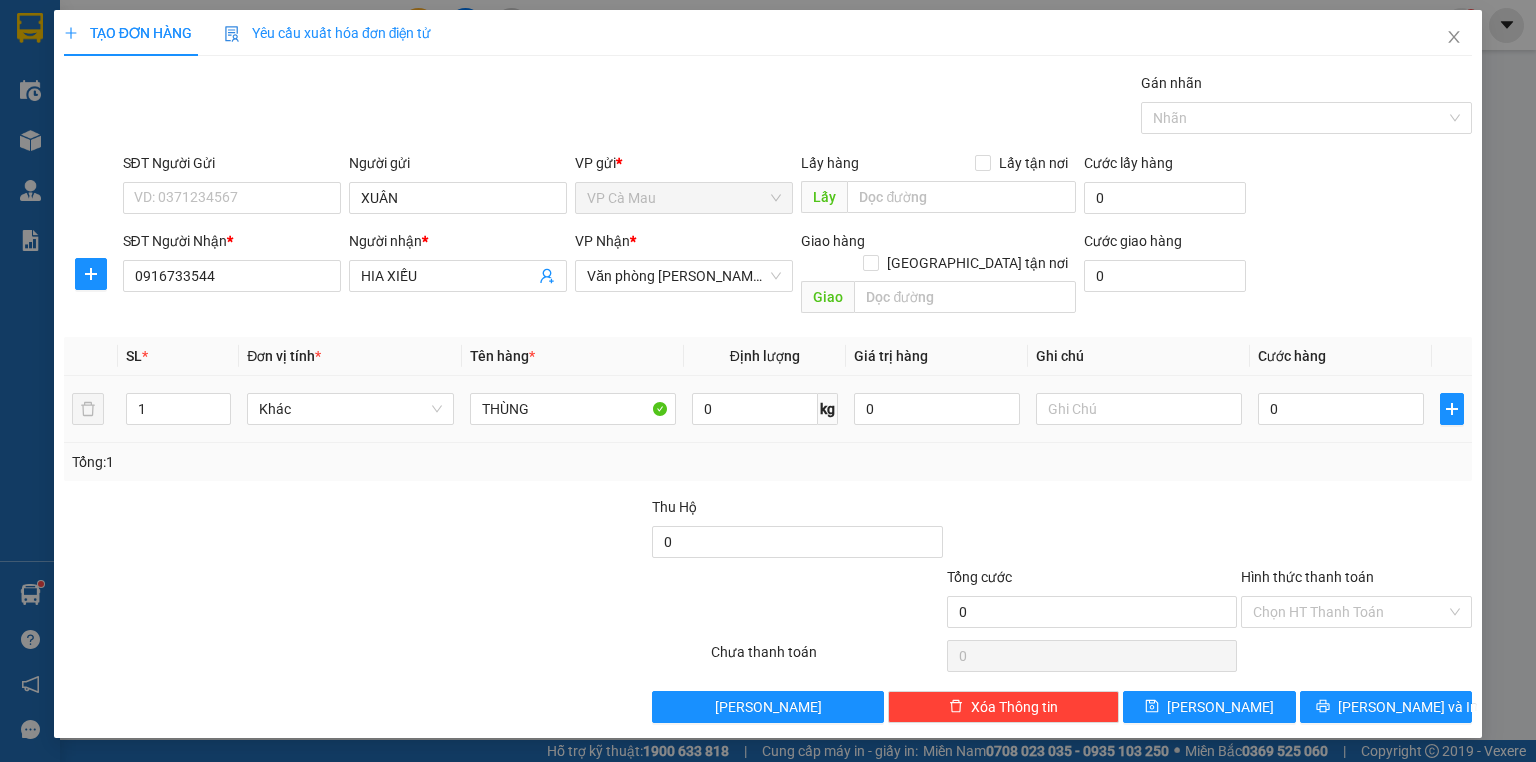 click on "0" at bounding box center [1341, 409] 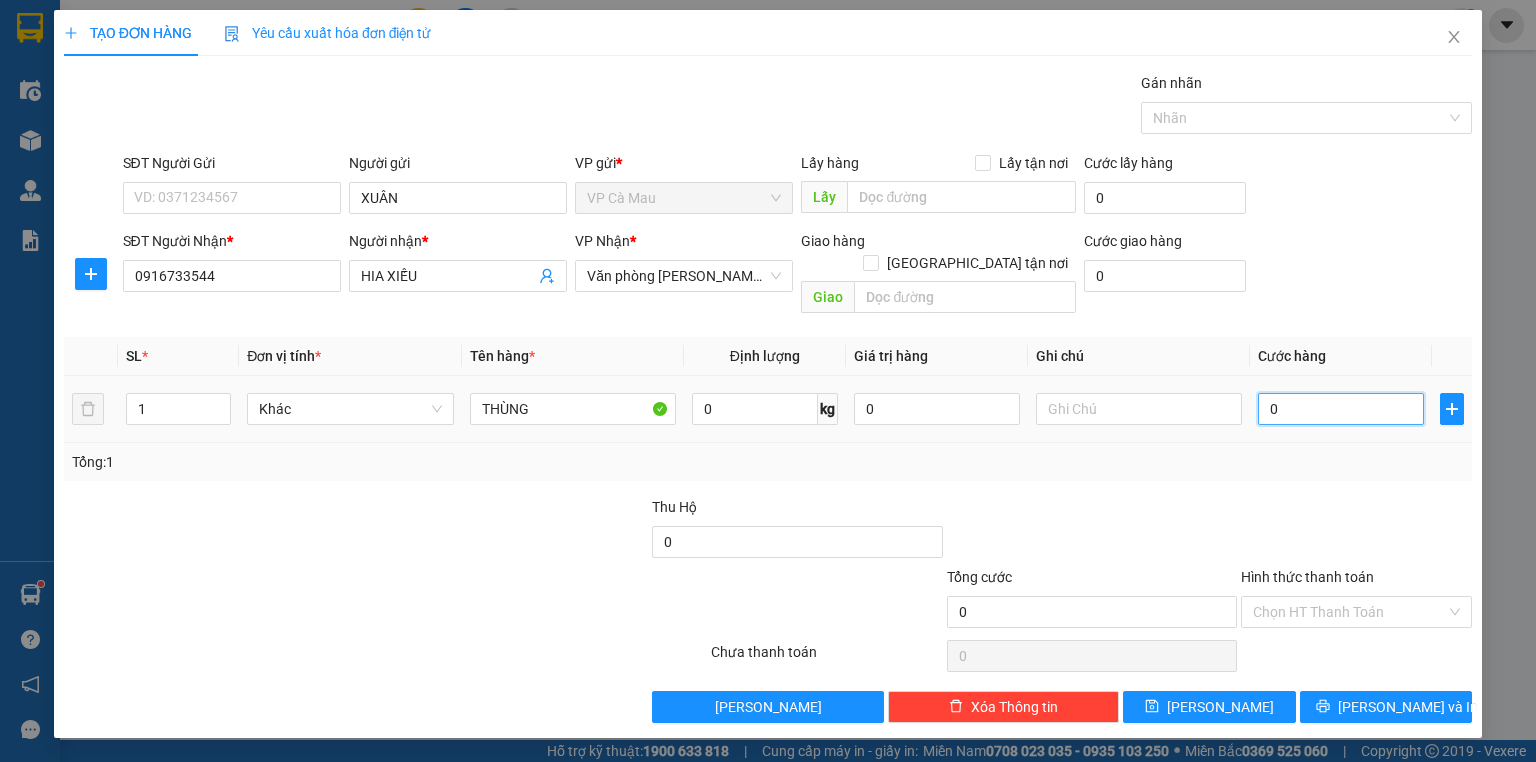 click on "0" at bounding box center [1341, 409] 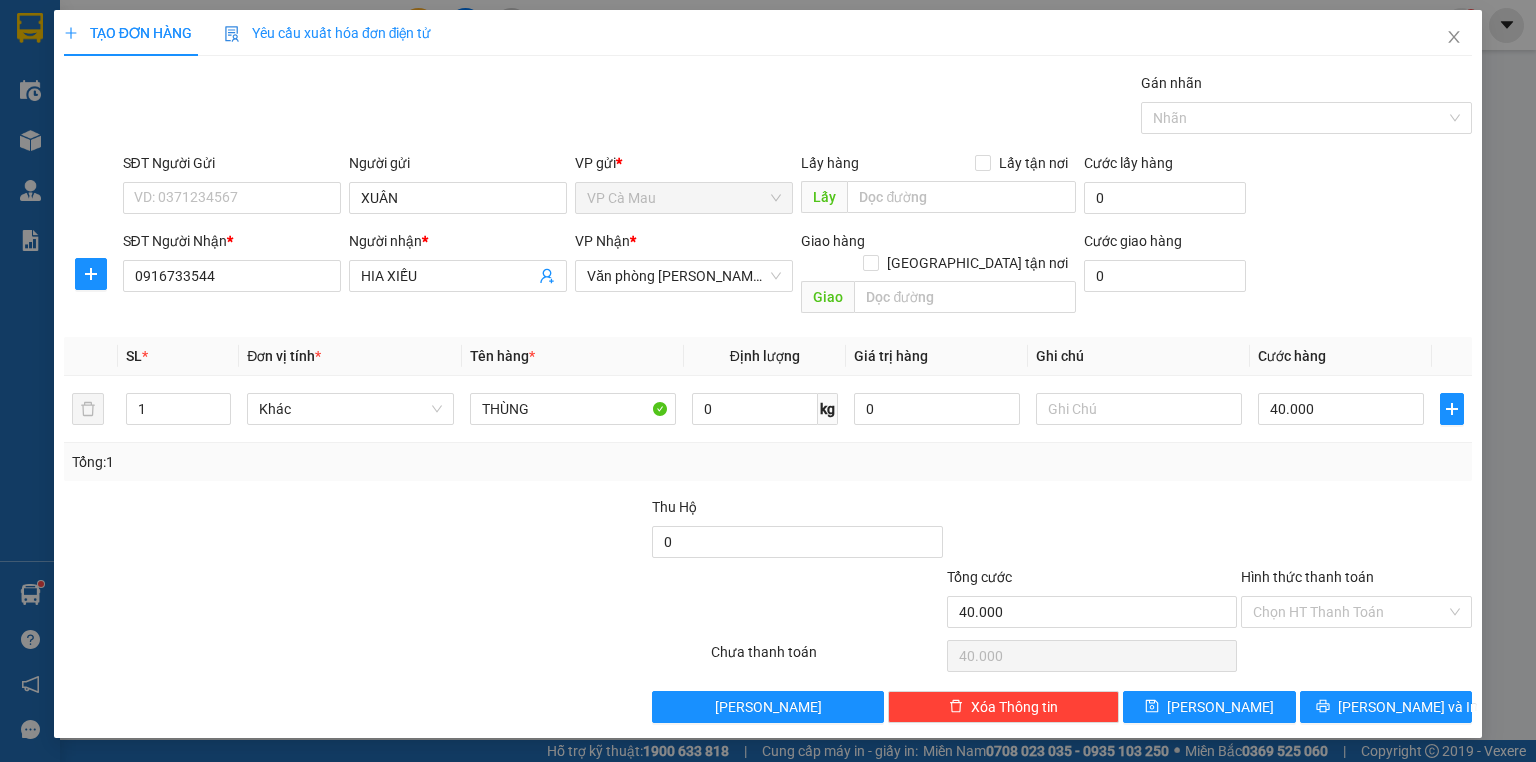drag, startPoint x: 1378, startPoint y: 588, endPoint x: 1346, endPoint y: 633, distance: 55.21775 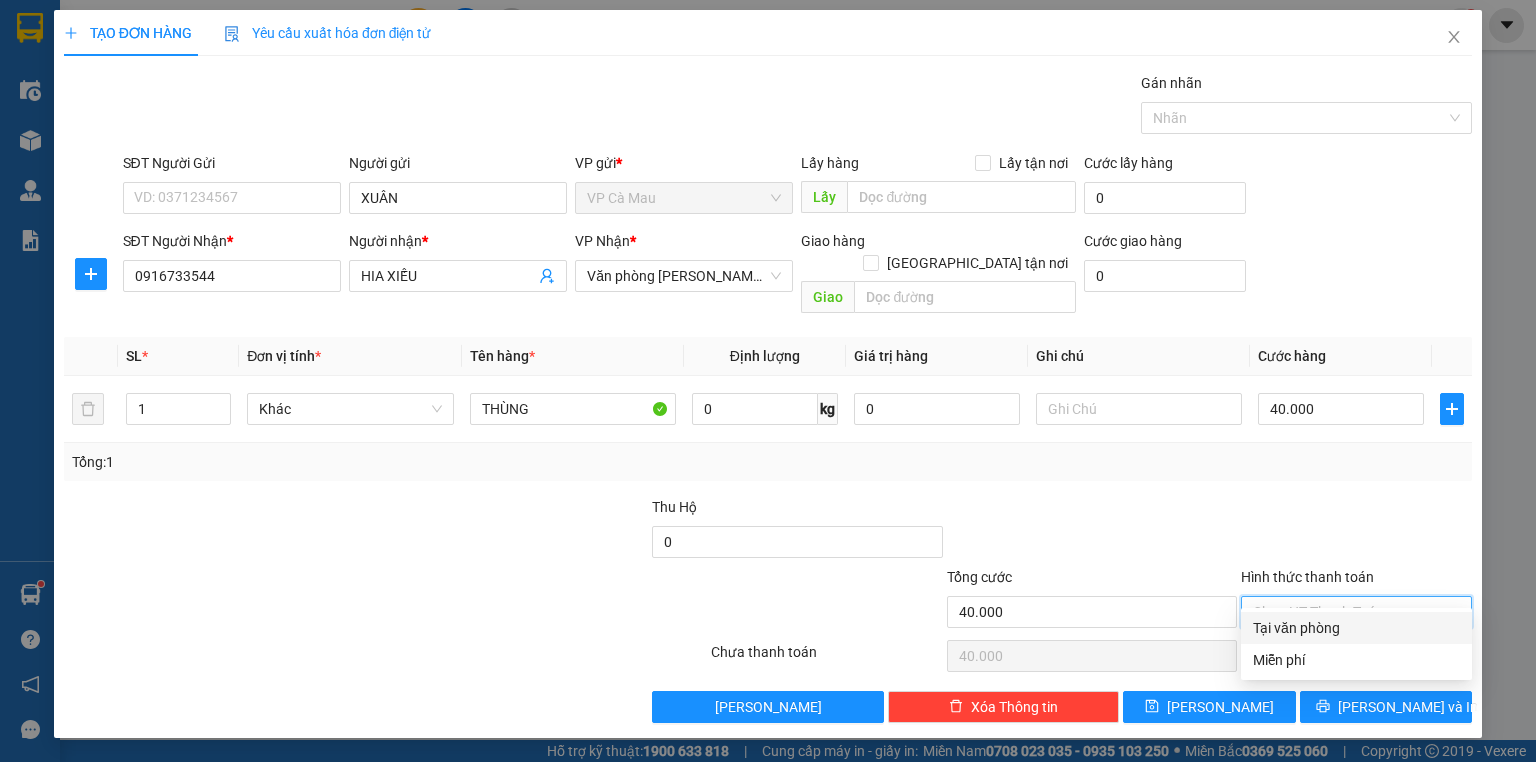 click on "Tại văn phòng" at bounding box center [1356, 628] 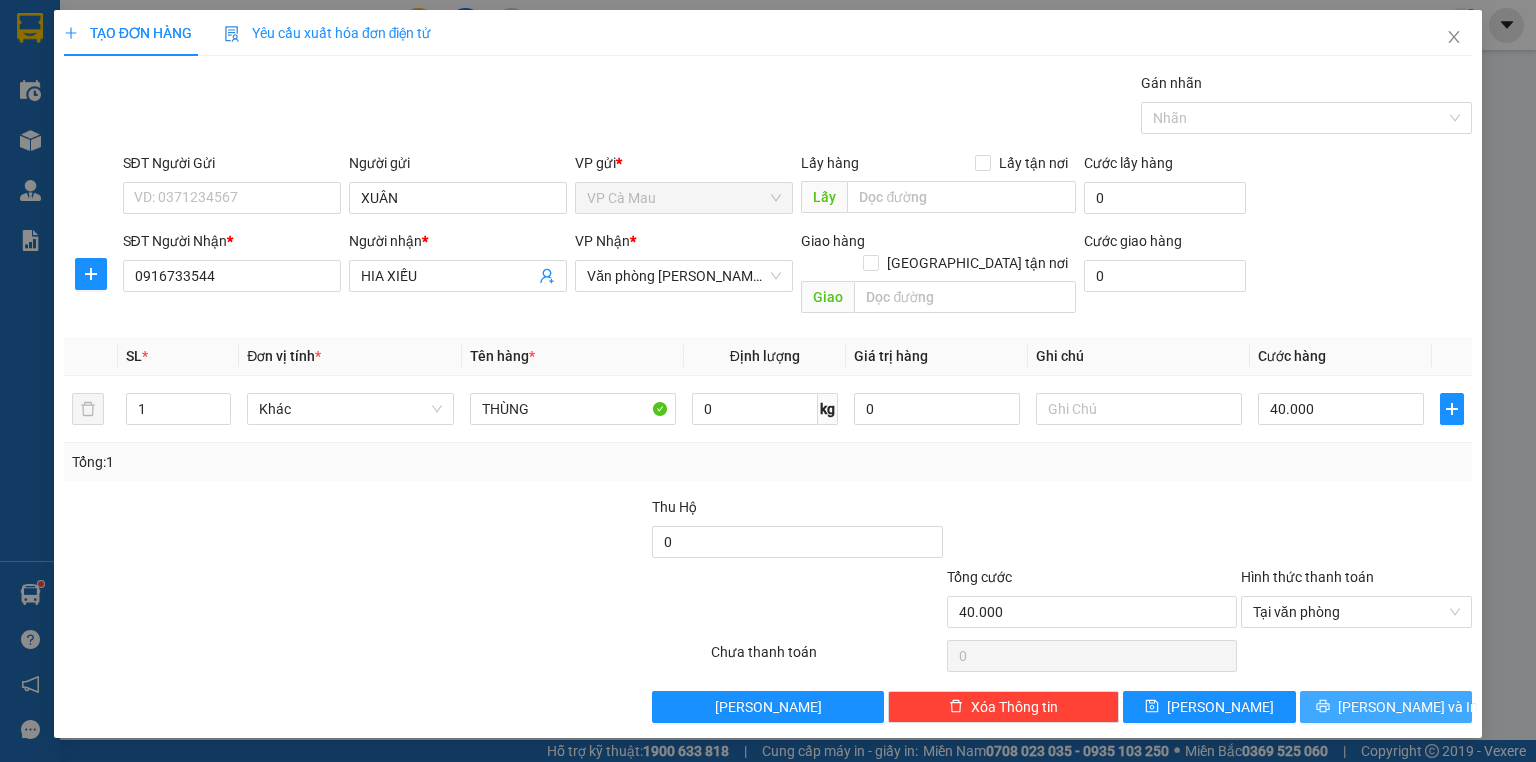 click 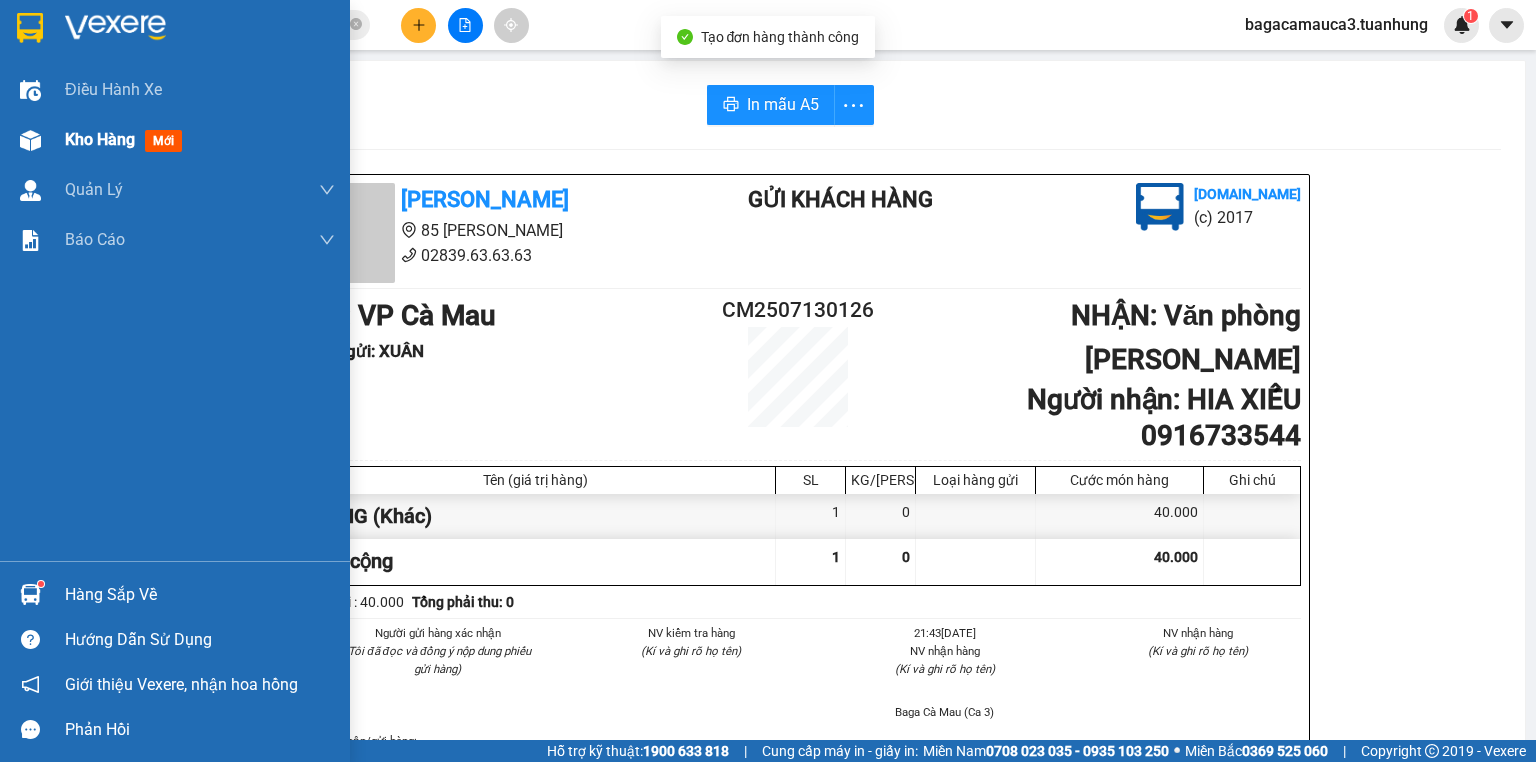 click on "Kho hàng mới" at bounding box center (175, 140) 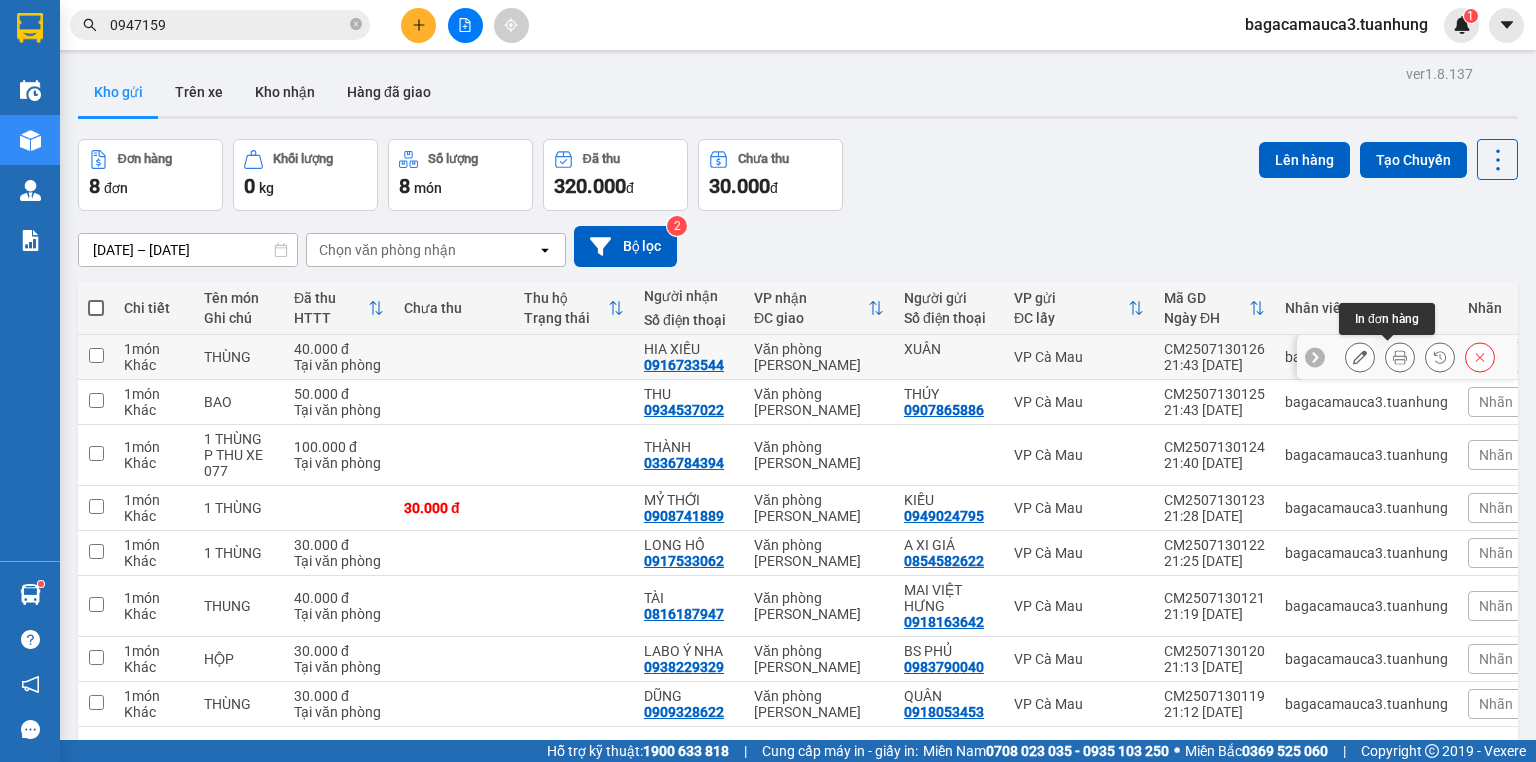click at bounding box center (1400, 357) 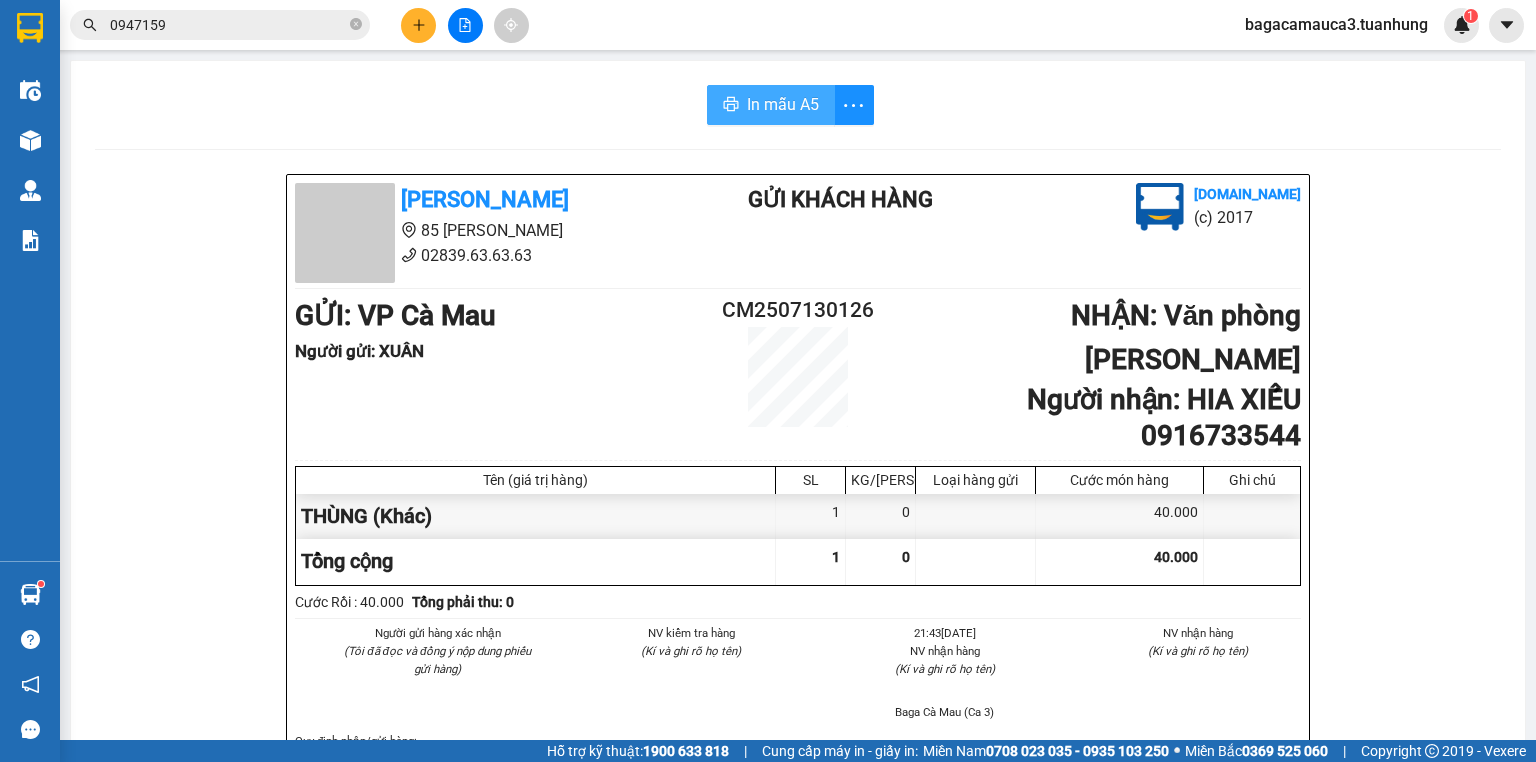 click on "In mẫu A5" at bounding box center (783, 104) 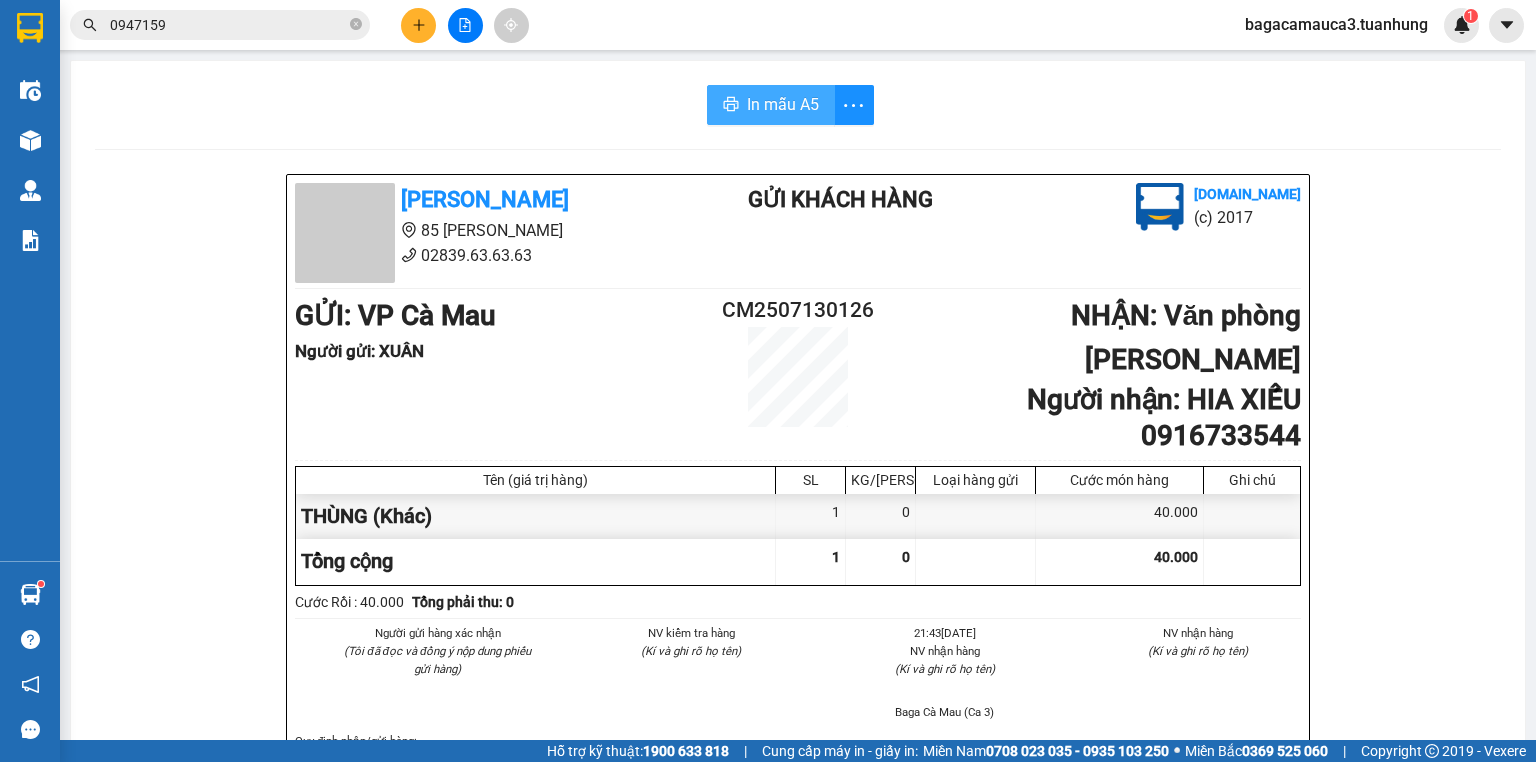 scroll, scrollTop: 0, scrollLeft: 0, axis: both 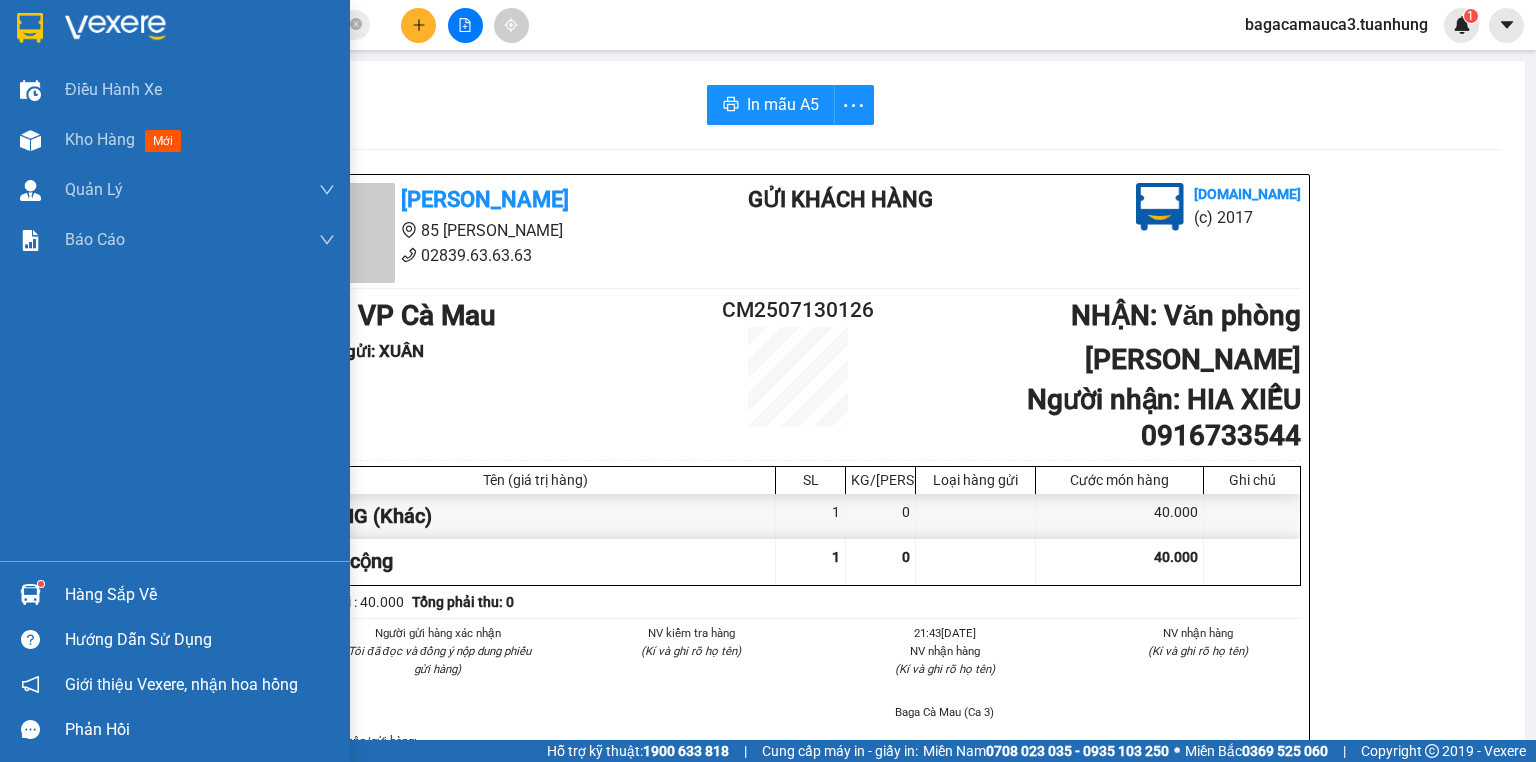 click on "Hàng sắp về" at bounding box center (200, 595) 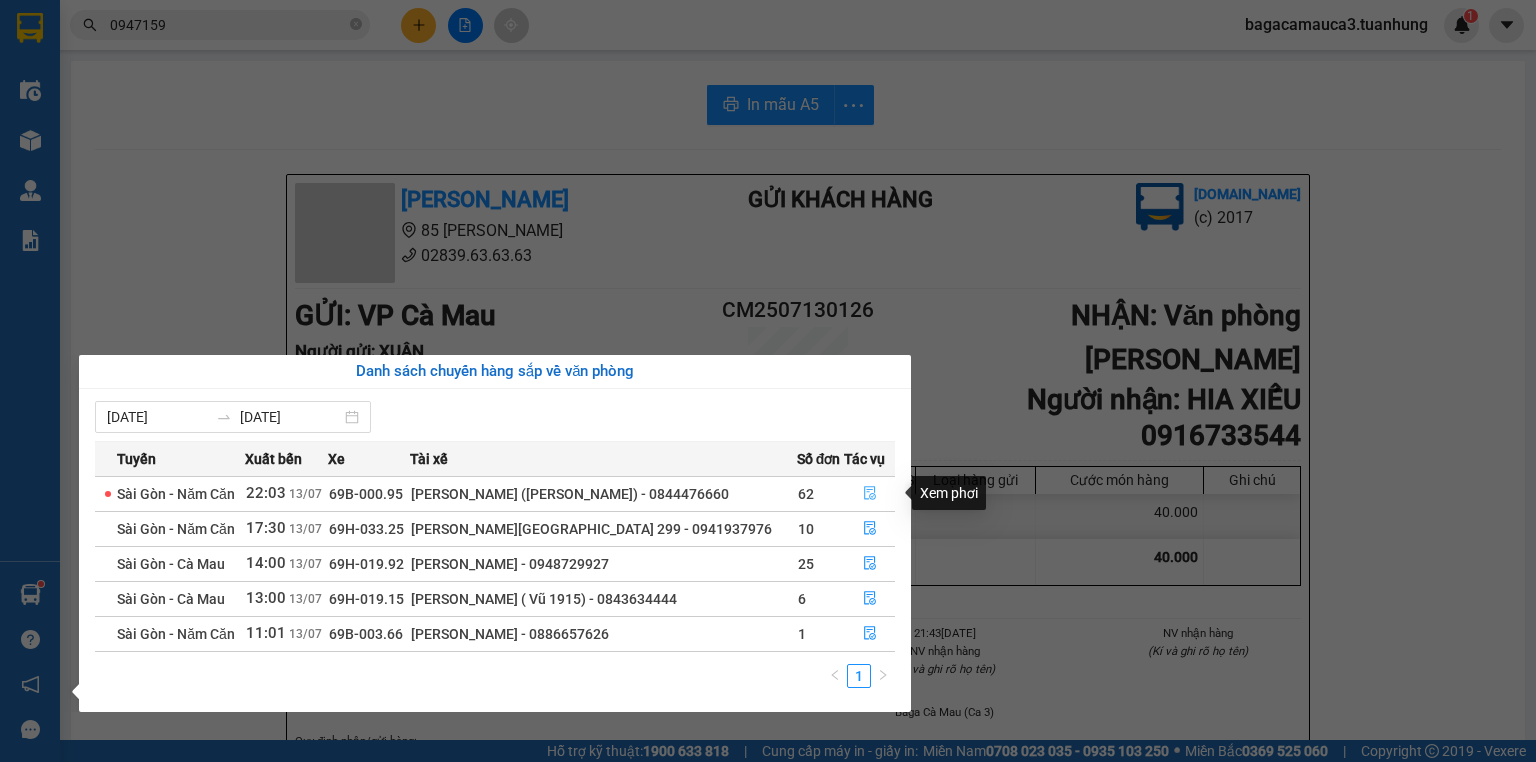 click 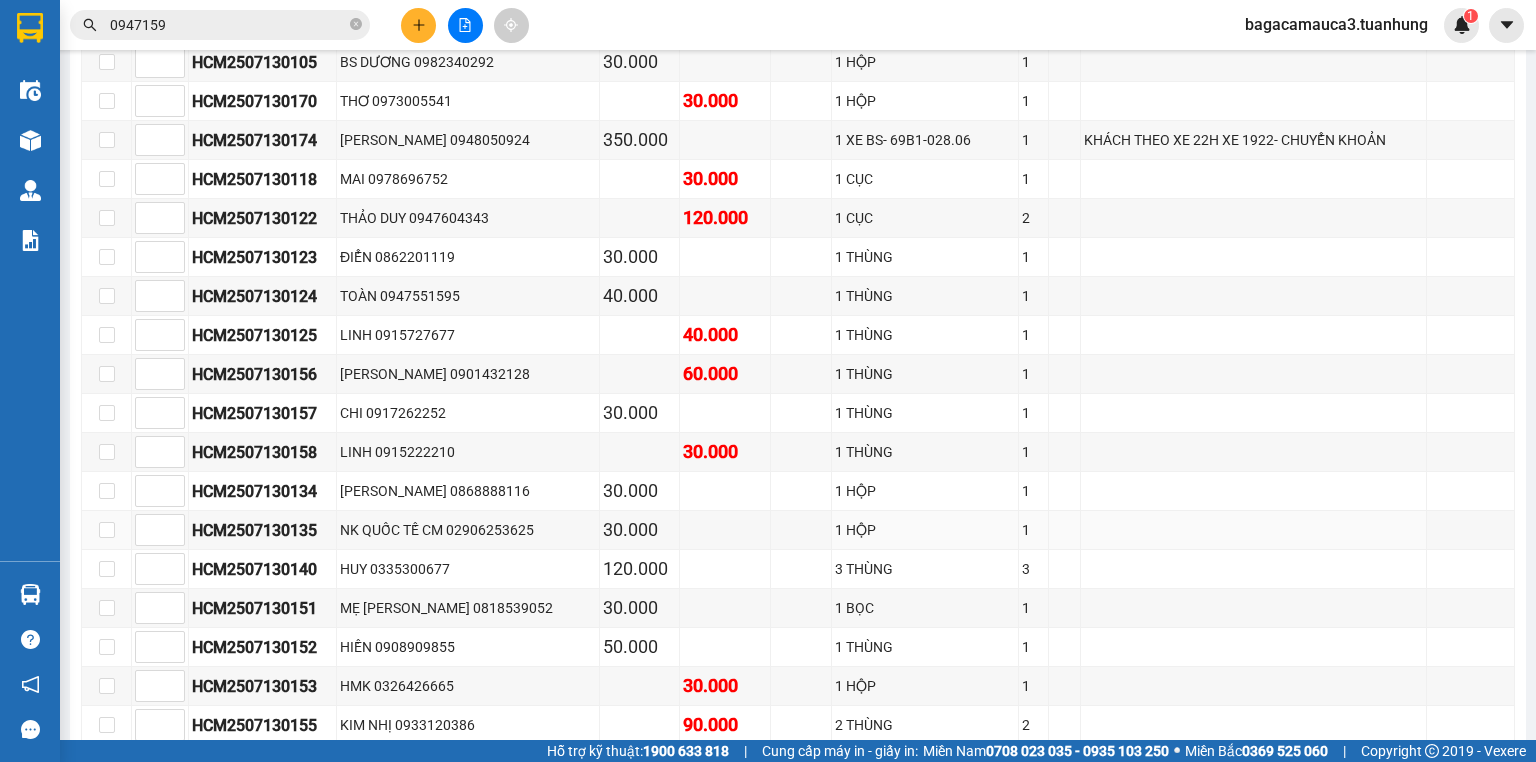 scroll, scrollTop: 3200, scrollLeft: 0, axis: vertical 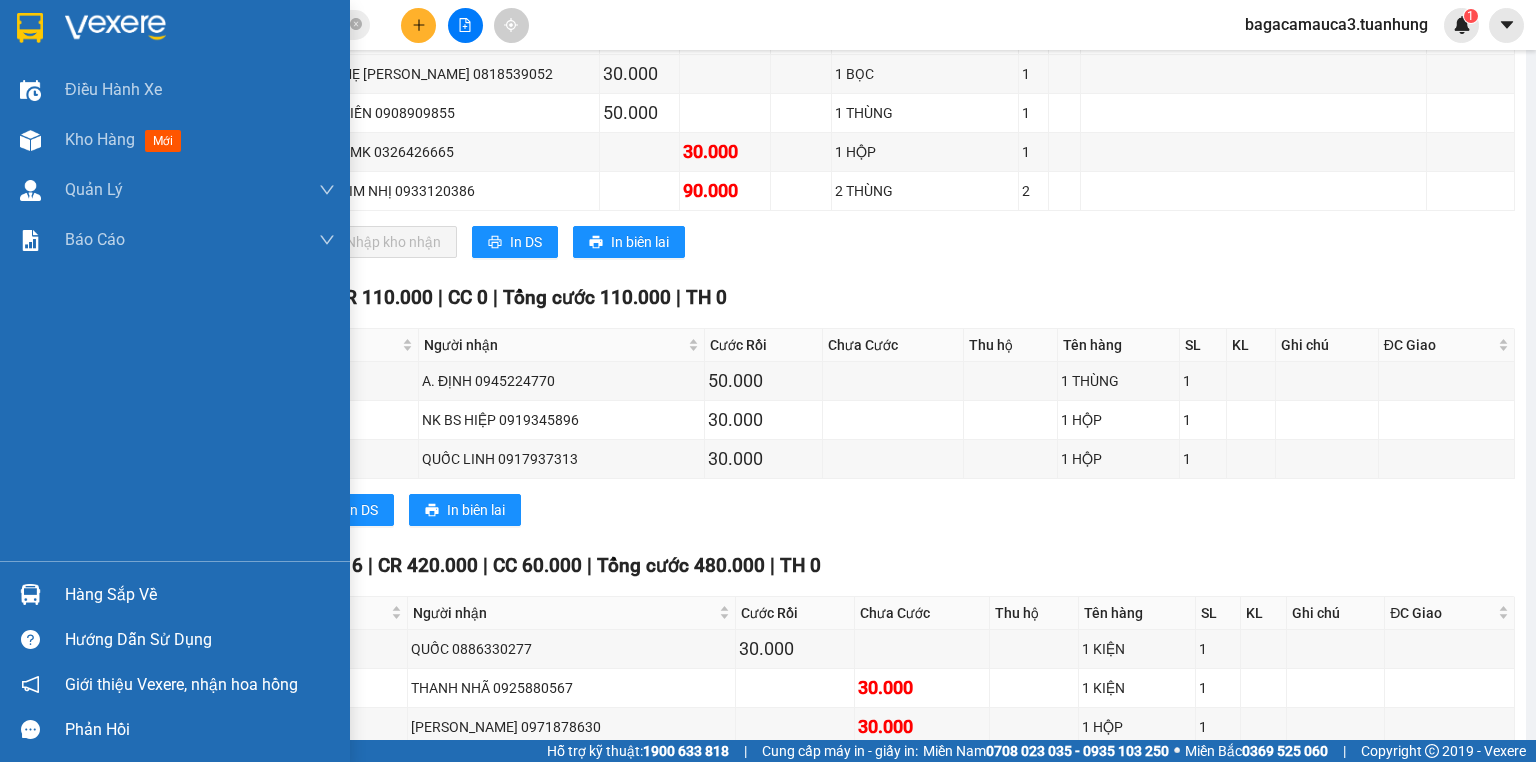 click on "Hàng sắp về" at bounding box center [200, 595] 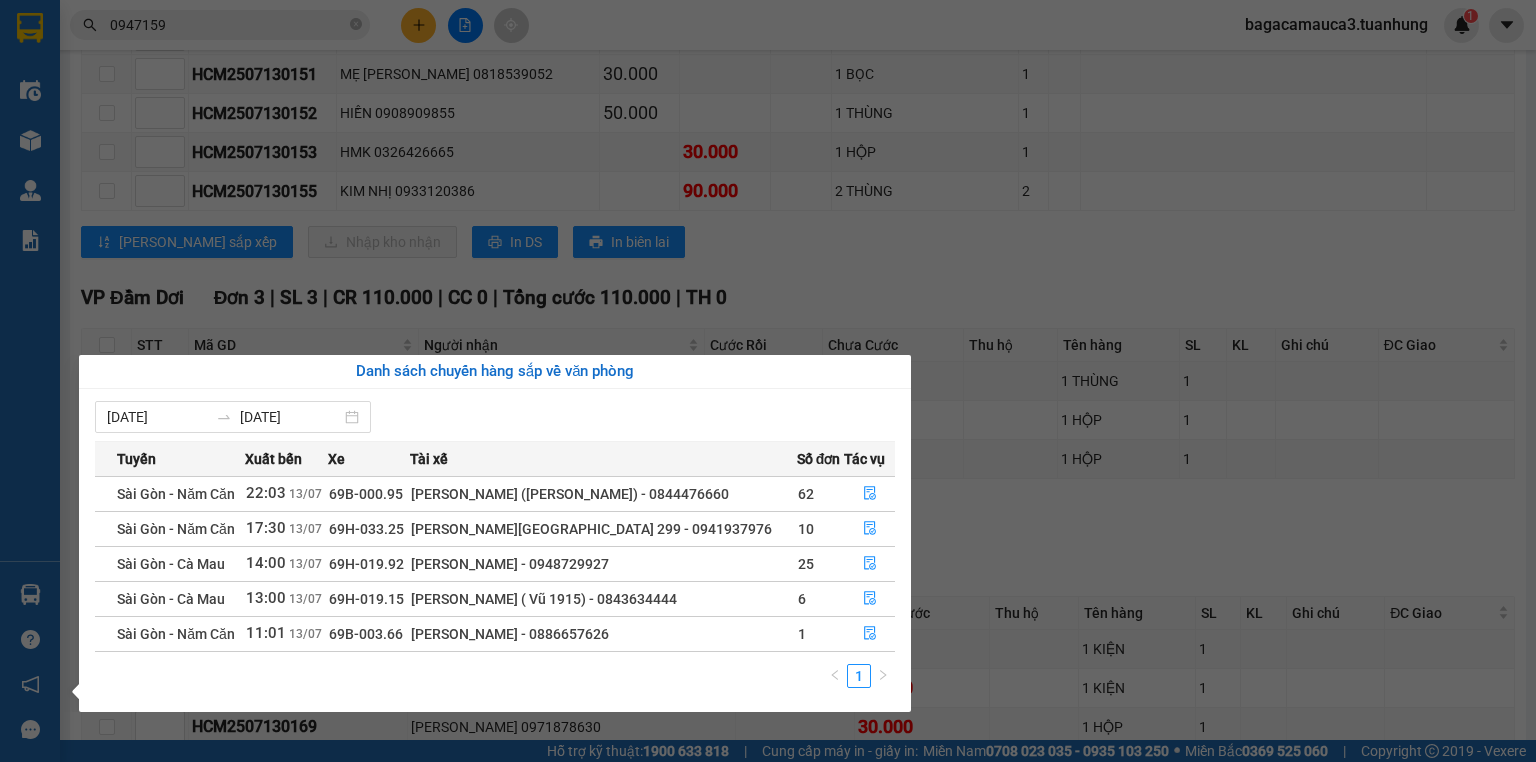 click on "Kết quả tìm kiếm ( 72 )  Bộ lọc  Mã ĐH Trạng thái Món hàng Thu hộ Tổng cước Chưa cước Nhãn Người gửi VP Gửi Người nhận VP Nhận HCM2507130037 11:22 [DATE] VP Nhận   69H-019.92 21:35 [DATE] 1 THÙNG XỐP SL:  1 30.000 30.000 0915452707 [GEOGRAPHIC_DATA][PERSON_NAME] 0947159 659 KHỎN VP Cà Mau CN2407220009 11:47 [DATE] Trên xe   69B-000.96 20:00  [DATE] 1 XE 69B1-592.62 SL:  1 300.000 0949924952 [PERSON_NAME] NGHỈA Văn phòng Cái Nước 0947159 004 [PERSON_NAME] Văn phòng [GEOGRAPHIC_DATA] CM2507060111 20:19 [DATE] Đã giao   08:01 [DATE] 1 THÙNG SL:  1 30.000 0947159 659 KHỎN VP Cà Mau 0915452707 NHUNG [GEOGRAPHIC_DATA][PERSON_NAME] 20:40 [DATE] Đã giao   07:40 [DATE] 1 THÙNG SL:  1 30.000 0947159 659 KHỎN VP Cà Mau 0915452707 [GEOGRAPHIC_DATA][PERSON_NAME] 10:22 [DATE] Đã giao   20:33 [DATE] 1 THÙNG XỐP SL:  1 30.000 0915452707 [GEOGRAPHIC_DATA][PERSON_NAME] 0947159 659 KHỎN VP Cà Mau Đã giao" at bounding box center [768, 381] 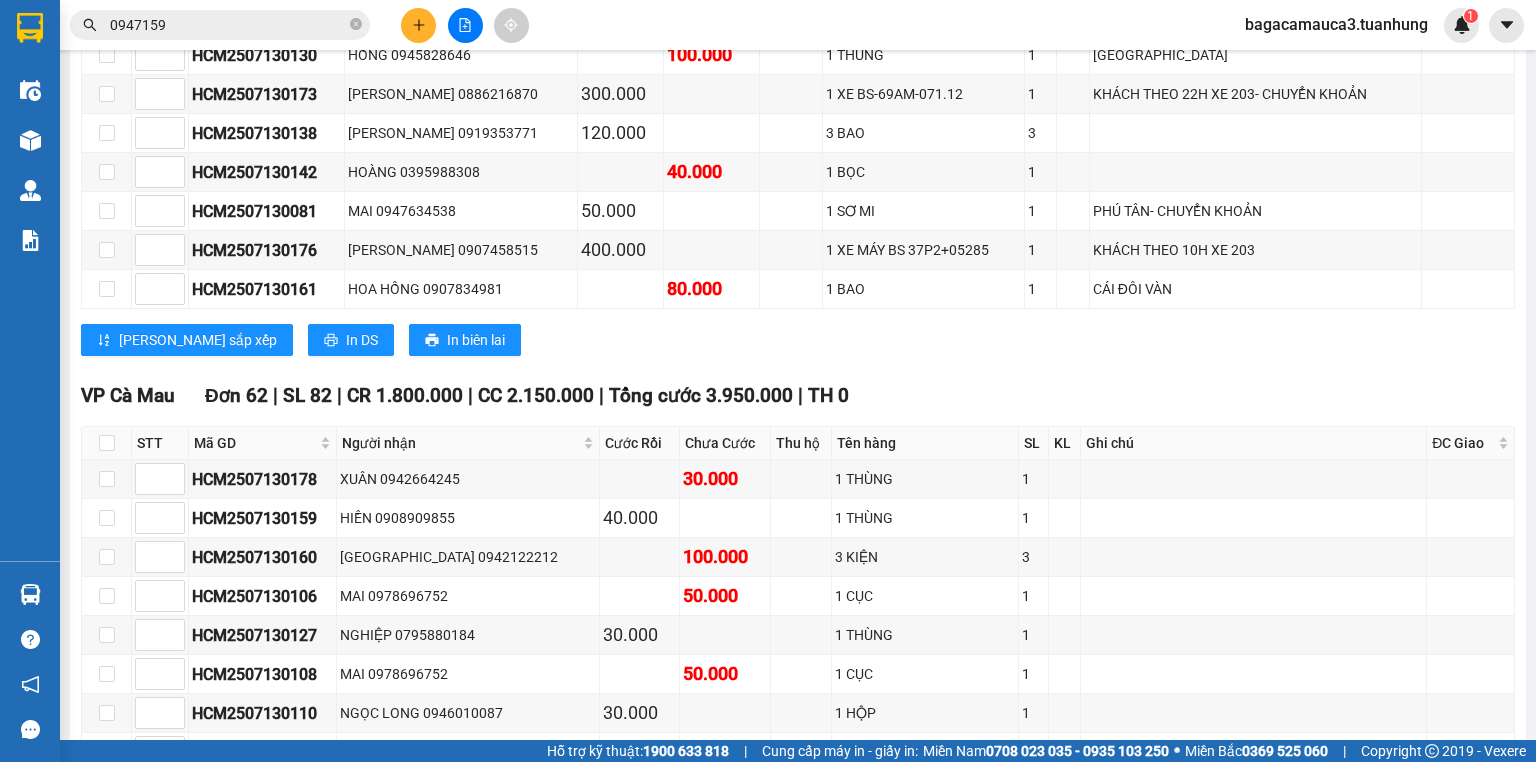 scroll, scrollTop: 0, scrollLeft: 0, axis: both 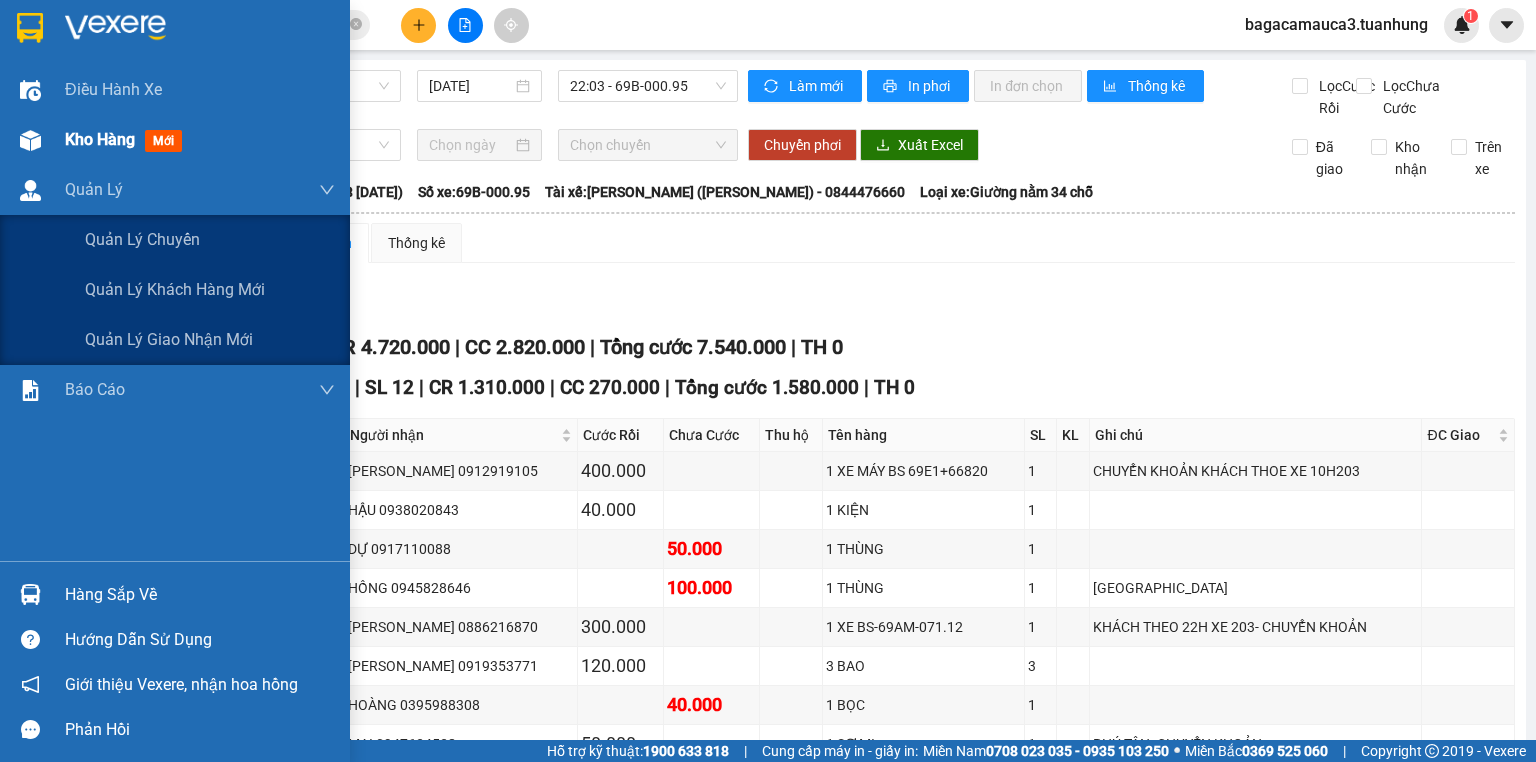 click on "Kho hàng" at bounding box center (100, 139) 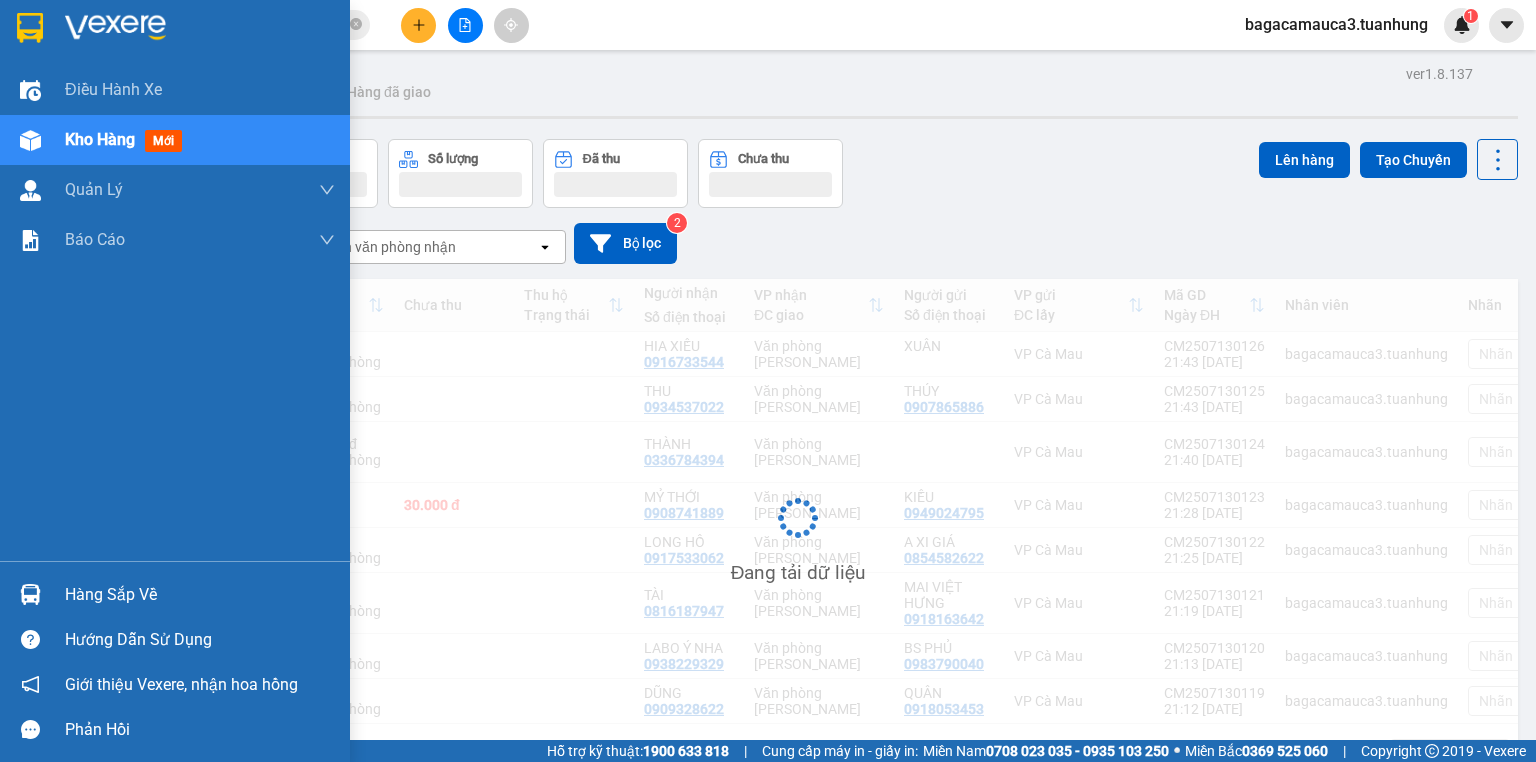 click on "Kho hàng" at bounding box center (100, 139) 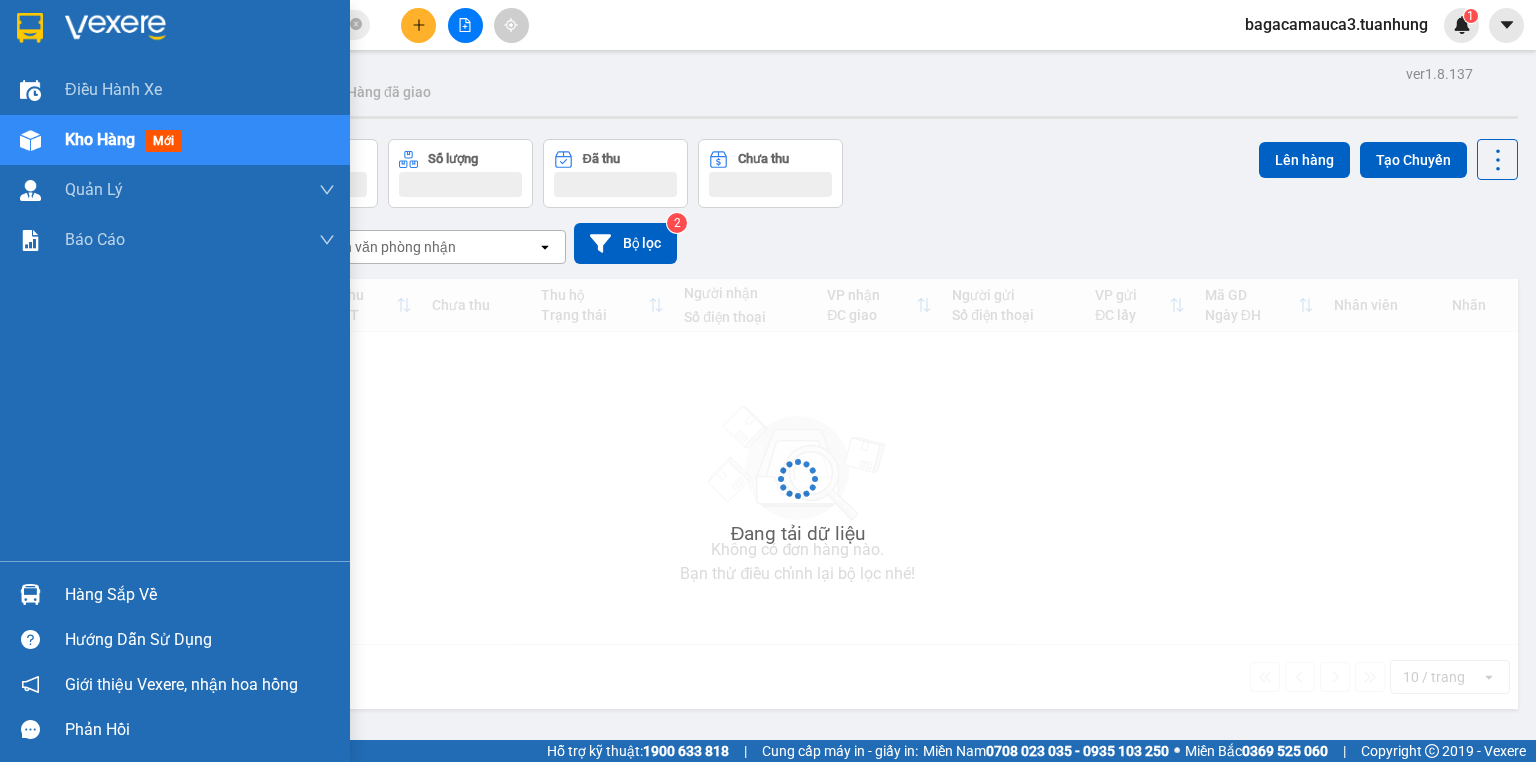 click on "Kho hàng" at bounding box center (100, 139) 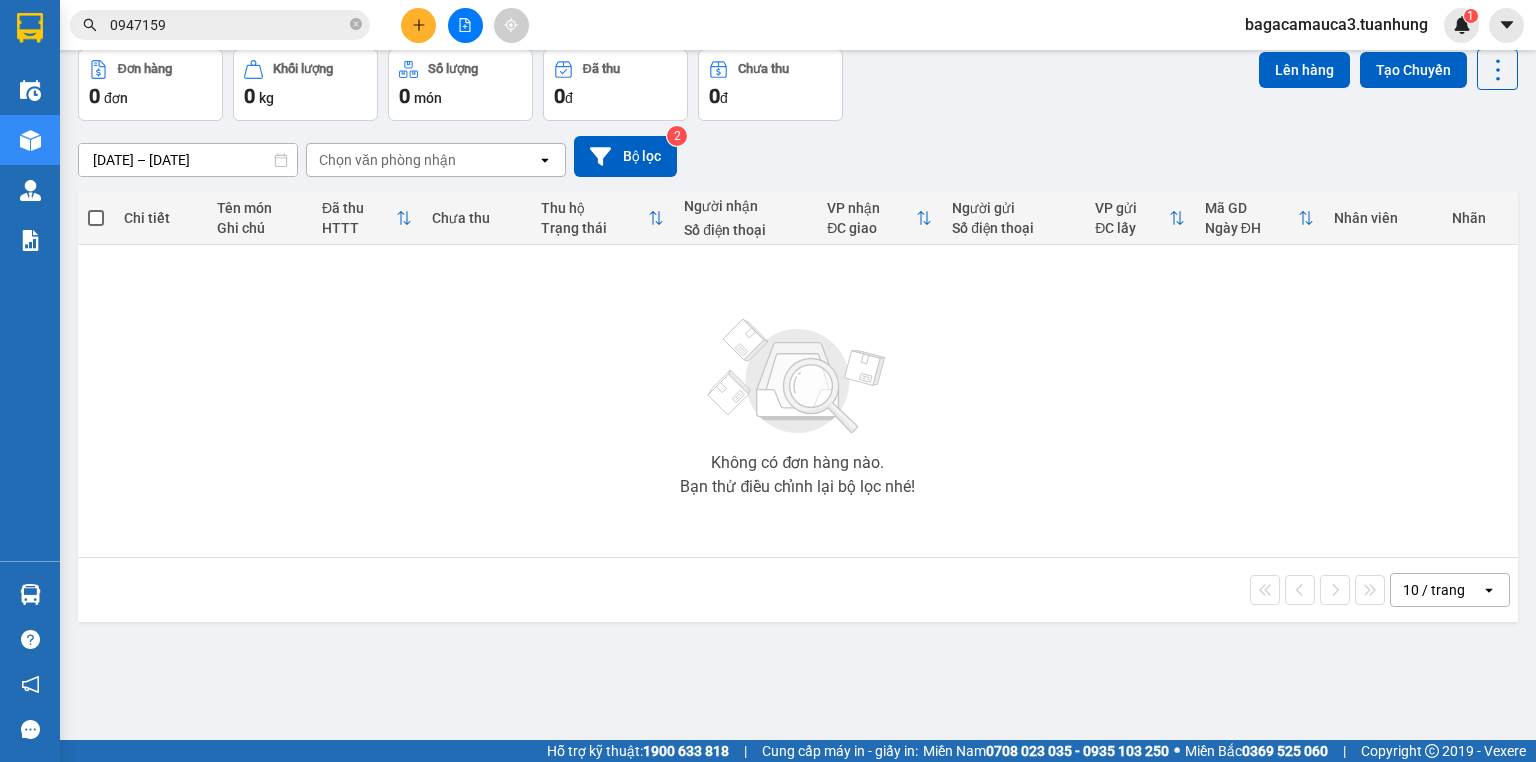 scroll, scrollTop: 0, scrollLeft: 0, axis: both 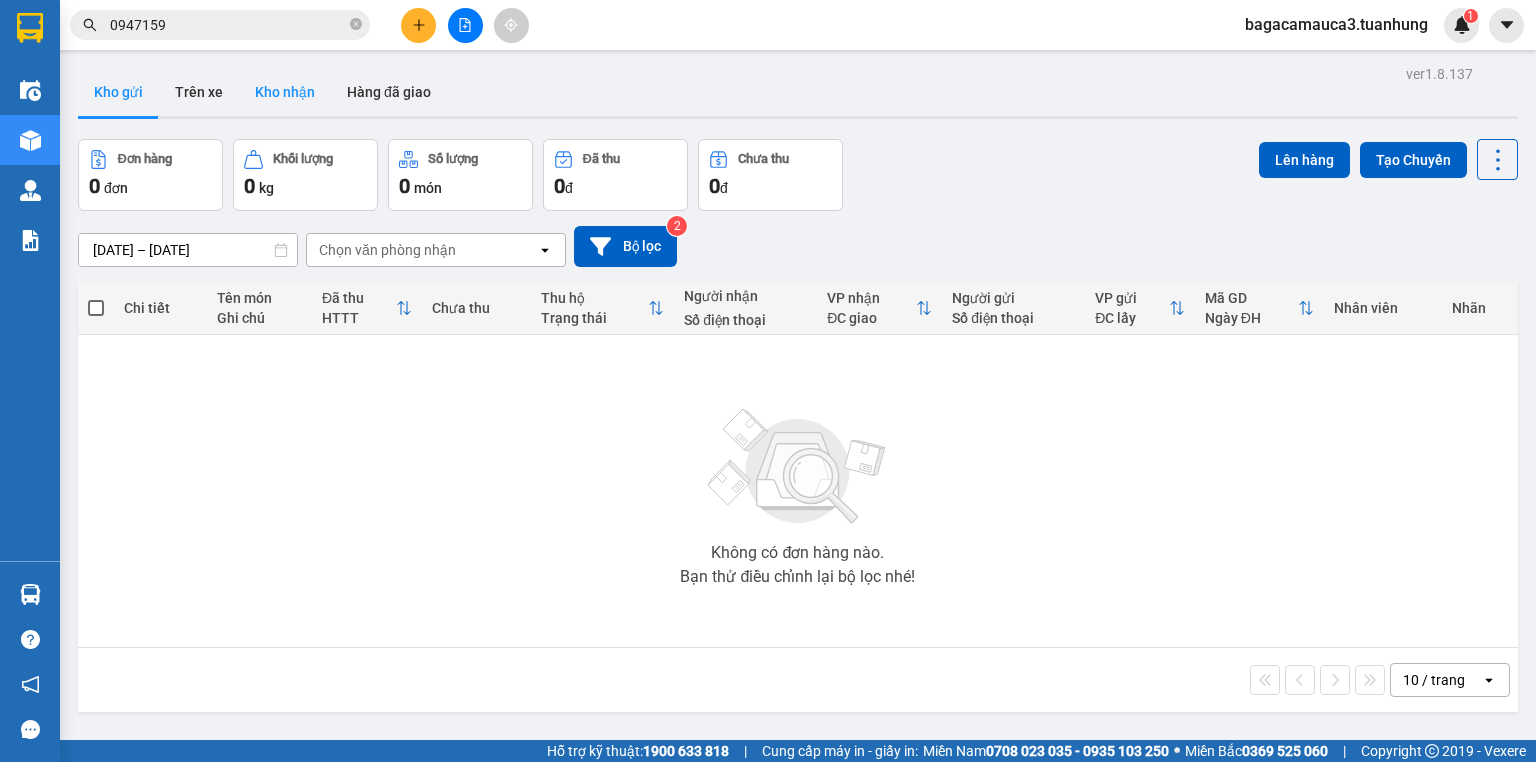 click on "Kho nhận" at bounding box center (285, 92) 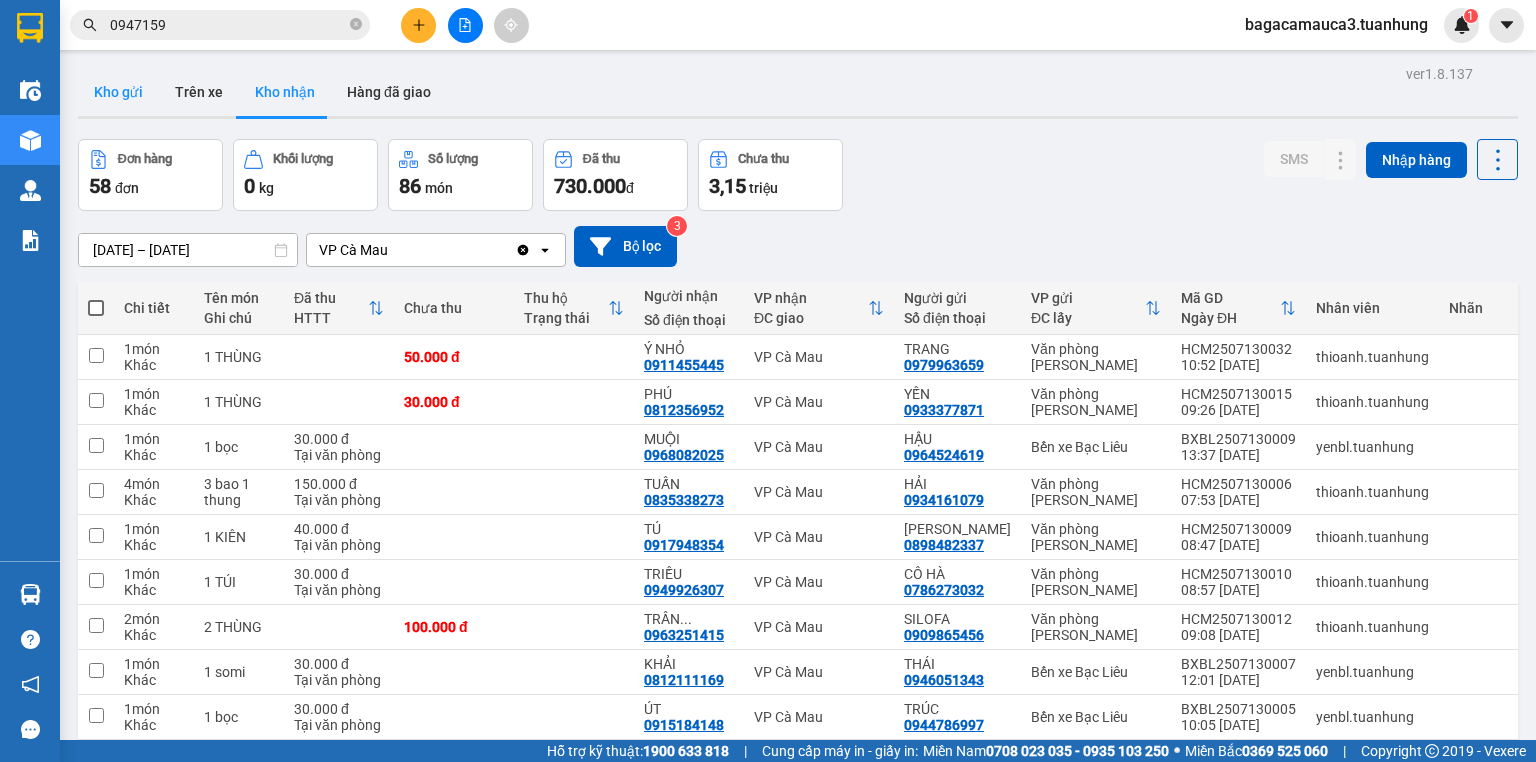 click on "Kho gửi" at bounding box center [118, 92] 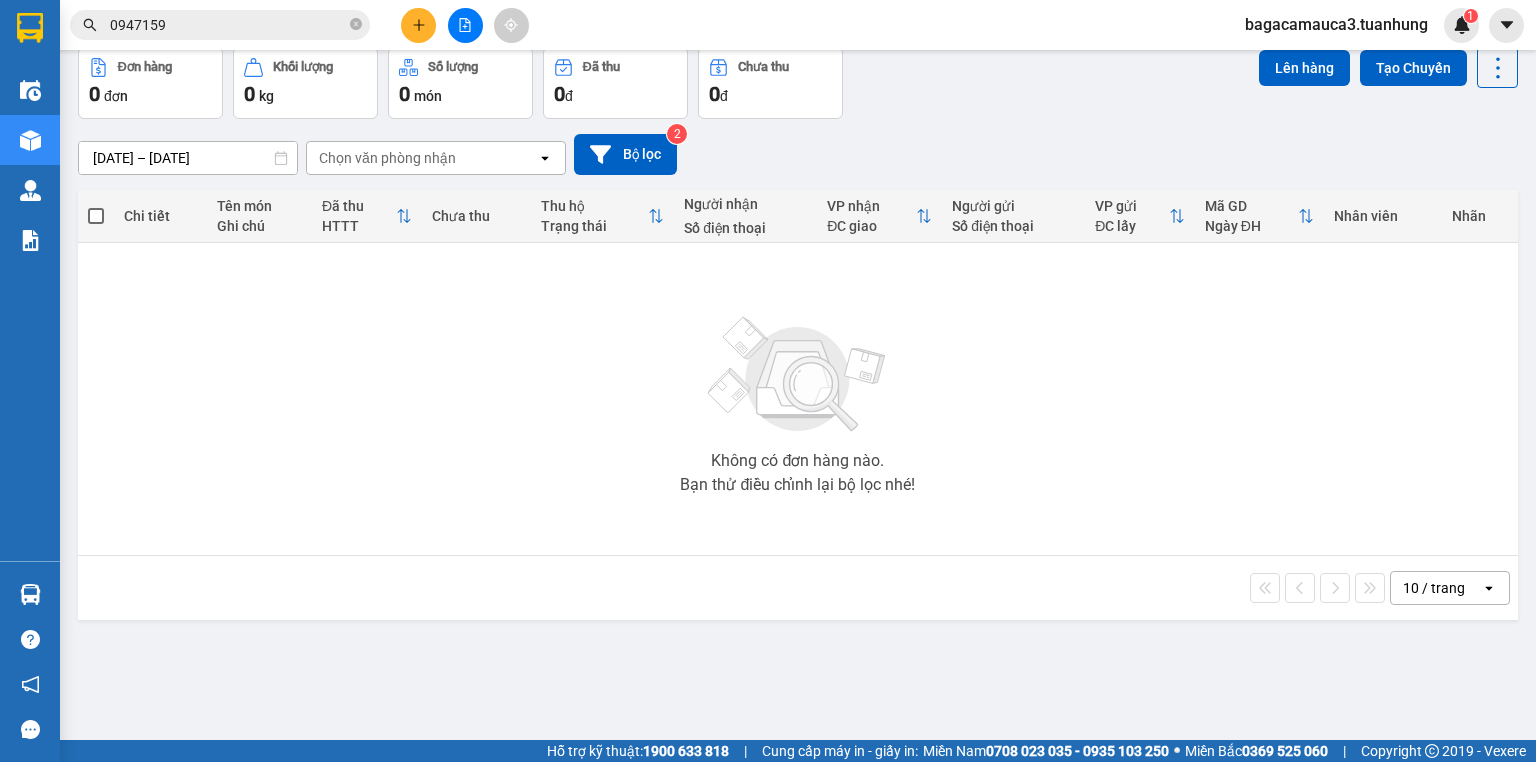 scroll, scrollTop: 0, scrollLeft: 0, axis: both 